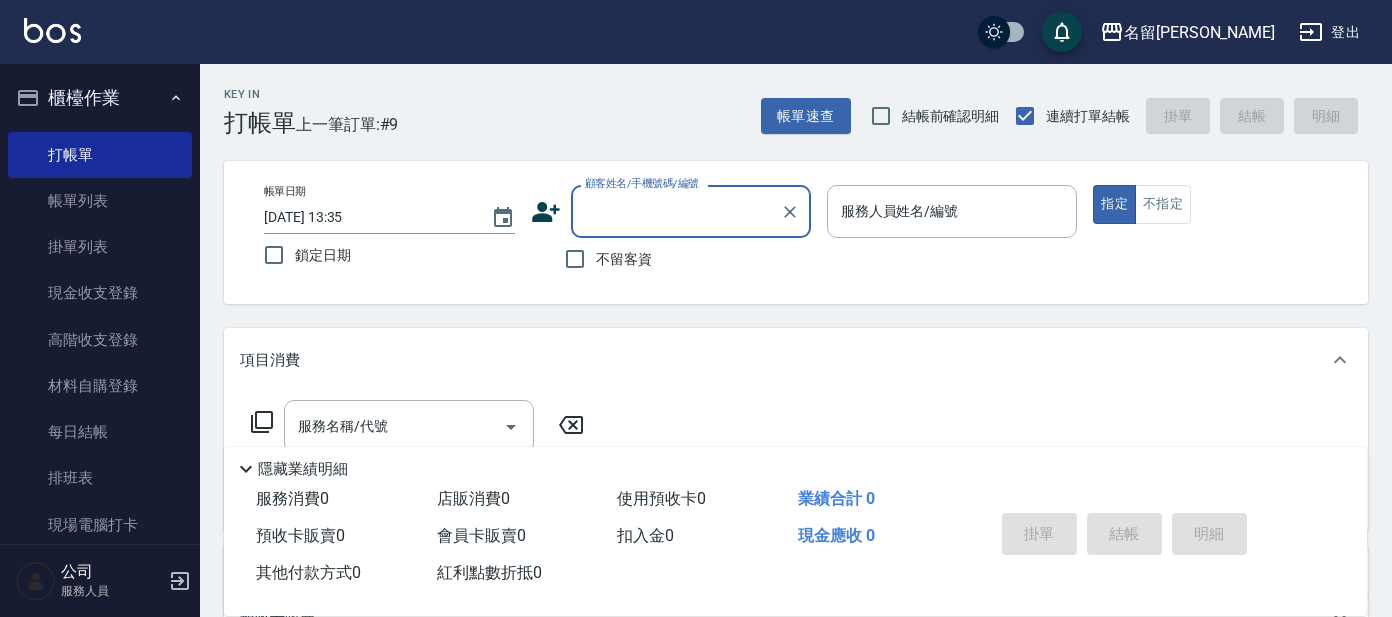 scroll, scrollTop: 0, scrollLeft: 0, axis: both 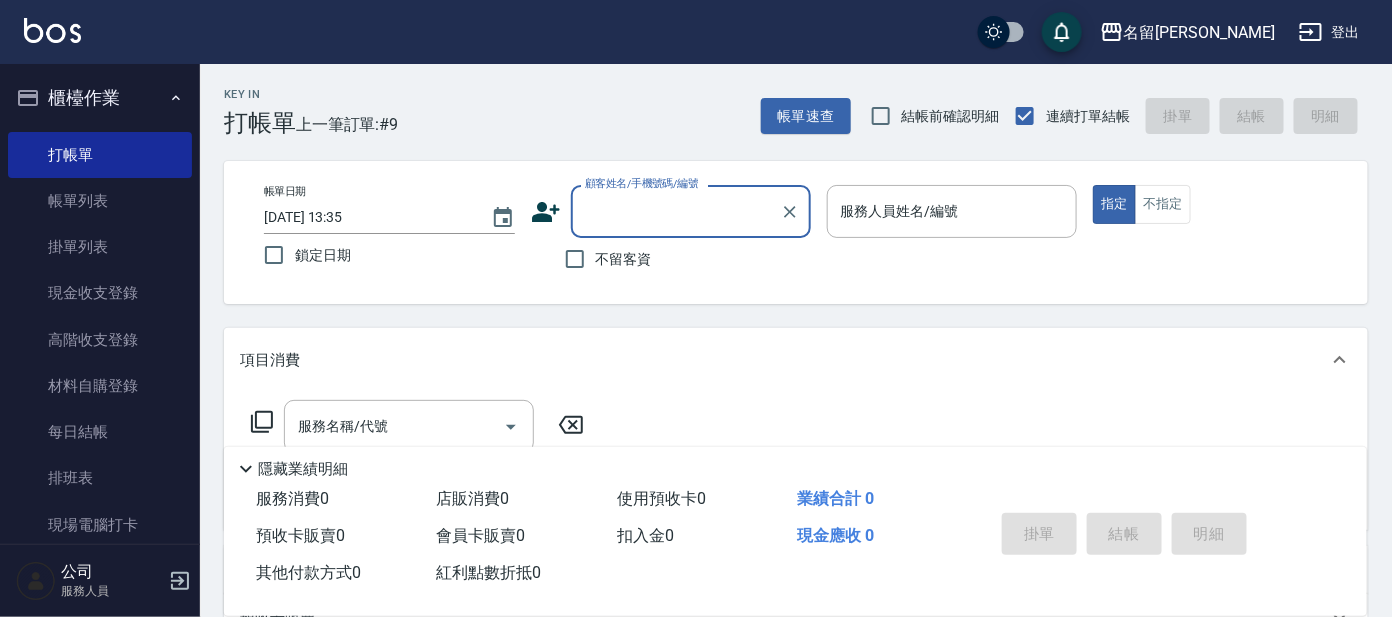 click 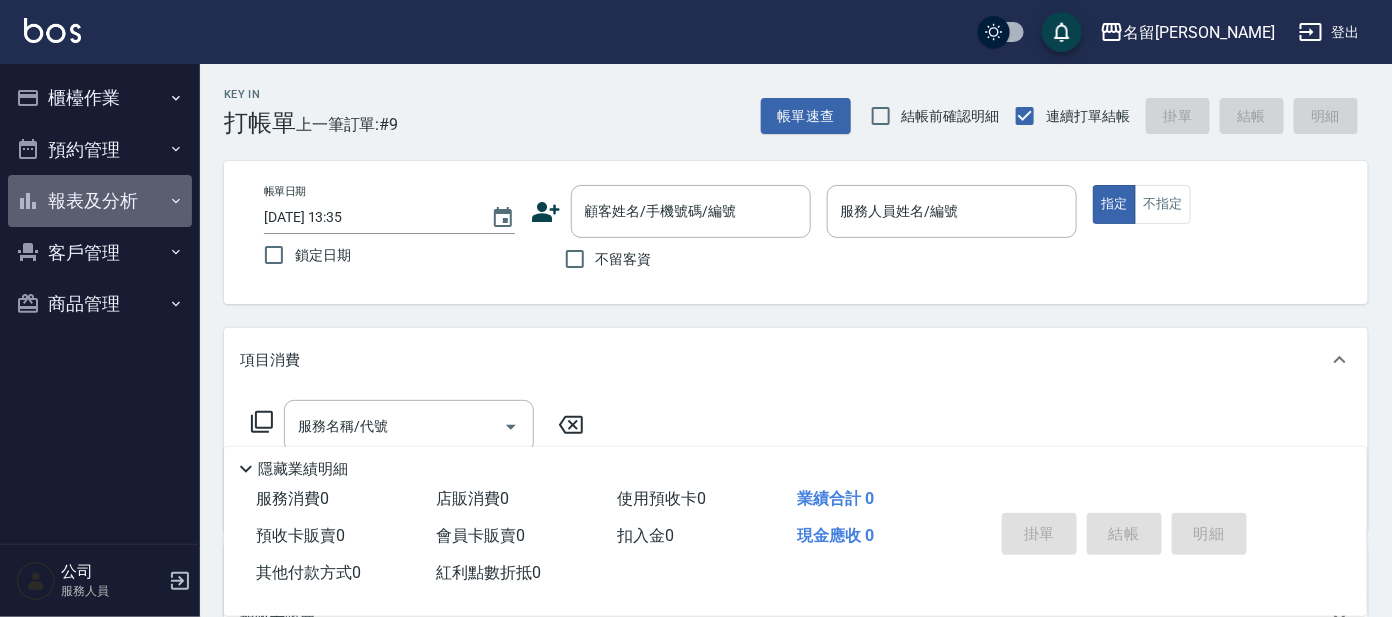 click on "報表及分析" at bounding box center [100, 201] 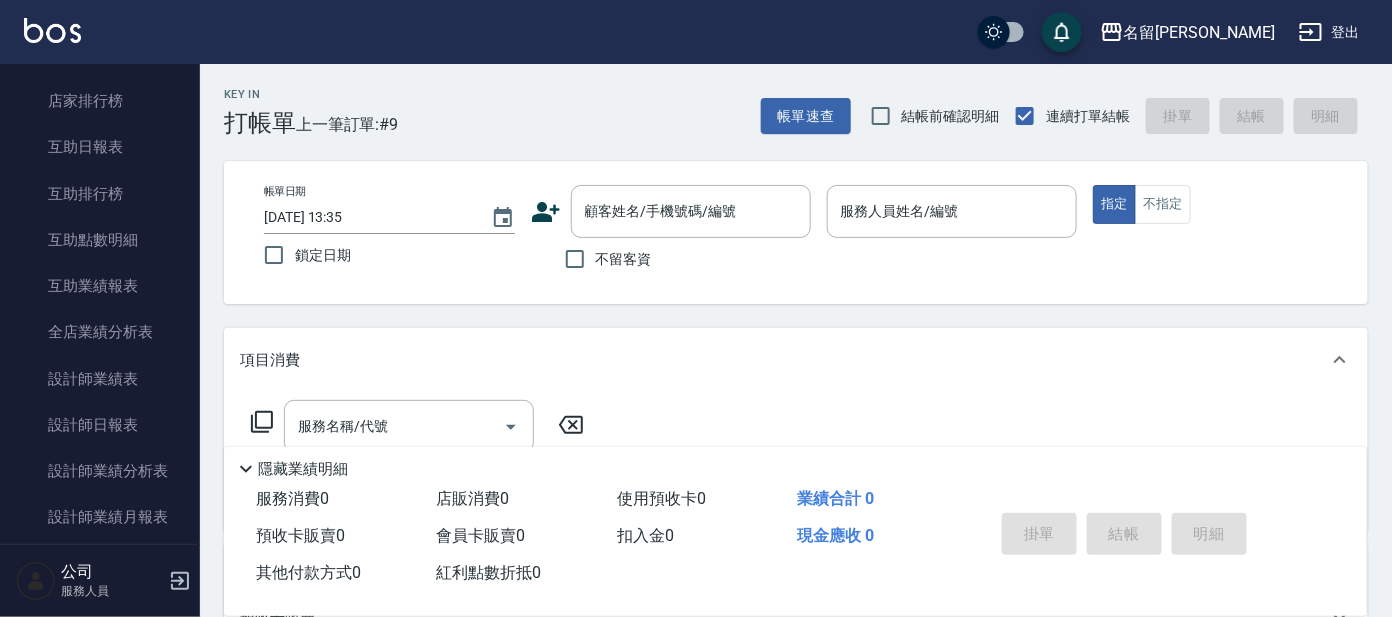 scroll, scrollTop: 0, scrollLeft: 0, axis: both 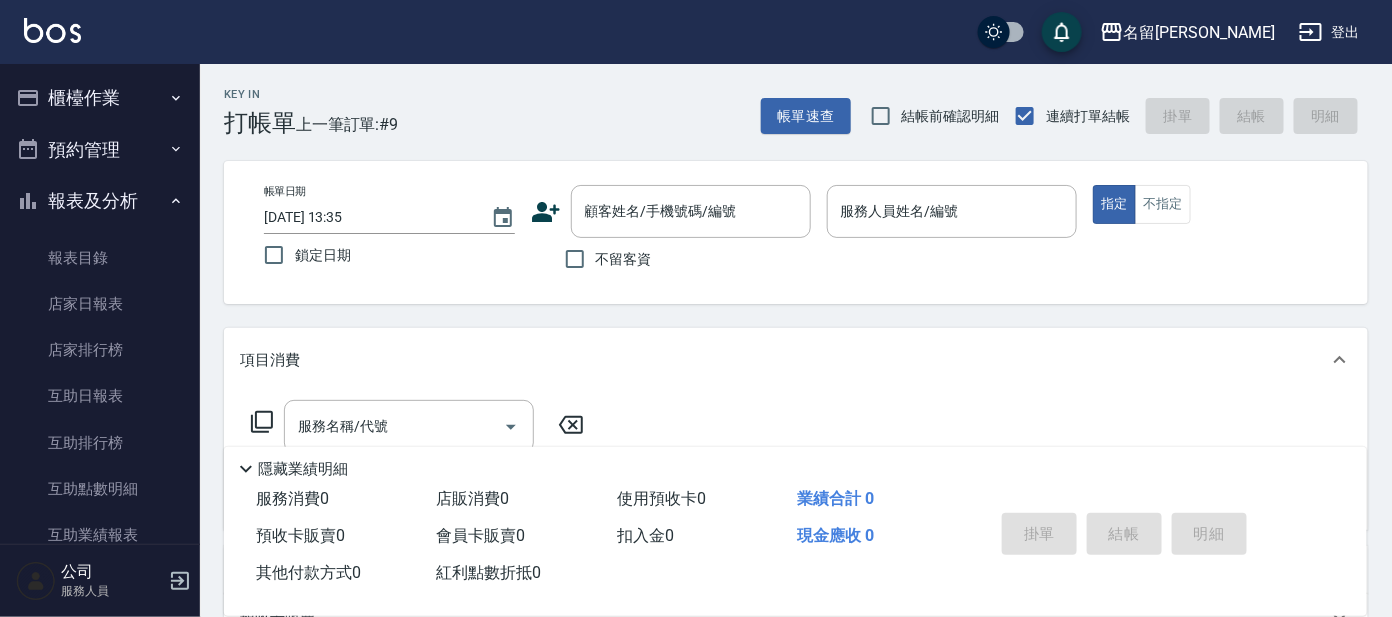 click 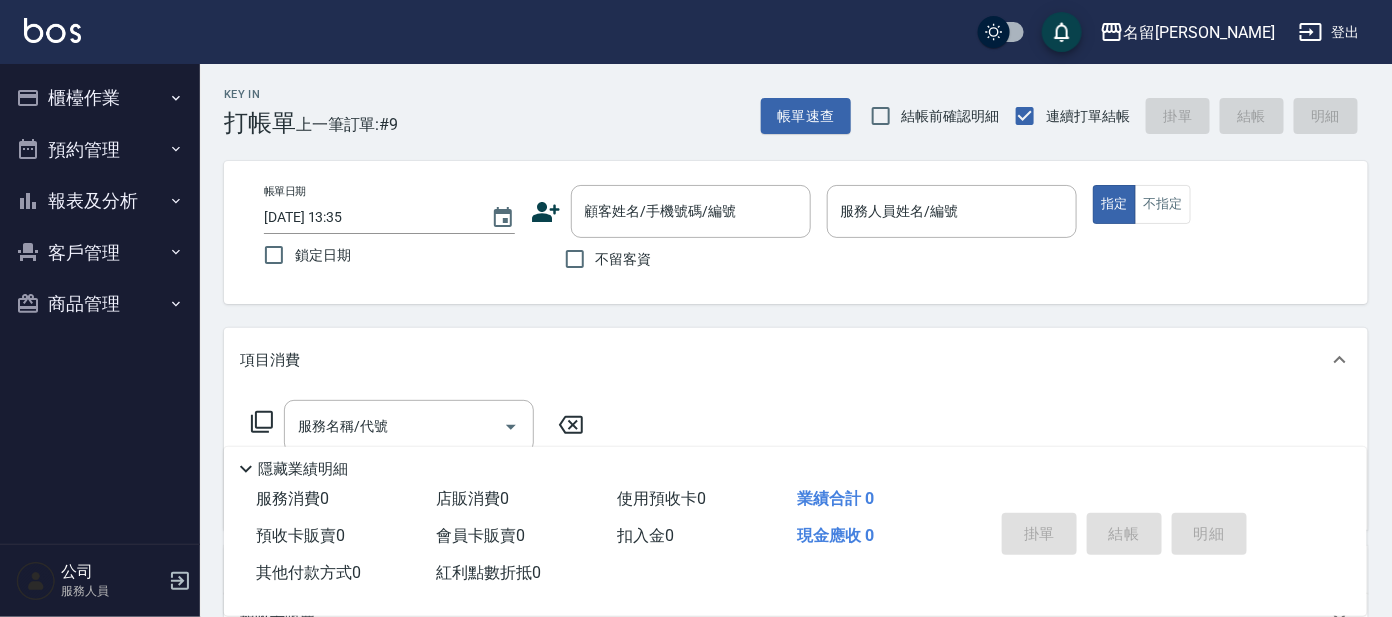 scroll, scrollTop: 249, scrollLeft: 0, axis: vertical 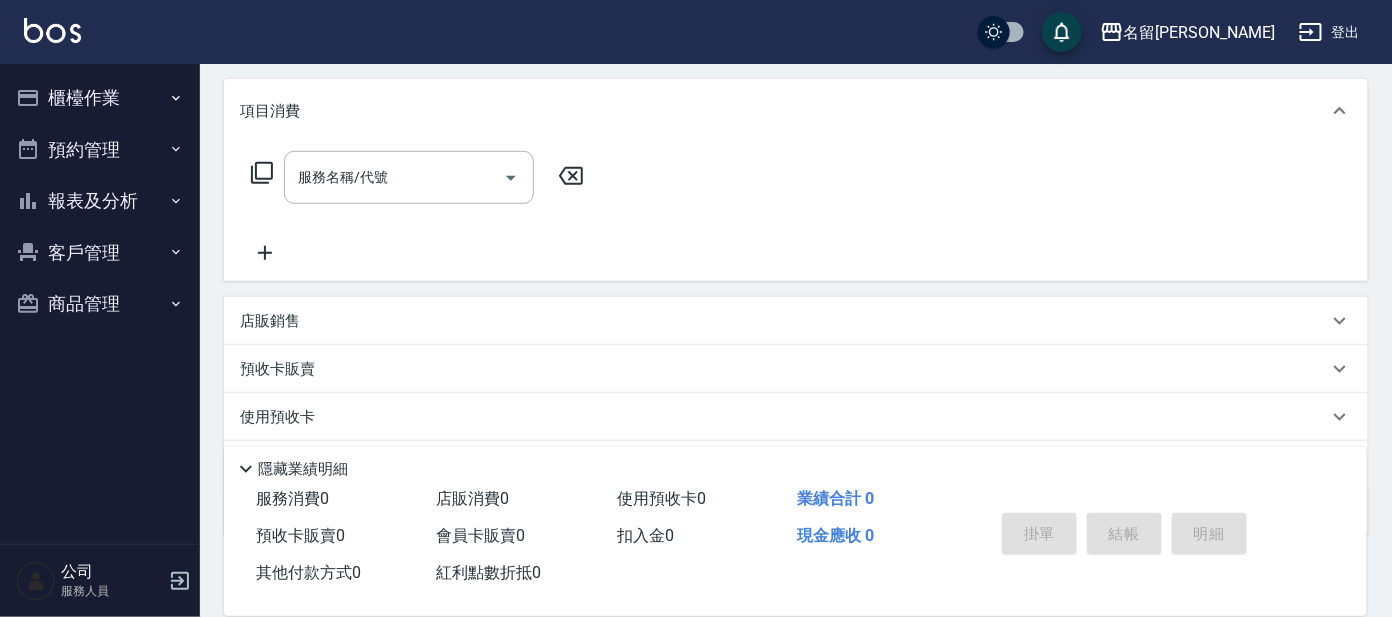 click on "客戶管理" at bounding box center (100, 253) 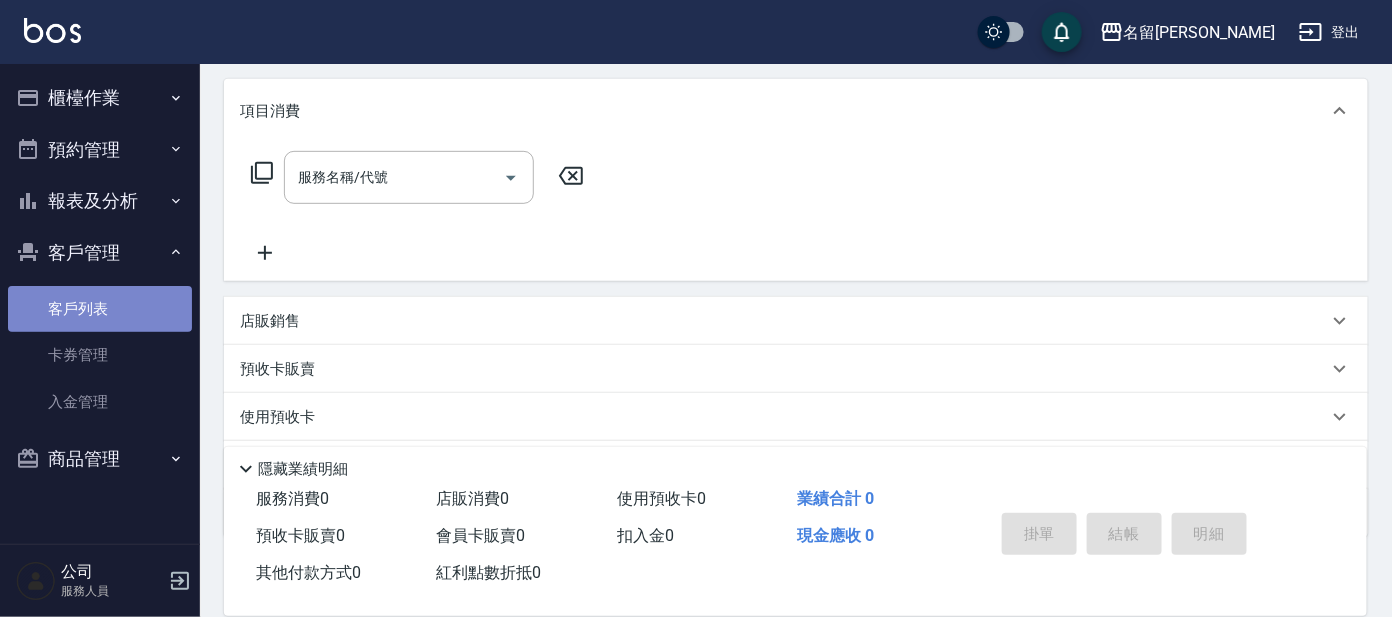 click on "客戶列表" at bounding box center [100, 309] 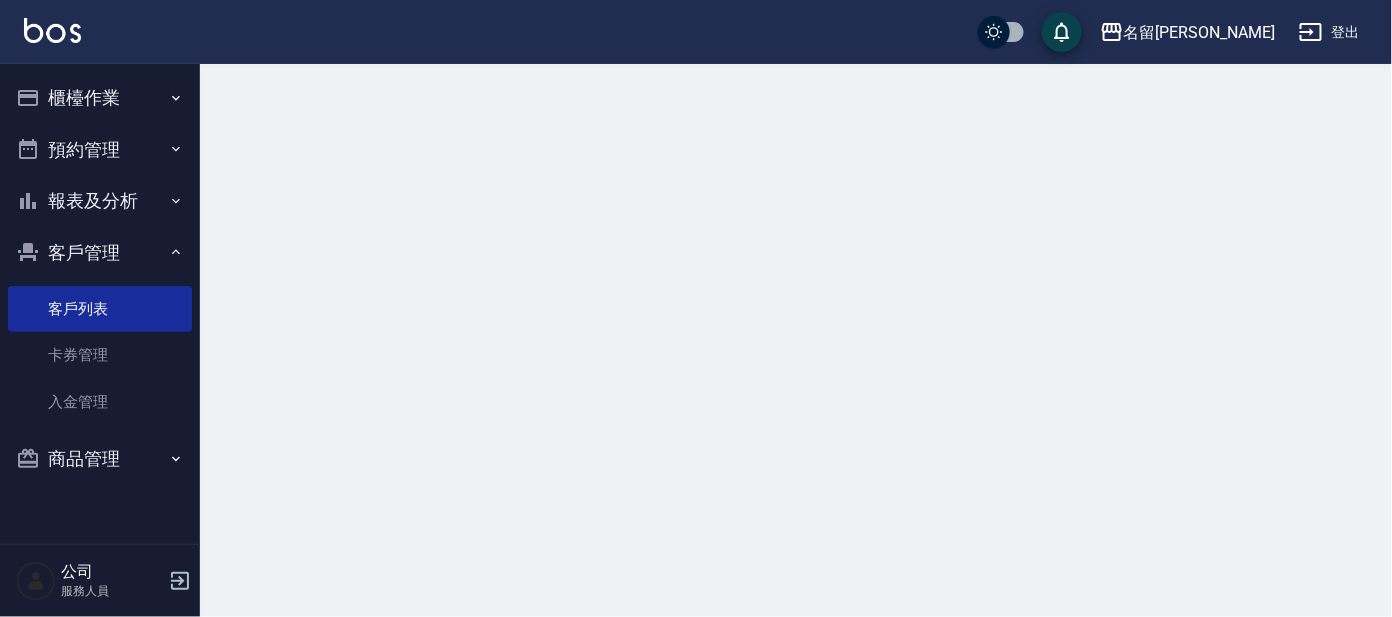 scroll, scrollTop: 0, scrollLeft: 0, axis: both 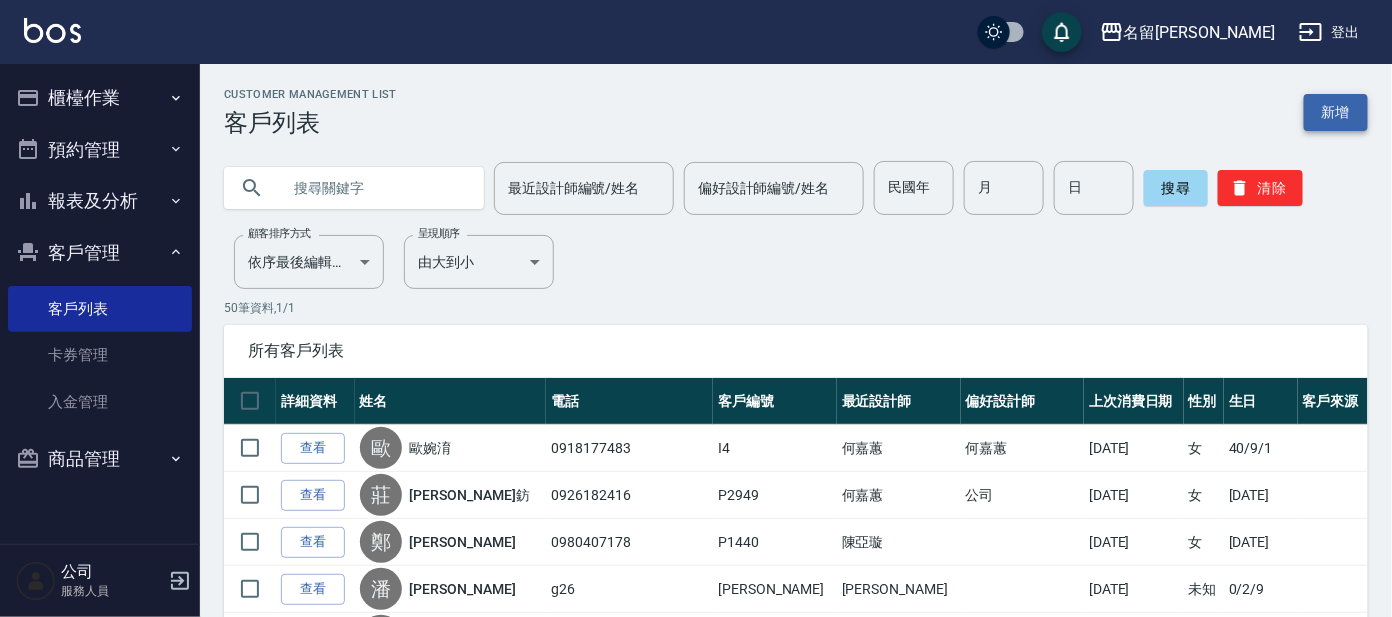 click on "新增" at bounding box center [1336, 112] 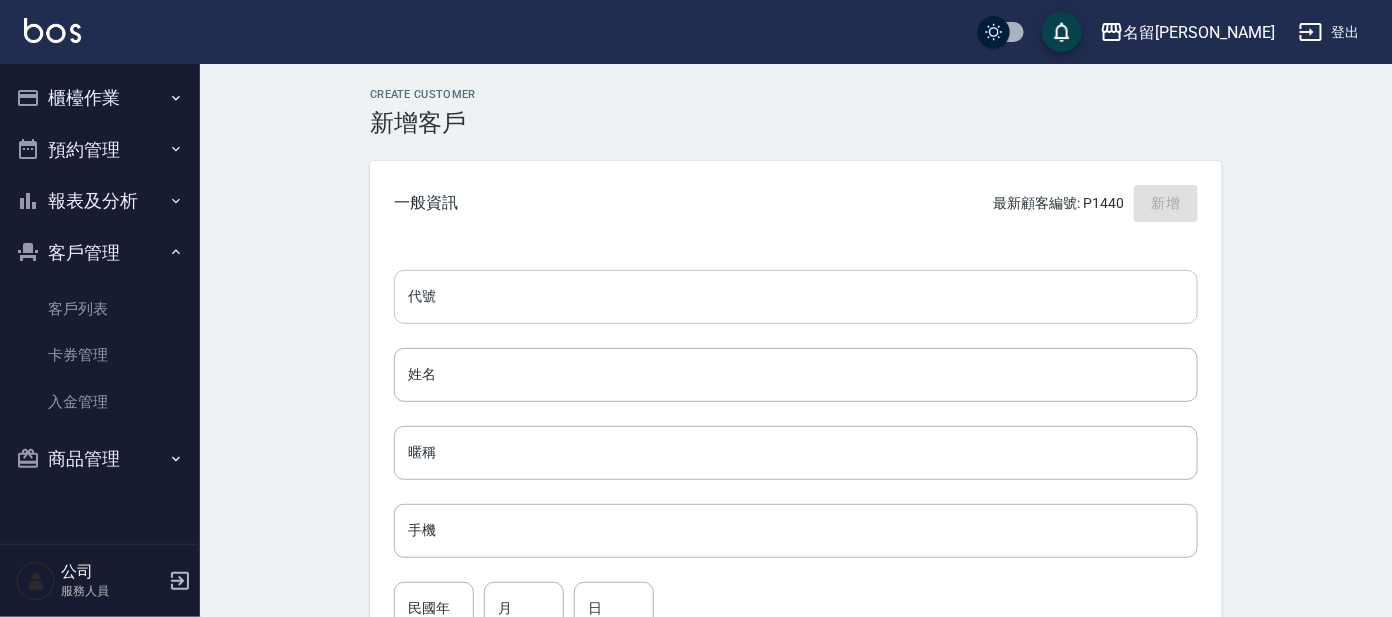 drag, startPoint x: 522, startPoint y: 273, endPoint x: 508, endPoint y: 275, distance: 14.142136 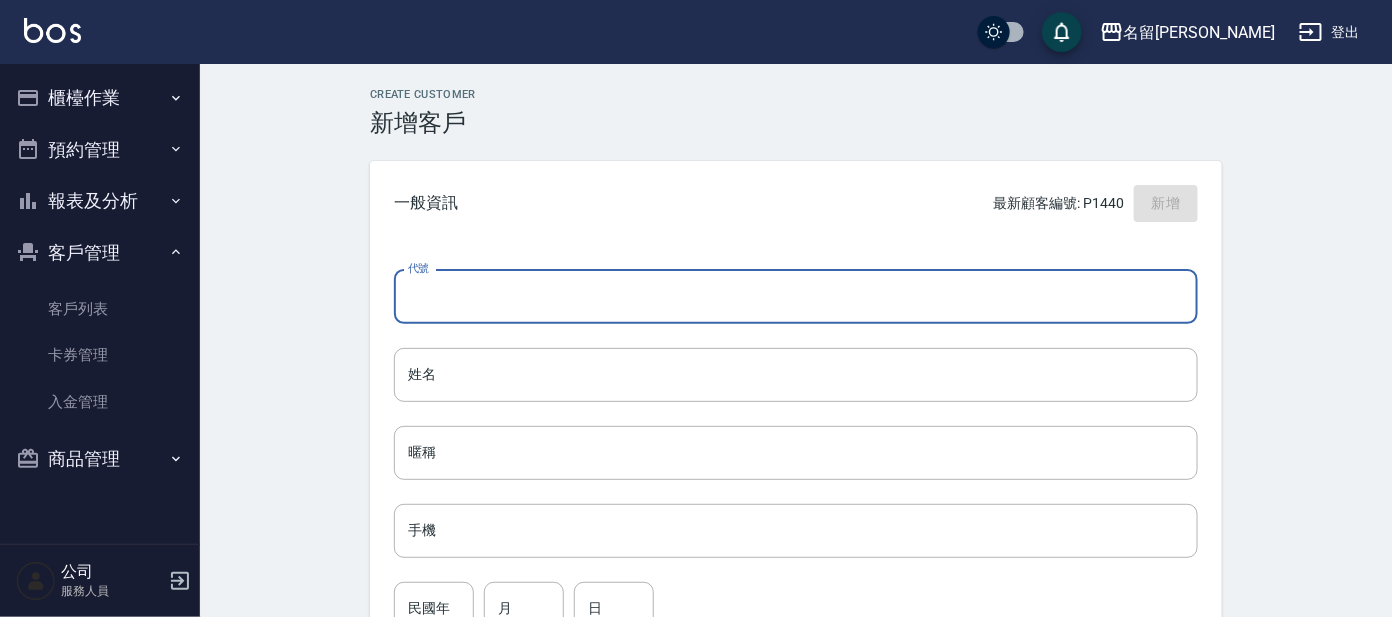 type on "p" 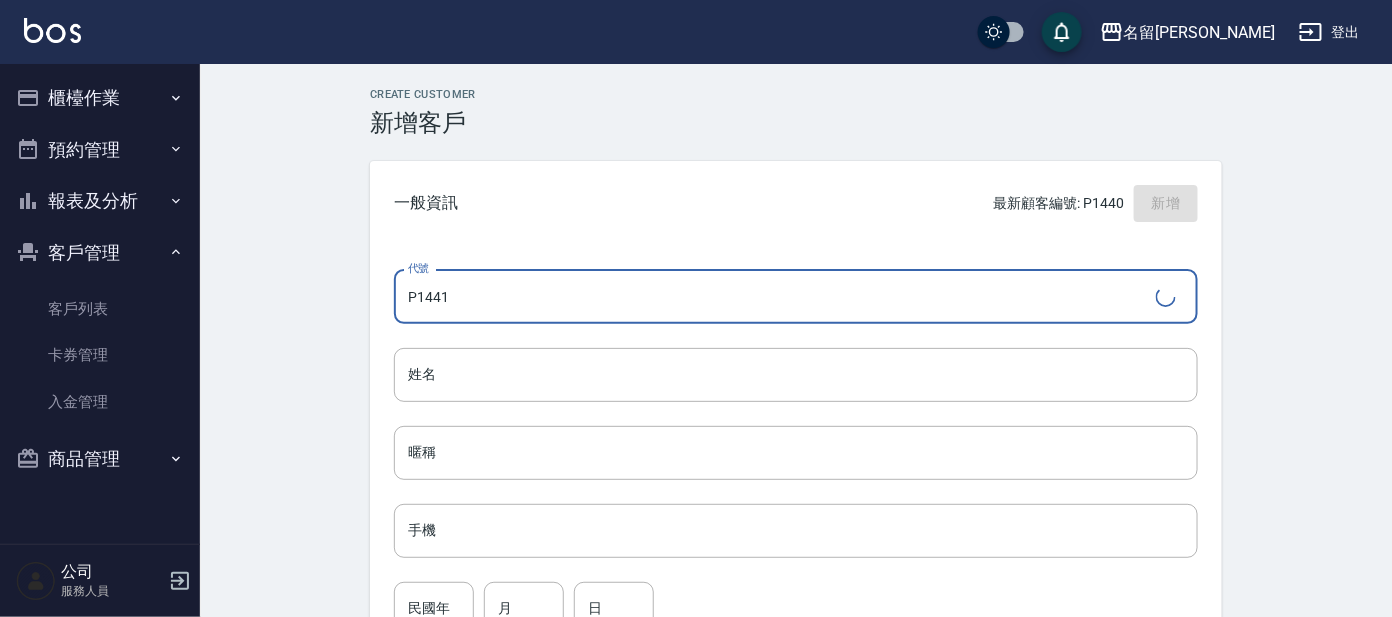 type on "P1441" 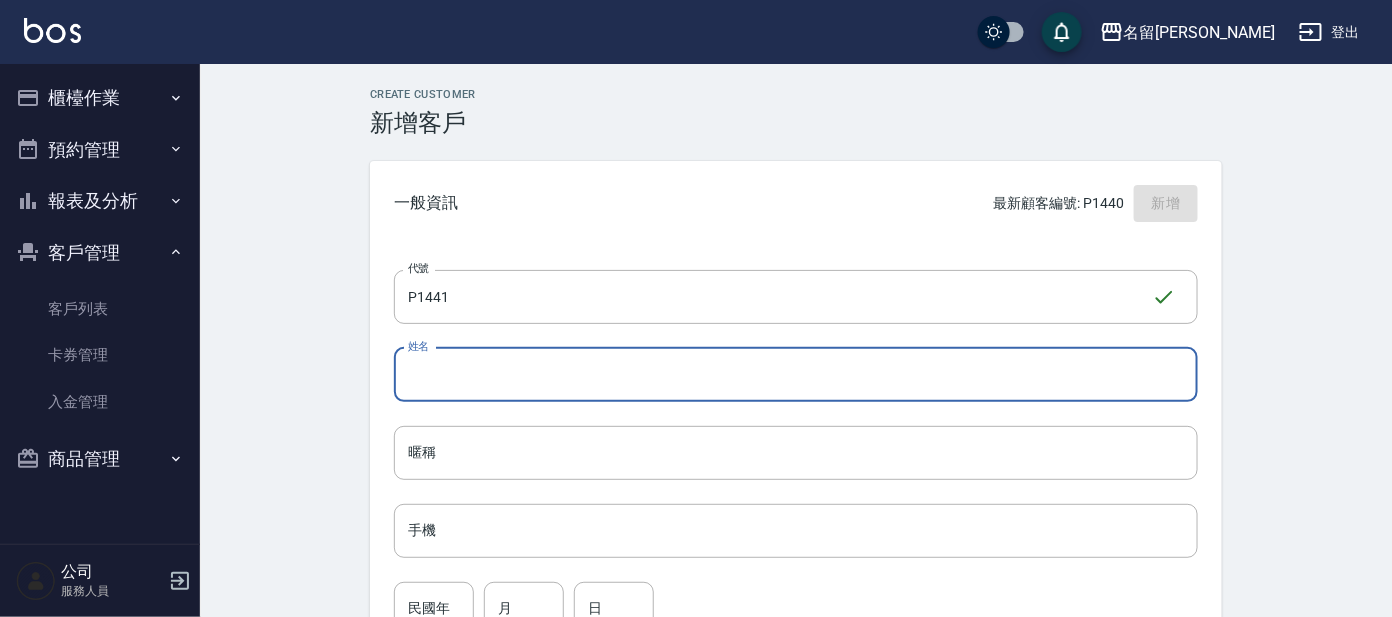 click on "姓名" at bounding box center [796, 375] 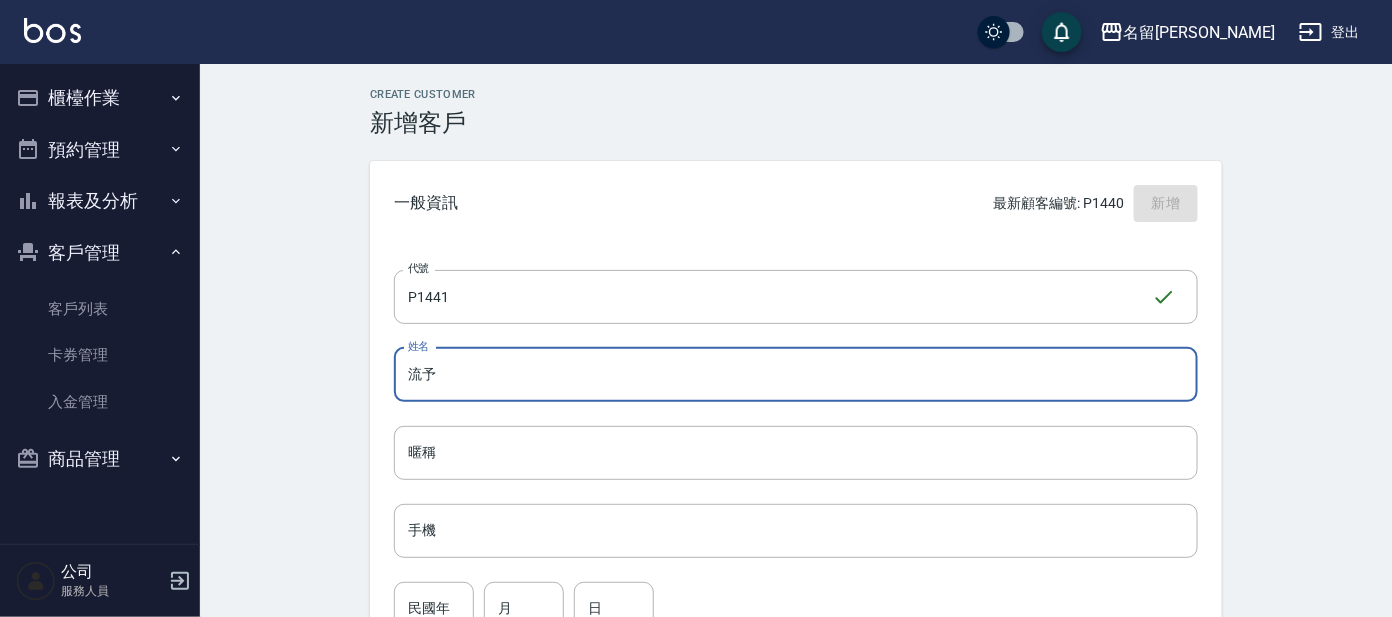 click on "流予" at bounding box center (796, 375) 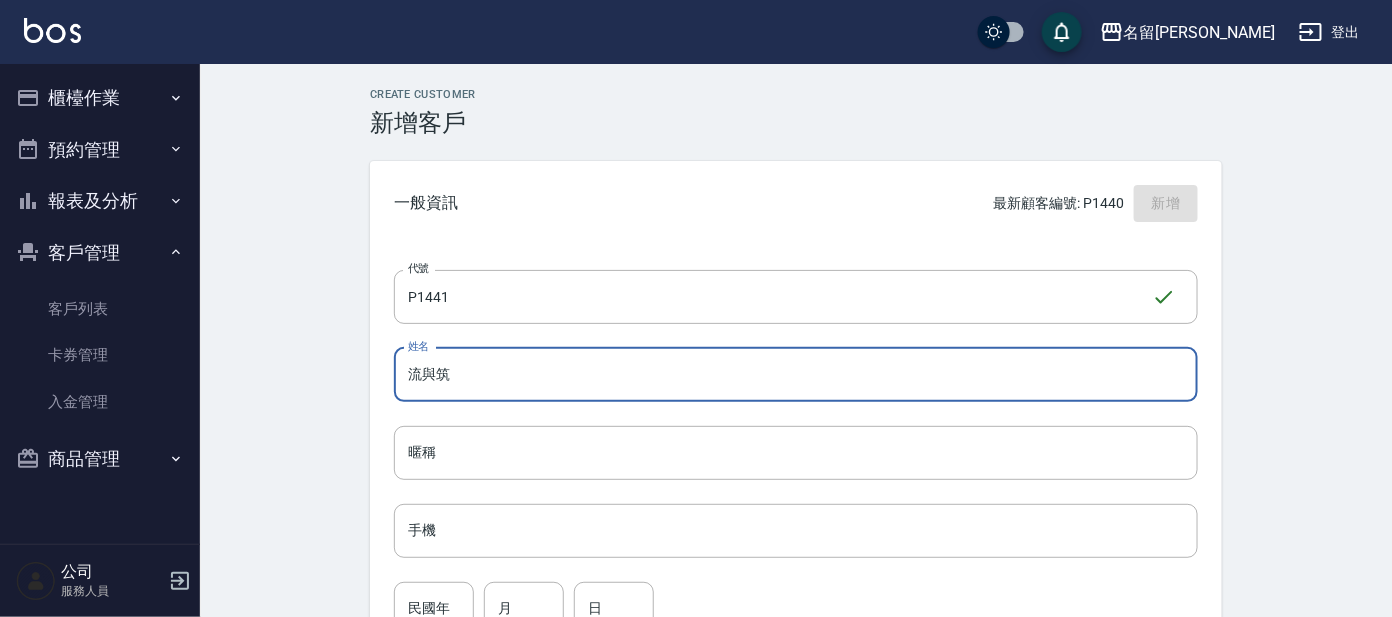 click on "流與筑" at bounding box center (796, 375) 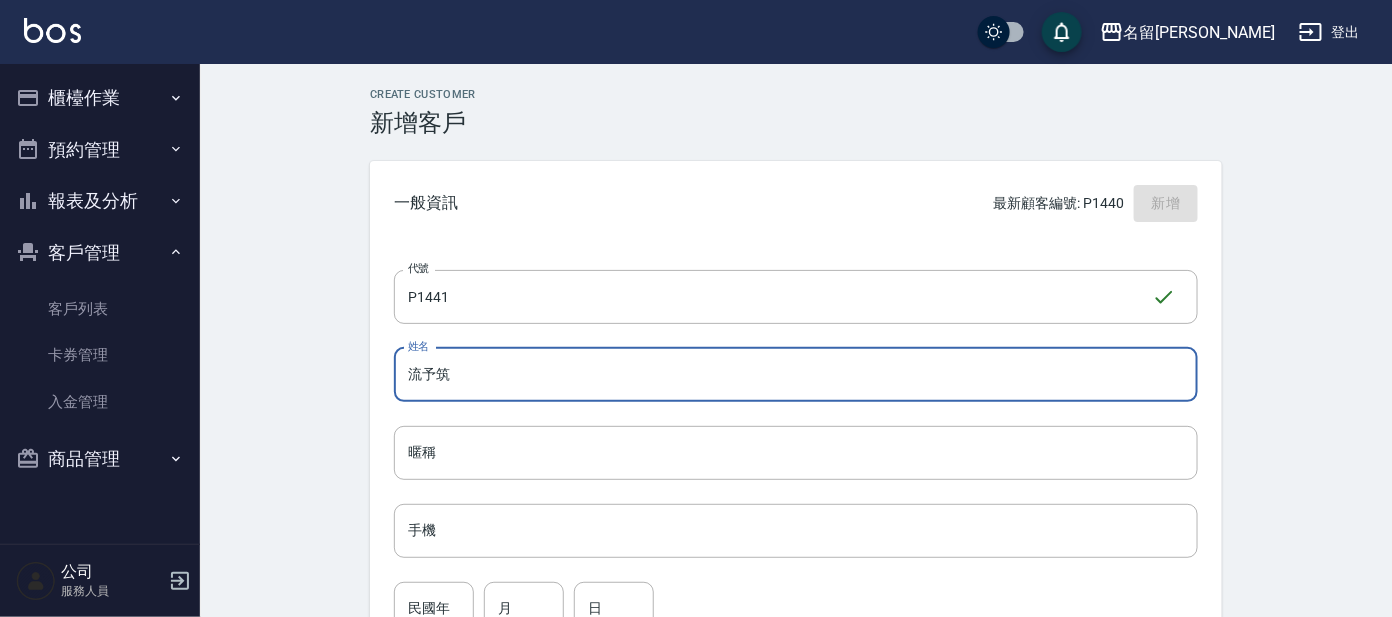 click on "流予筑" at bounding box center (796, 375) 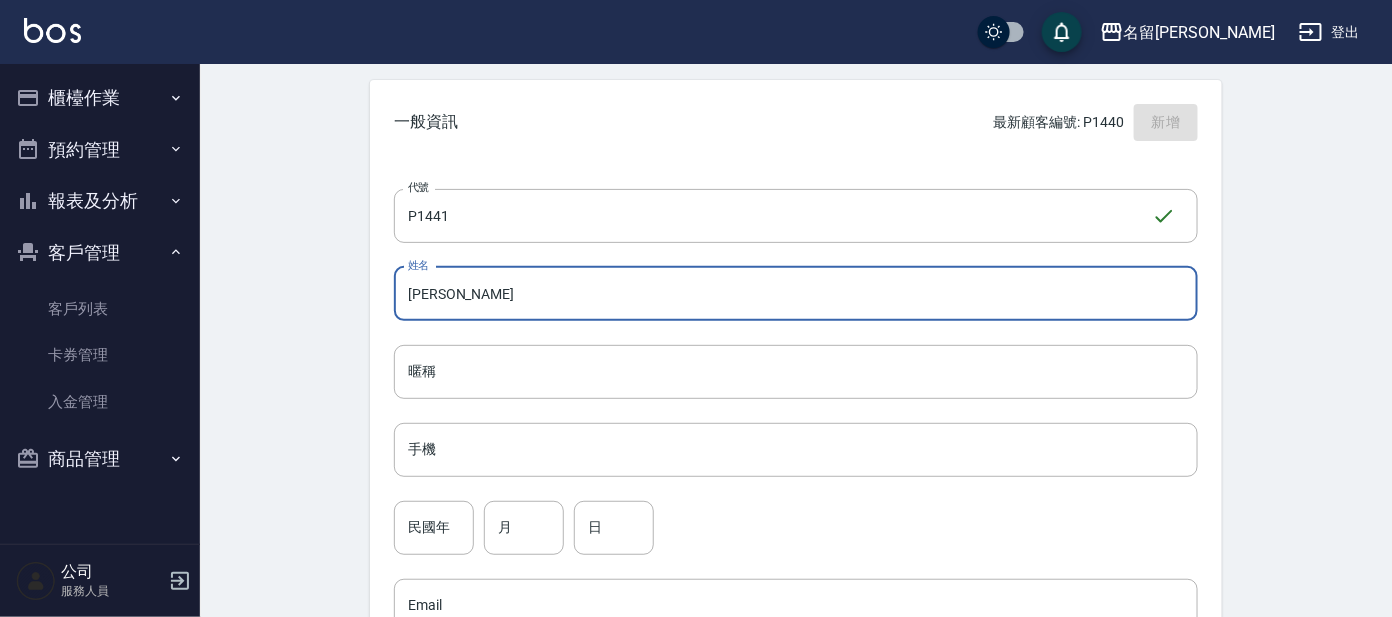 scroll, scrollTop: 124, scrollLeft: 0, axis: vertical 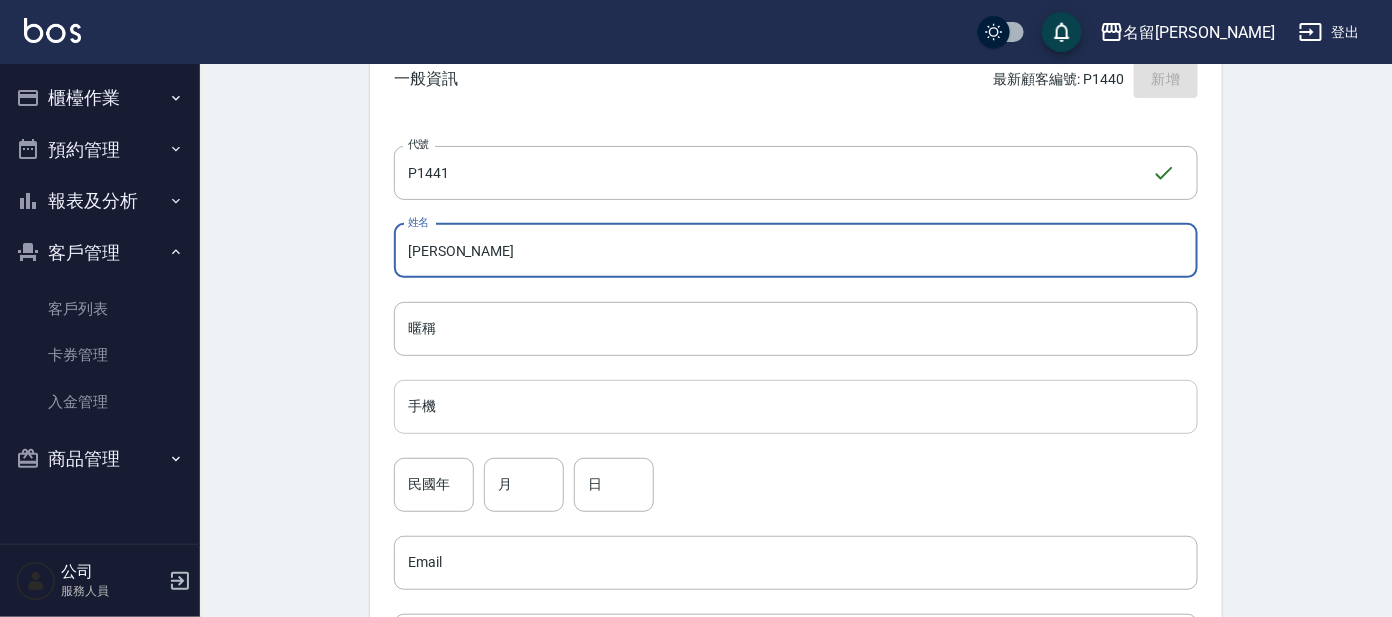type on "[PERSON_NAME]" 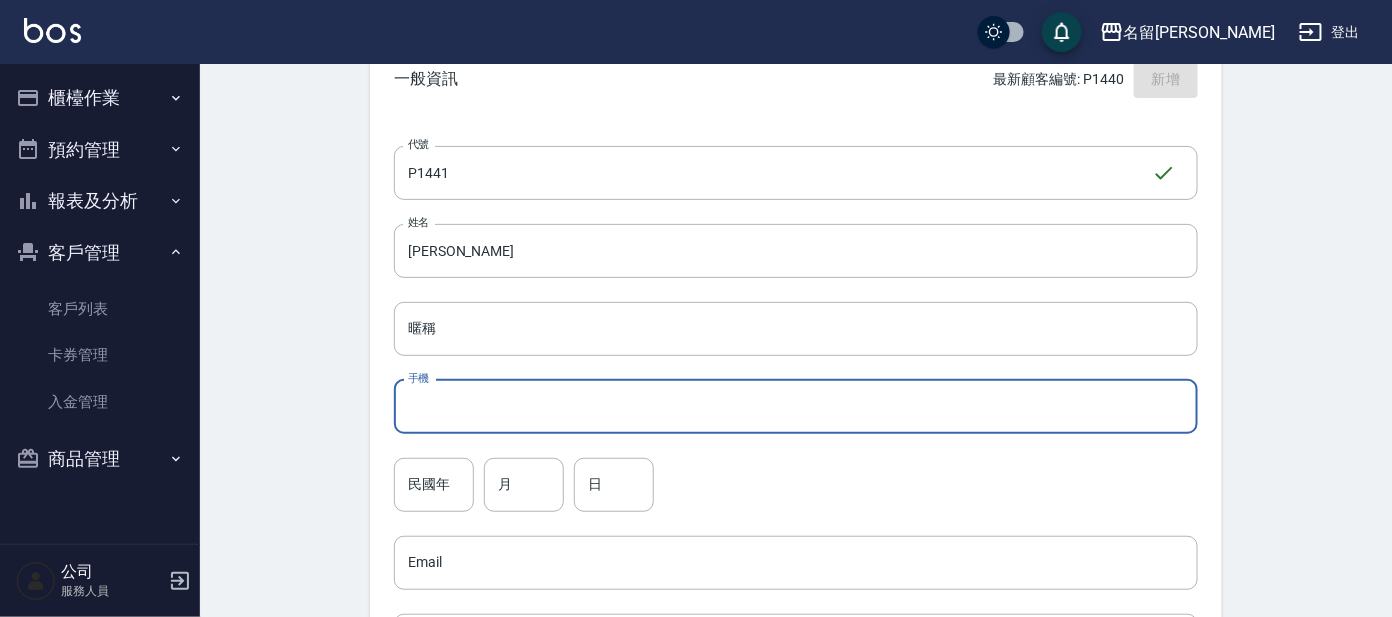 click on "手機" at bounding box center (796, 407) 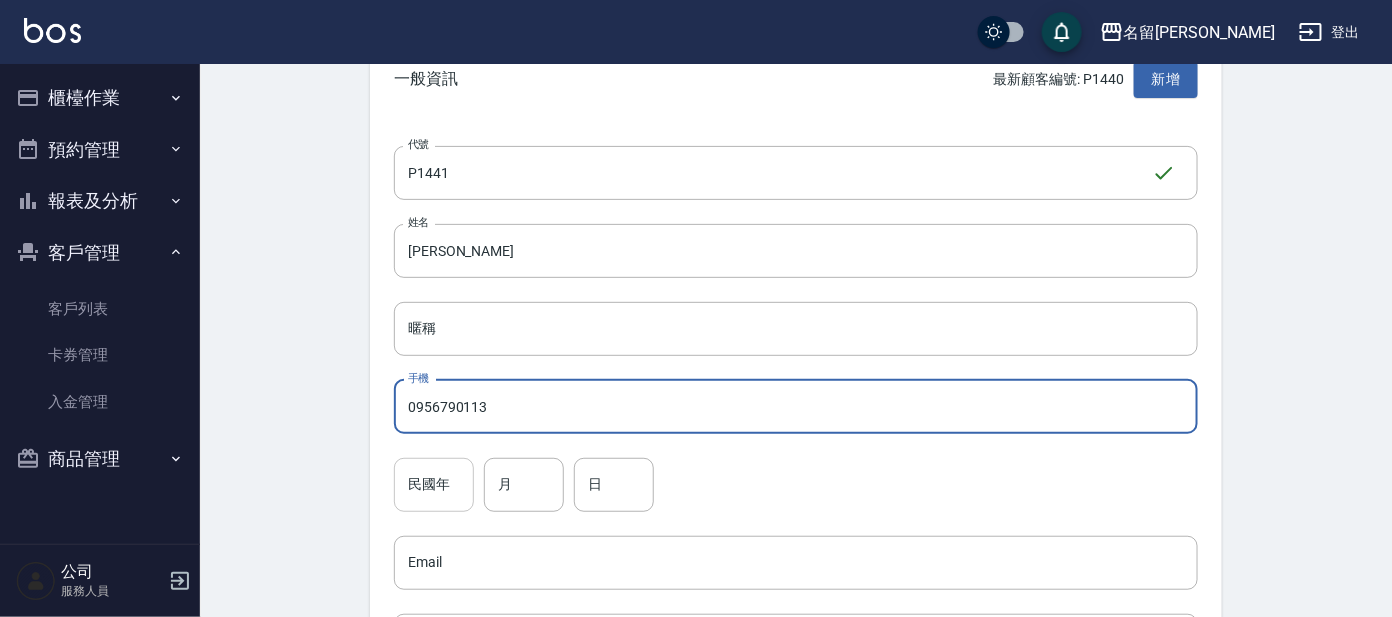 type on "0956790113" 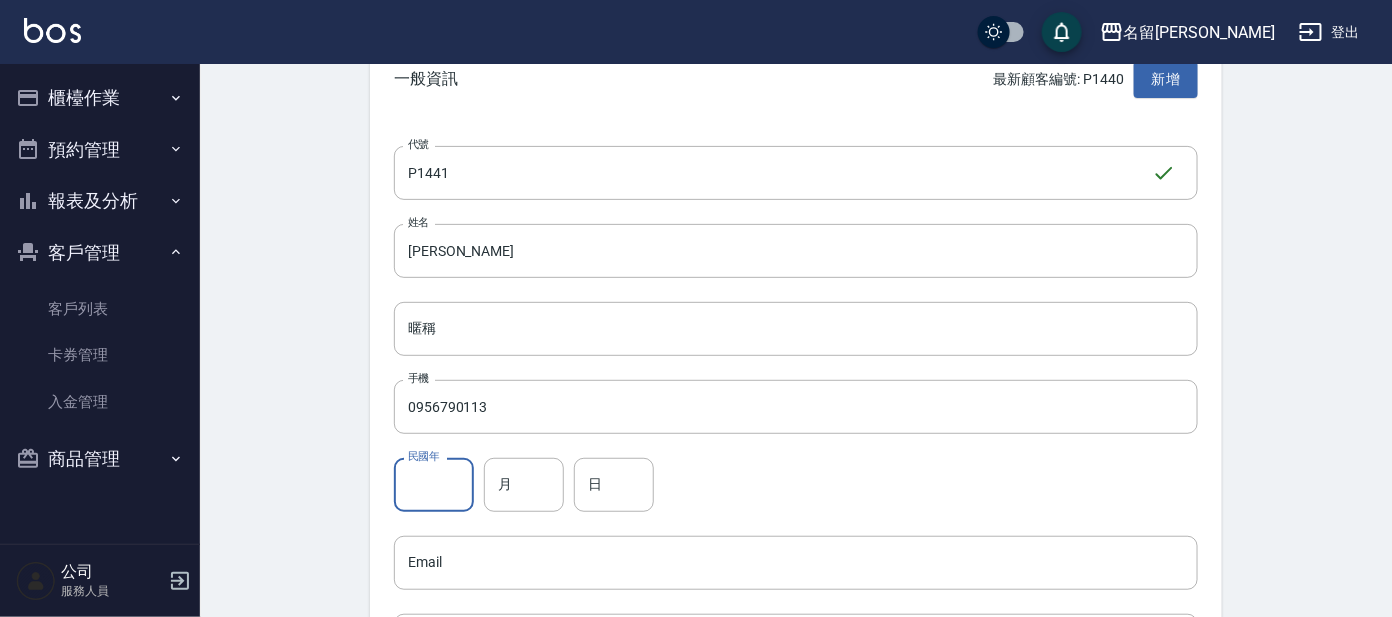 drag, startPoint x: 431, startPoint y: 478, endPoint x: 428, endPoint y: 488, distance: 10.440307 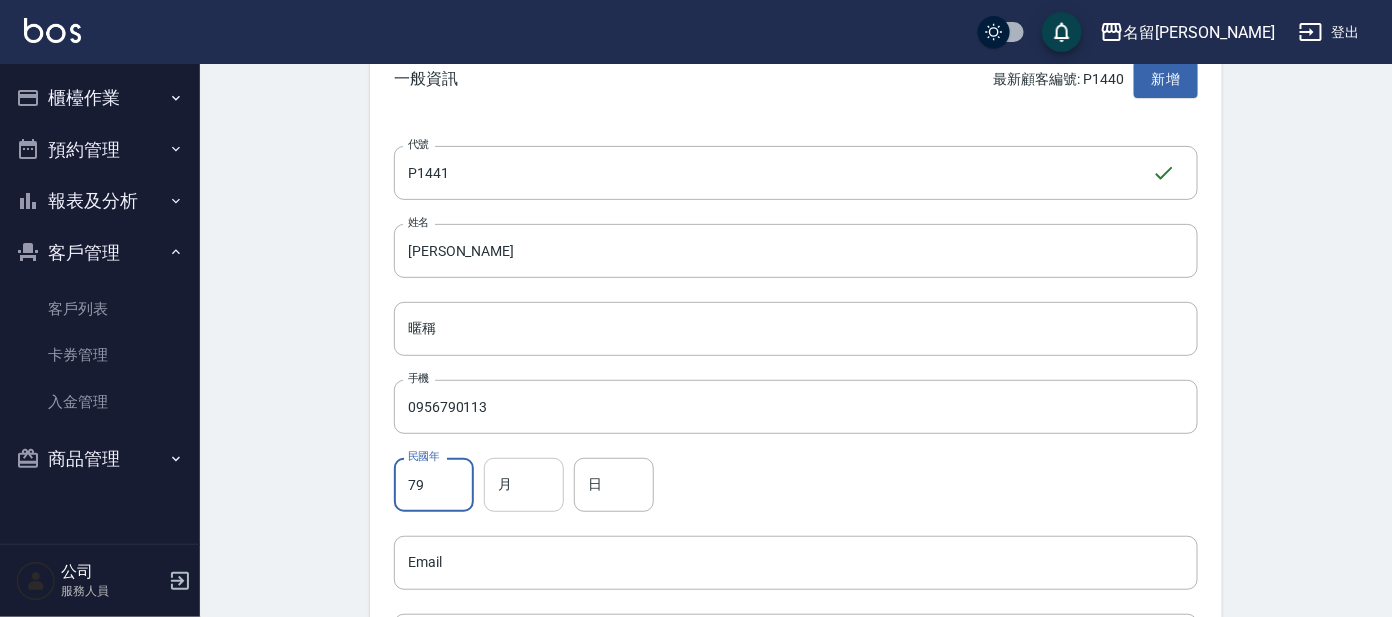 type on "79" 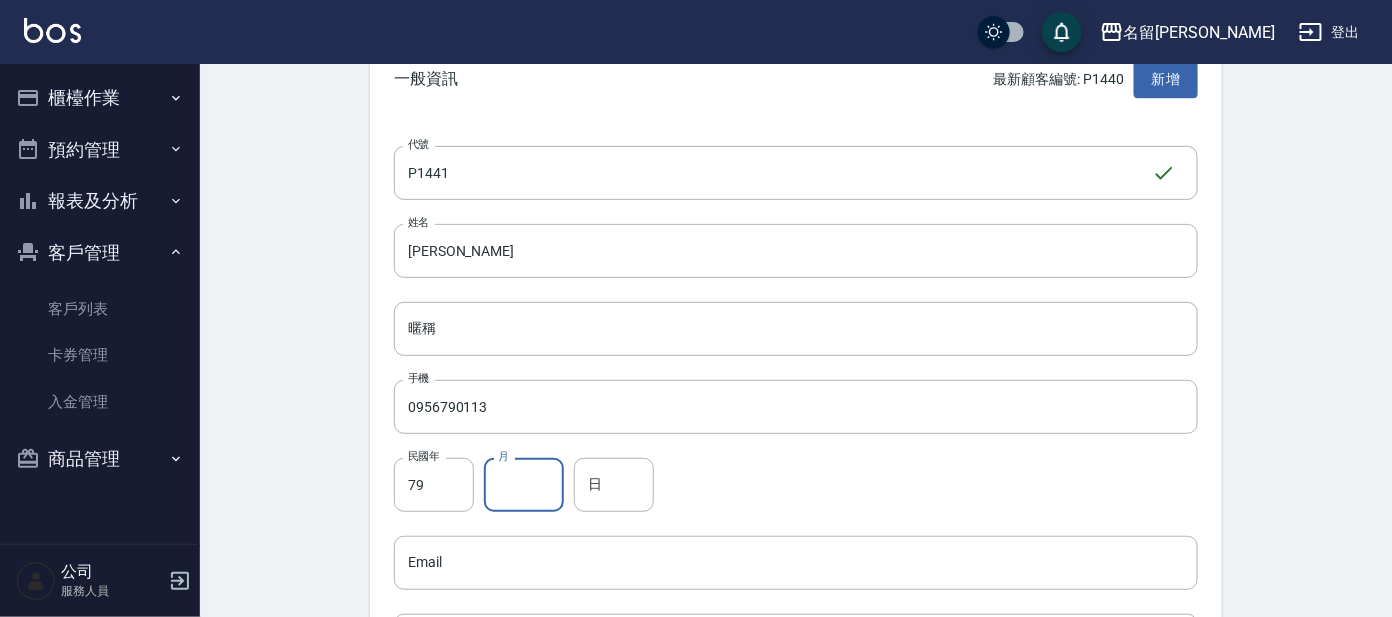 click on "月" at bounding box center [524, 485] 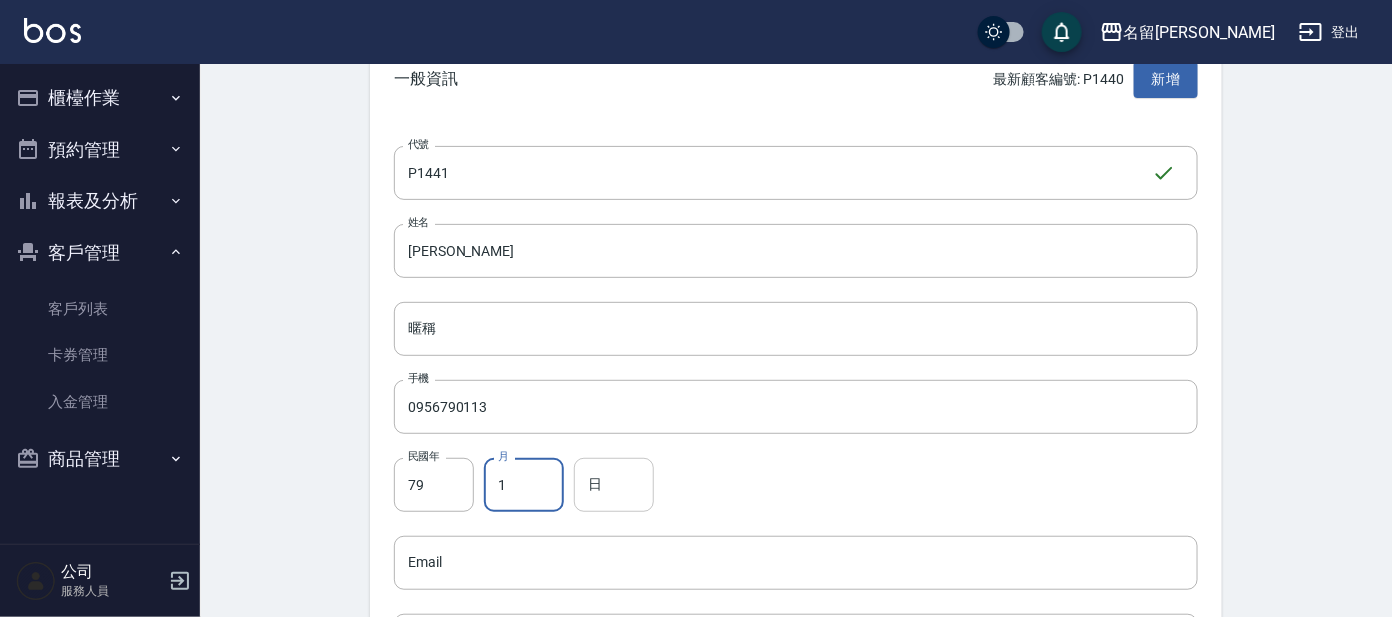 type on "1" 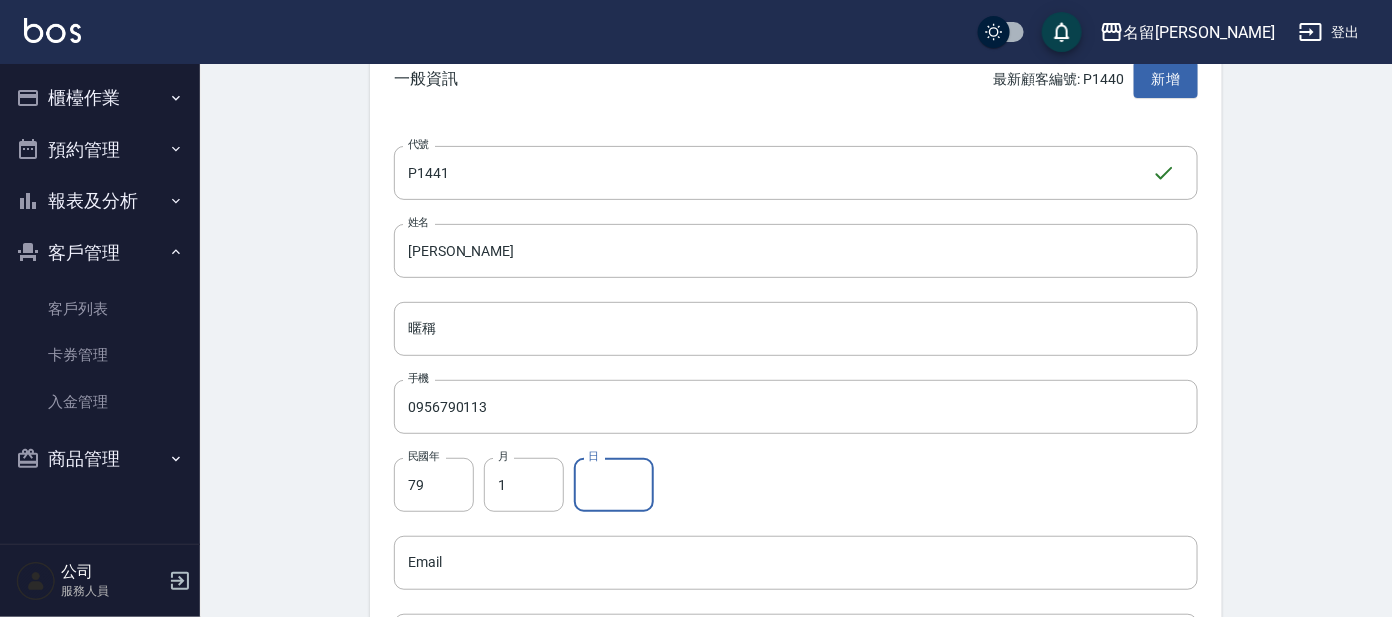 click on "日" at bounding box center [614, 485] 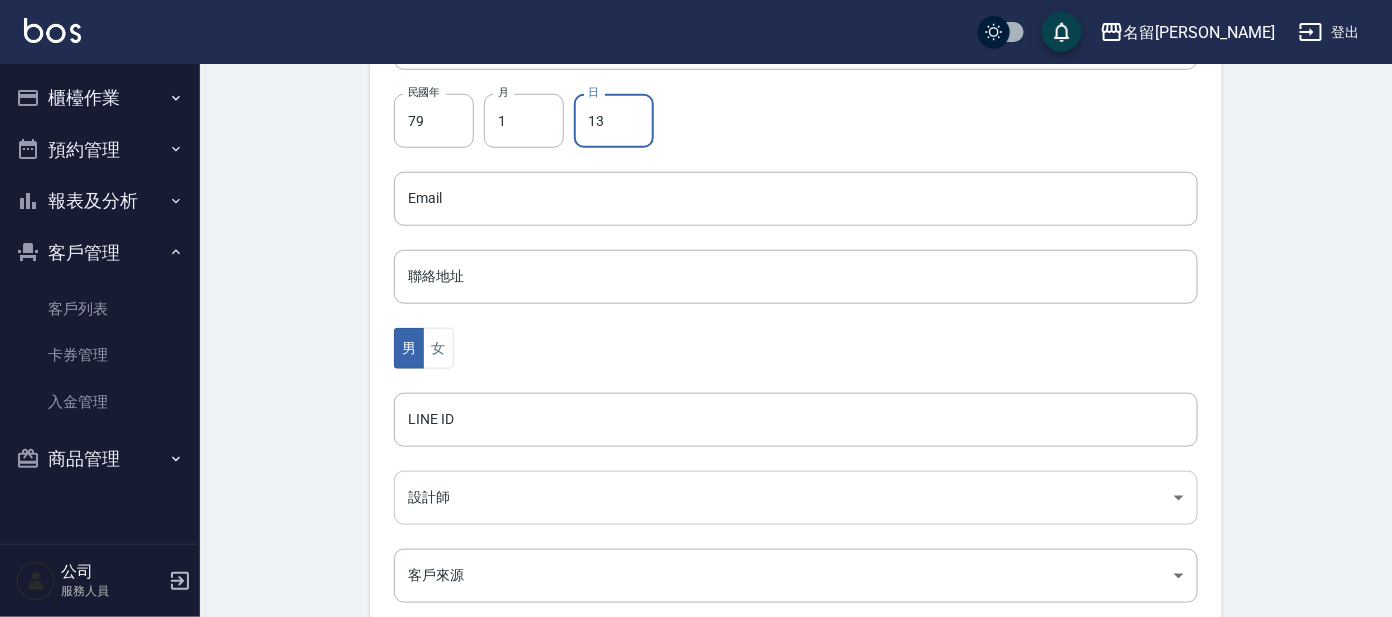 scroll, scrollTop: 499, scrollLeft: 0, axis: vertical 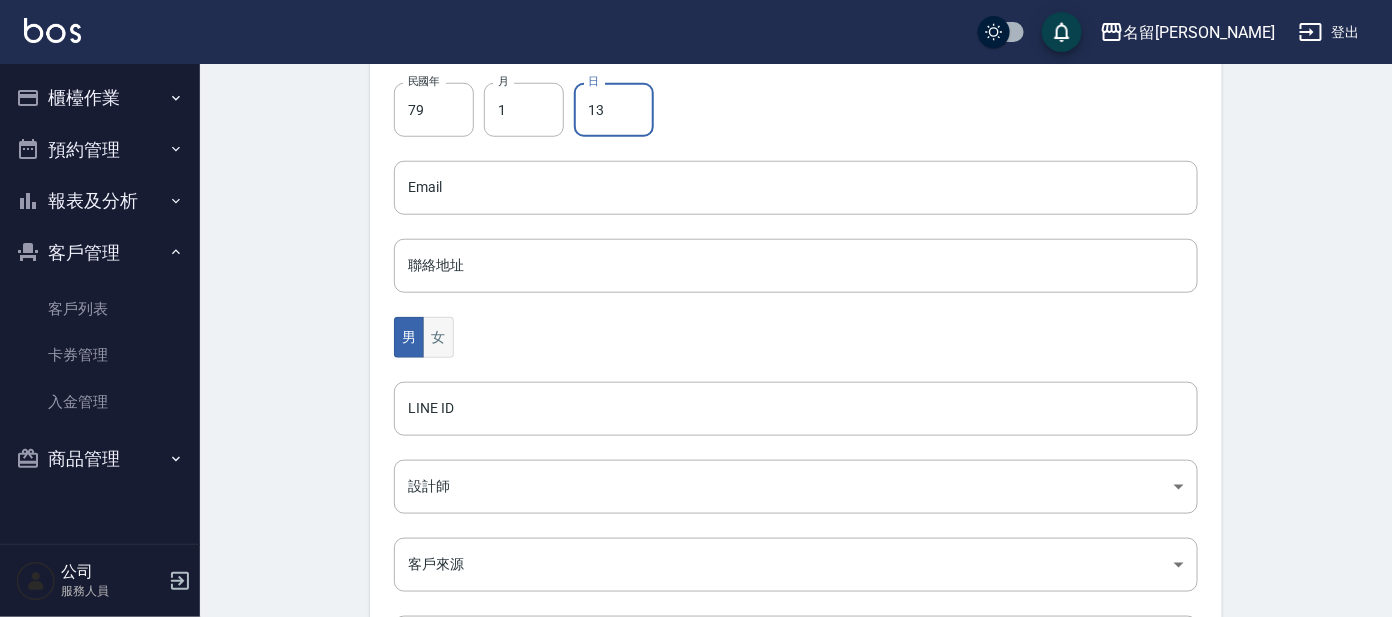 type on "13" 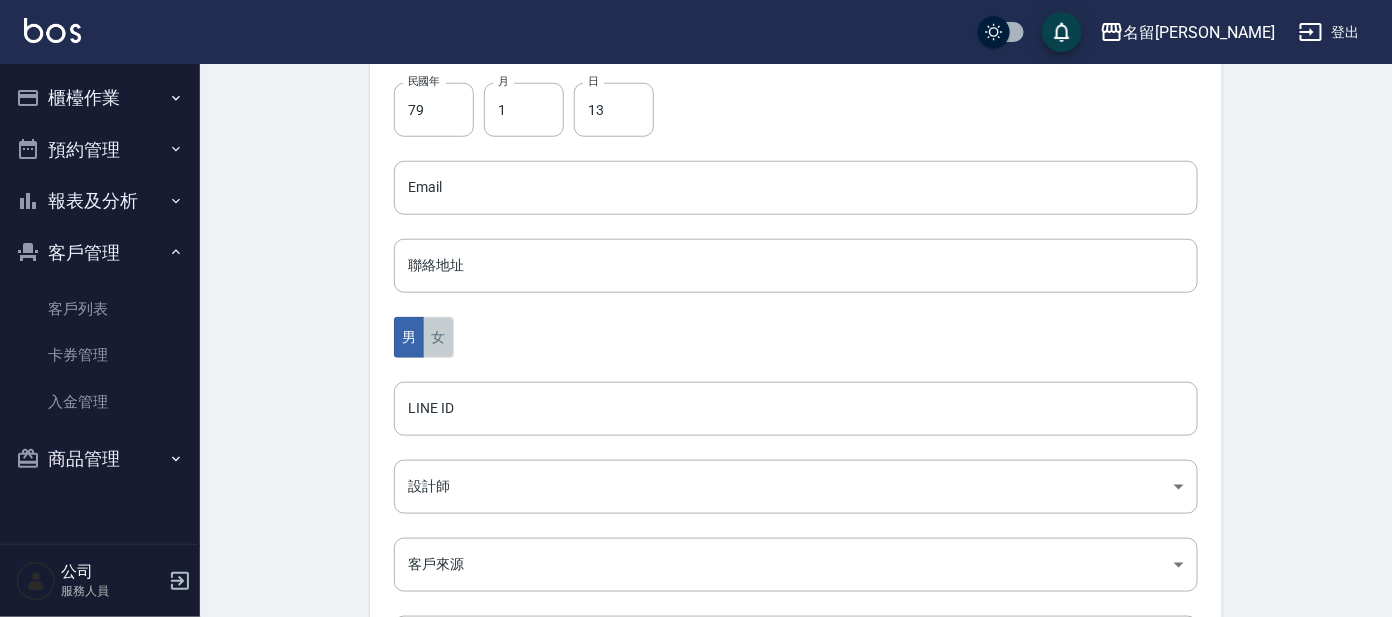 click on "女" at bounding box center (438, 337) 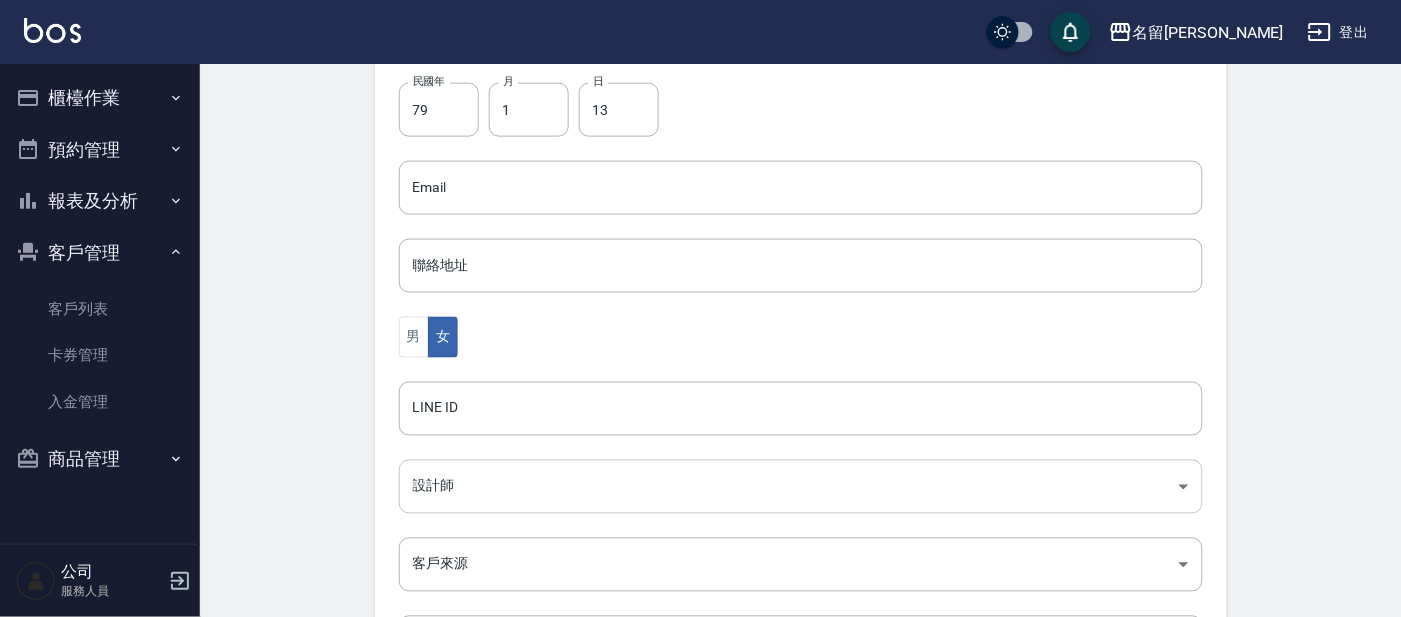 click on "名留大龍 登出 櫃檯作業 打帳單 帳單列表 掛單列表 現金收支登錄 高階收支登錄 材料自購登錄 每日結帳 排班表 現場電腦打卡 預約管理 預約管理 單日預約紀錄 單週預約紀錄 報表及分析 報表目錄 店家日報表 店家排行榜 互助日報表 互助排行榜 互助點數明細 互助業績報表 全店業績分析表 設計師業績表 設計師日報表 設計師業績分析表 設計師業績月報表 設計師排行榜 商品銷售排行榜 店販抽成明細 顧客入金餘額表 每日非現金明細 每日收支明細 客戶管理 客戶列表 卡券管理 入金管理 商品管理 商品分類設定 商品列表 公司  服務人員 Create Customer 新增客戶 一般資訊 最新顧客編號: P1440 新增 代號 P1441 ​ 代號 姓名 劉予筑 姓名 暱稱 暱稱 手機 0956790113 手機 民國年 79 民國年 月 1 月 日 13 日 Email Email 聯絡地址 聯絡地址 男 女 LINE ID LINE ID 設計師 ​ 設計師 客戶來源 ​" at bounding box center (700, 152) 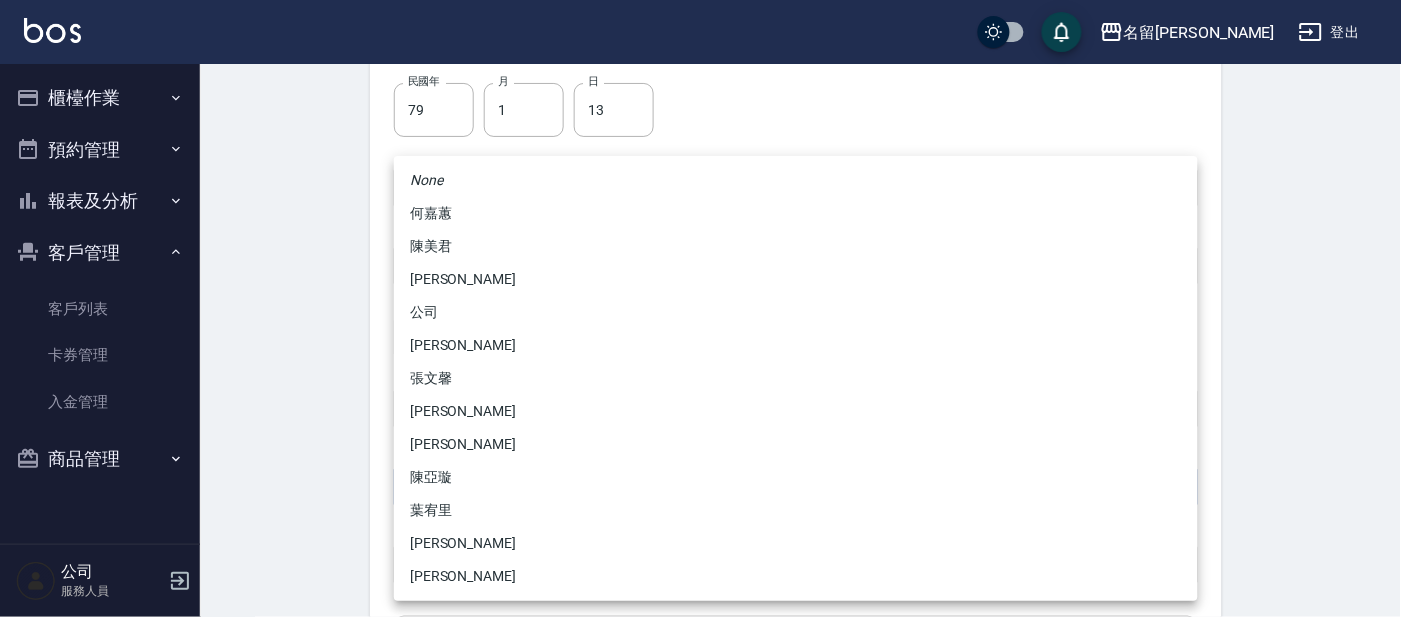 type 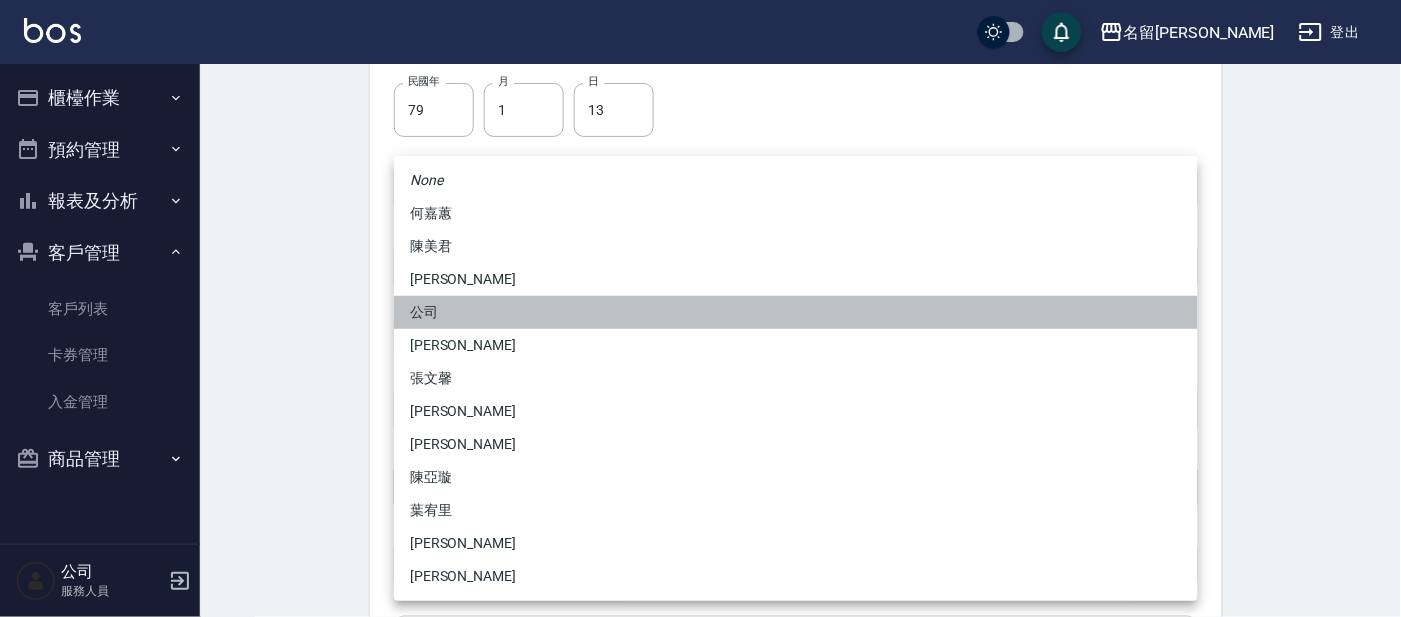 click on "公司" at bounding box center [796, 312] 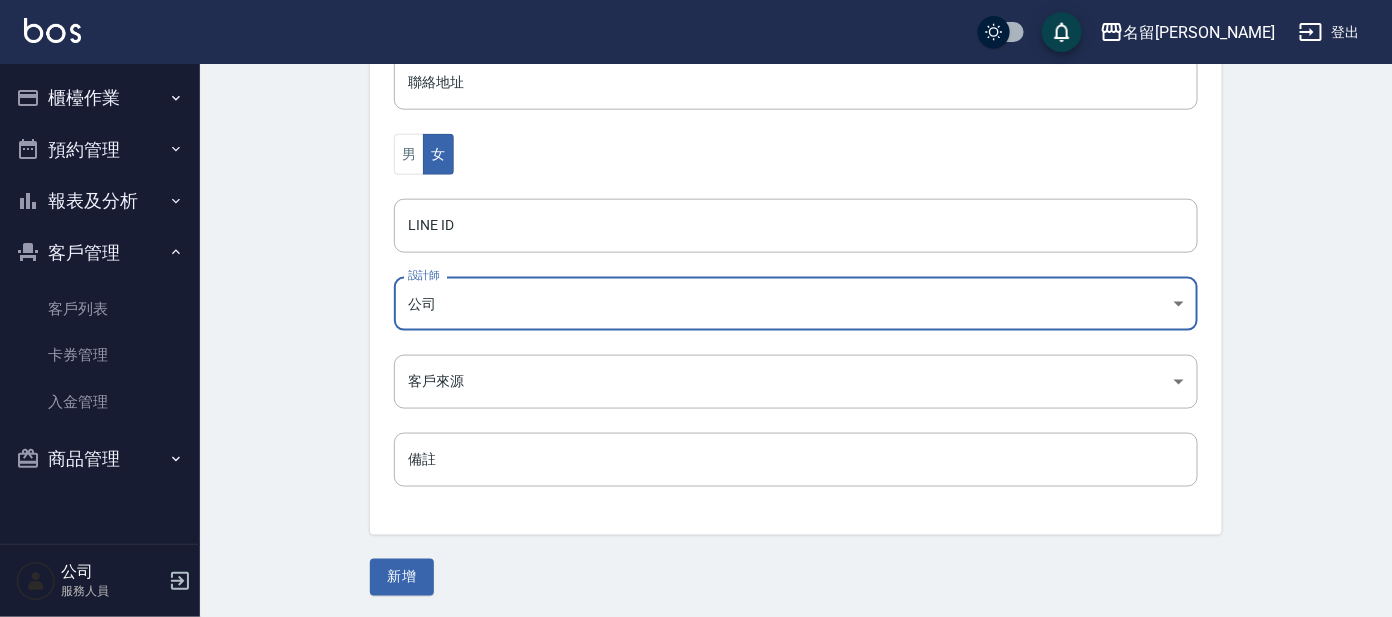 scroll, scrollTop: 683, scrollLeft: 0, axis: vertical 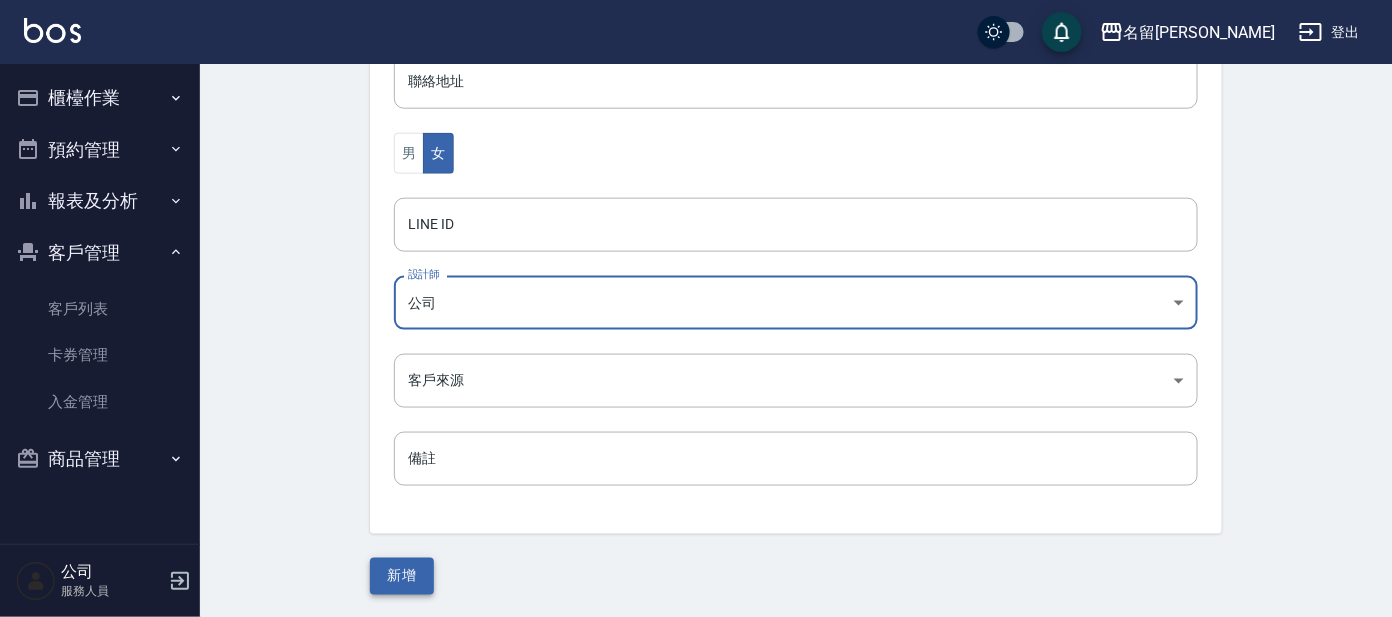 click on "新增" at bounding box center [402, 576] 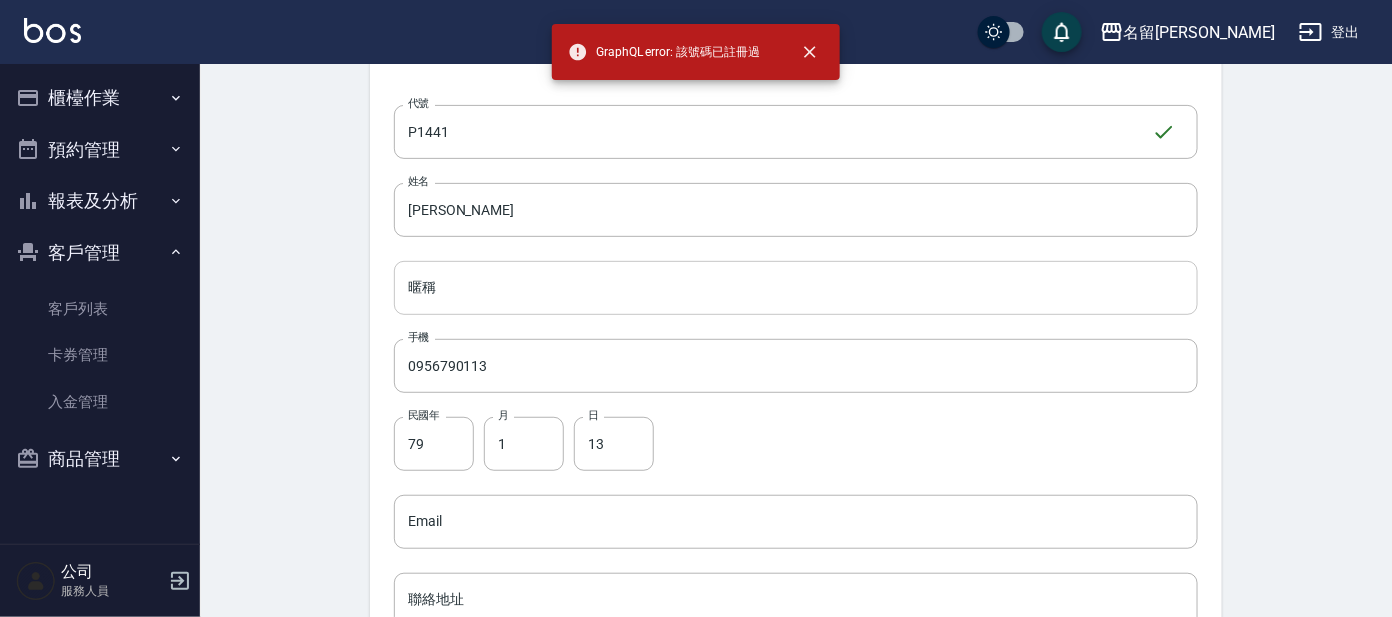 scroll, scrollTop: 0, scrollLeft: 0, axis: both 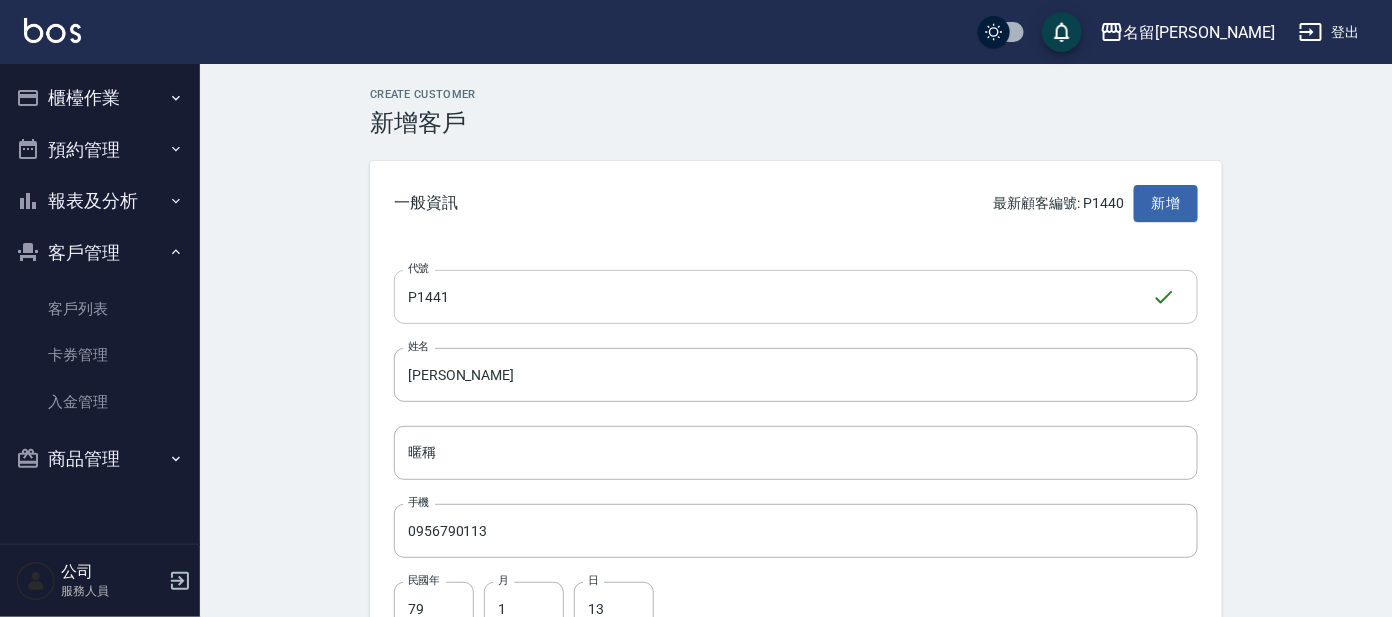 click on "P1441" at bounding box center [773, 297] 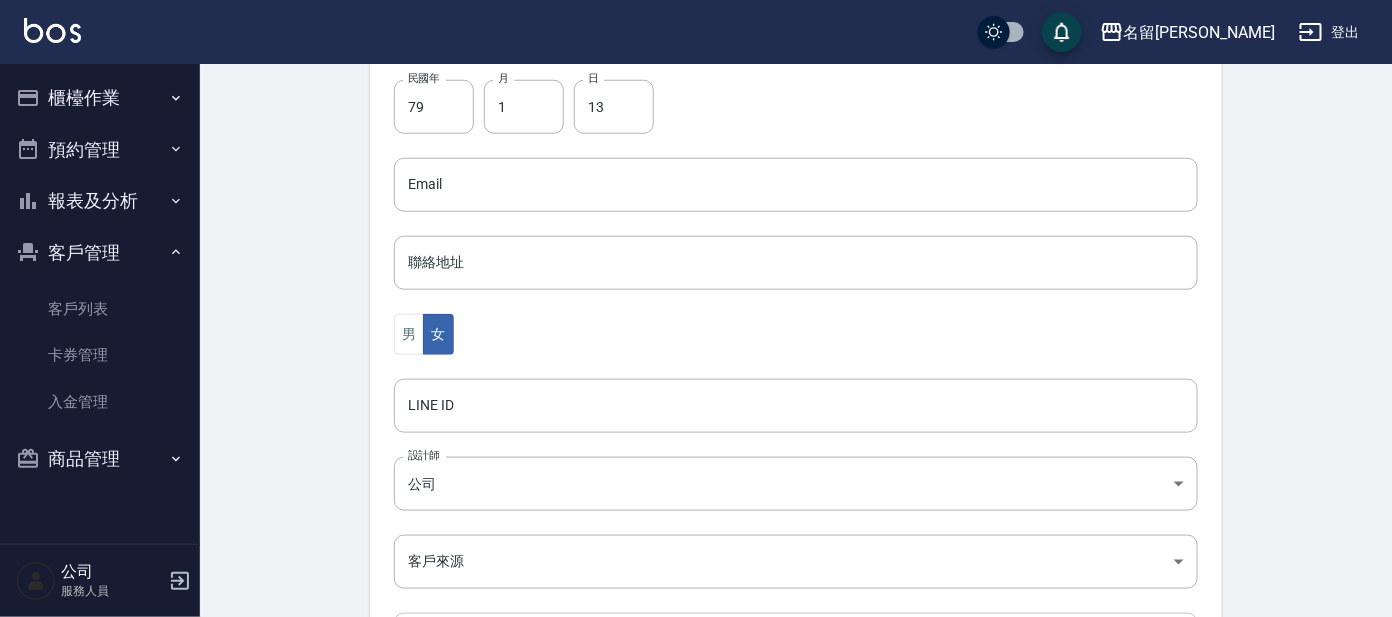 scroll, scrollTop: 683, scrollLeft: 0, axis: vertical 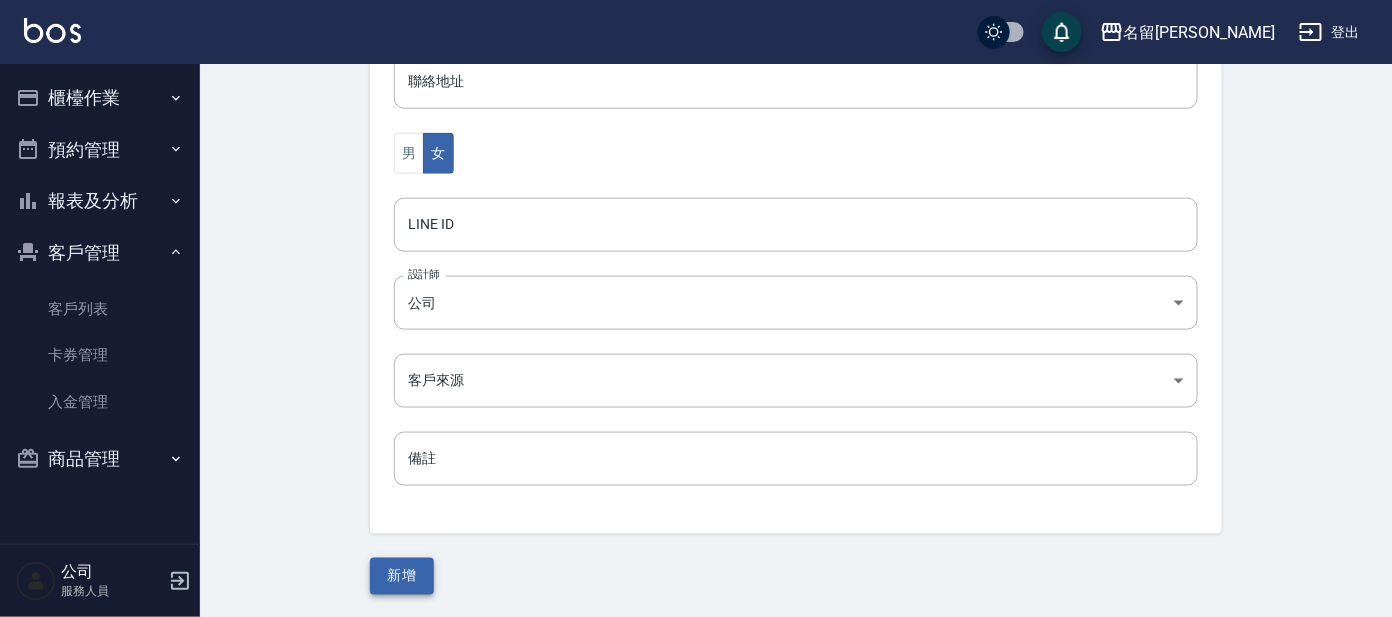 click on "新增" at bounding box center (402, 576) 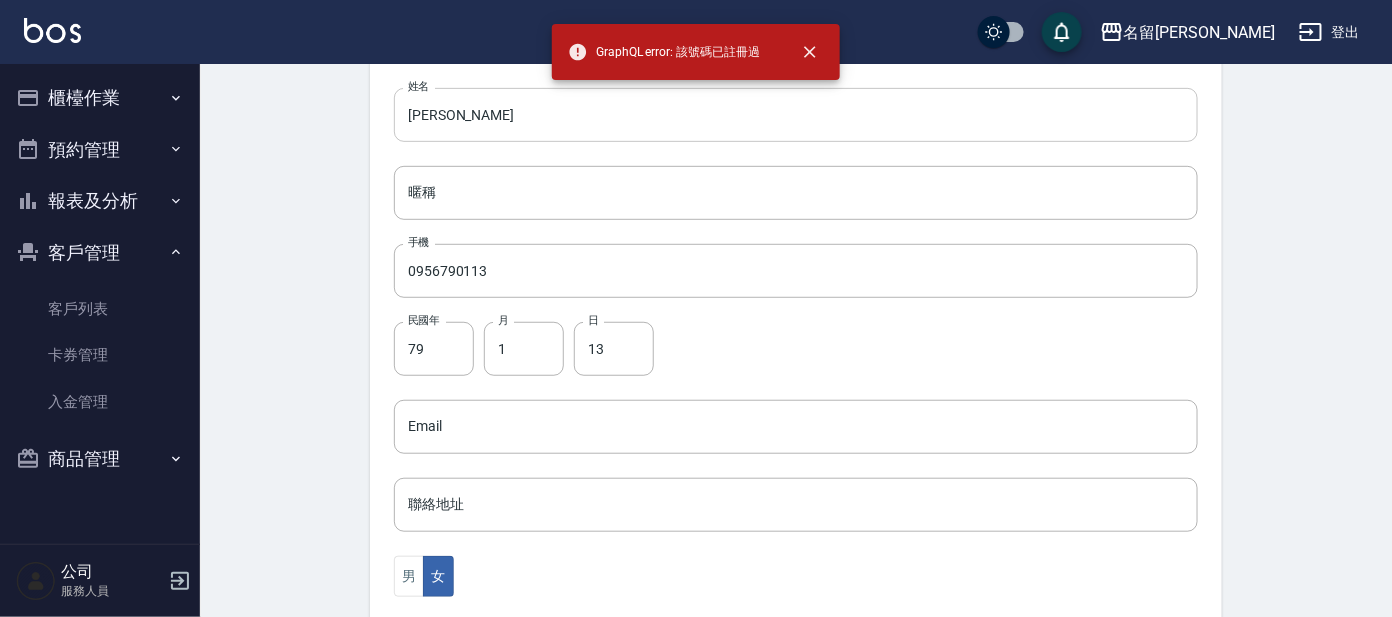 scroll, scrollTop: 58, scrollLeft: 0, axis: vertical 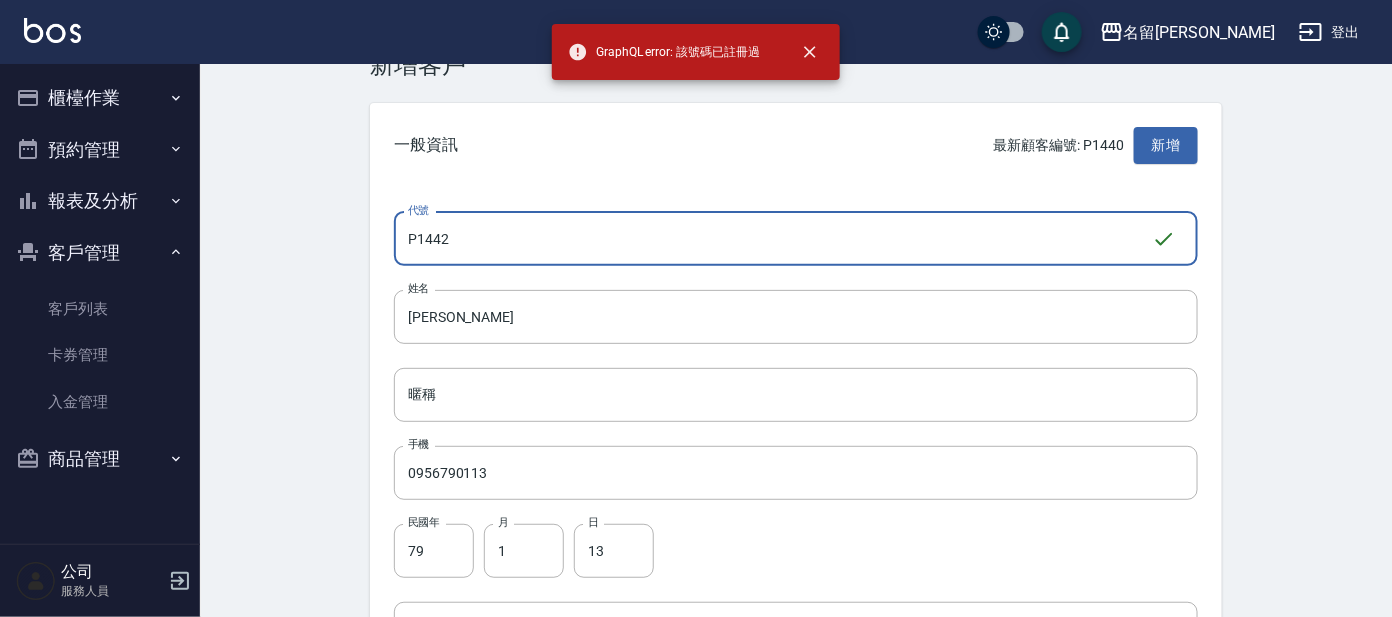 click on "P1442" at bounding box center [773, 239] 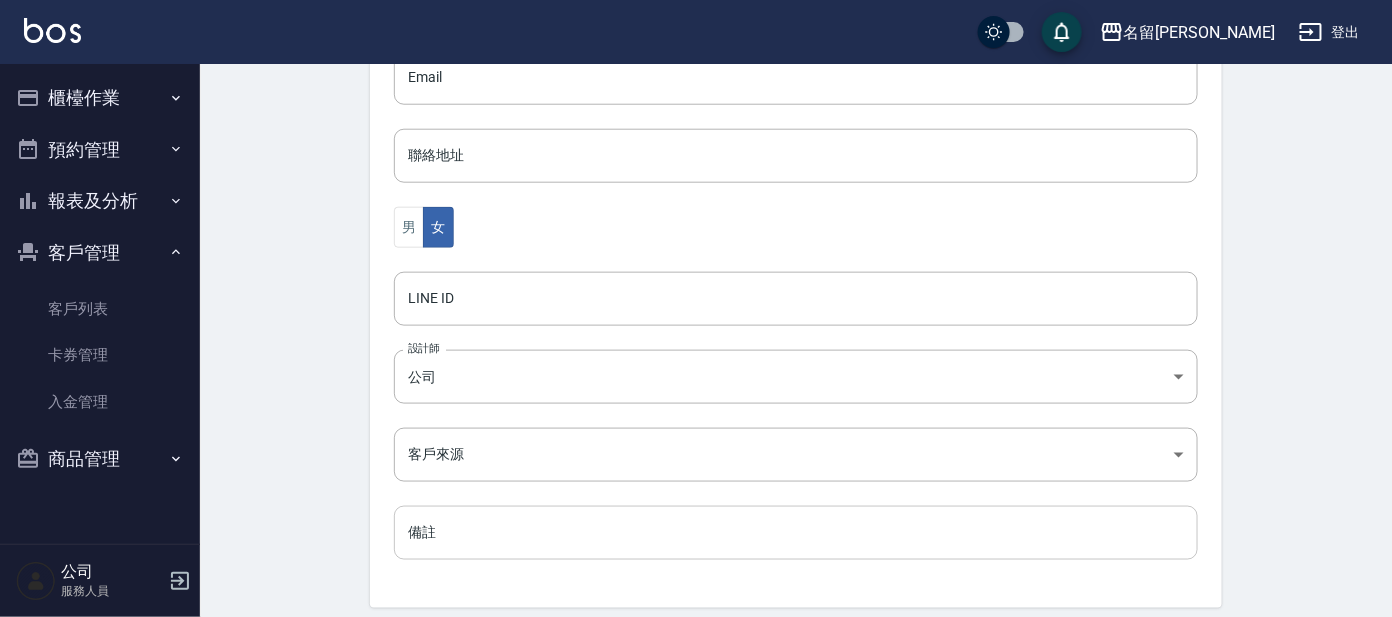 scroll, scrollTop: 683, scrollLeft: 0, axis: vertical 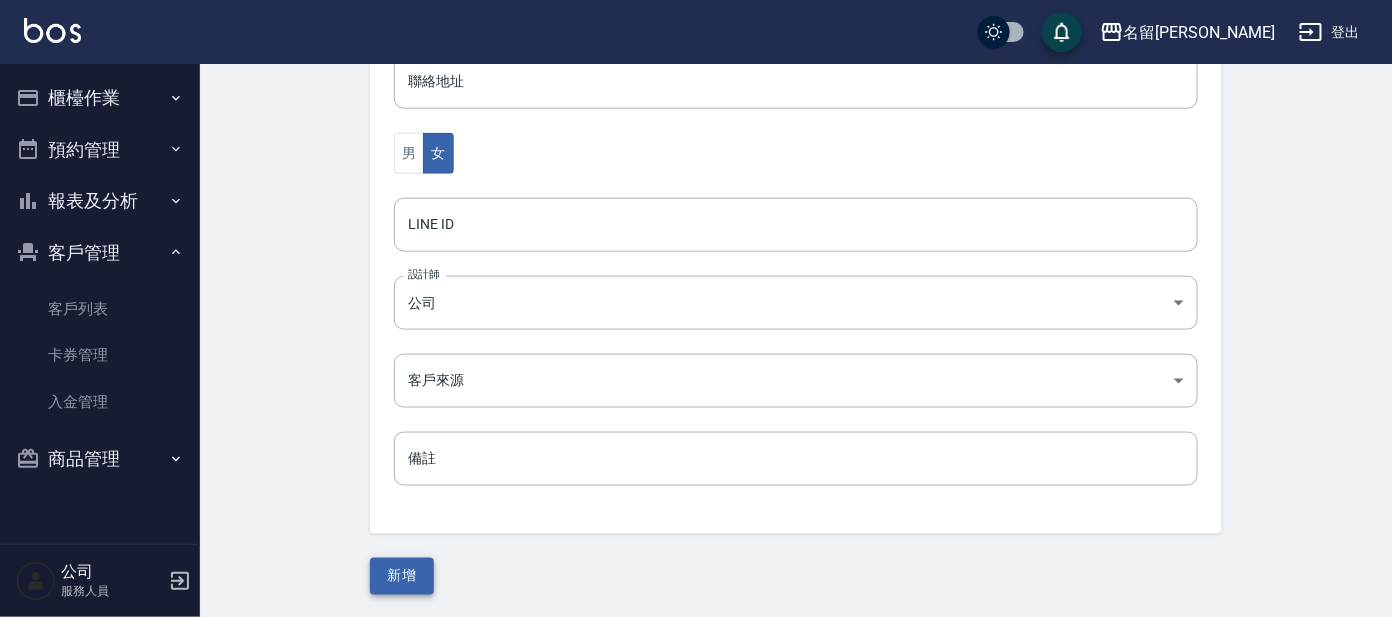 type on "P1444" 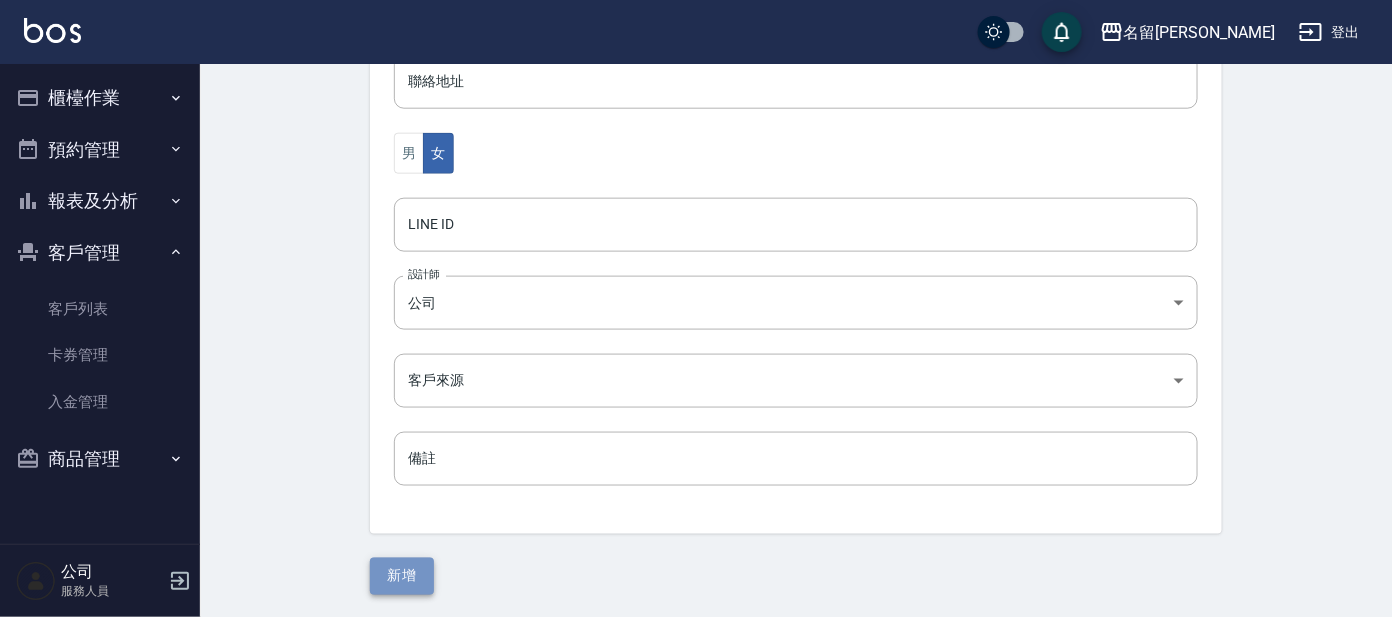 click on "新增" at bounding box center (402, 576) 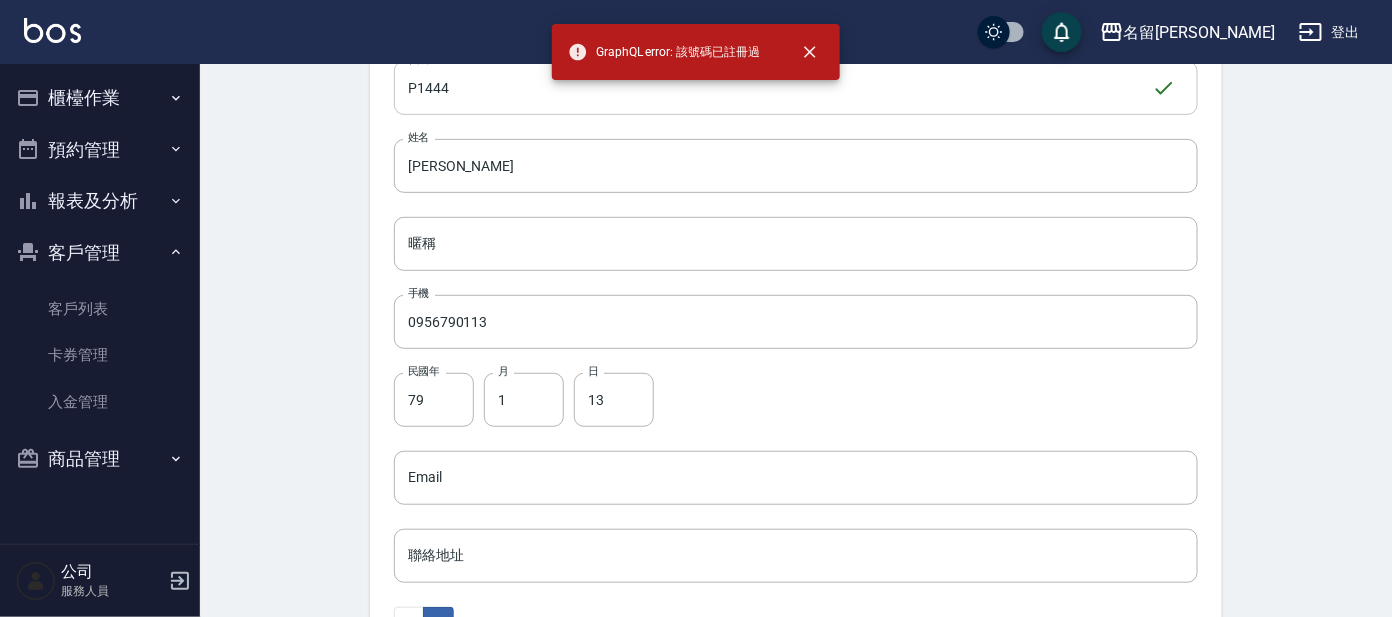 scroll, scrollTop: 0, scrollLeft: 0, axis: both 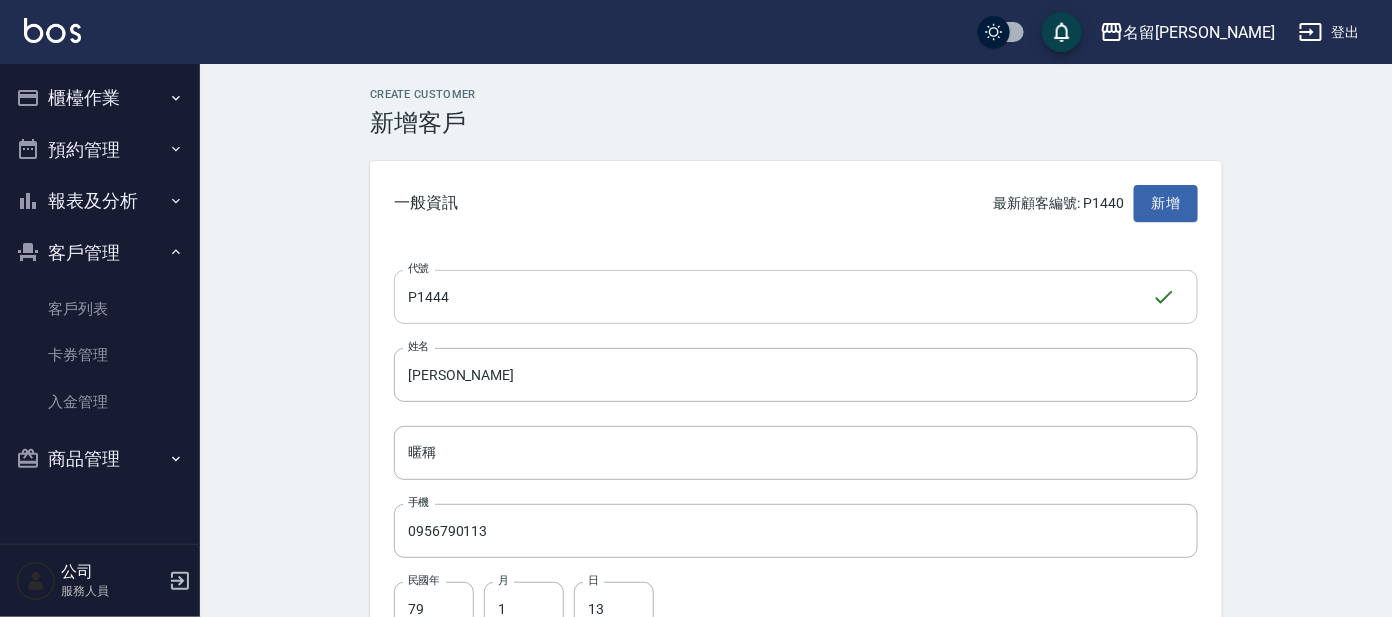 click on "P1444" at bounding box center (773, 297) 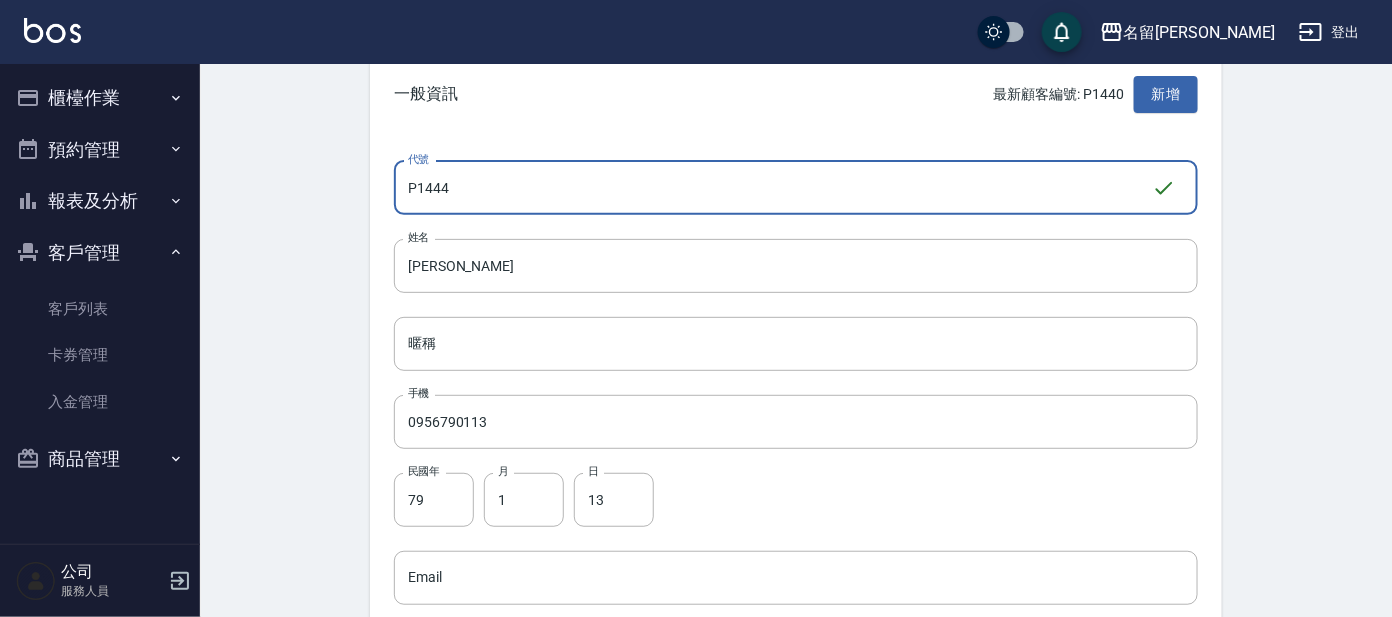 scroll, scrollTop: 0, scrollLeft: 0, axis: both 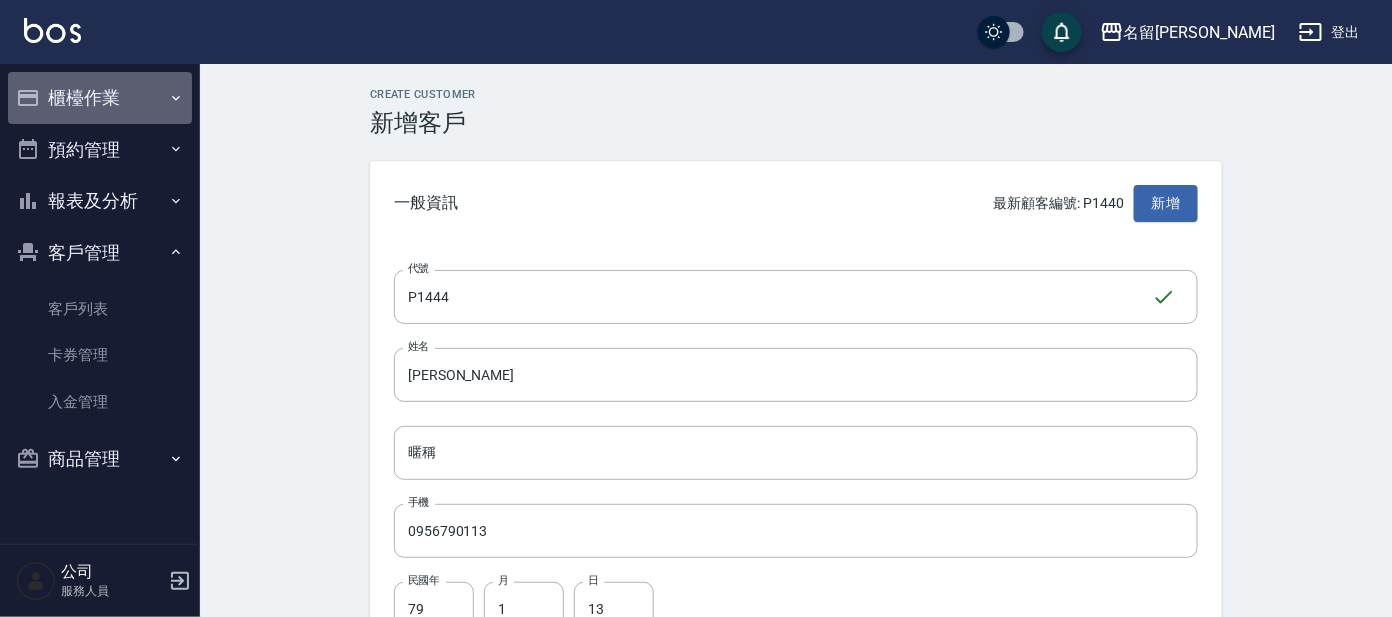 click on "櫃檯作業" at bounding box center [100, 98] 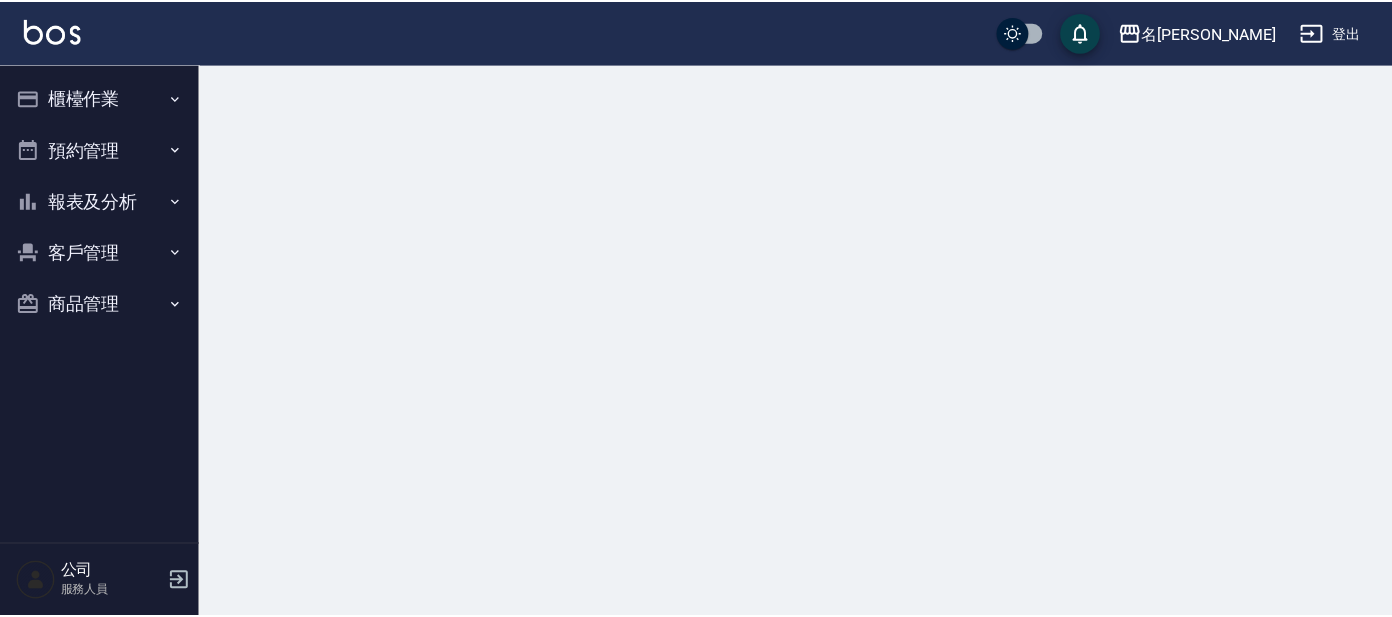scroll, scrollTop: 0, scrollLeft: 0, axis: both 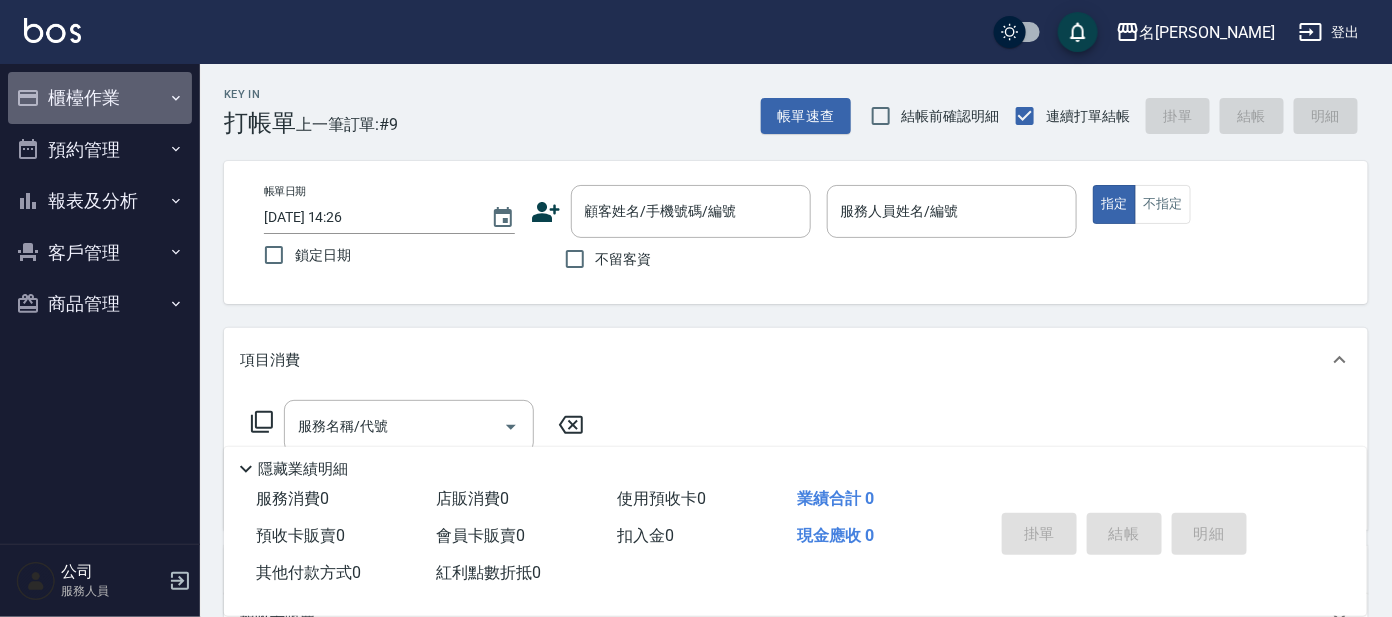 click on "櫃檯作業" at bounding box center (100, 98) 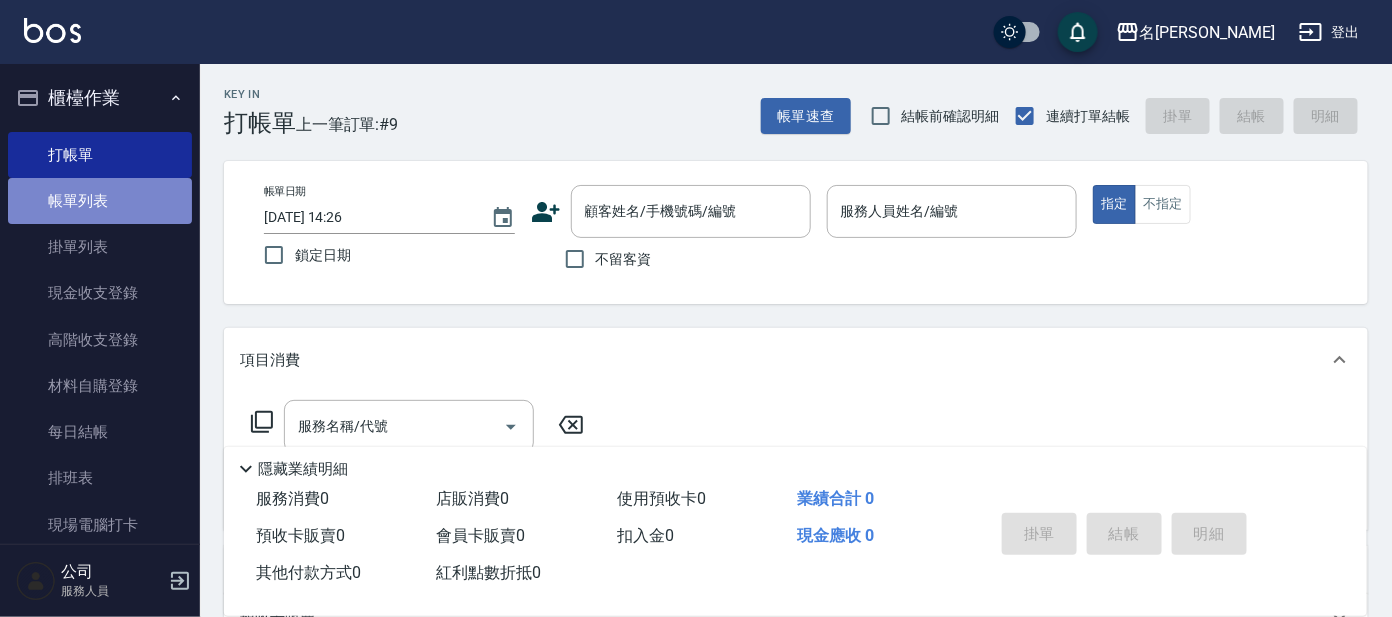 click on "帳單列表" at bounding box center (100, 201) 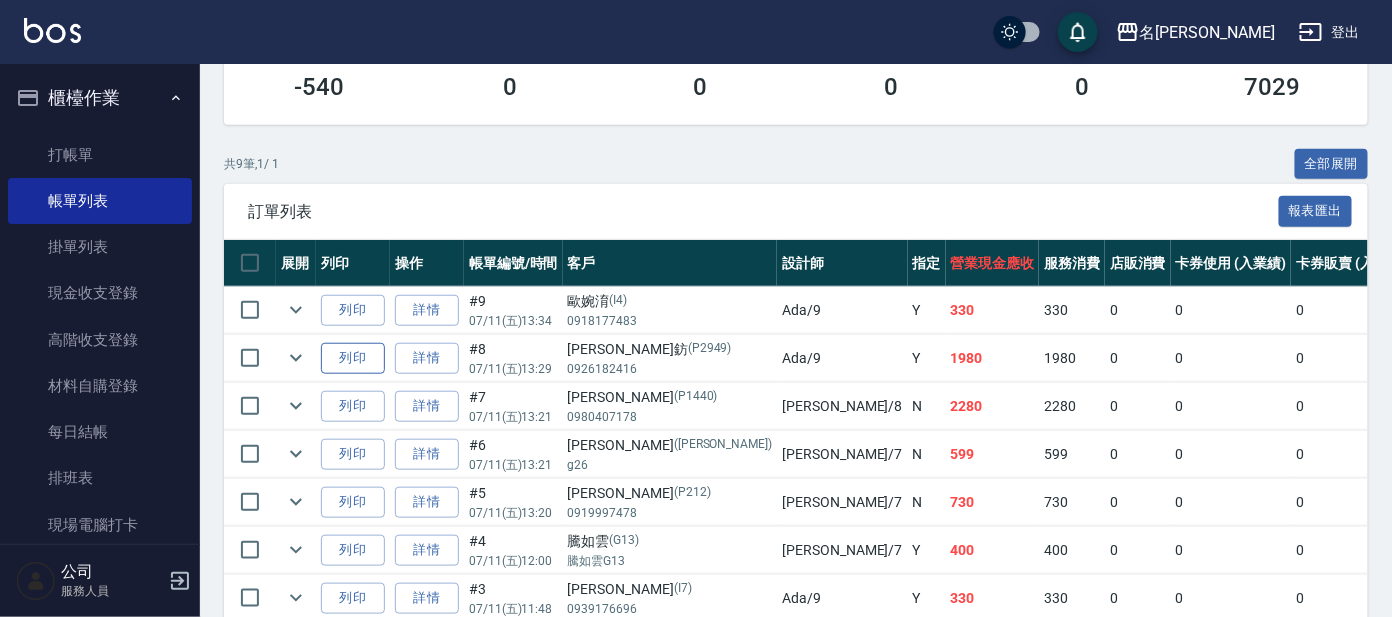 scroll, scrollTop: 499, scrollLeft: 0, axis: vertical 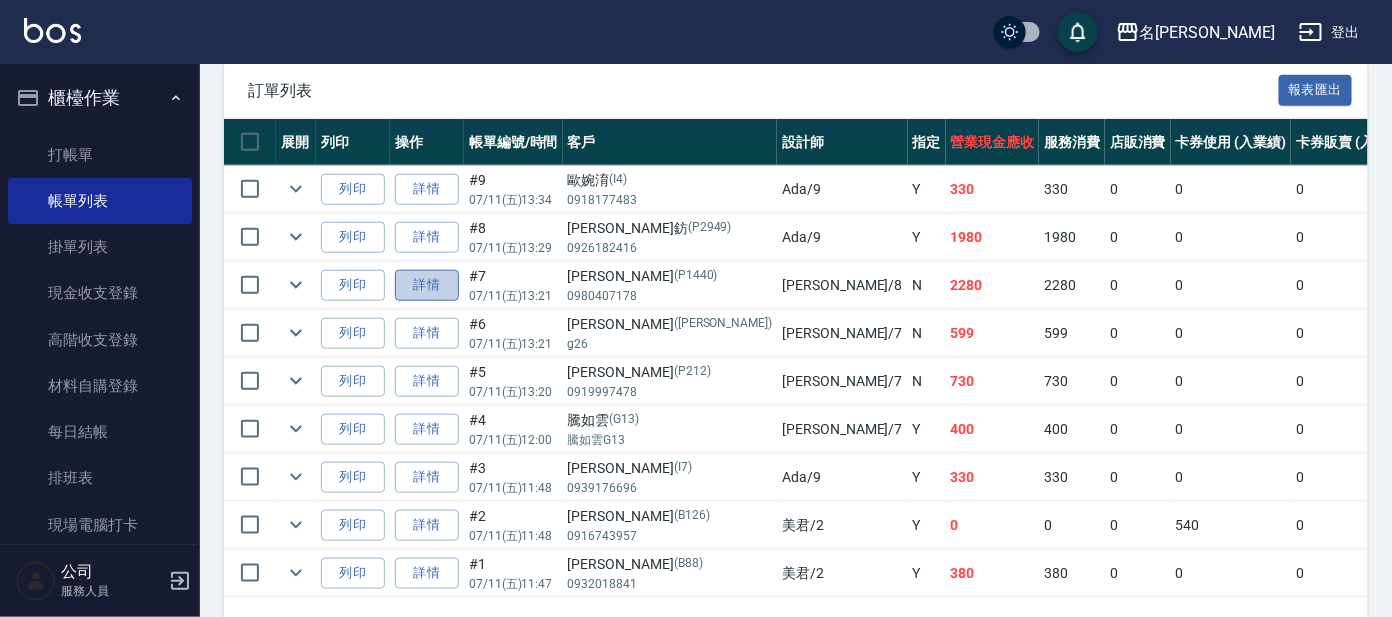 click on "詳情" at bounding box center [427, 285] 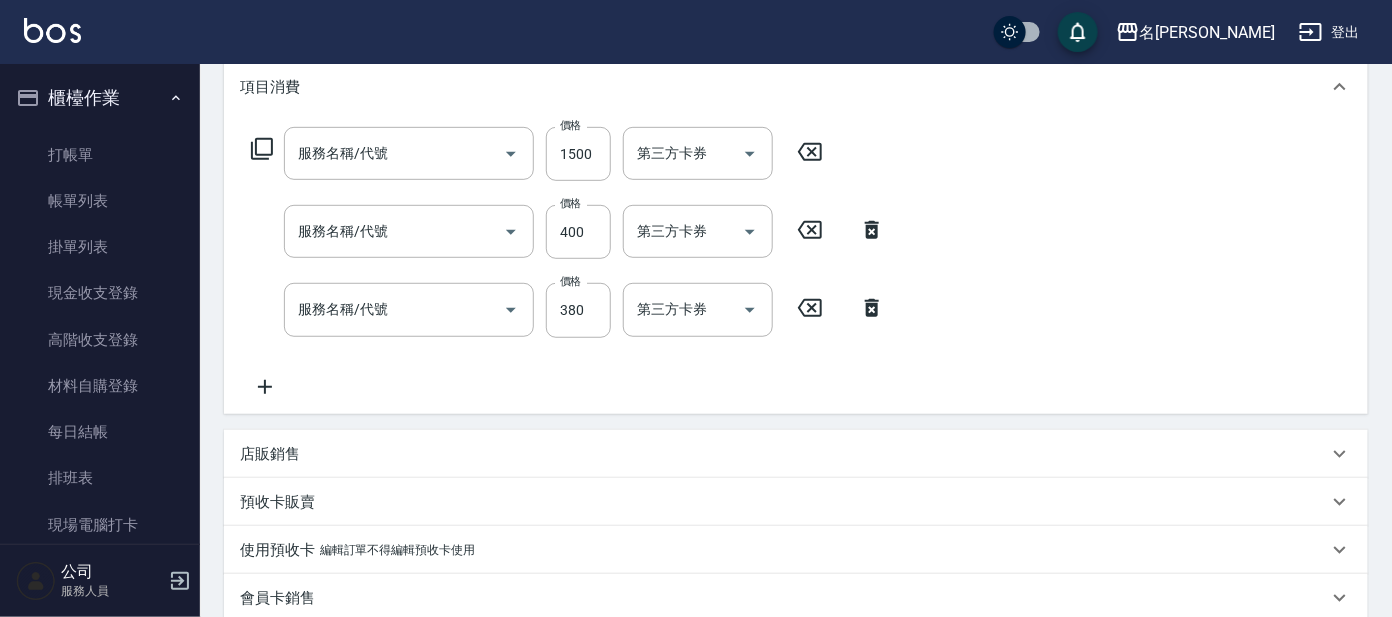 type on "[DATE] 13:21" 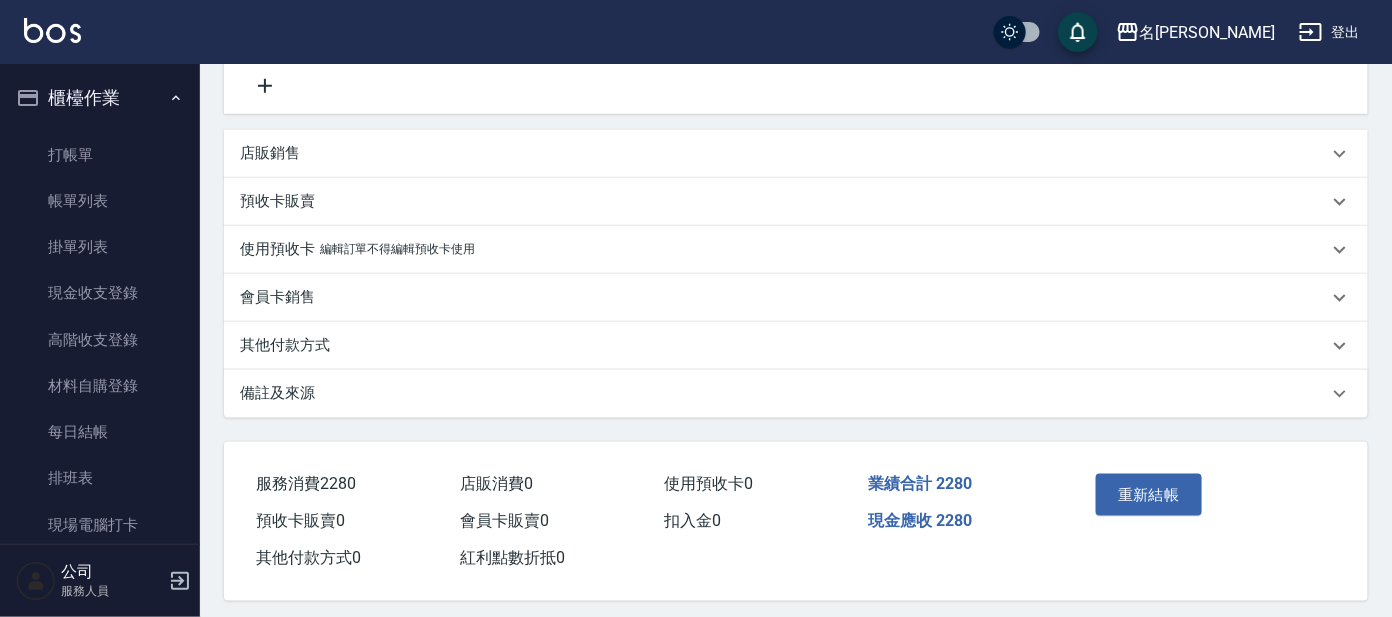 type on "染髮(400)" 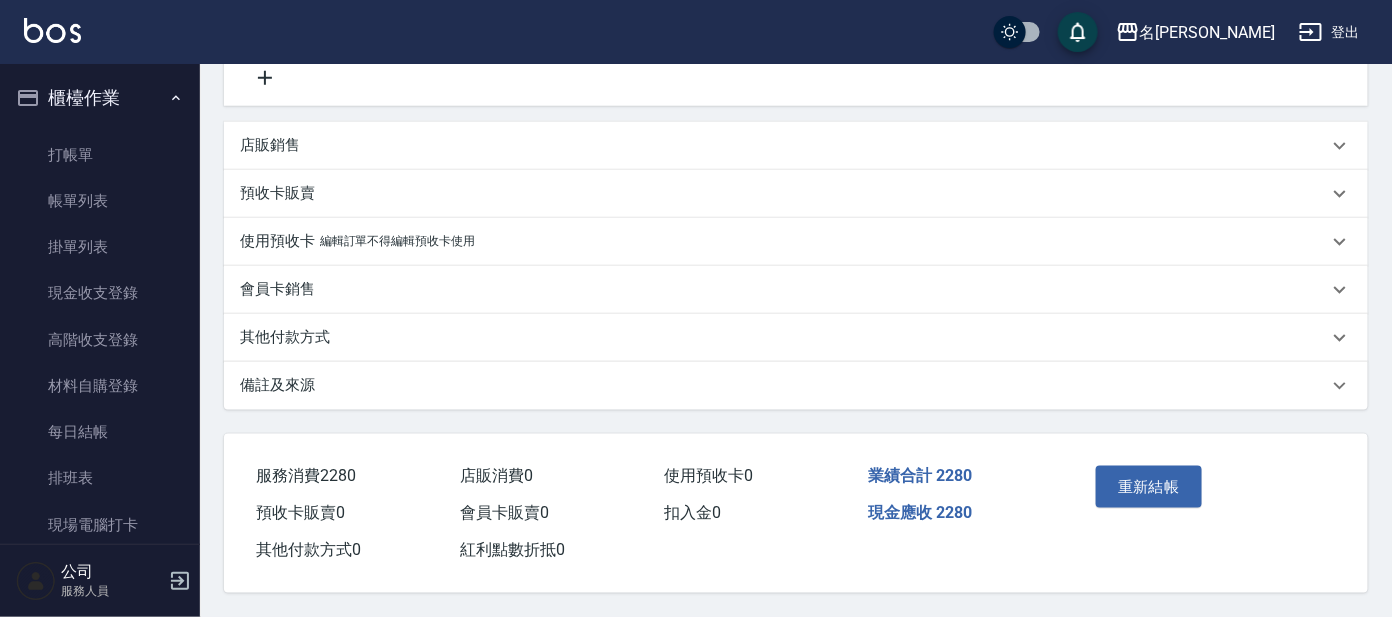 click on "店販銷售" at bounding box center [784, 145] 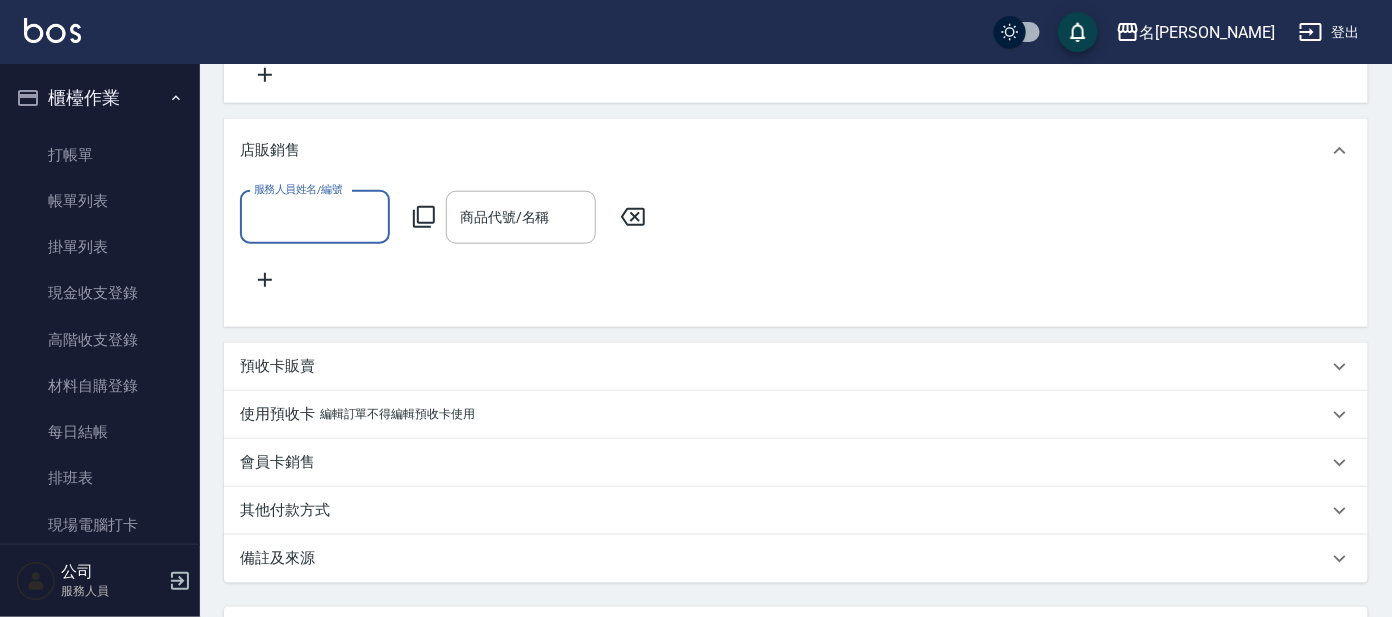 scroll, scrollTop: 0, scrollLeft: 0, axis: both 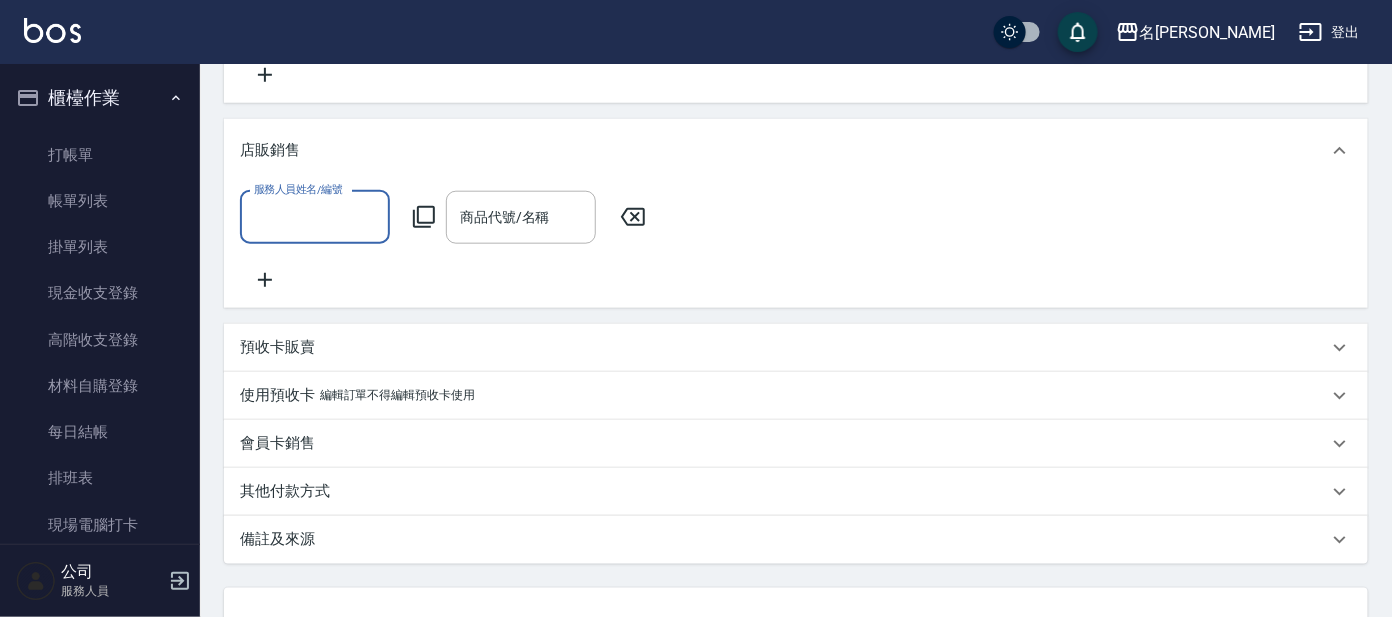 click on "服務人員姓名/編號" at bounding box center (315, 217) 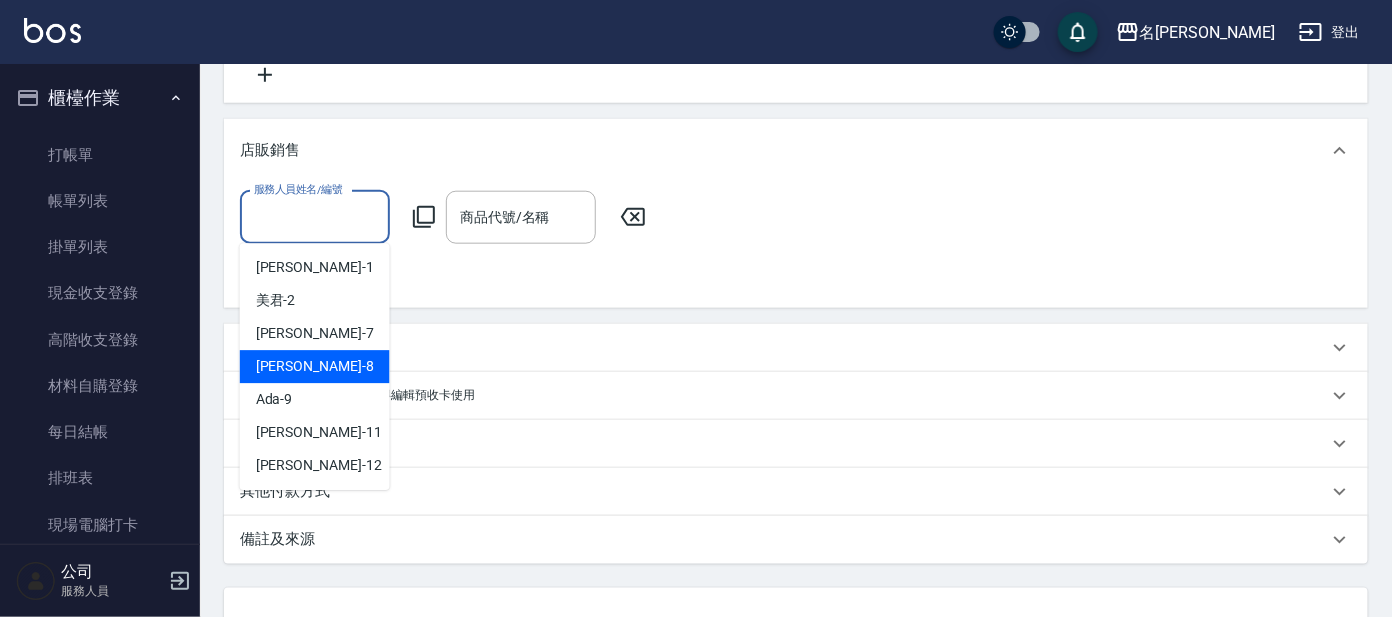 click on "[PERSON_NAME] -8" at bounding box center (315, 367) 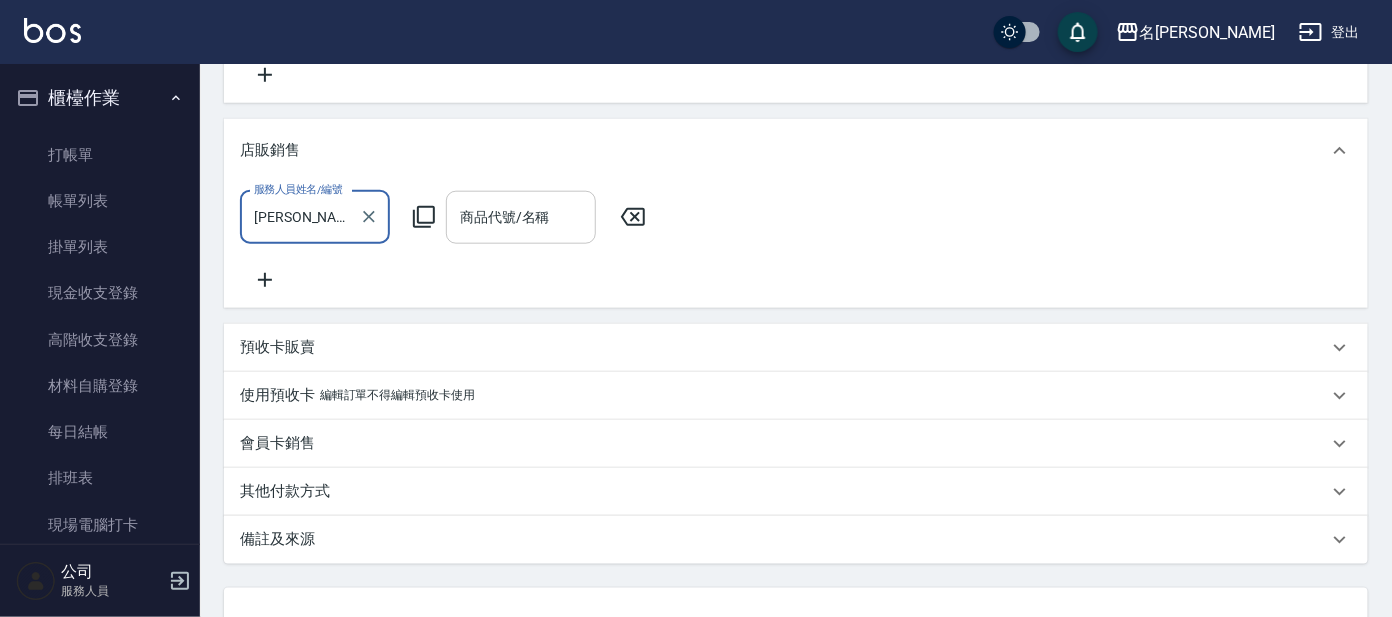 click on "商品代號/名稱" at bounding box center (521, 217) 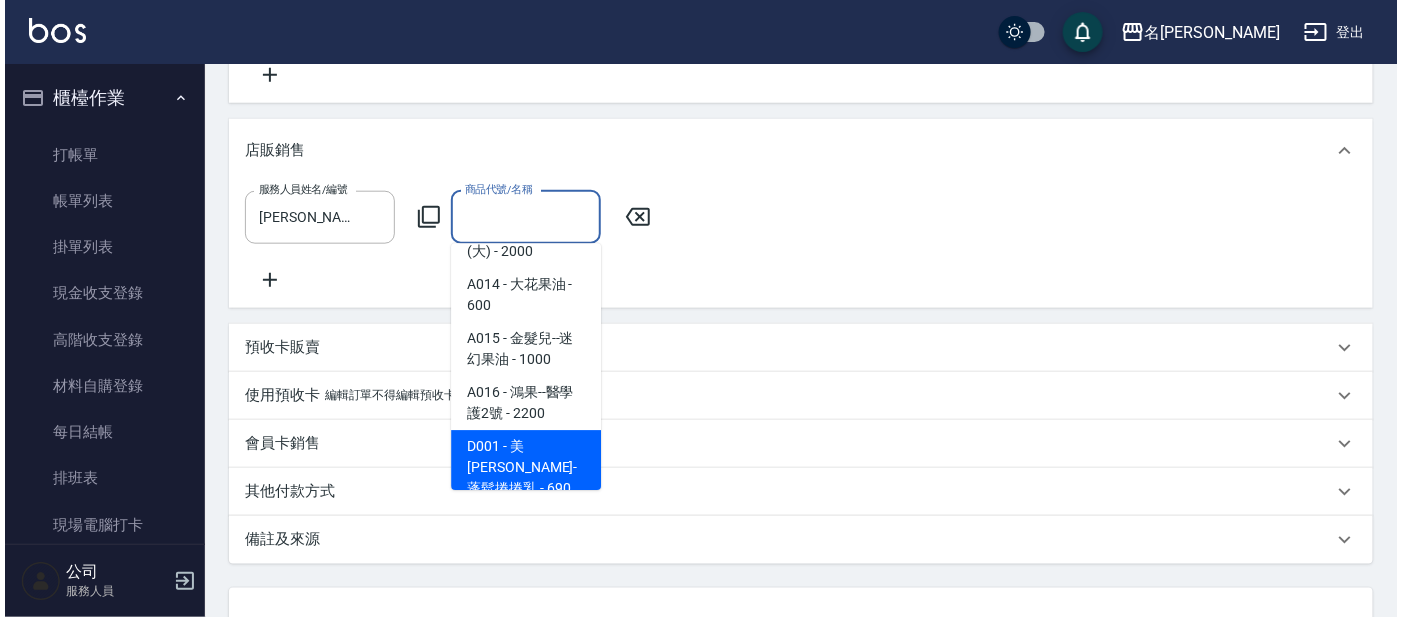 scroll, scrollTop: 749, scrollLeft: 0, axis: vertical 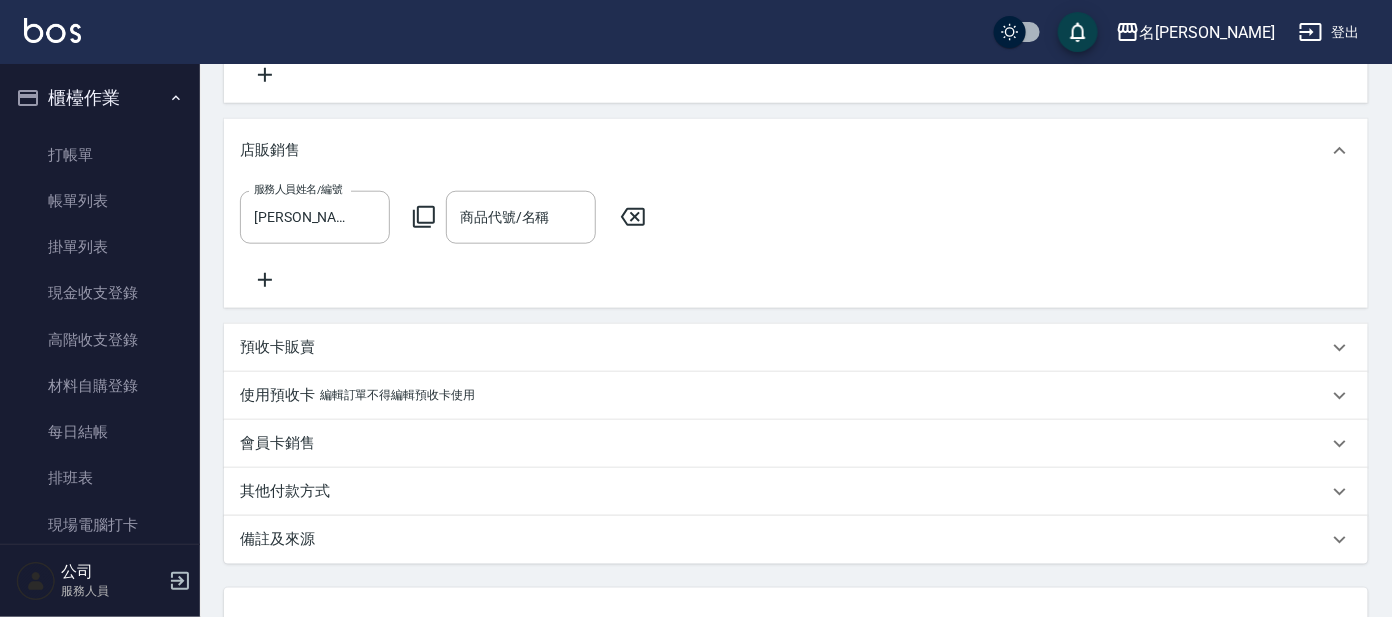 click 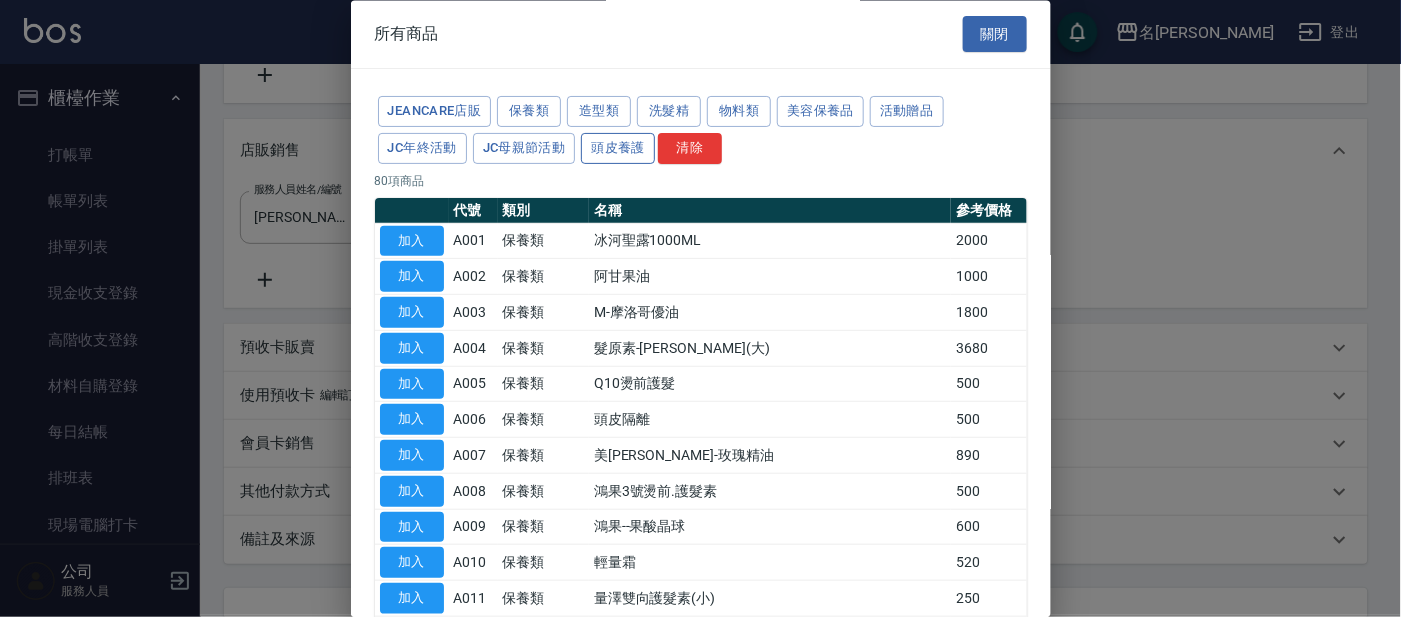 click on "頭皮養護" at bounding box center [618, 148] 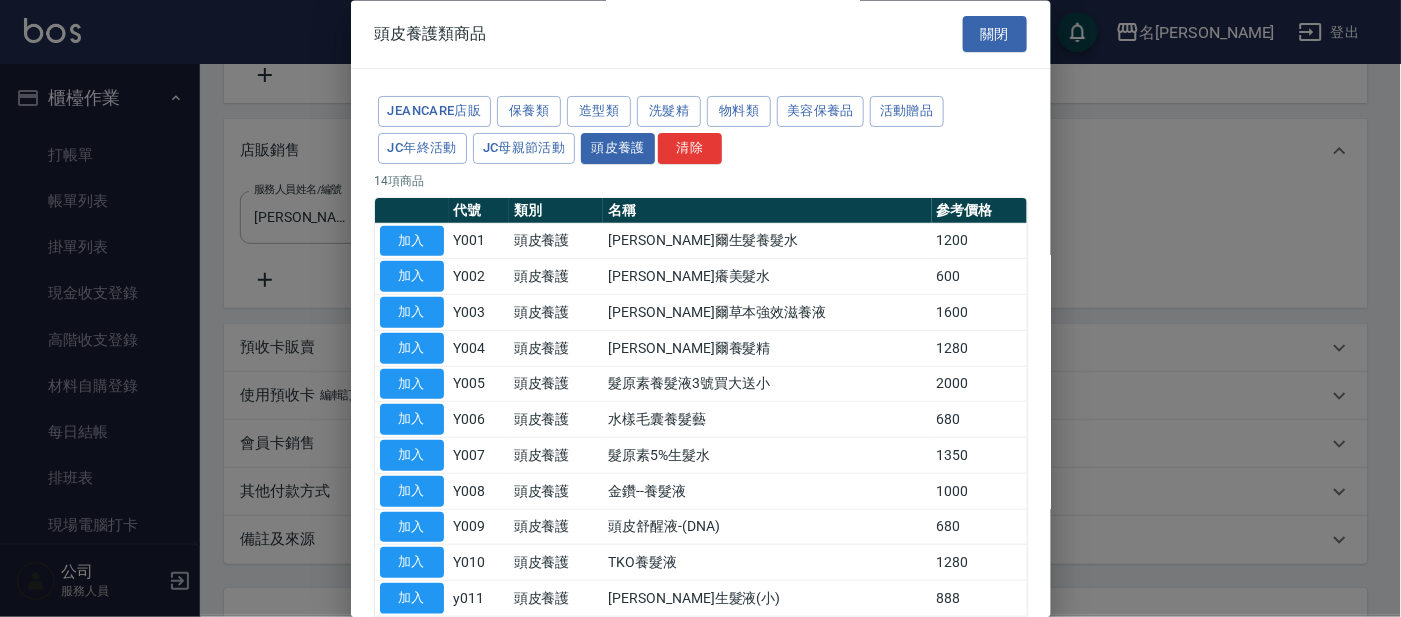 drag, startPoint x: 410, startPoint y: 421, endPoint x: 828, endPoint y: 412, distance: 418.0969 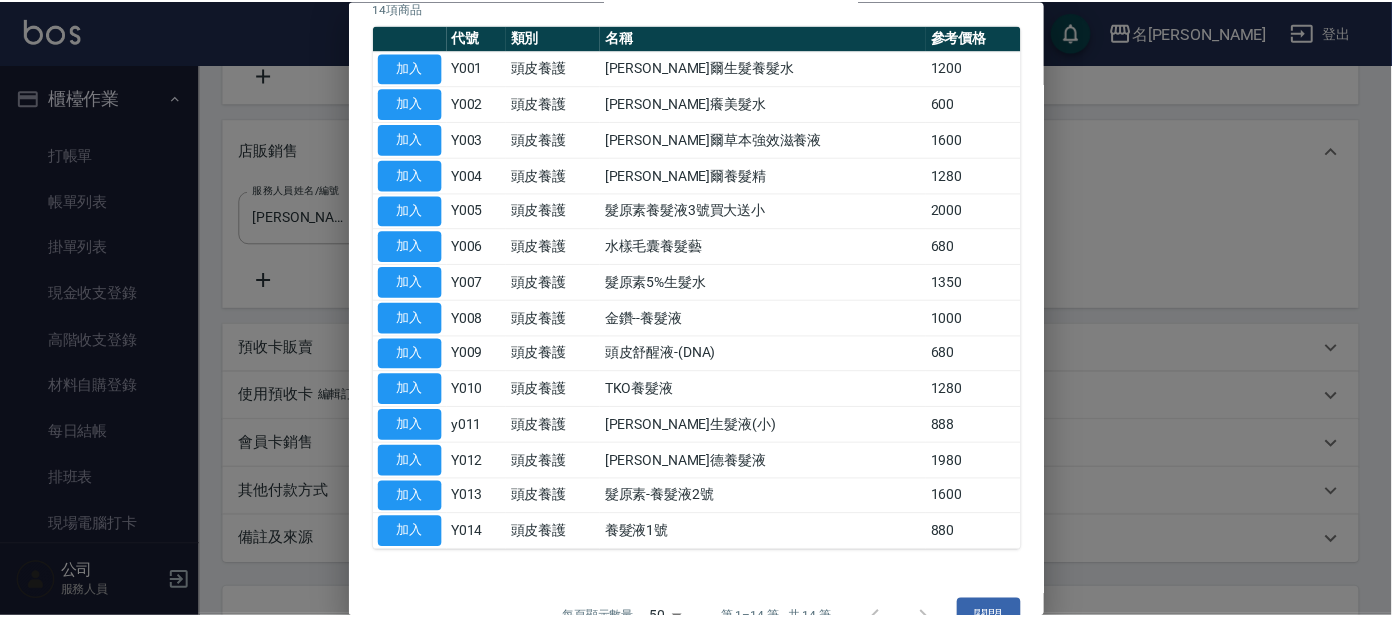 scroll, scrollTop: 215, scrollLeft: 0, axis: vertical 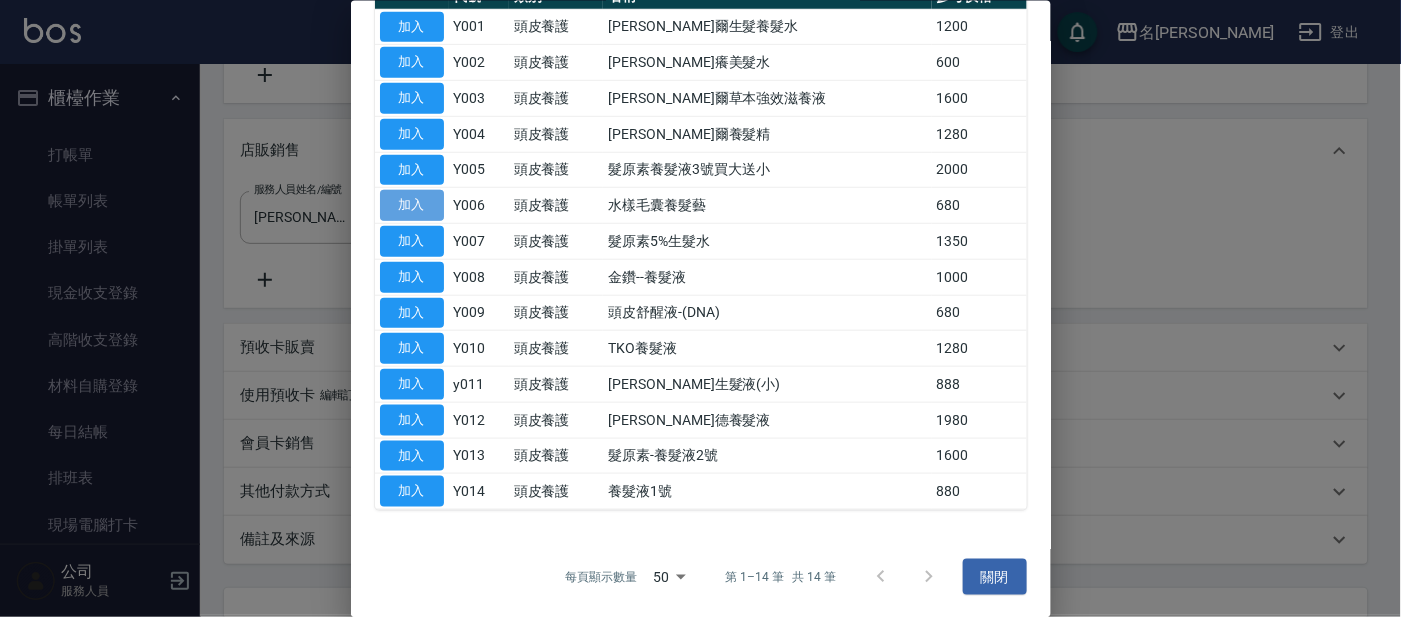 click on "加入" at bounding box center [412, 205] 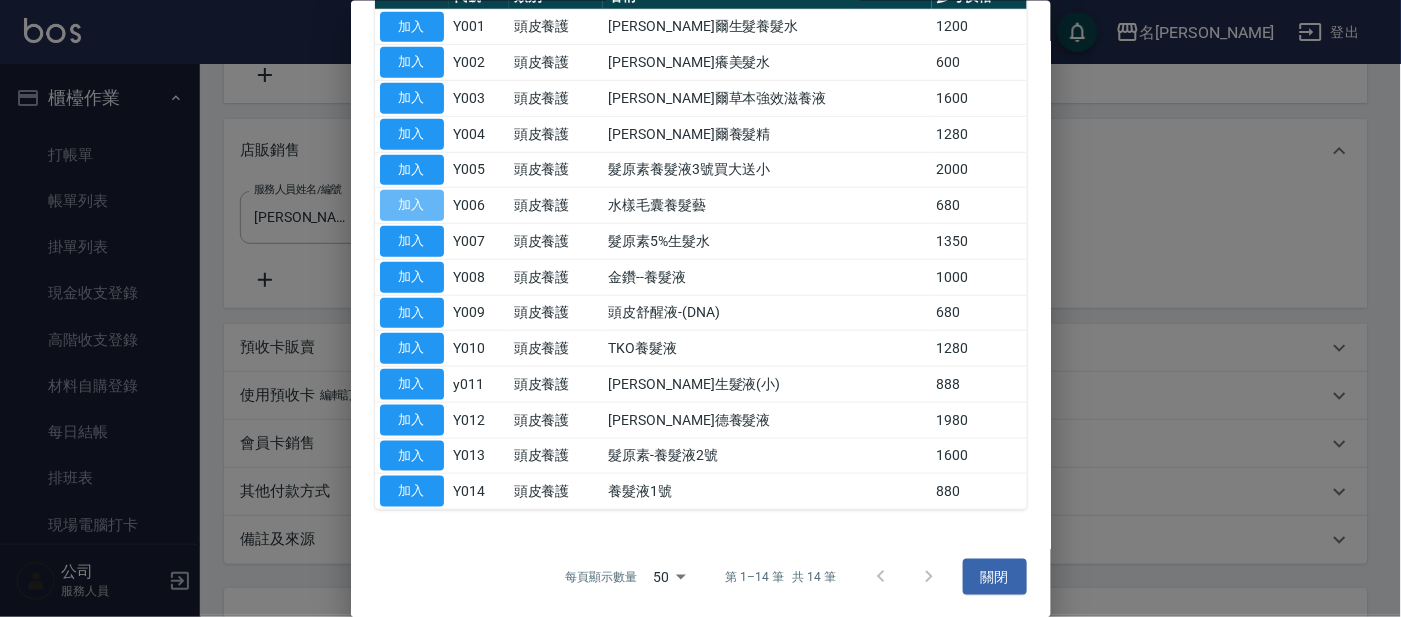 type on "水樣毛囊養髮藝" 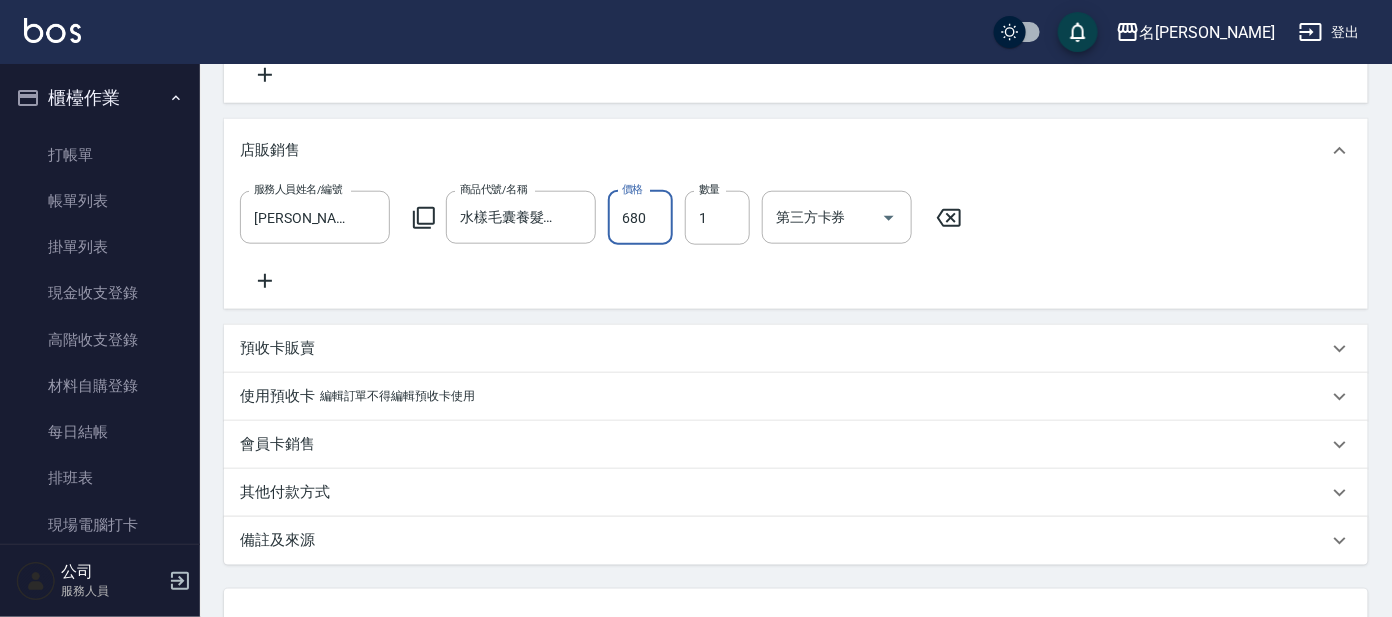 click on "680" at bounding box center (640, 218) 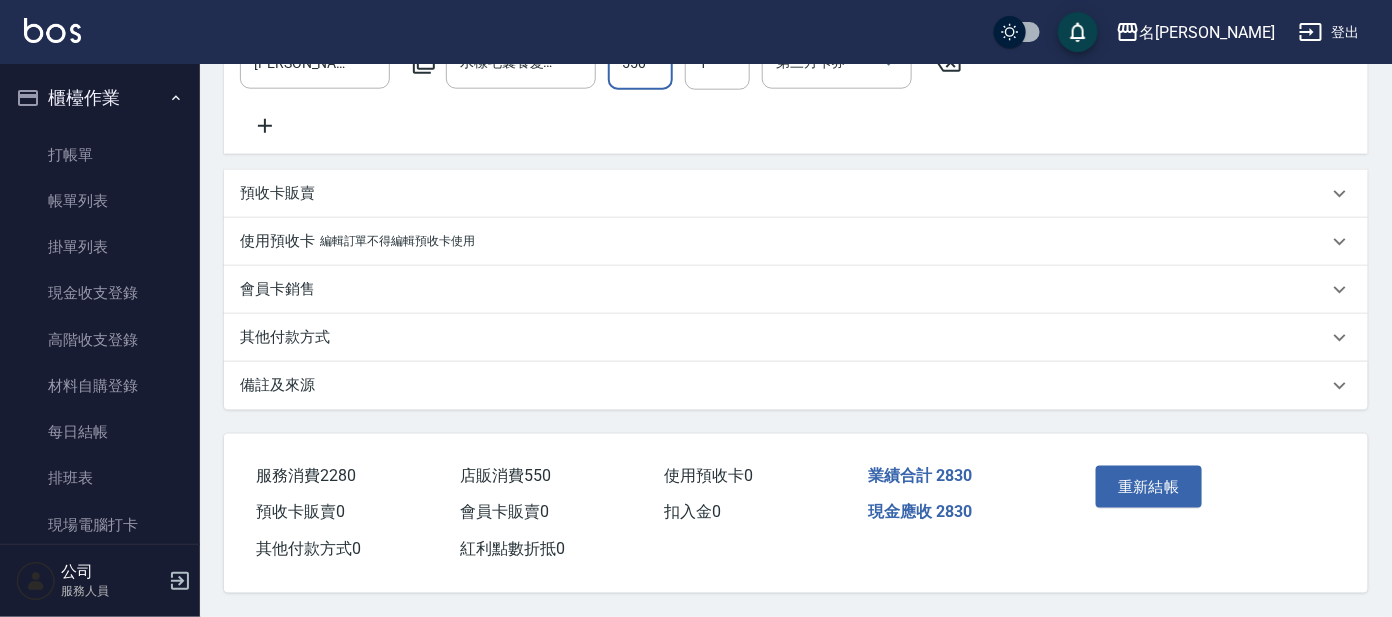 scroll, scrollTop: 762, scrollLeft: 0, axis: vertical 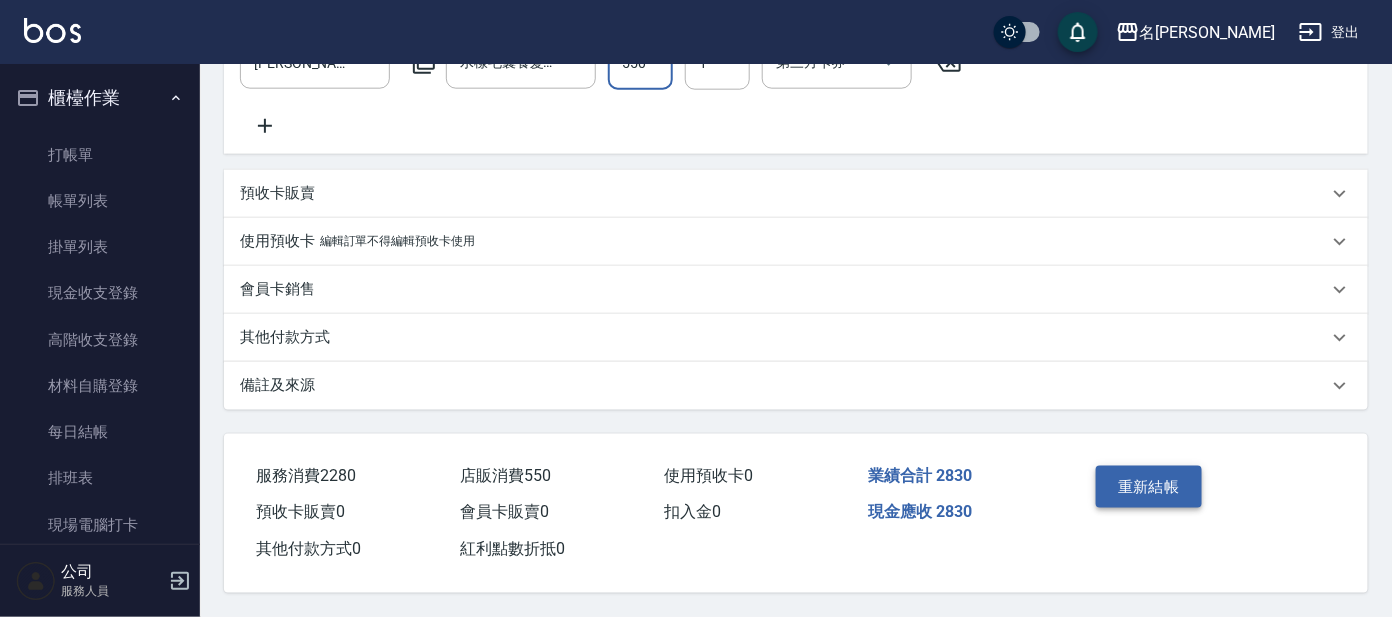type on "550" 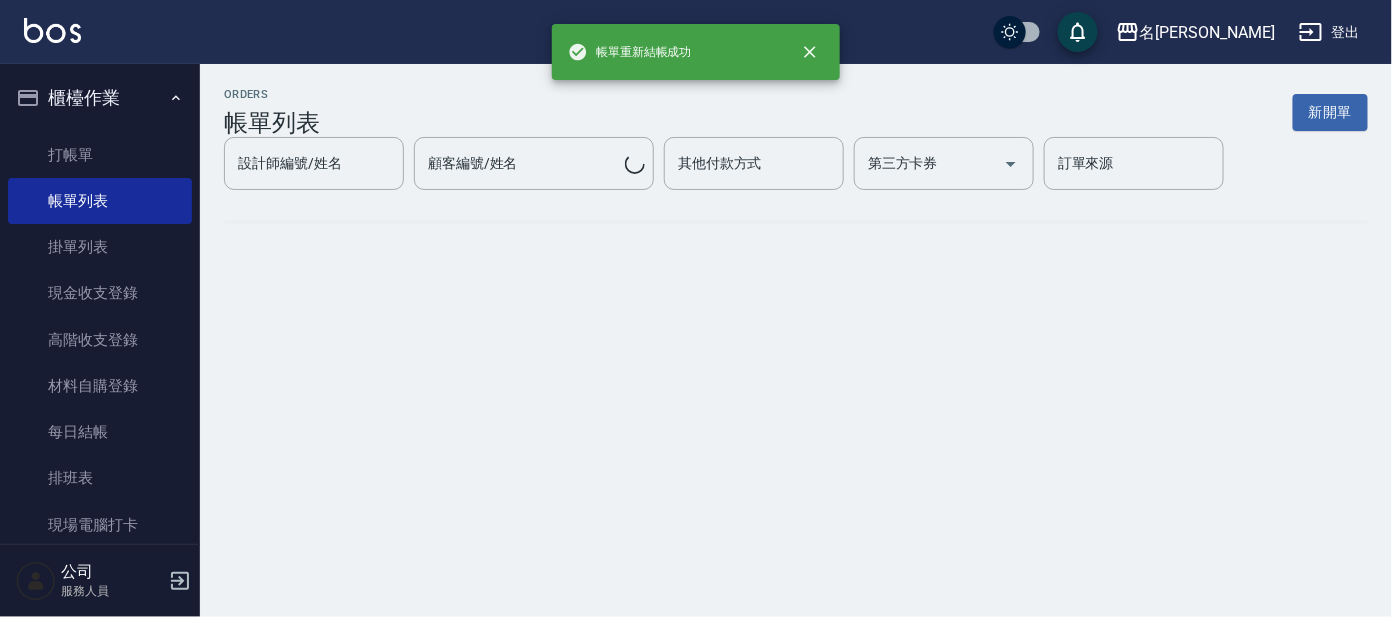 scroll, scrollTop: 0, scrollLeft: 0, axis: both 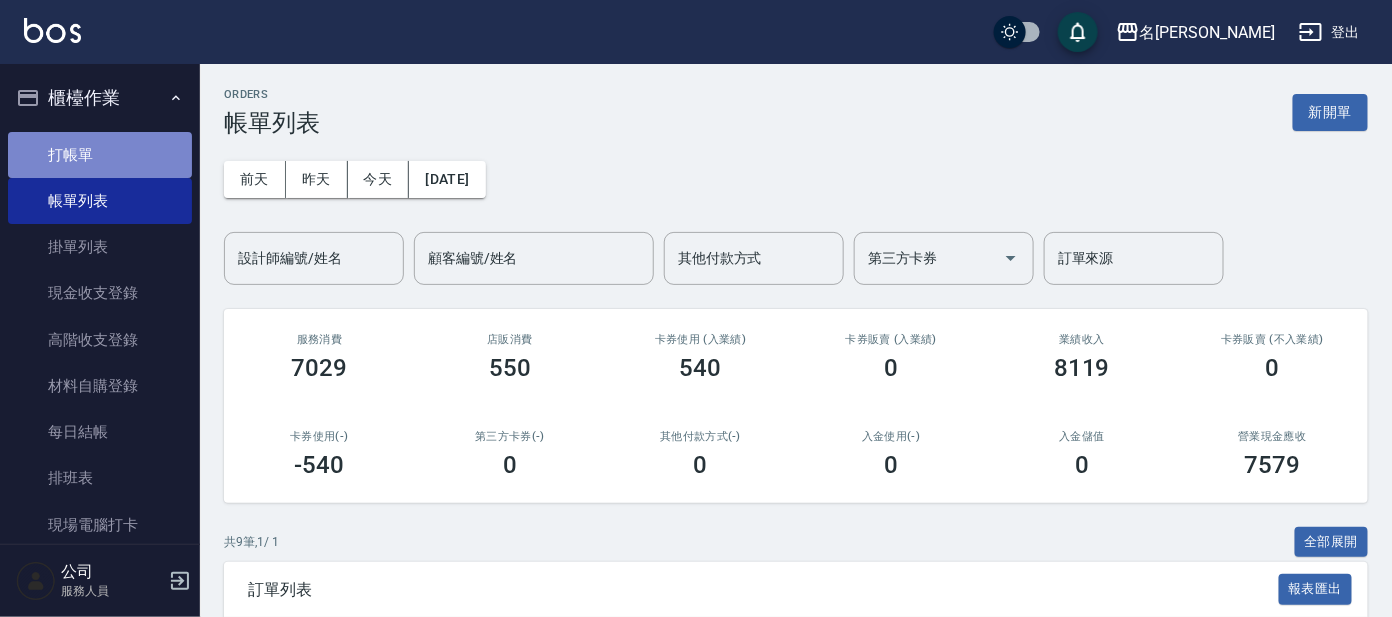 click on "打帳單" at bounding box center [100, 155] 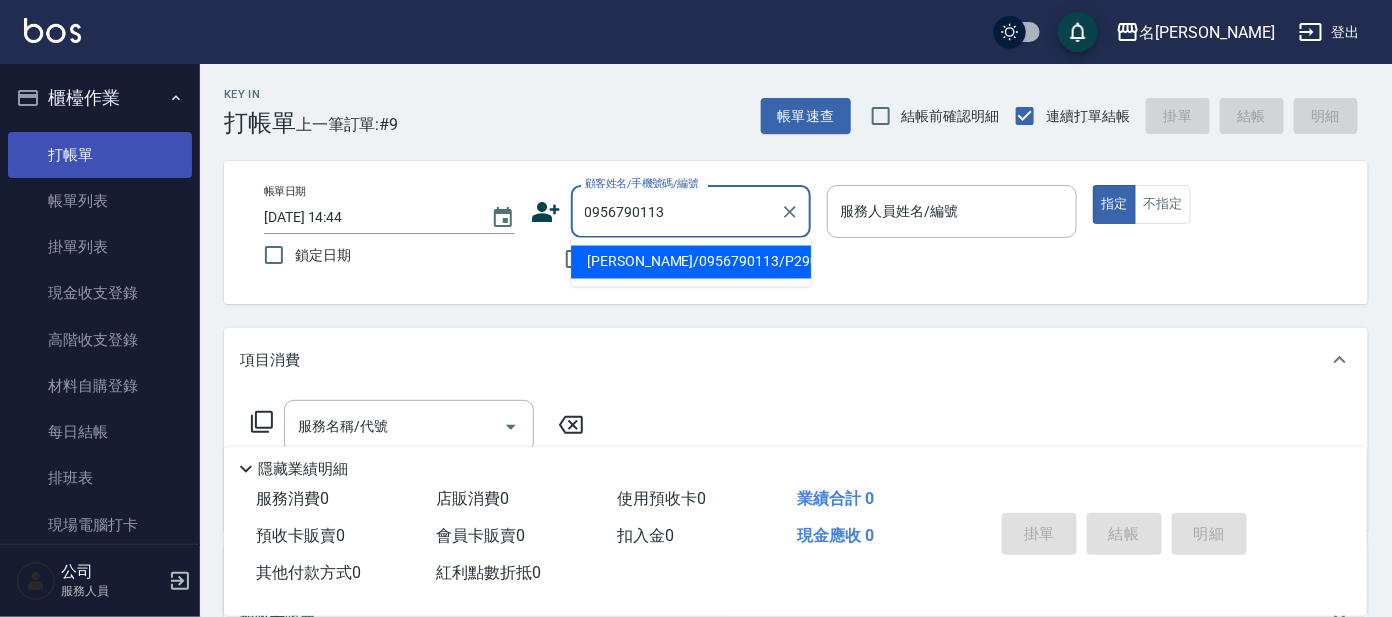 type on "[PERSON_NAME]/0956790113/P2905" 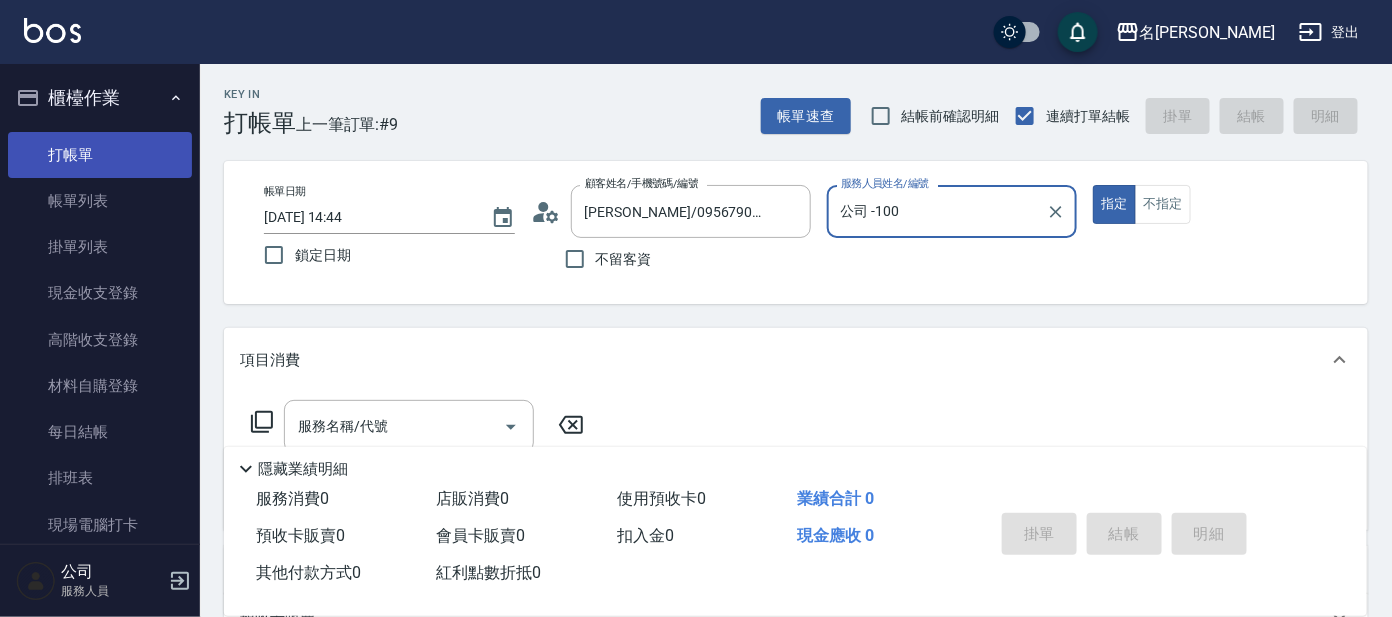 type on "公司 -100" 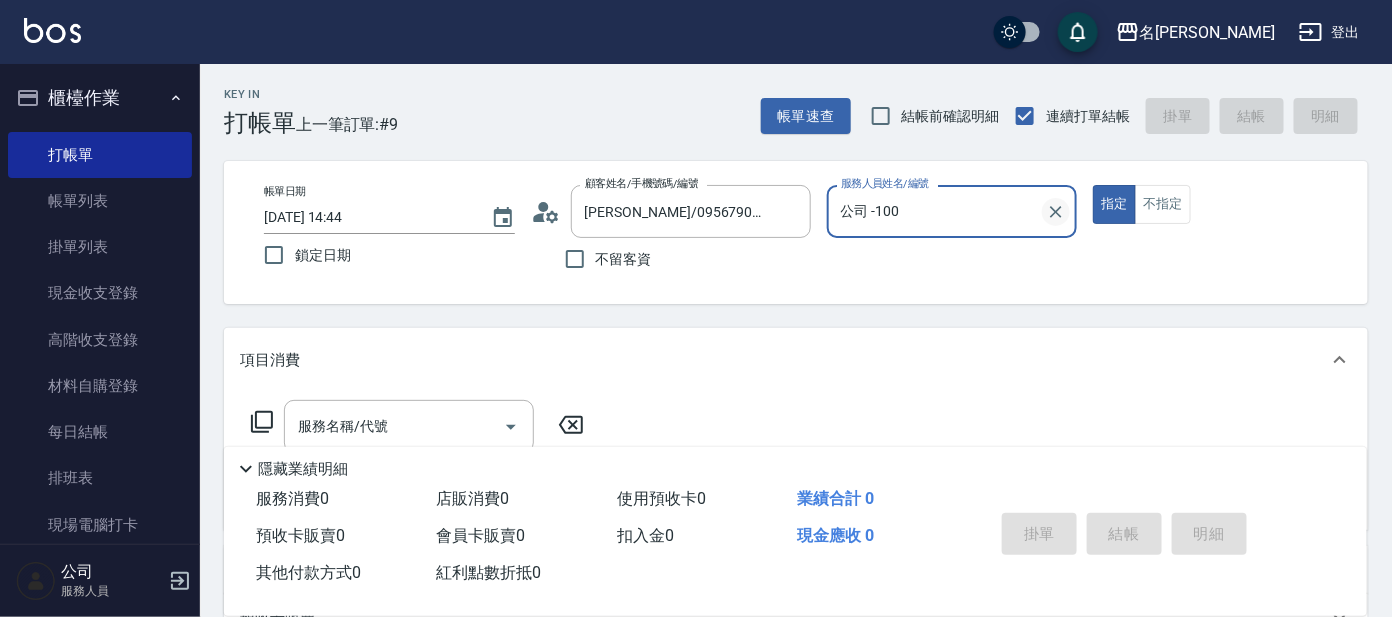 click 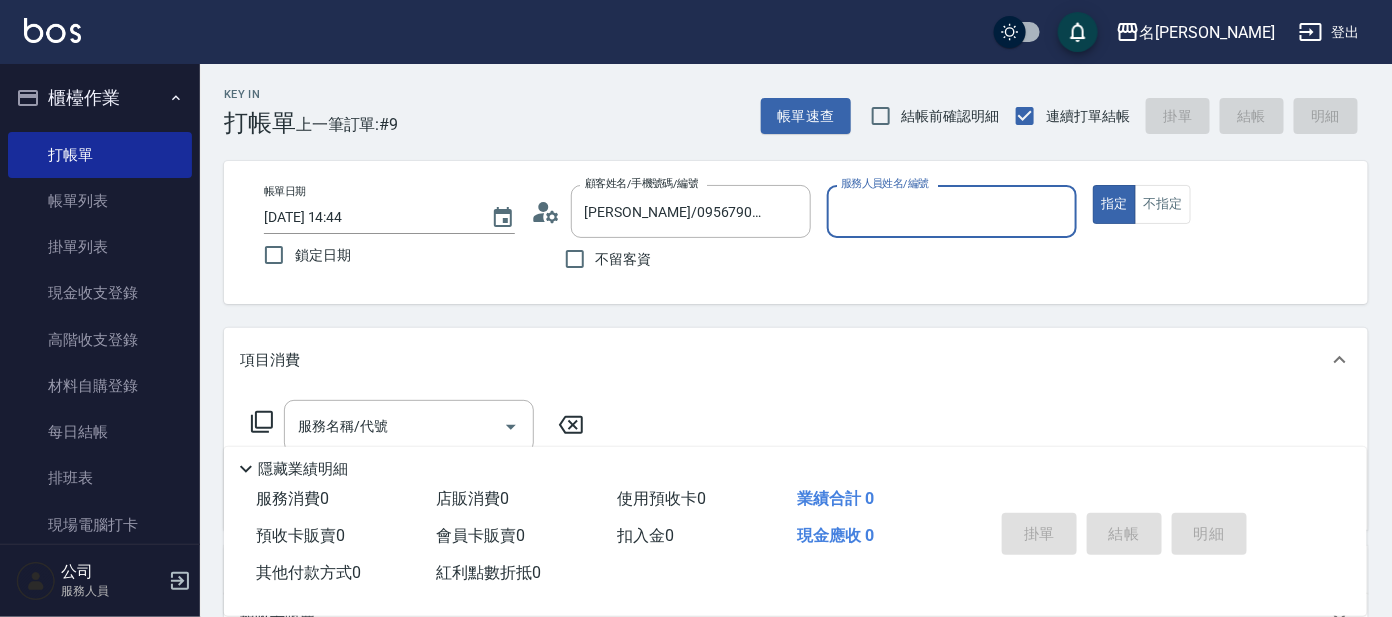 click on "服務人員姓名/編號" at bounding box center [952, 211] 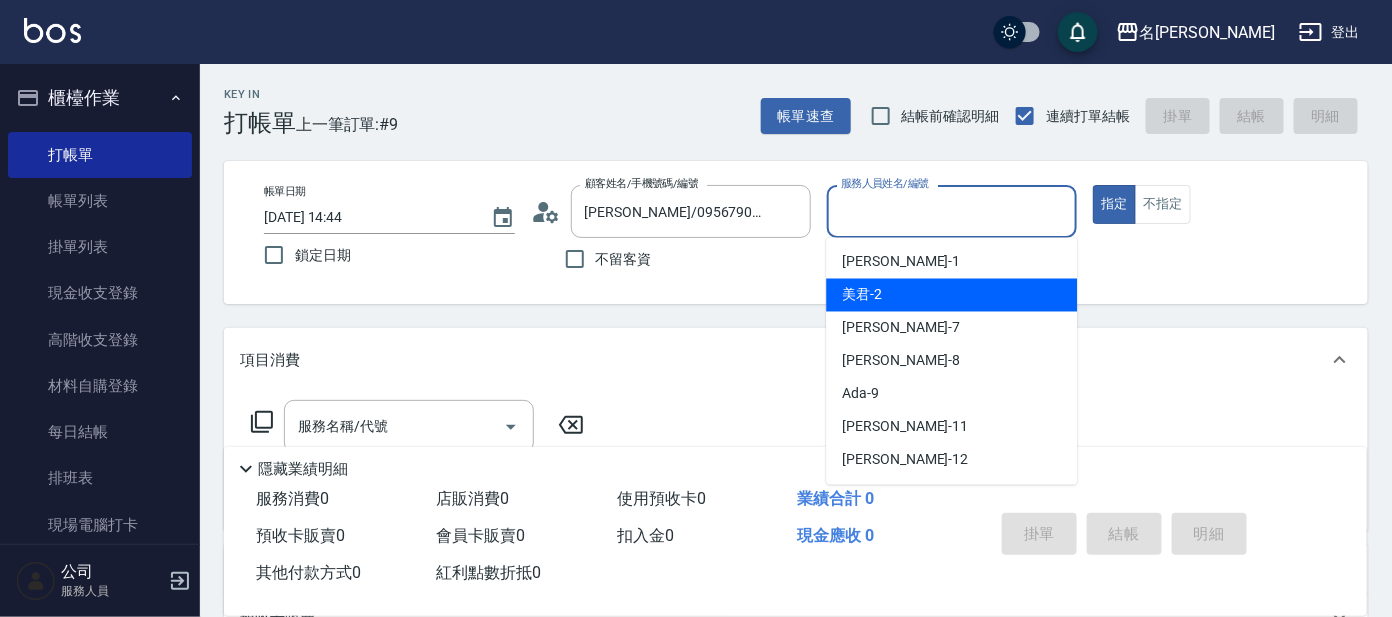 click on "美君 -2" at bounding box center [951, 295] 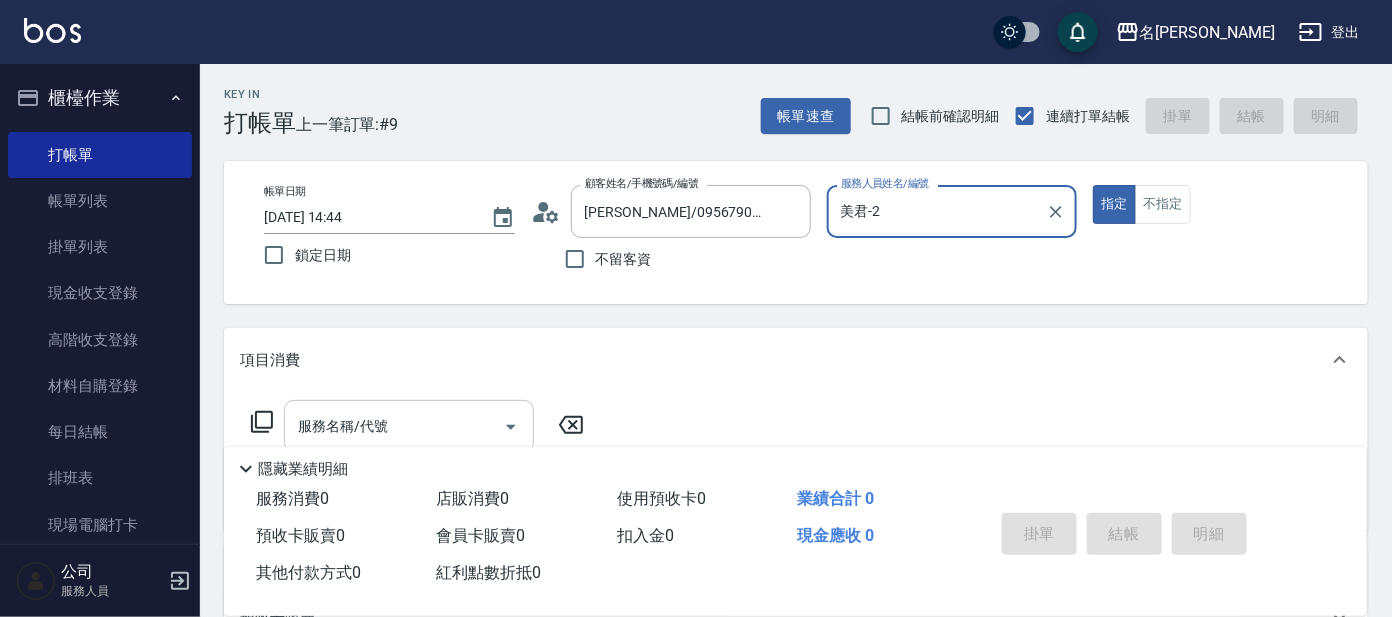click on "服務名稱/代號" at bounding box center (409, 426) 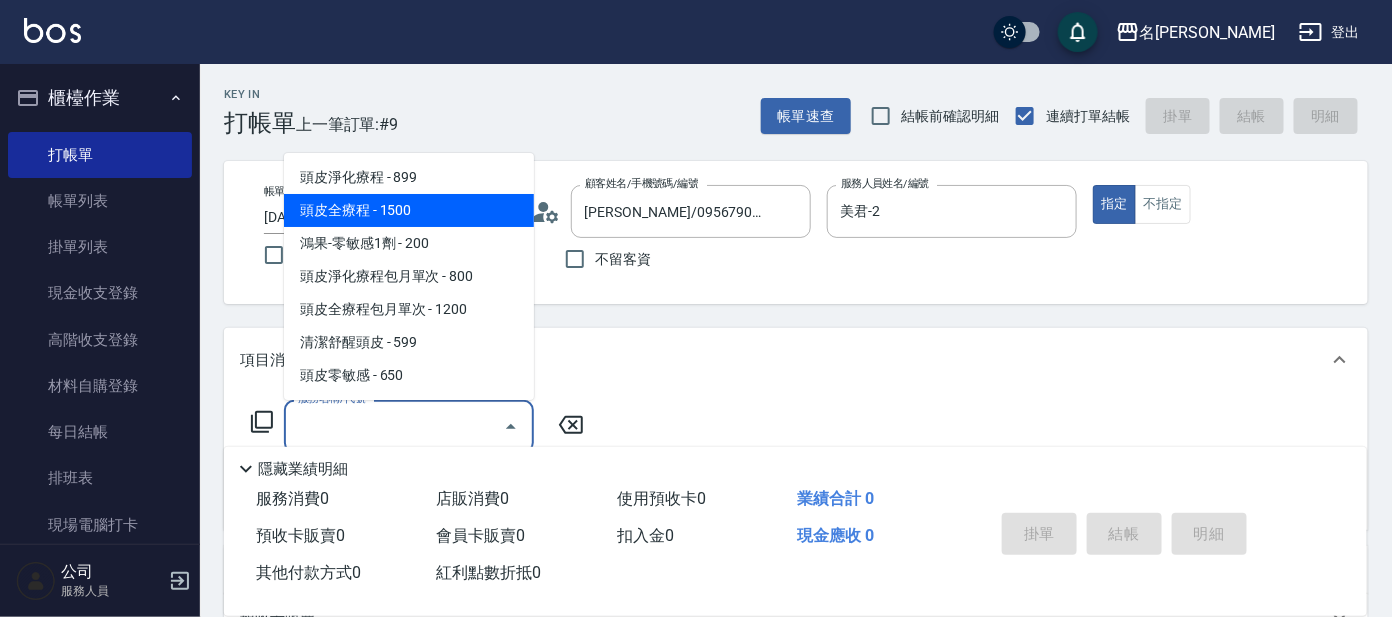 click on "頭皮全療程 - 1500" at bounding box center (409, 210) 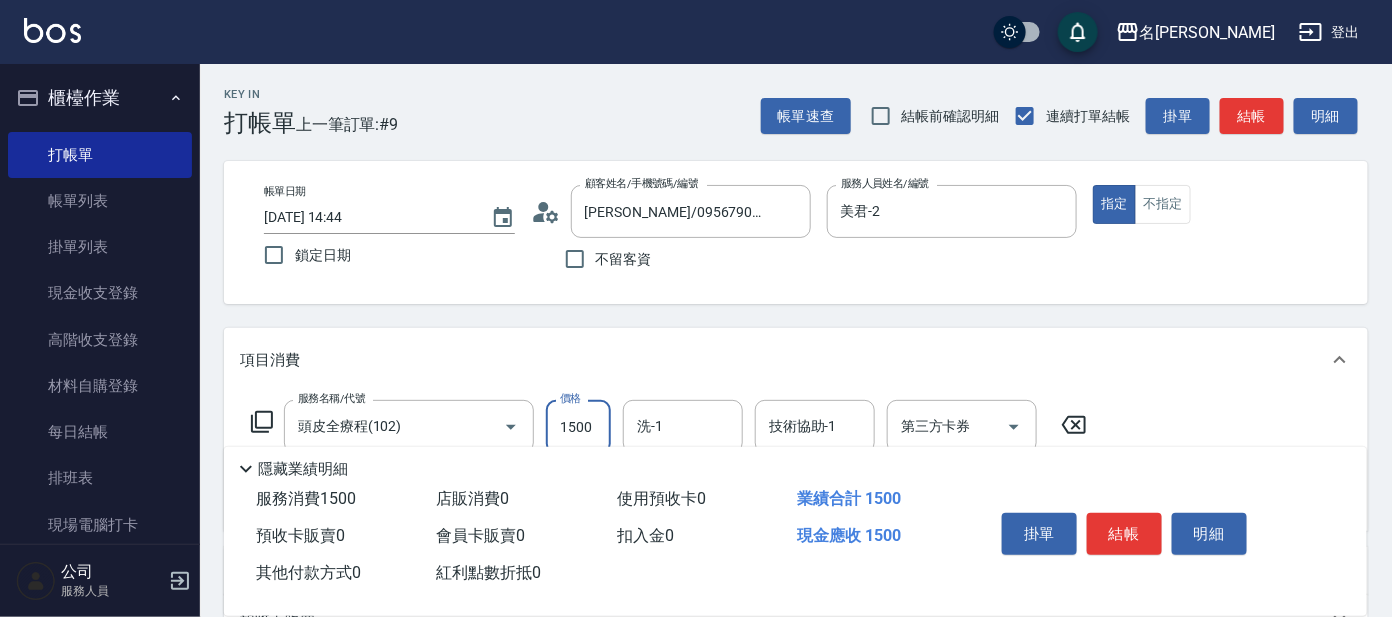 click on "1500" at bounding box center [578, 427] 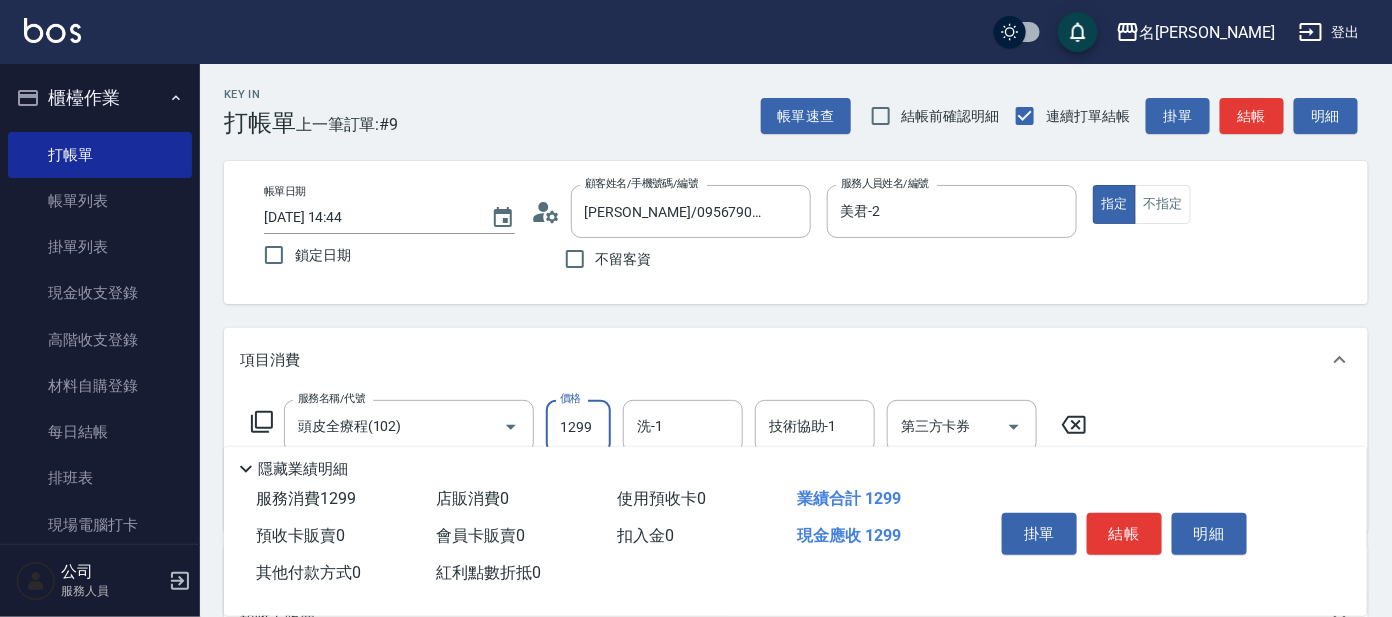 type on "1299" 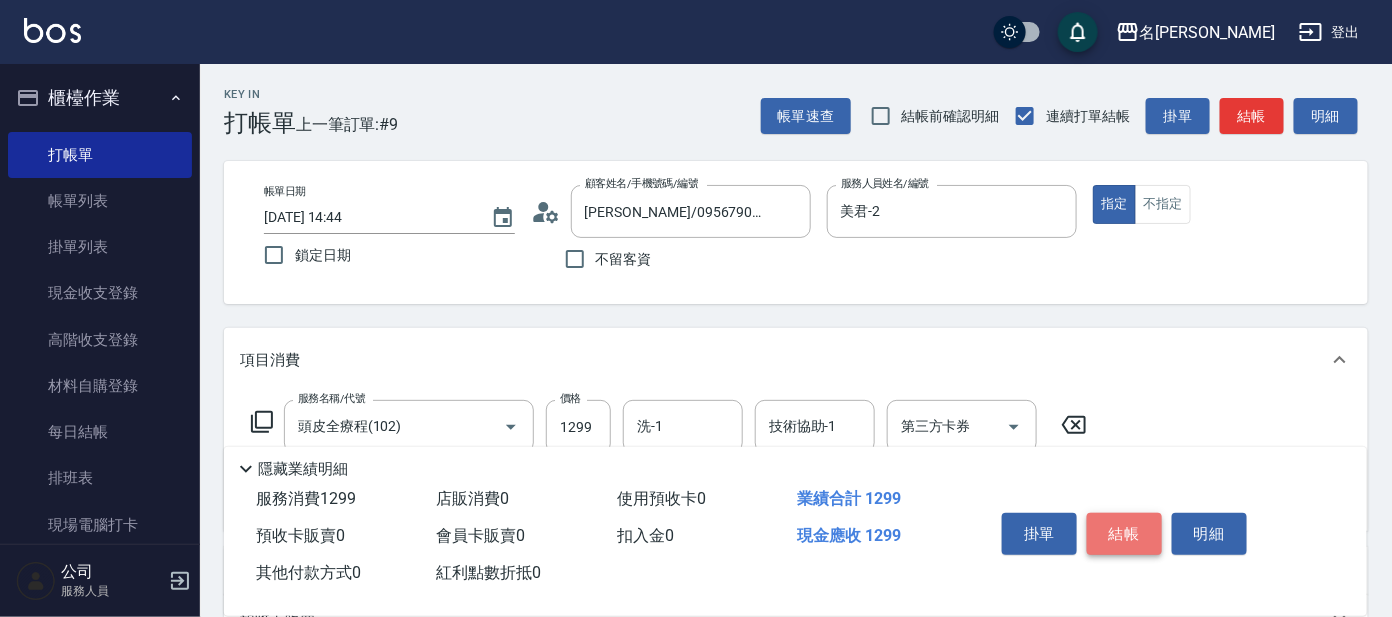 click on "結帳" at bounding box center (1124, 534) 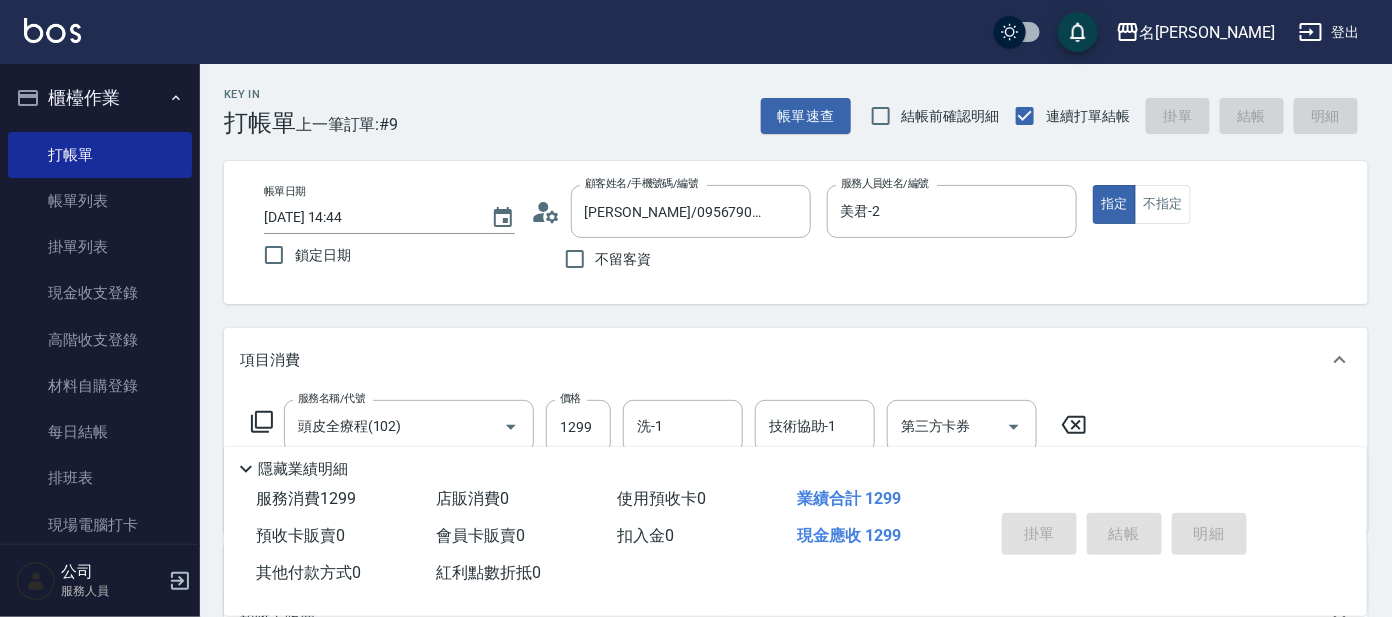 type on "[DATE] 14:45" 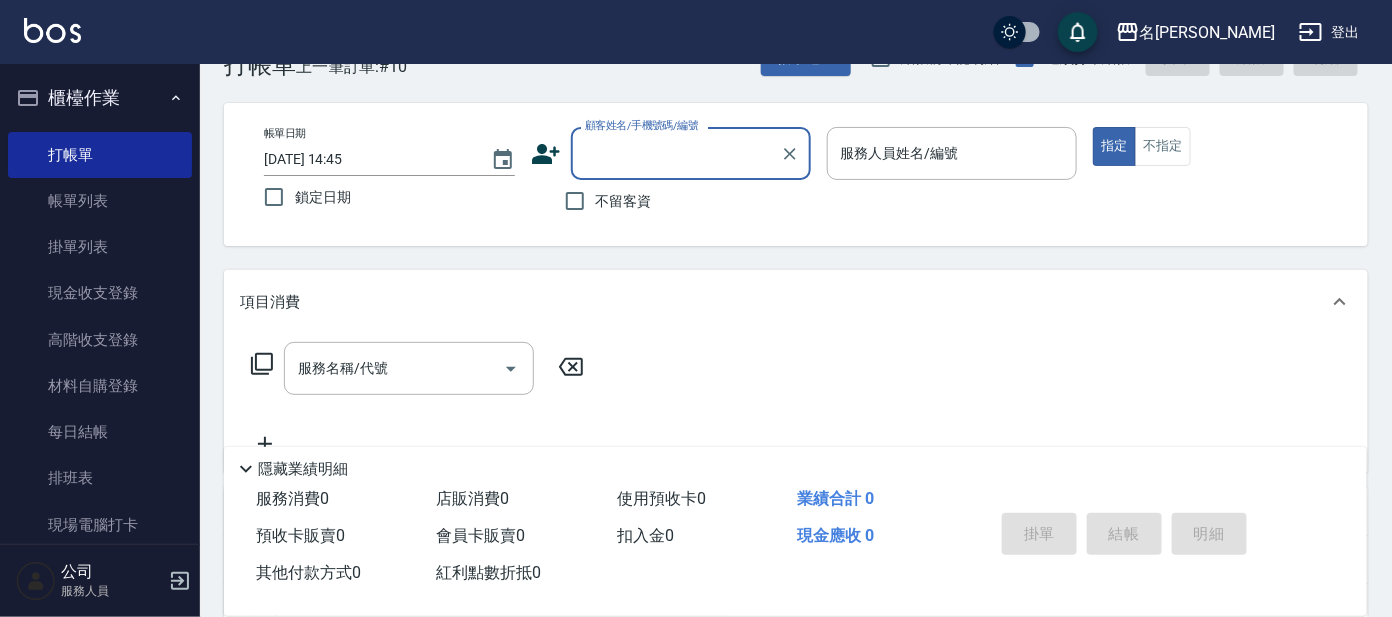scroll, scrollTop: 0, scrollLeft: 0, axis: both 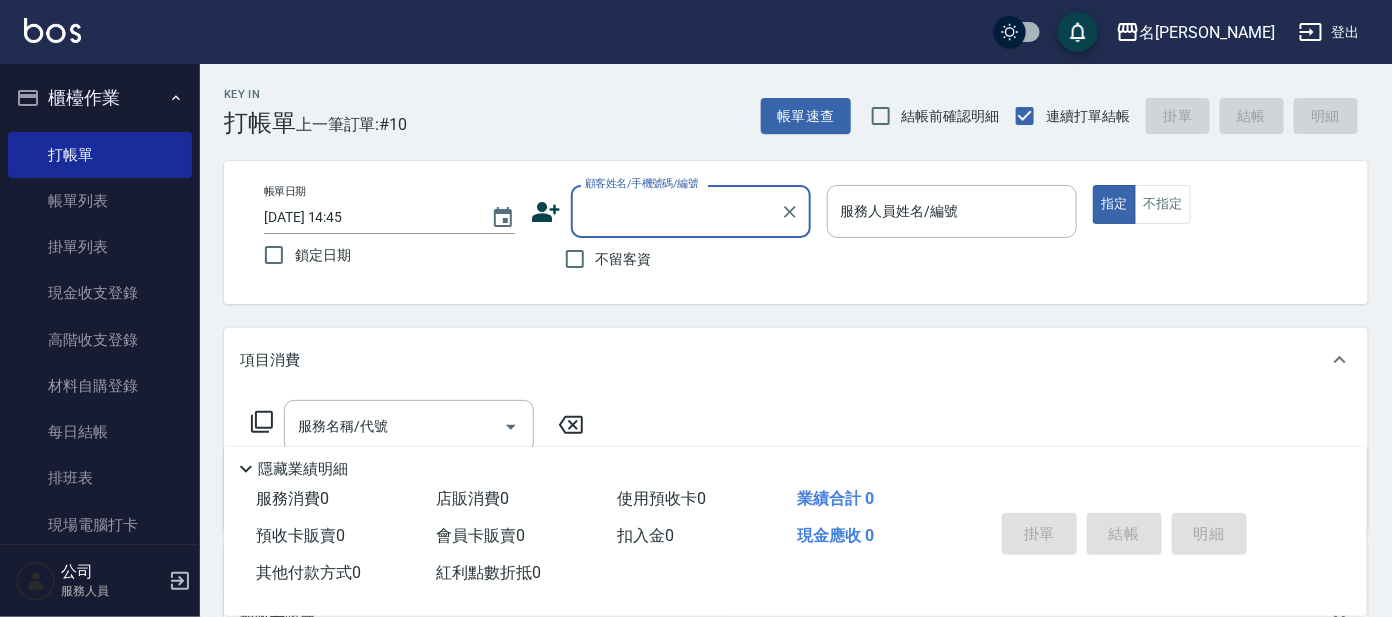 click on "顧客姓名/手機號碼/編號" at bounding box center [676, 211] 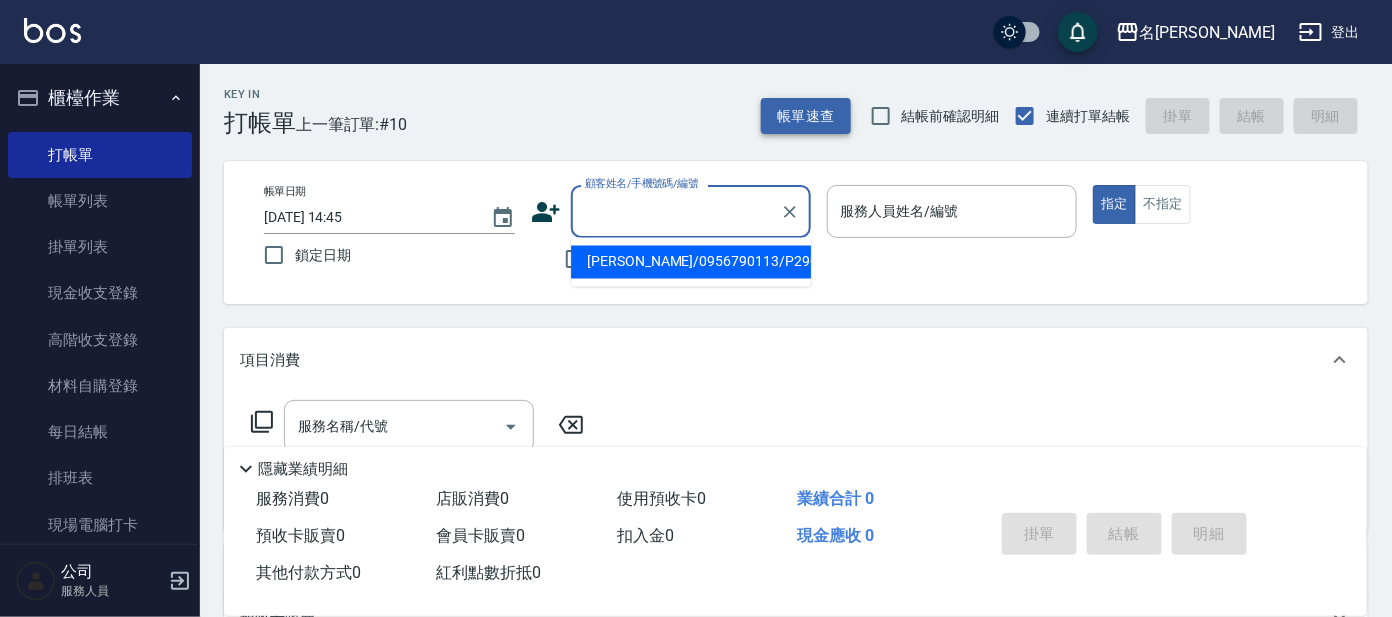 type on "j" 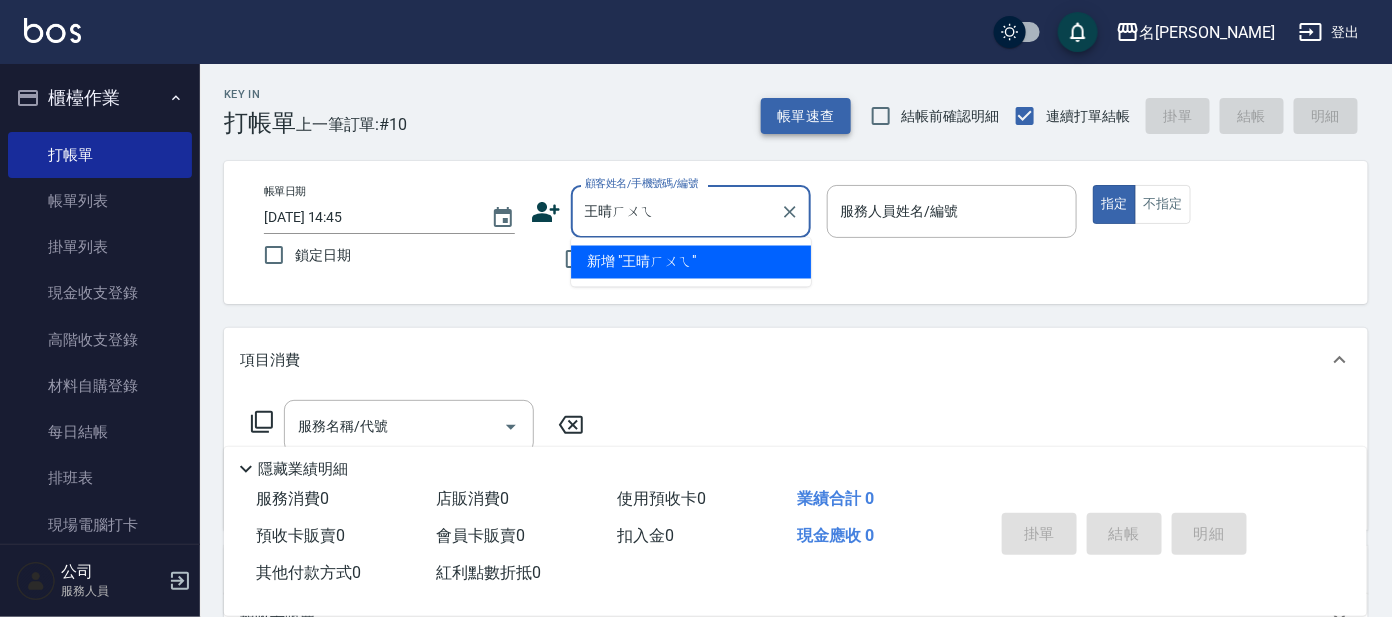 type on "[PERSON_NAME]" 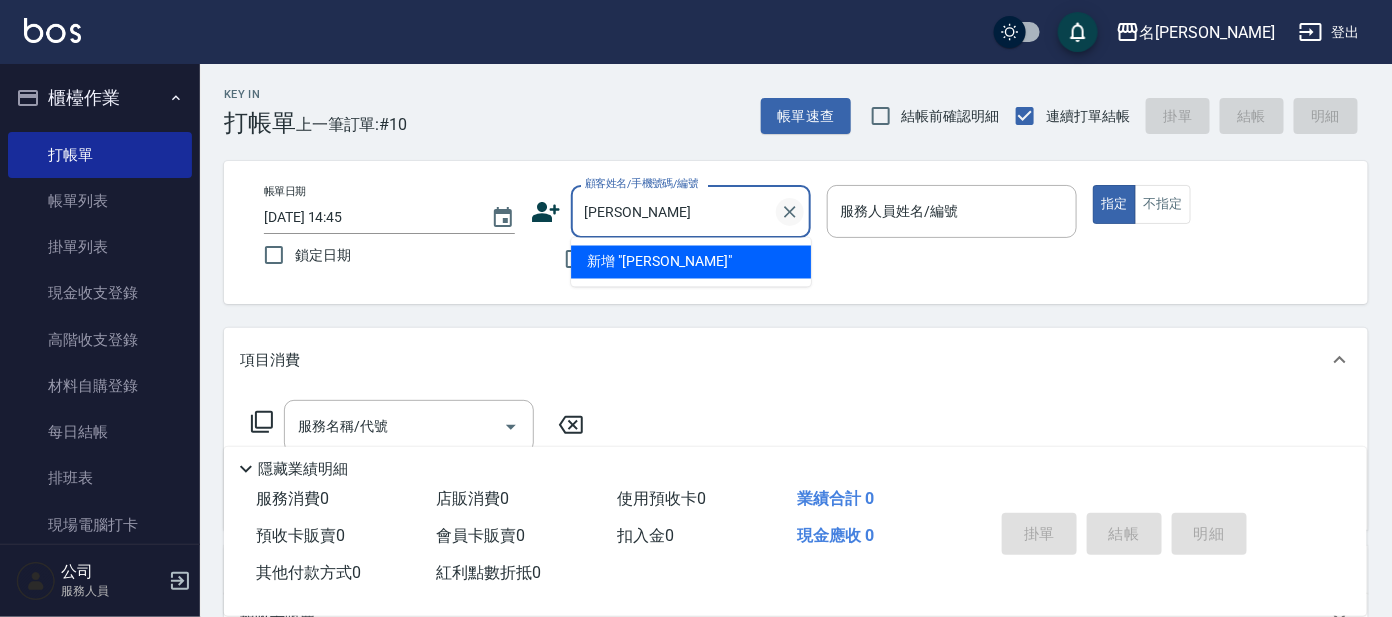 click 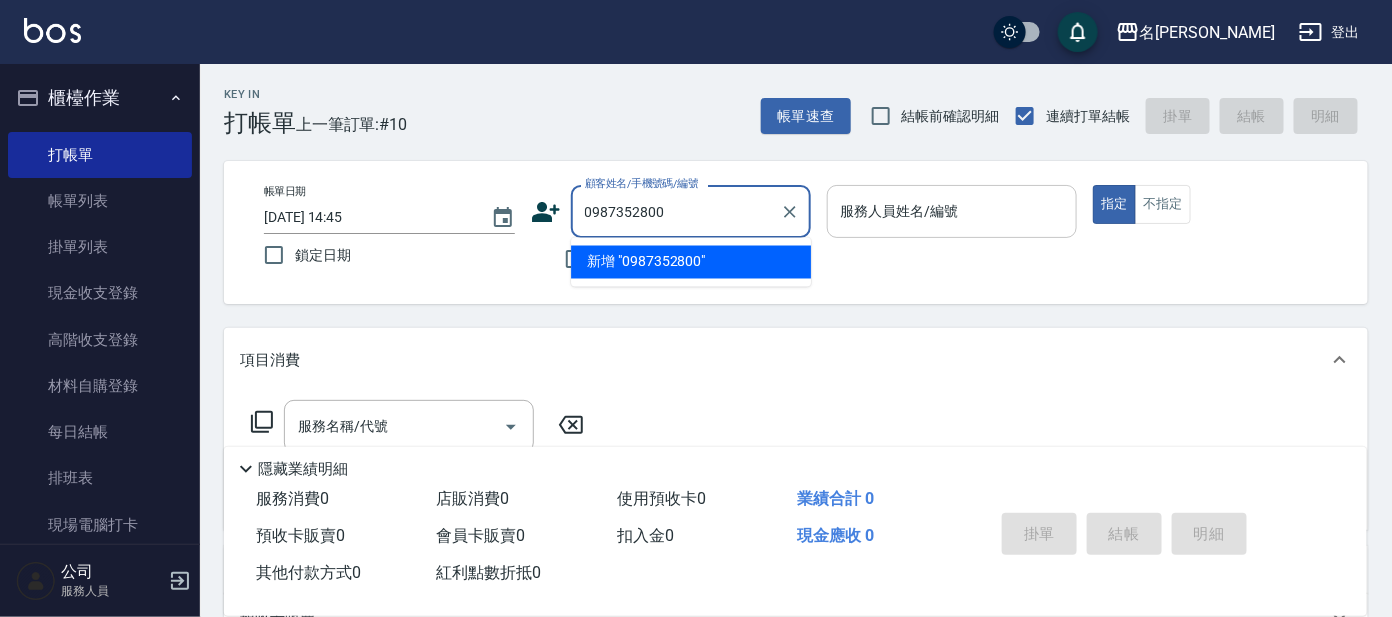 type on "0987352800" 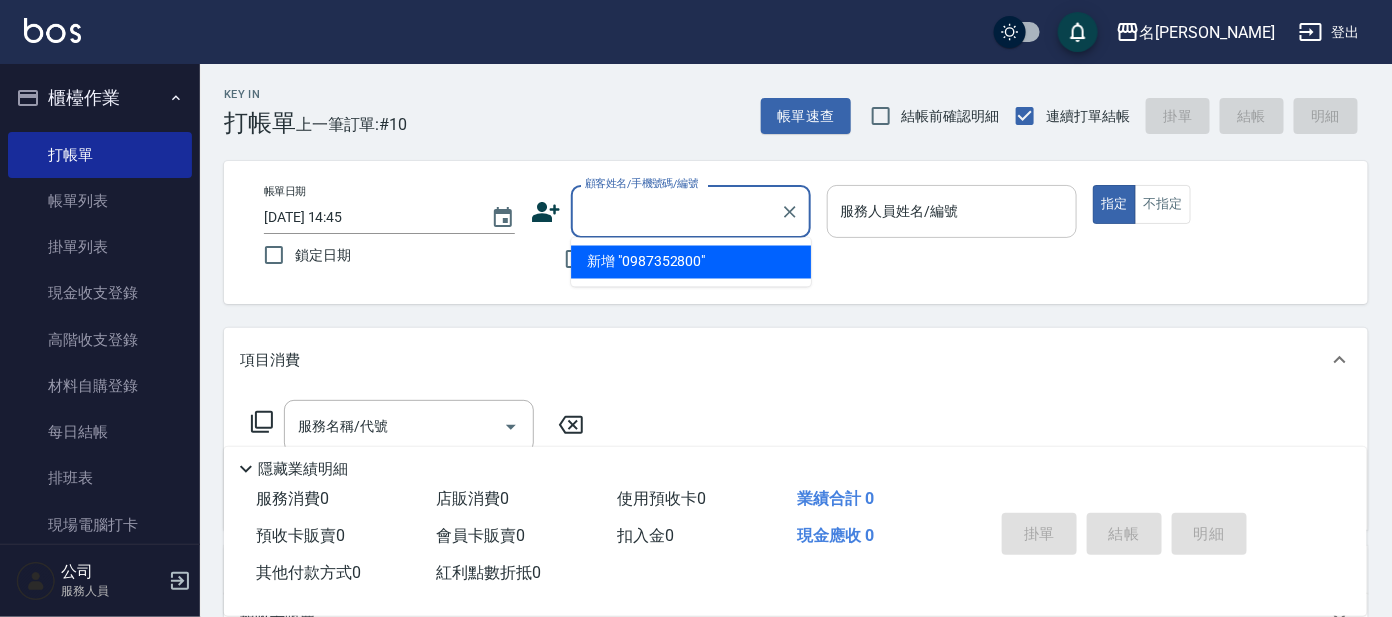 click on "服務人員姓名/編號" at bounding box center [952, 211] 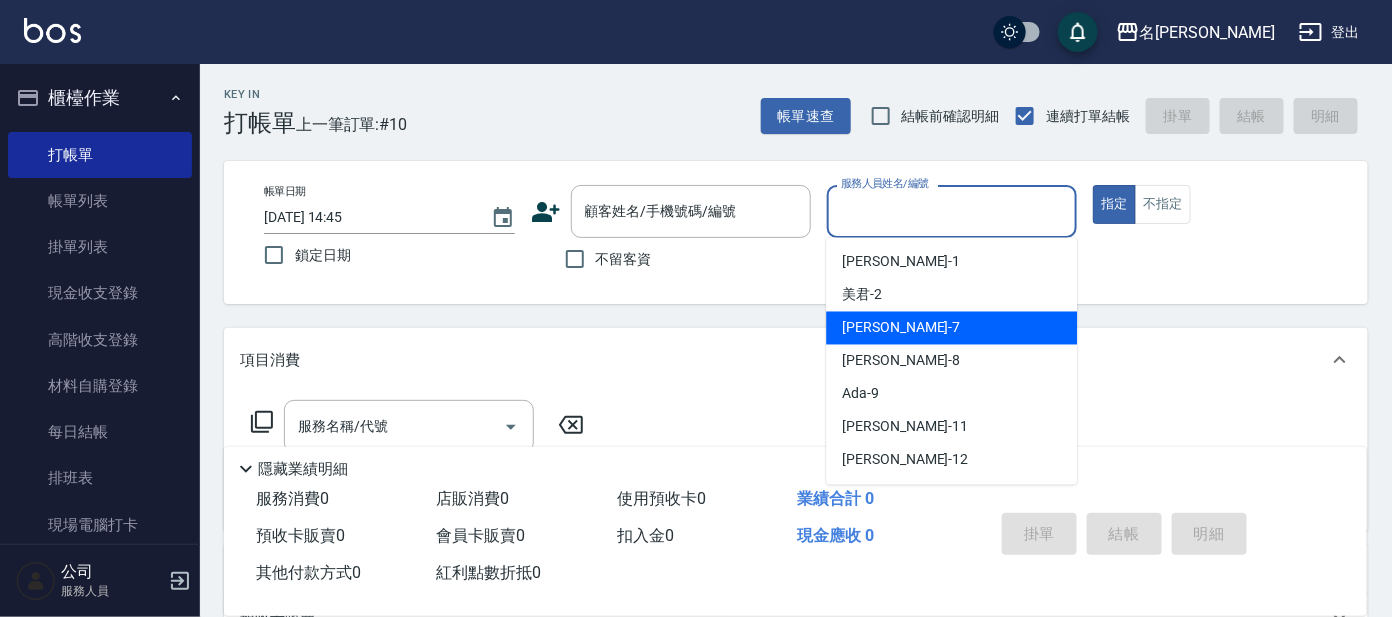 click on "[PERSON_NAME] -7" at bounding box center (951, 328) 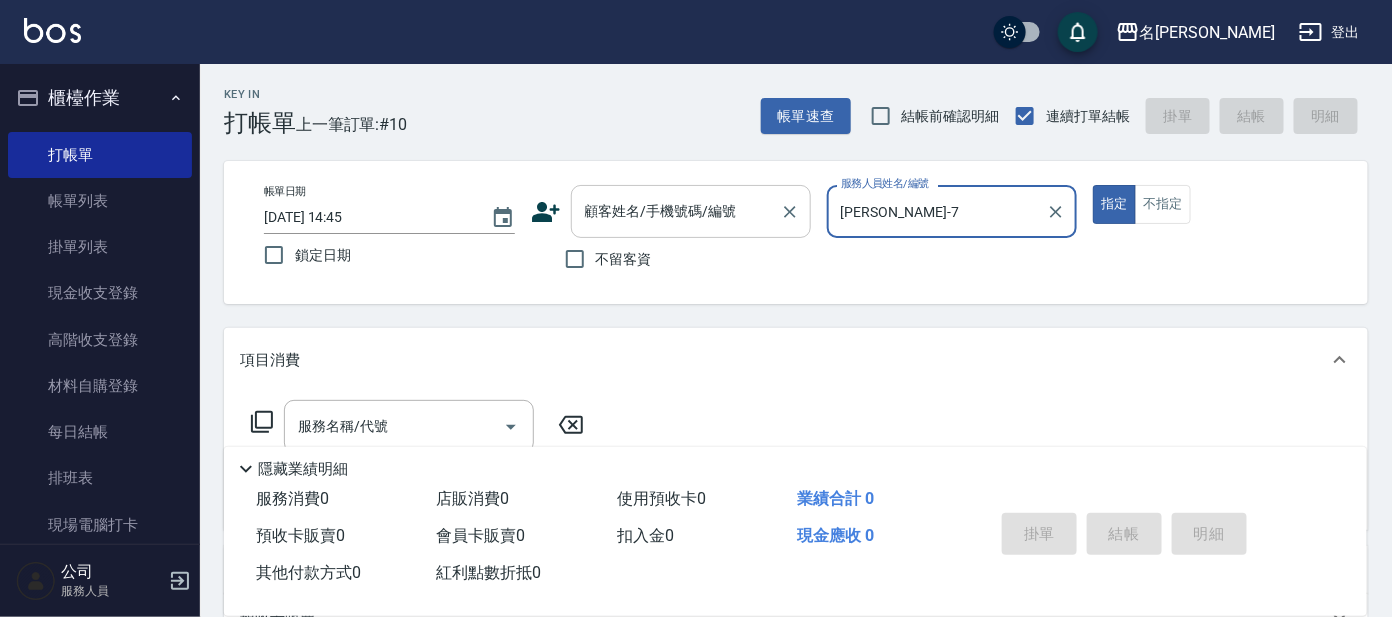 click on "顧客姓名/手機號碼/編號" at bounding box center [676, 211] 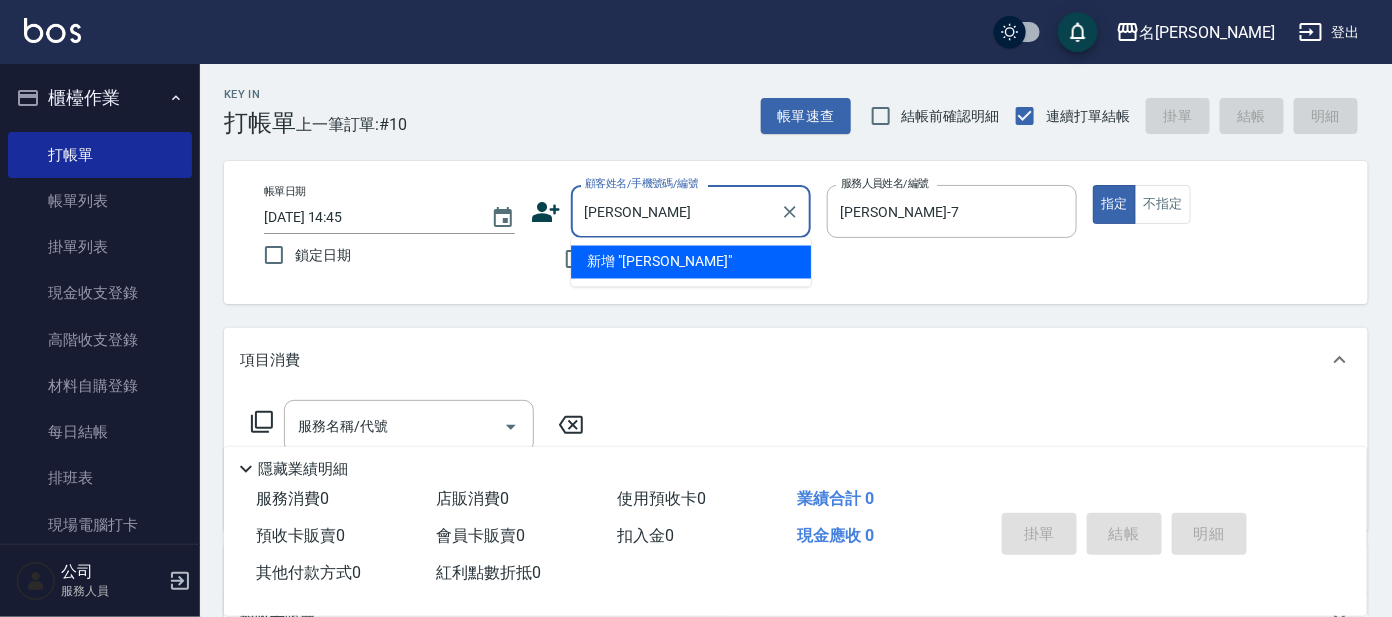 type on "[PERSON_NAME]" 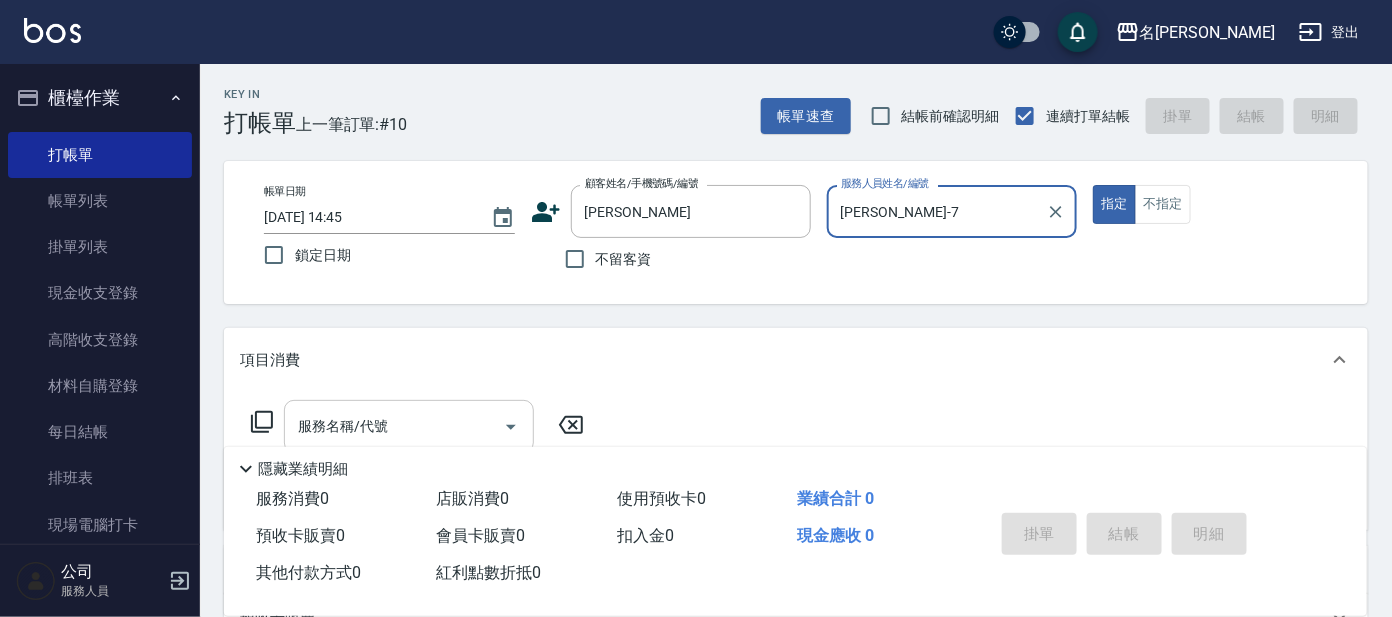 click on "服務名稱/代號" at bounding box center (394, 426) 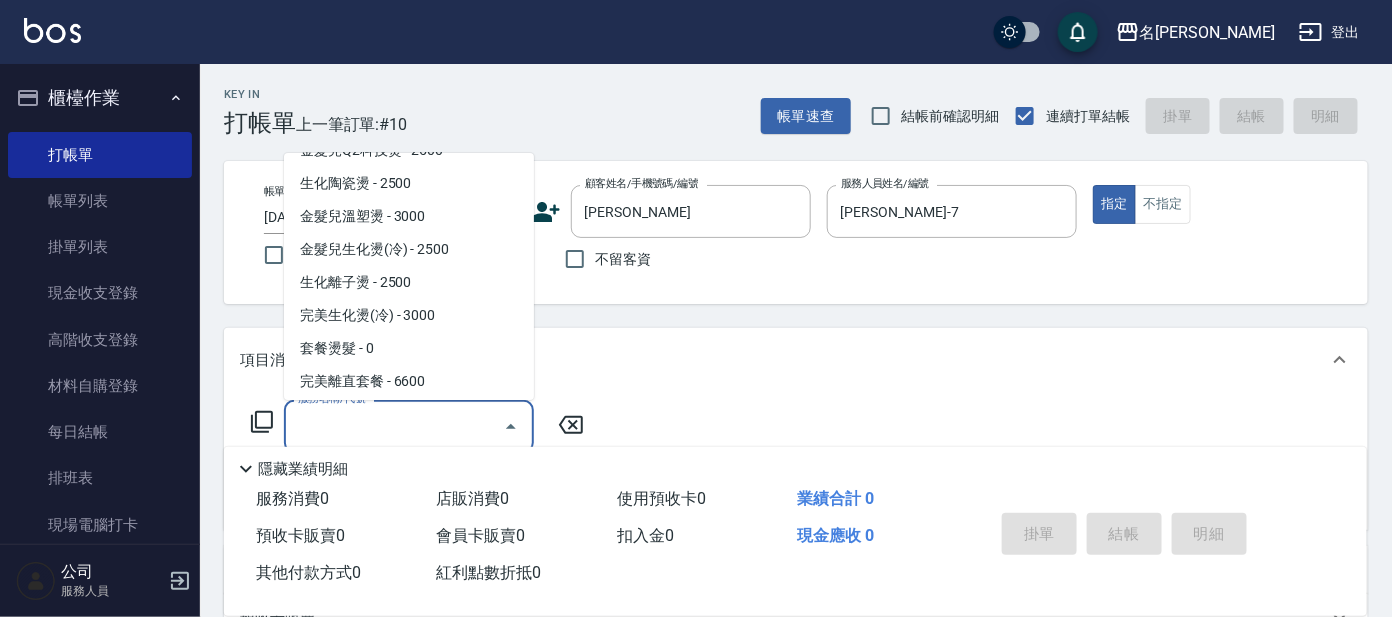 scroll, scrollTop: 624, scrollLeft: 0, axis: vertical 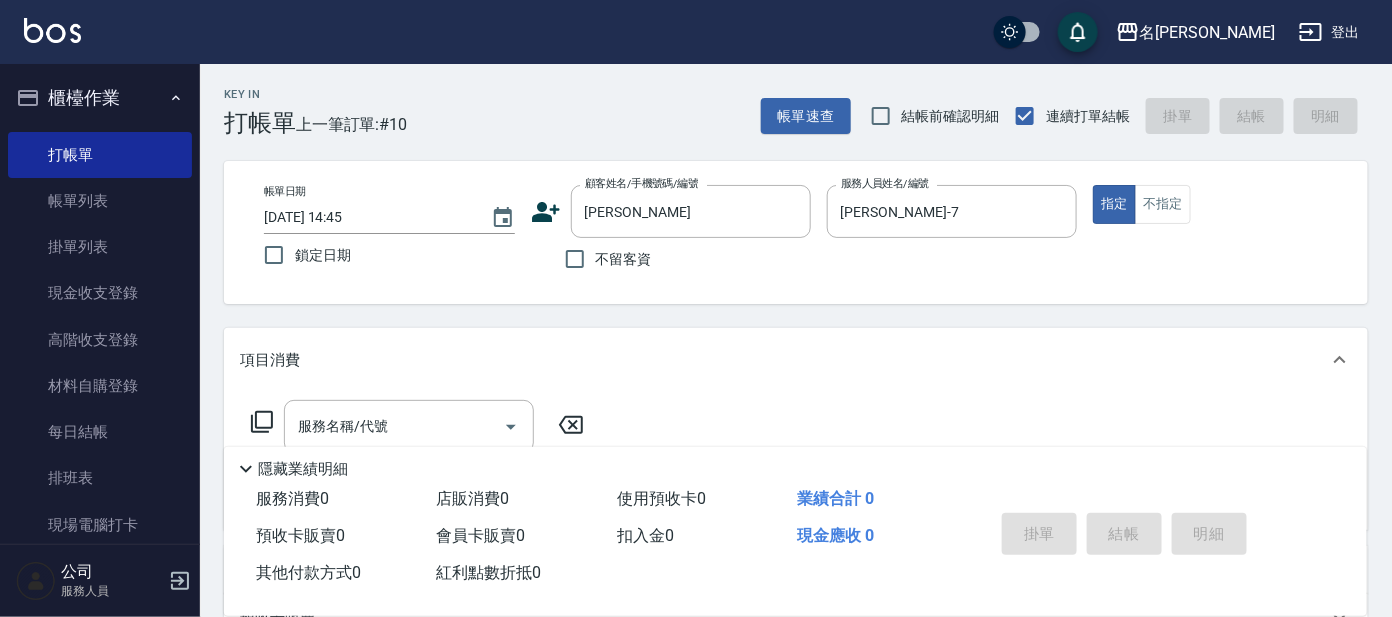 click on "Key In 打帳單 上一筆訂單:#10 帳單速查 結帳前確認明細 連續打單結帳 掛單 結帳 明細 帳單日期 [DATE] 14:45 鎖定日期 顧客姓名/手機號碼/編號 [PERSON_NAME] 顧客姓名/手機號碼/編號 不留客資 服務人員姓名/編號 [PERSON_NAME]-7 服務人員姓名/編號 指定 不指定 項目消費 服務名稱/代號 服務名稱/代號 店販銷售 服務人員姓名/編號 服務人員姓名/編號 商品代號/名稱 商品代號/名稱 預收卡販賣 卡券名稱/代號 卡券名稱/代號 使用預收卡 其他付款方式 其他付款方式 其他付款方式 備註及來源 備註 備註 訂單來源 ​ 訂單來源 隱藏業績明細 服務消費  0 店販消費  0 使用預收卡  0 業績合計   0 預收卡販賣  0 會員卡販賣  0 扣入金  0 現金應收   0 其他付款方式  0 紅利點數折抵  0 掛單 結帳 明細" at bounding box center [796, 519] 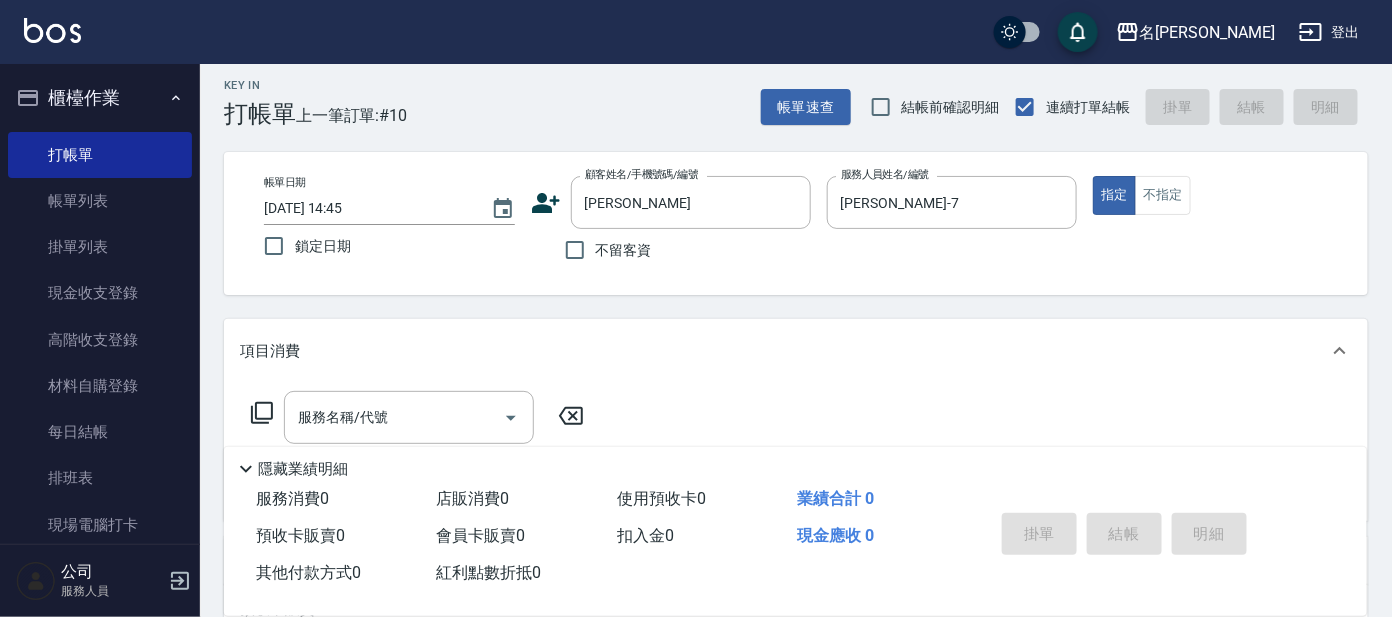 scroll, scrollTop: 124, scrollLeft: 0, axis: vertical 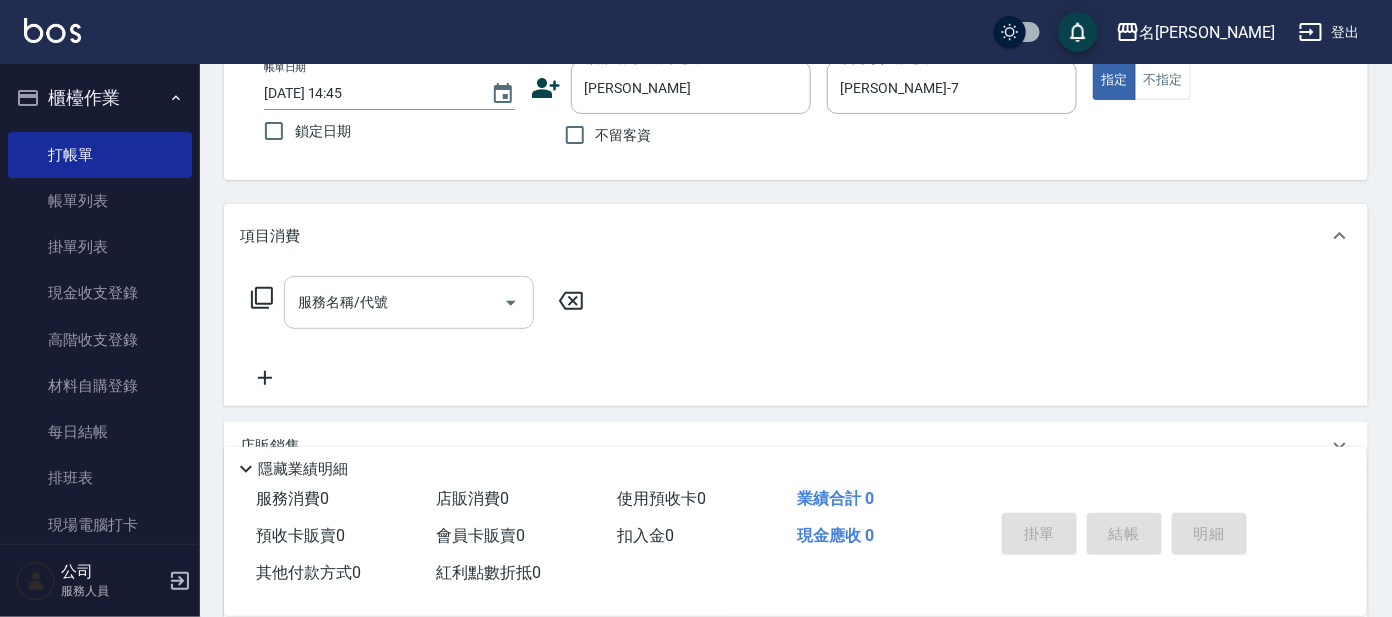 click 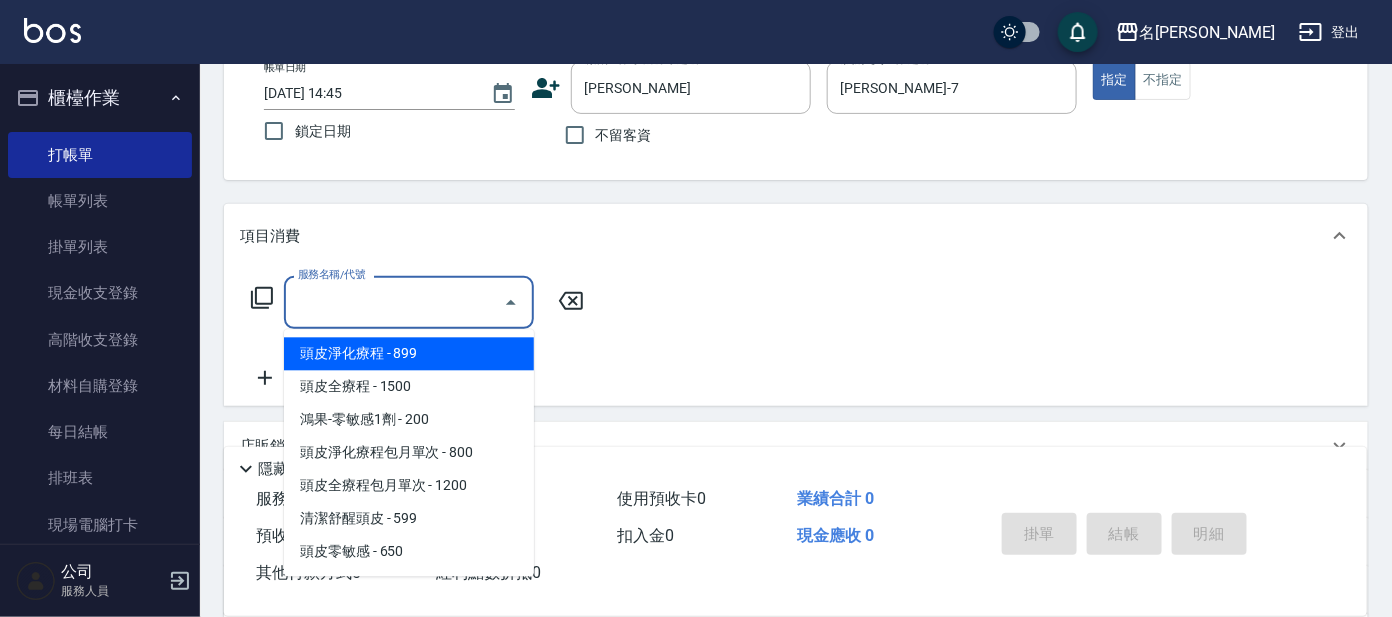 click on "項目消費" at bounding box center (796, 236) 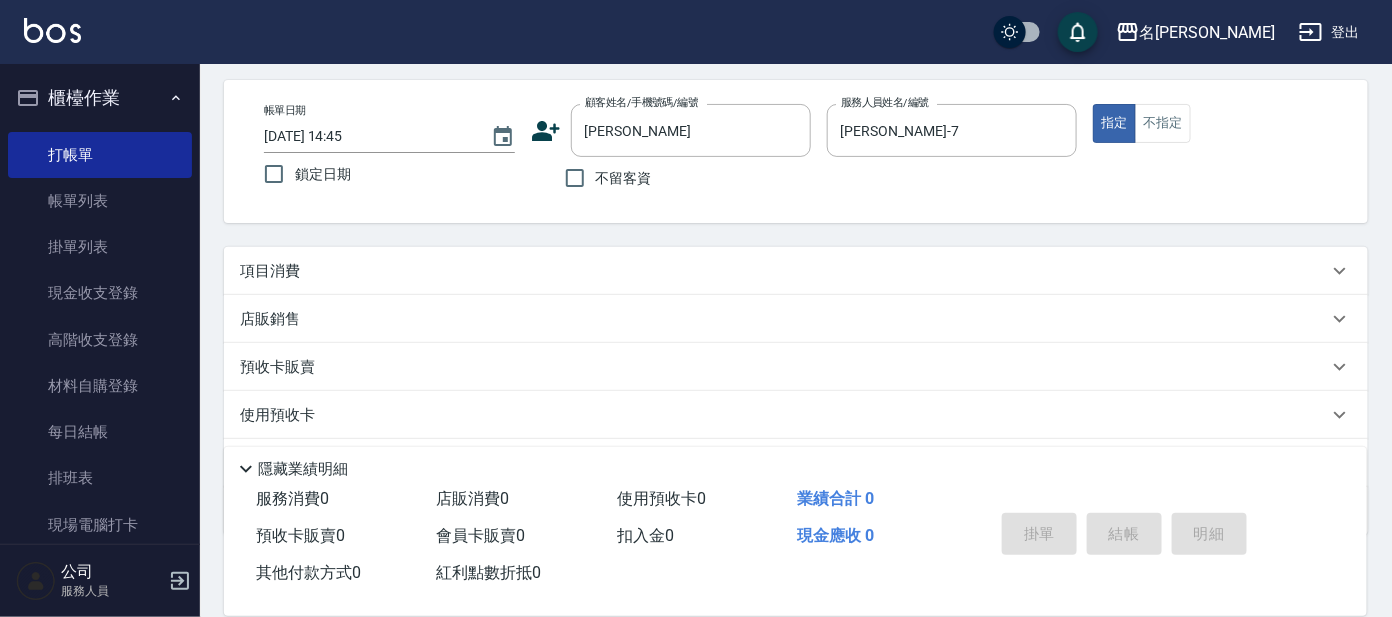scroll, scrollTop: 185, scrollLeft: 0, axis: vertical 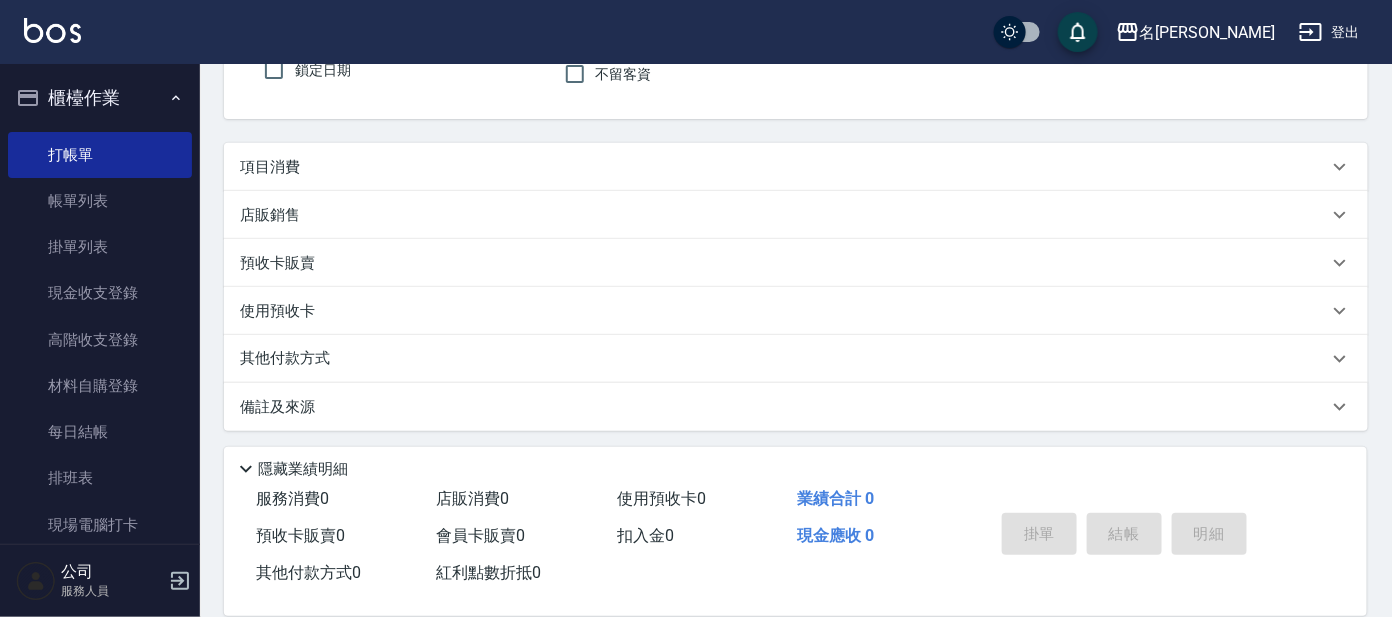 click on "項目消費" at bounding box center [784, 167] 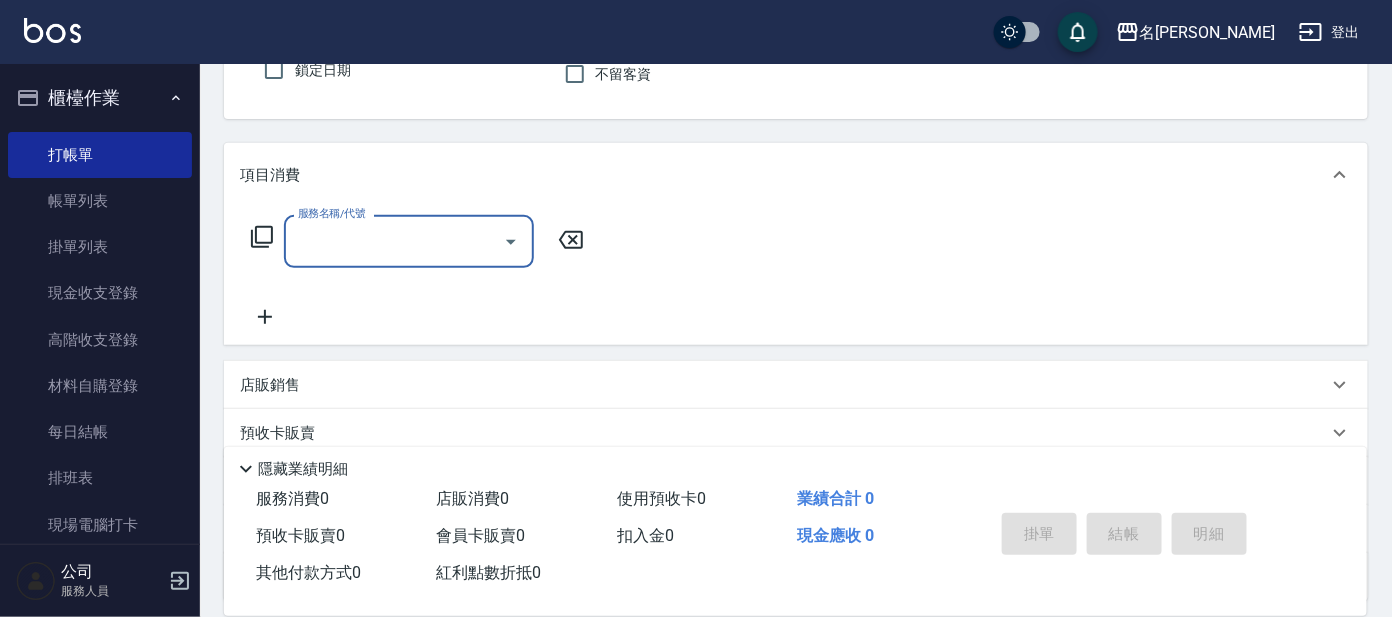 scroll, scrollTop: 0, scrollLeft: 0, axis: both 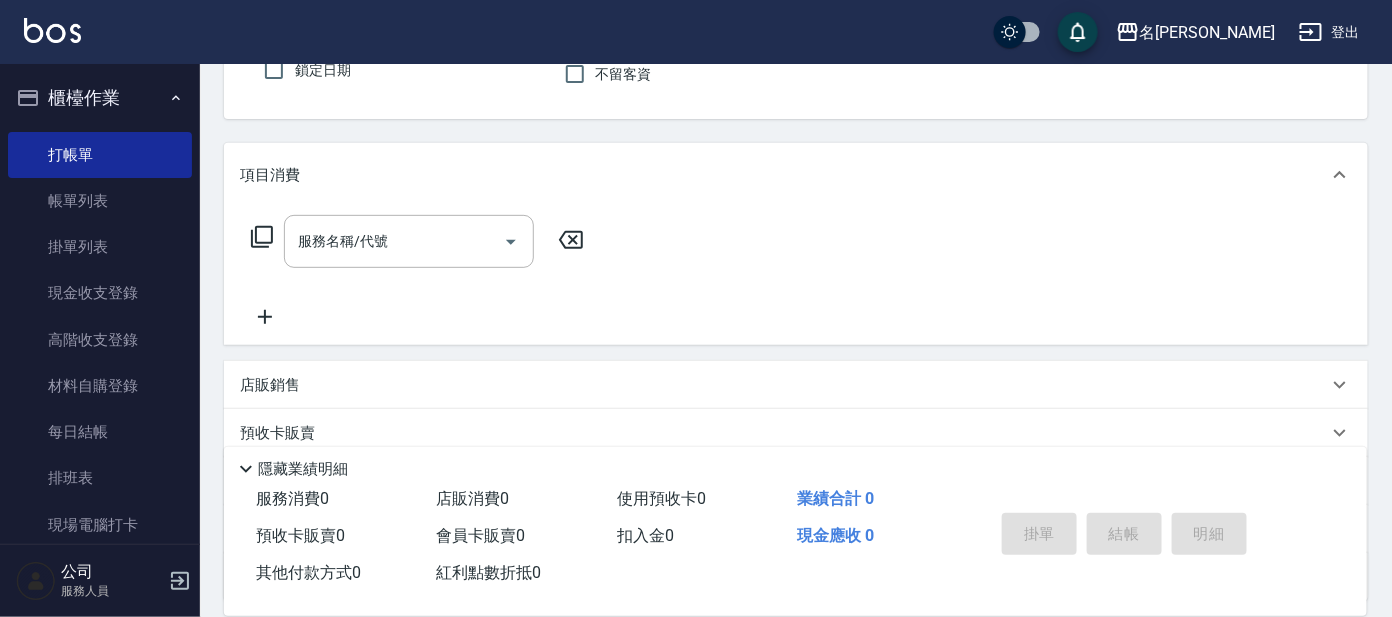click 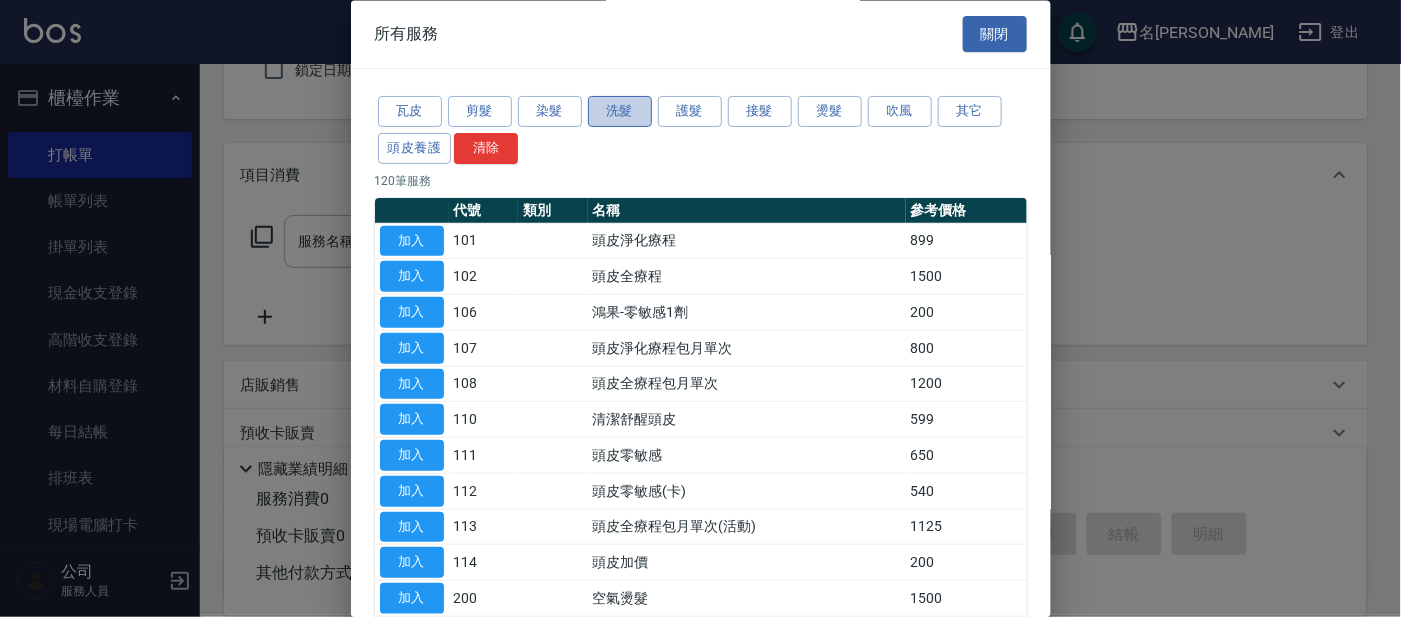 click on "洗髮" at bounding box center [620, 112] 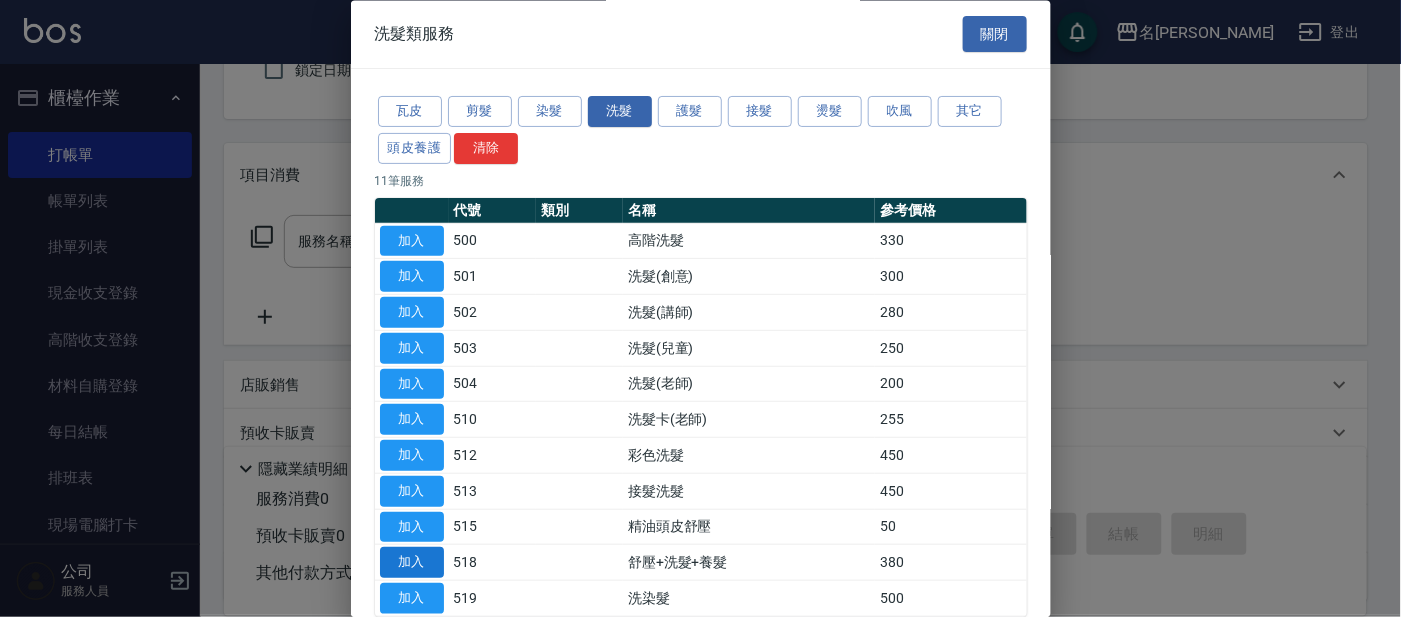 click on "加入" at bounding box center [412, 563] 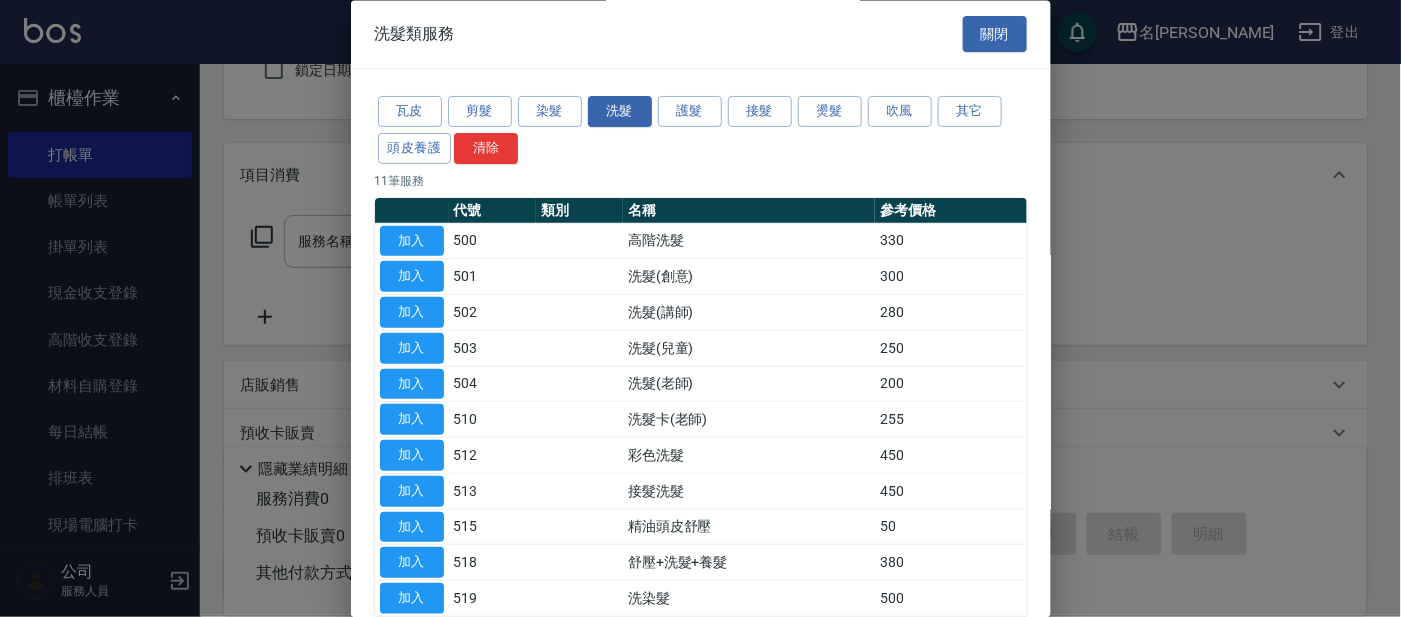type on "舒壓+洗髮+養髮(518)" 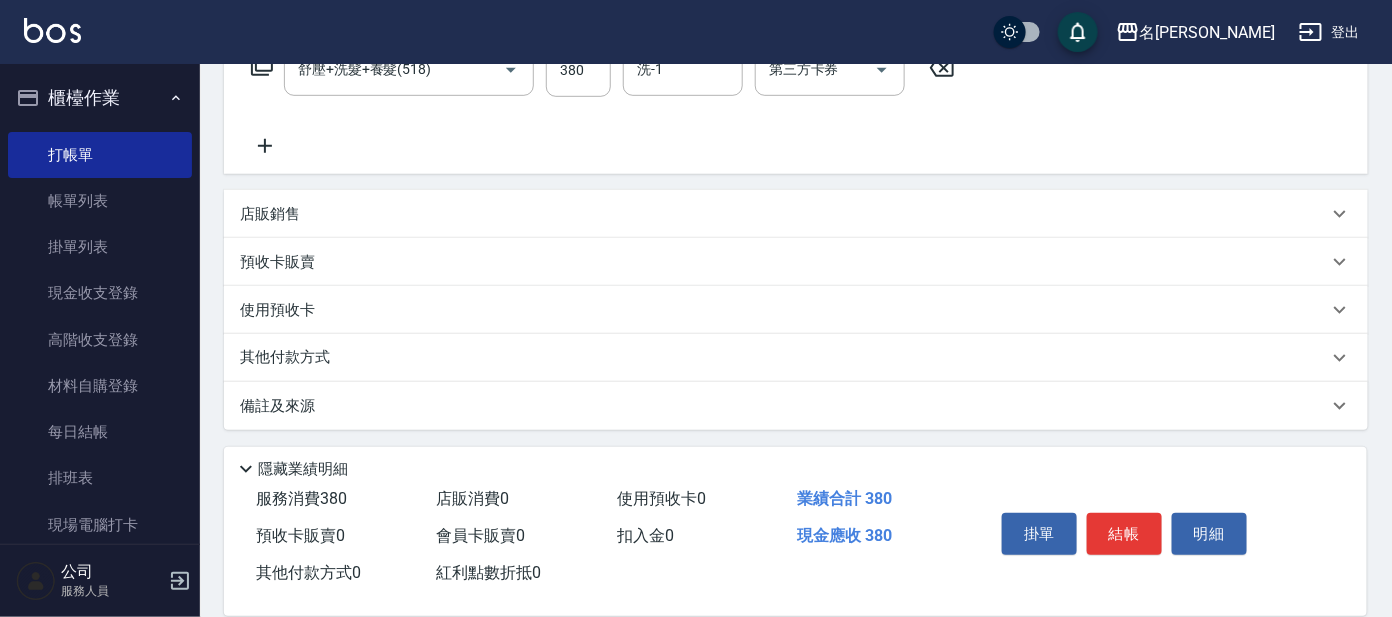 scroll, scrollTop: 0, scrollLeft: 0, axis: both 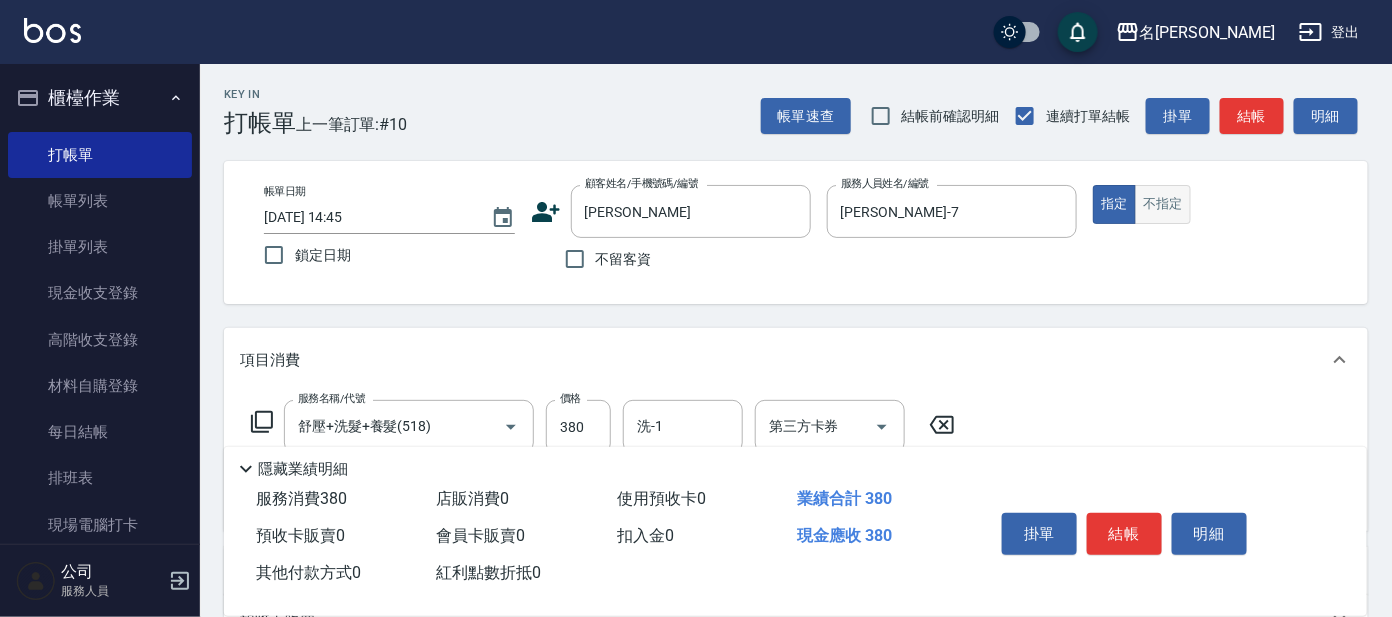 click on "不指定" at bounding box center [1163, 204] 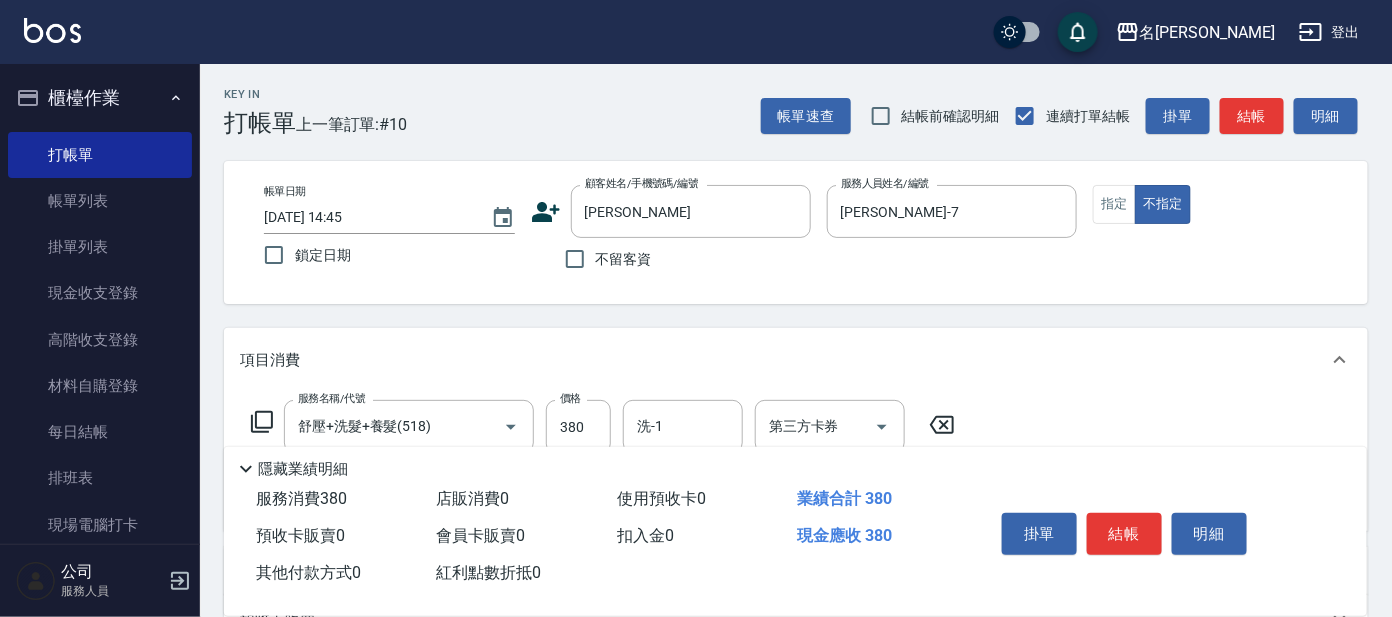 scroll, scrollTop: 124, scrollLeft: 0, axis: vertical 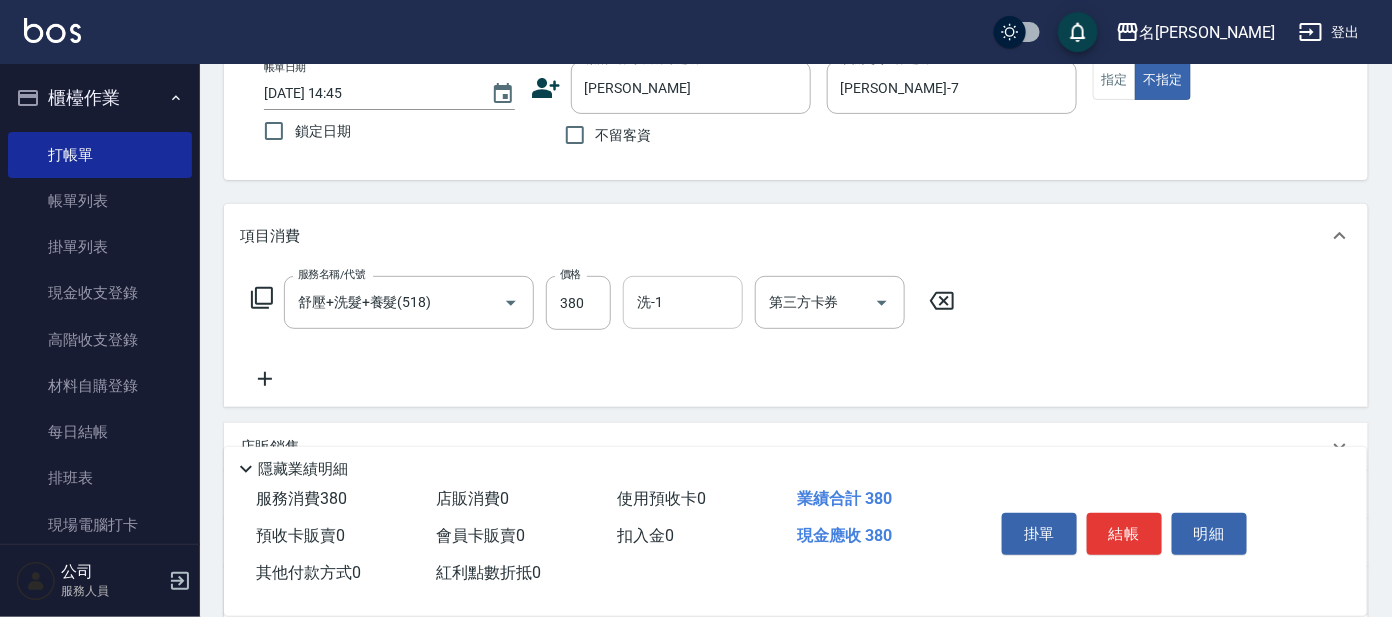 click on "洗-1" at bounding box center [683, 302] 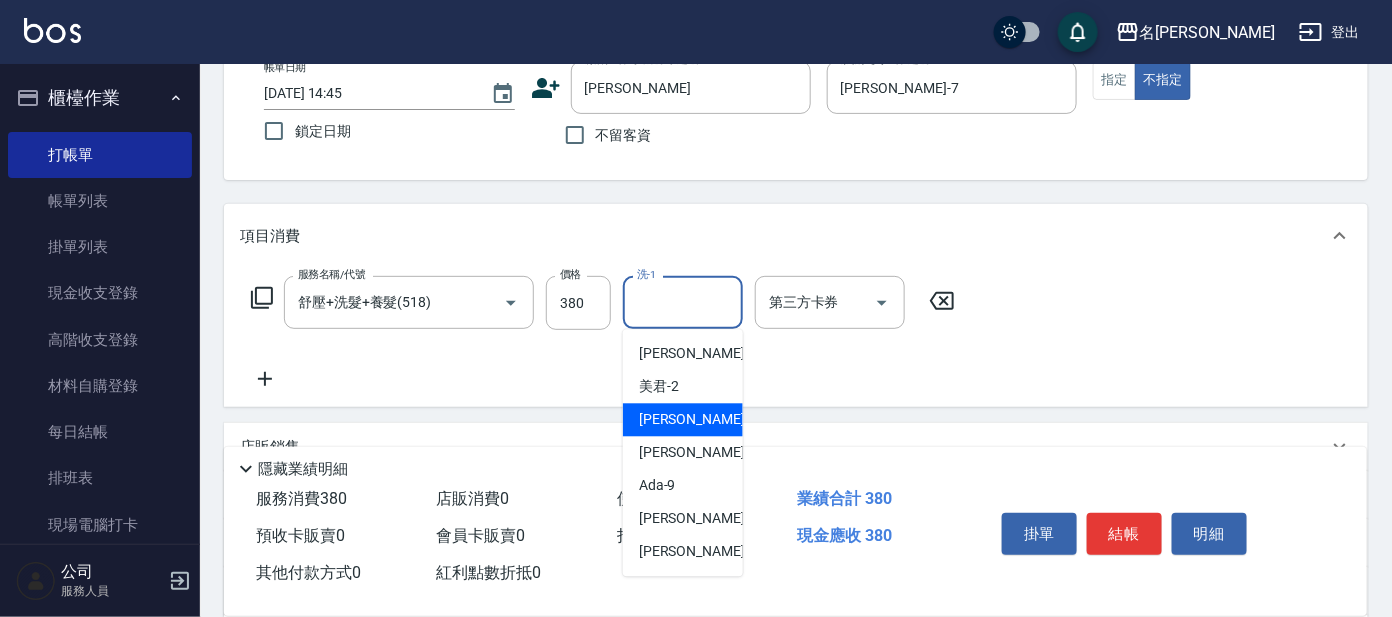 click on "[PERSON_NAME] -7" at bounding box center (698, 420) 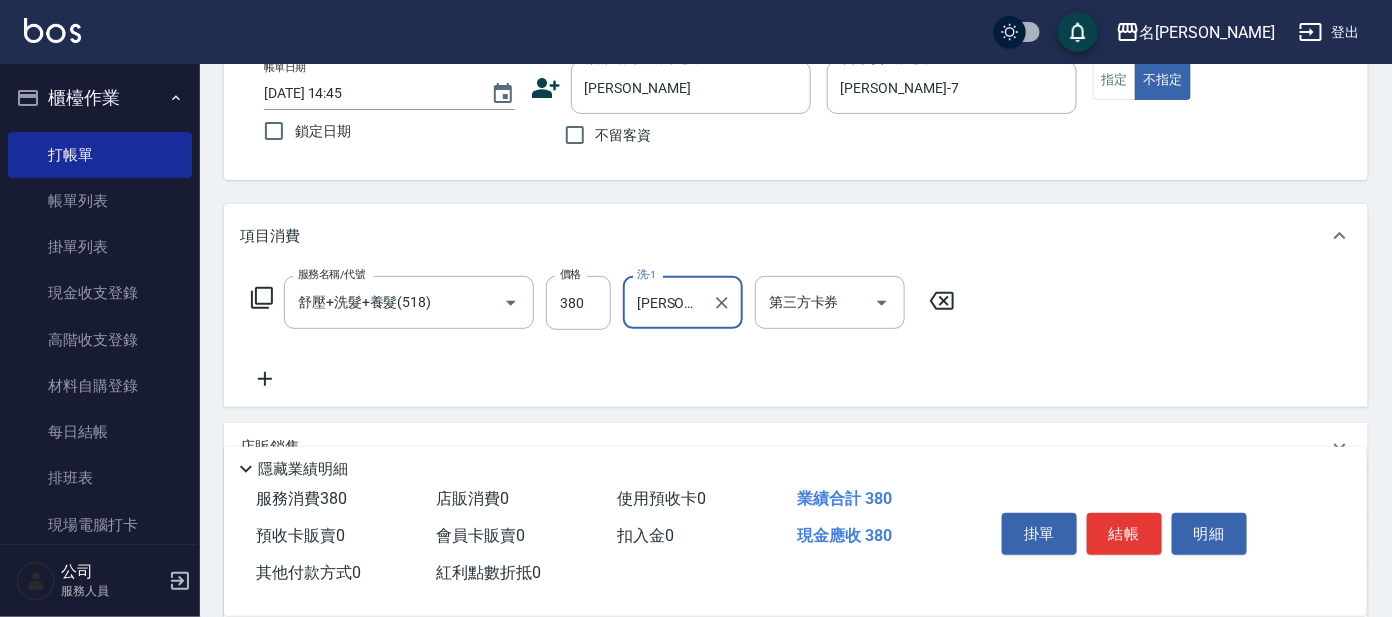 scroll, scrollTop: 0, scrollLeft: 0, axis: both 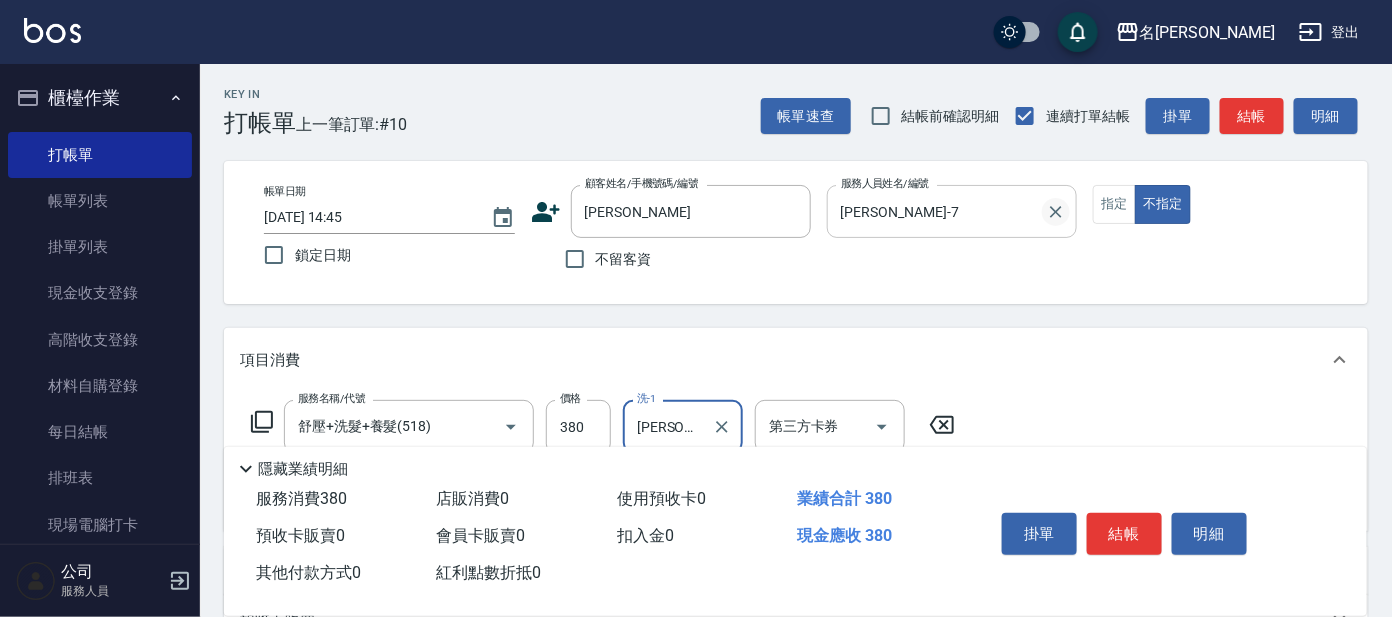 click 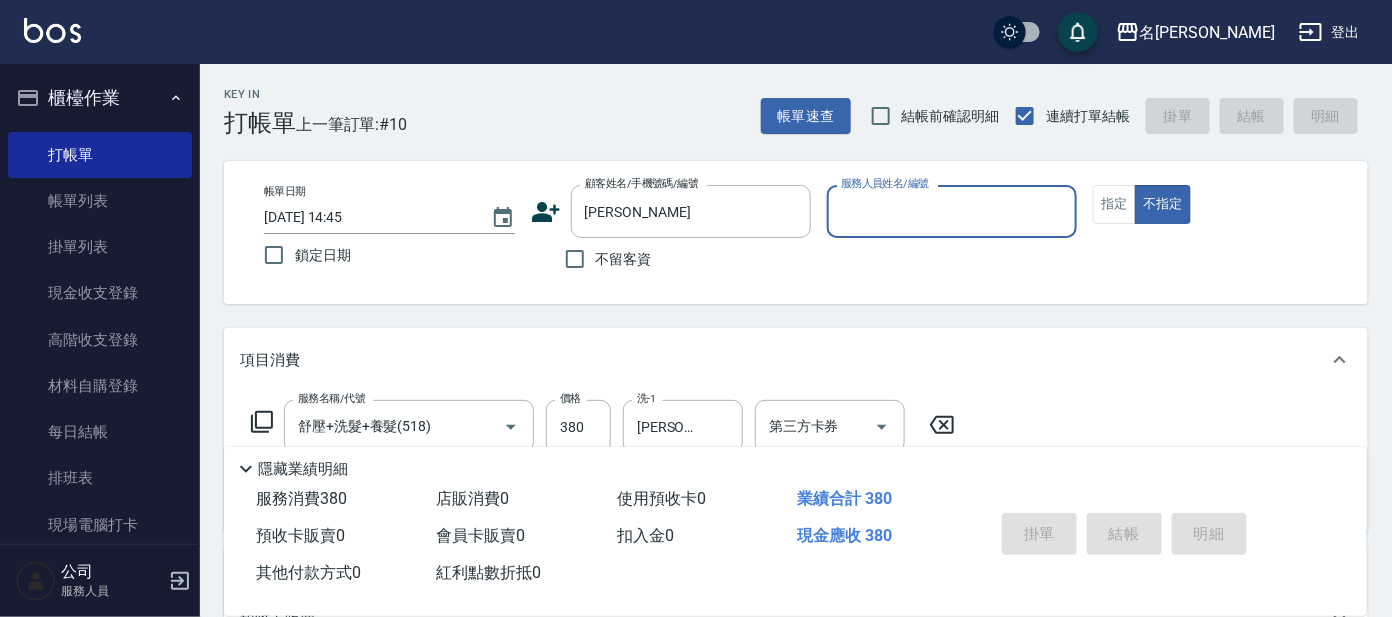 click on "帳單日期 [DATE] 14:45 鎖定日期 顧客姓名/手機號碼/編號 [PERSON_NAME] 顧客姓名/手機號碼/編號 不留客資 服務人員姓名/編號 服務人員姓名/編號 指定 不指定" at bounding box center [796, 232] 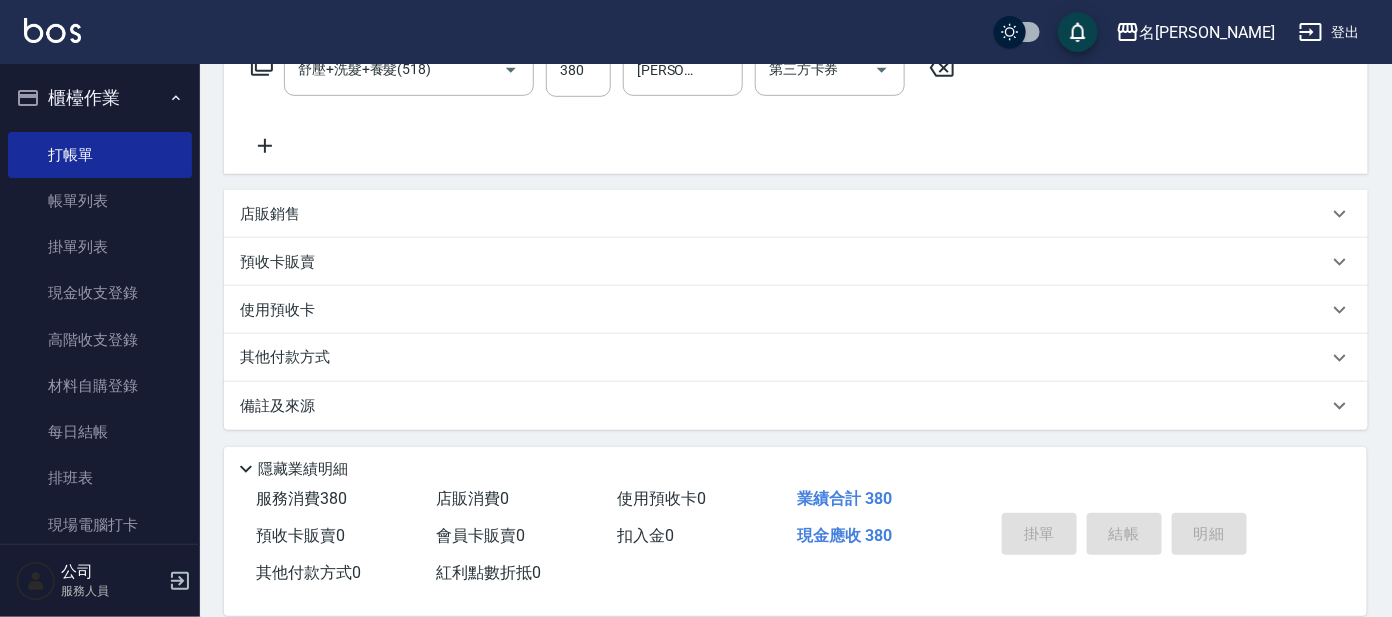 scroll, scrollTop: 0, scrollLeft: 0, axis: both 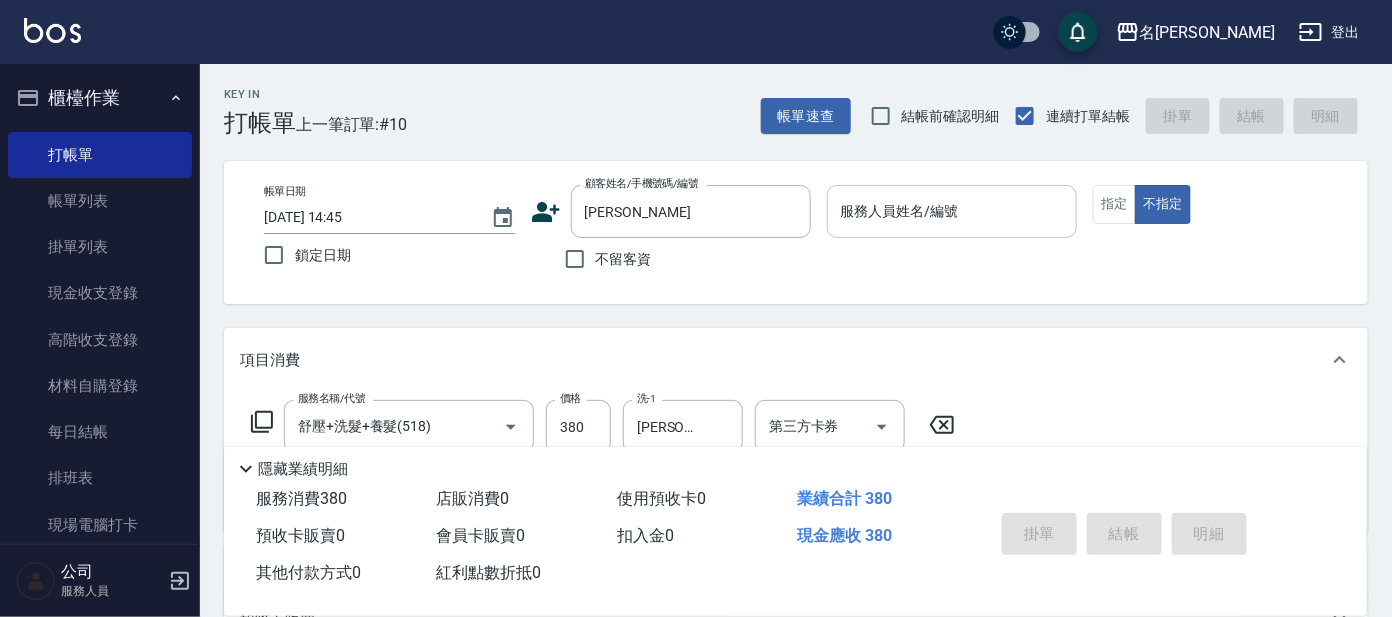 click on "服務人員姓名/編號" at bounding box center [952, 211] 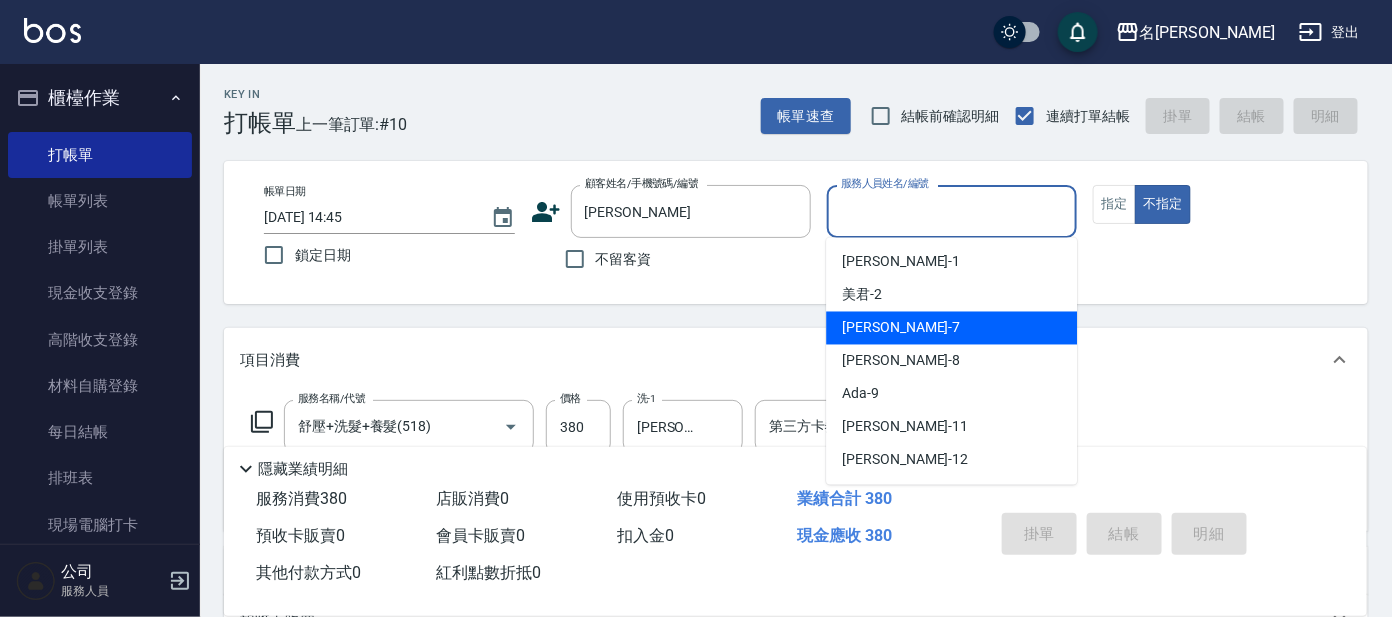 click on "[PERSON_NAME] -7" at bounding box center (951, 328) 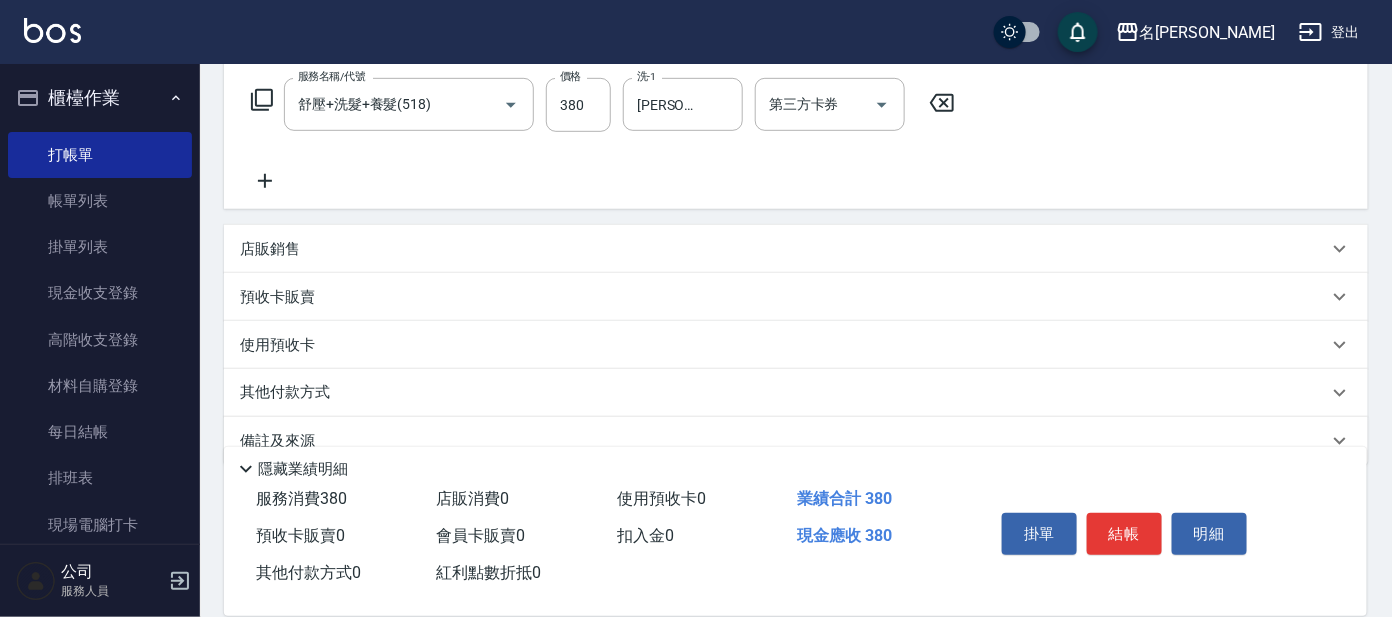 scroll, scrollTop: 357, scrollLeft: 0, axis: vertical 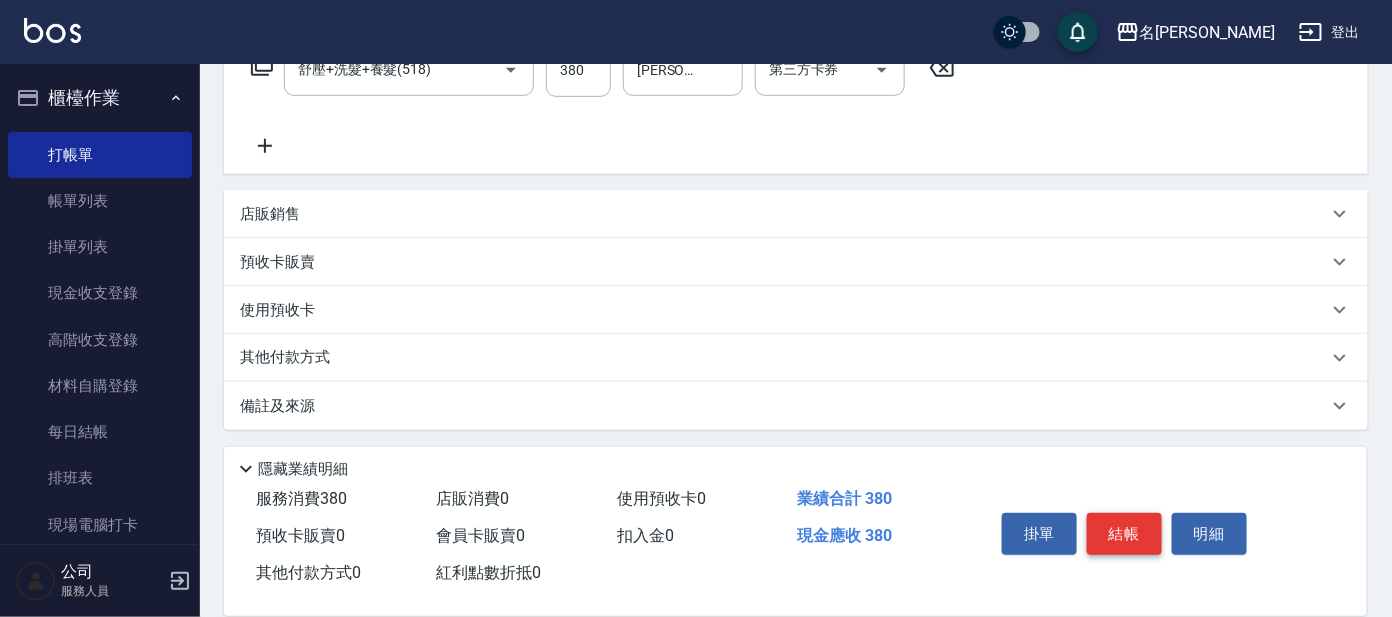 click on "結帳" at bounding box center [1124, 534] 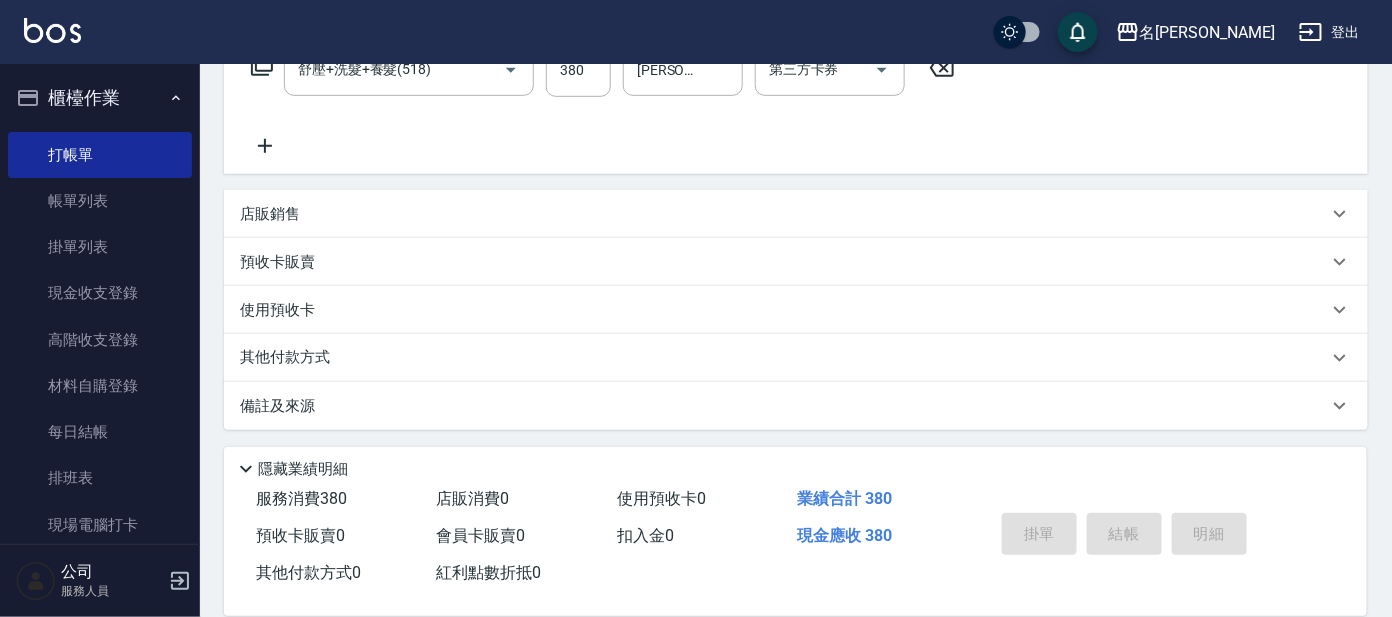 type on "[DATE] 14:53" 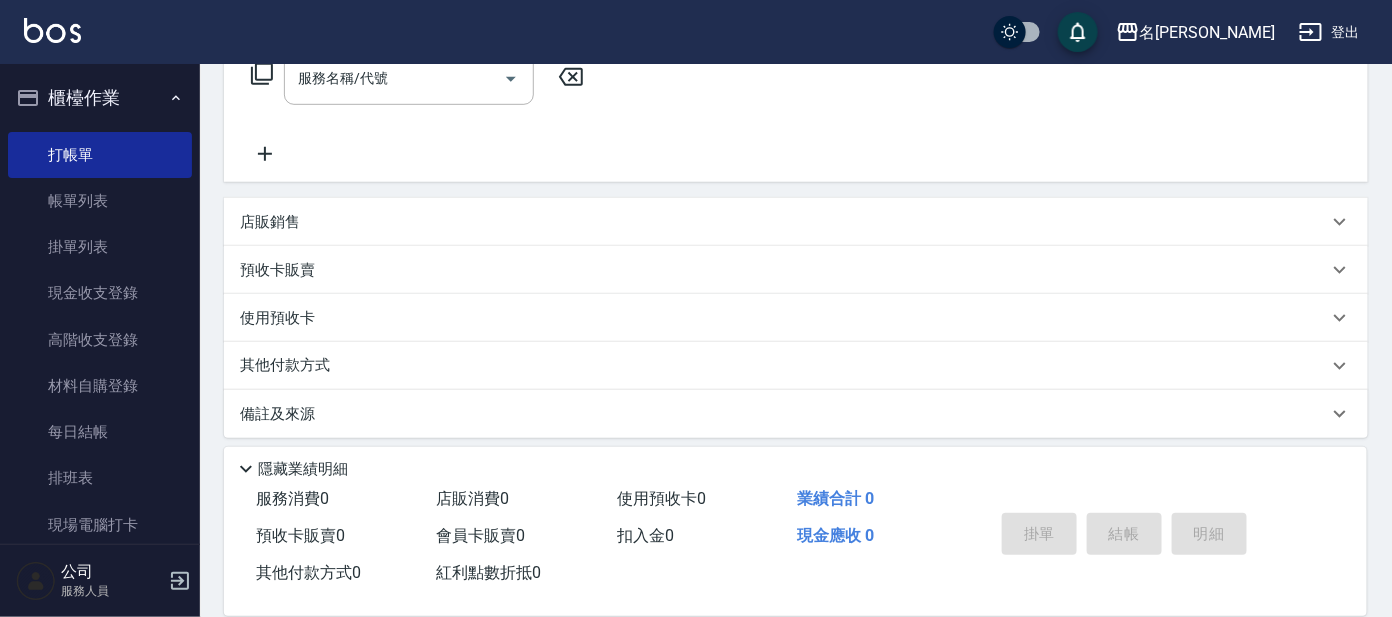 scroll, scrollTop: 356, scrollLeft: 0, axis: vertical 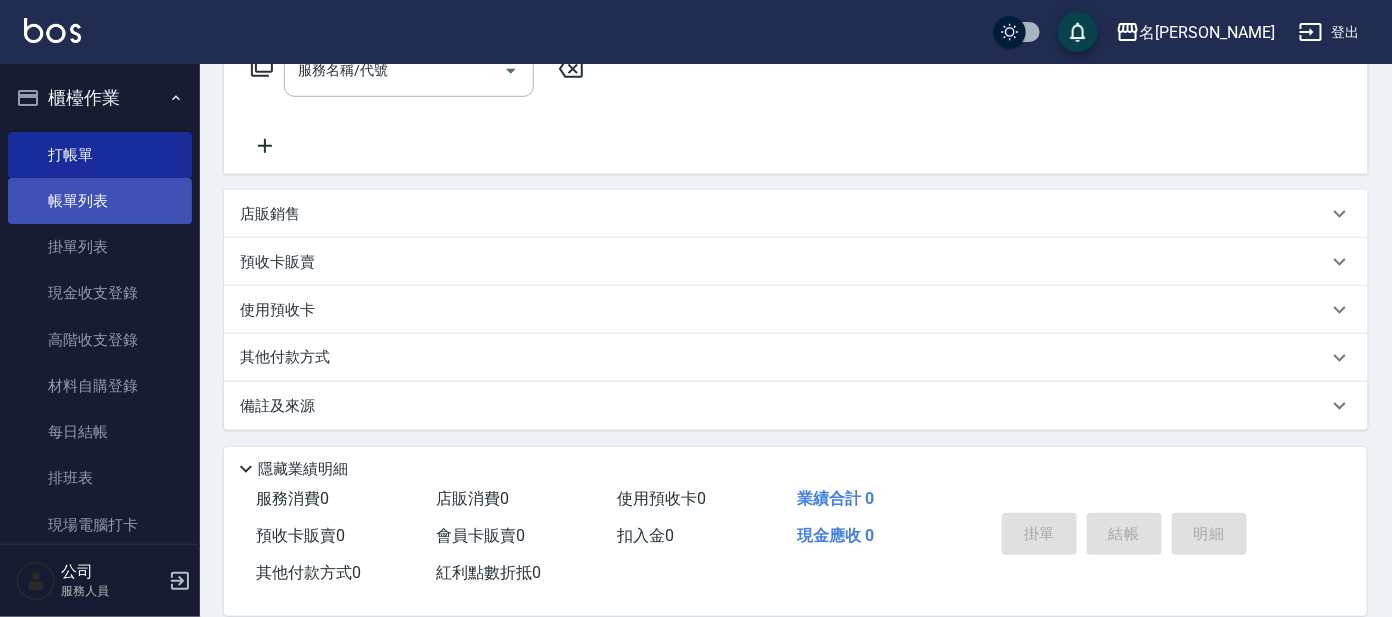 click on "帳單列表" at bounding box center (100, 201) 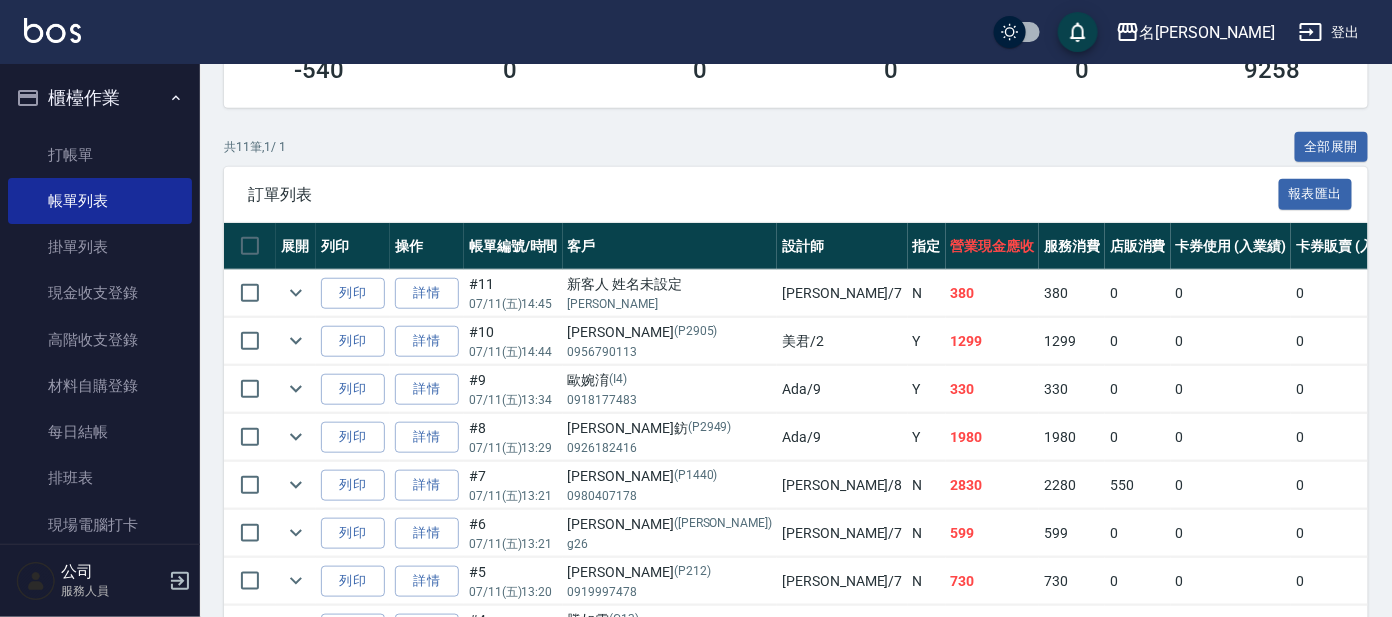 scroll, scrollTop: 499, scrollLeft: 0, axis: vertical 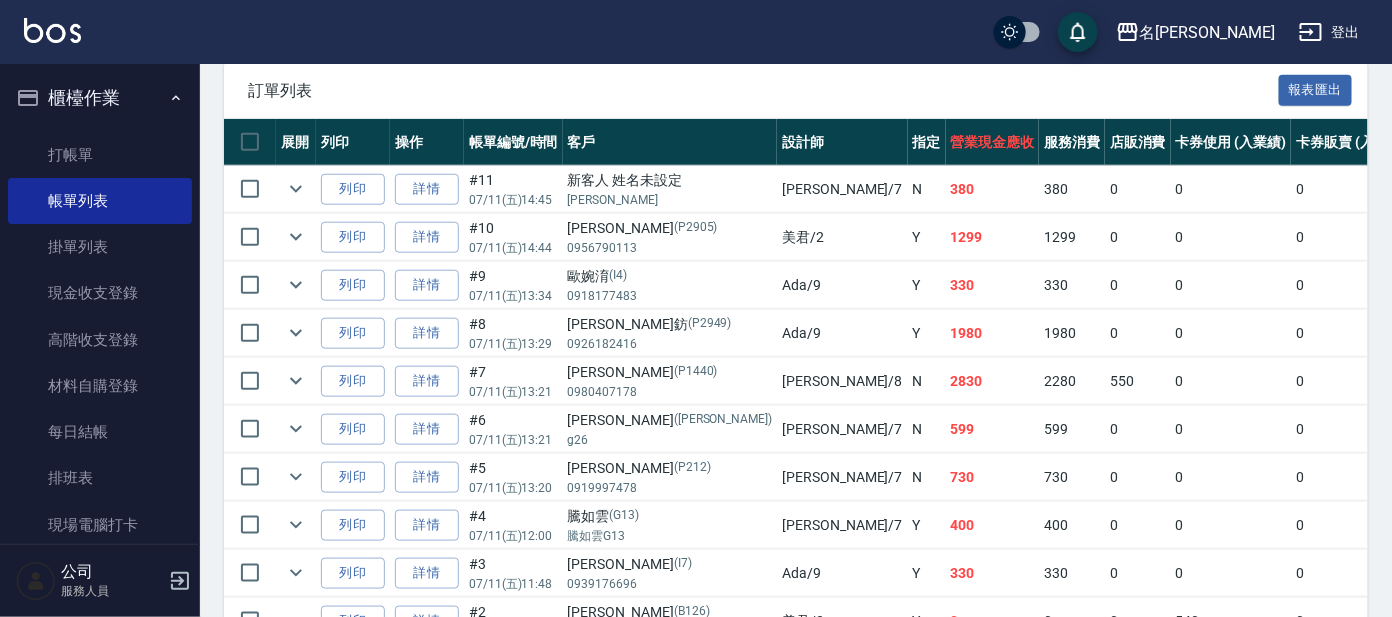 click on "#11 07/11 (五) 14:45" at bounding box center [513, 189] 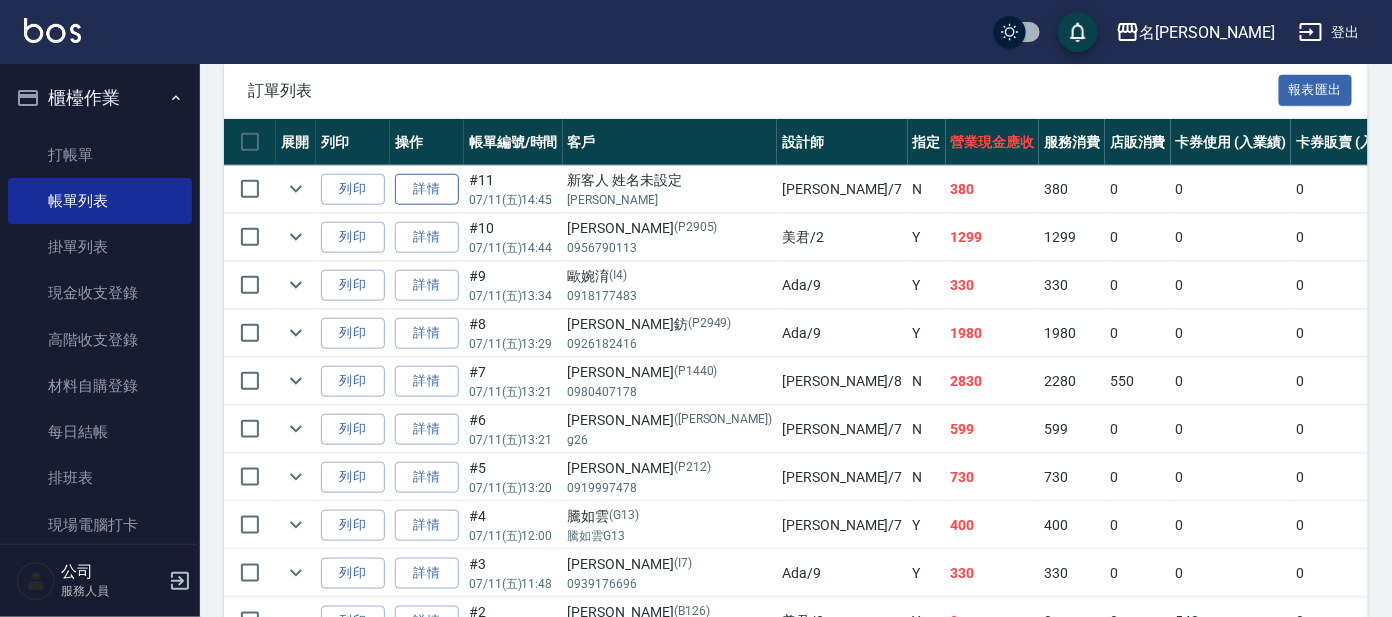 click on "詳情" at bounding box center [427, 189] 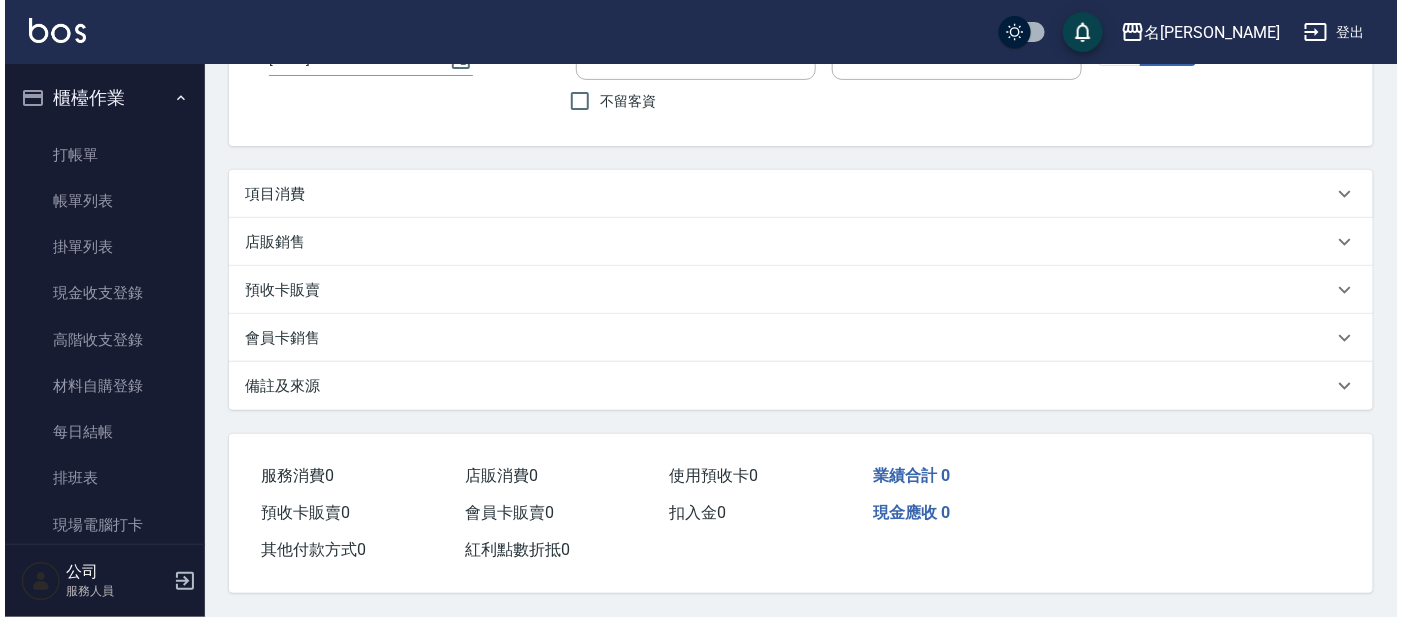 scroll, scrollTop: 0, scrollLeft: 0, axis: both 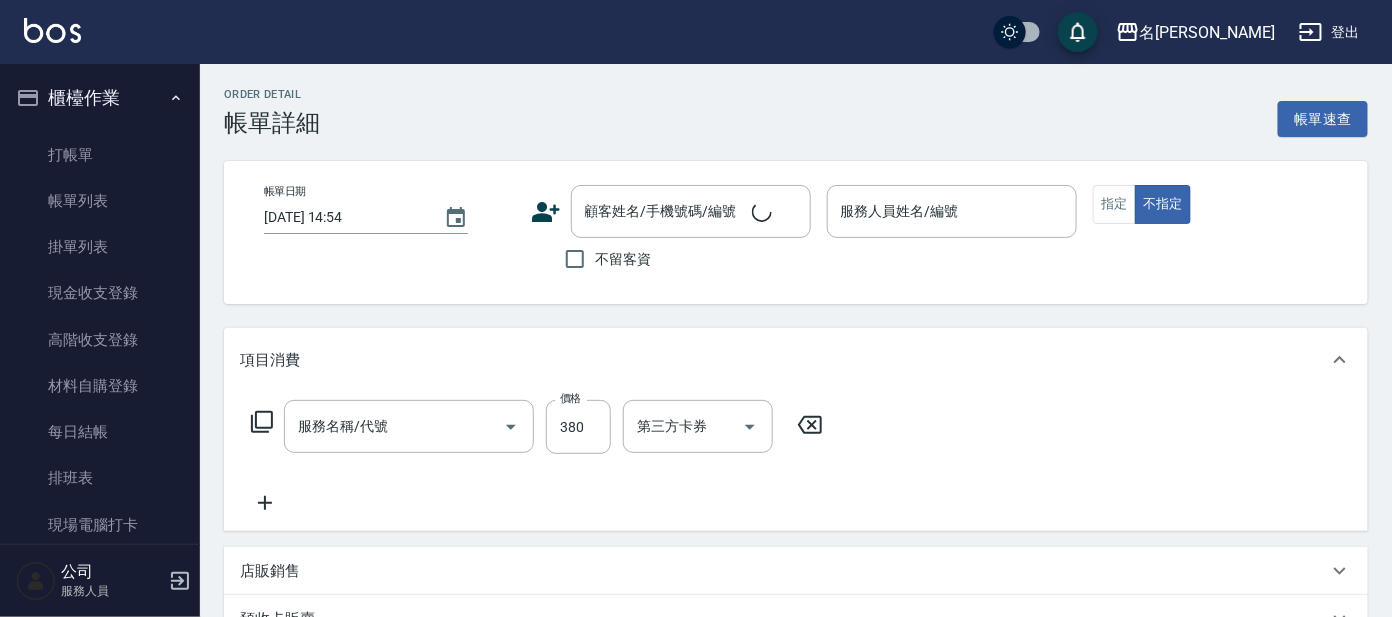 type on "[DATE] 14:45" 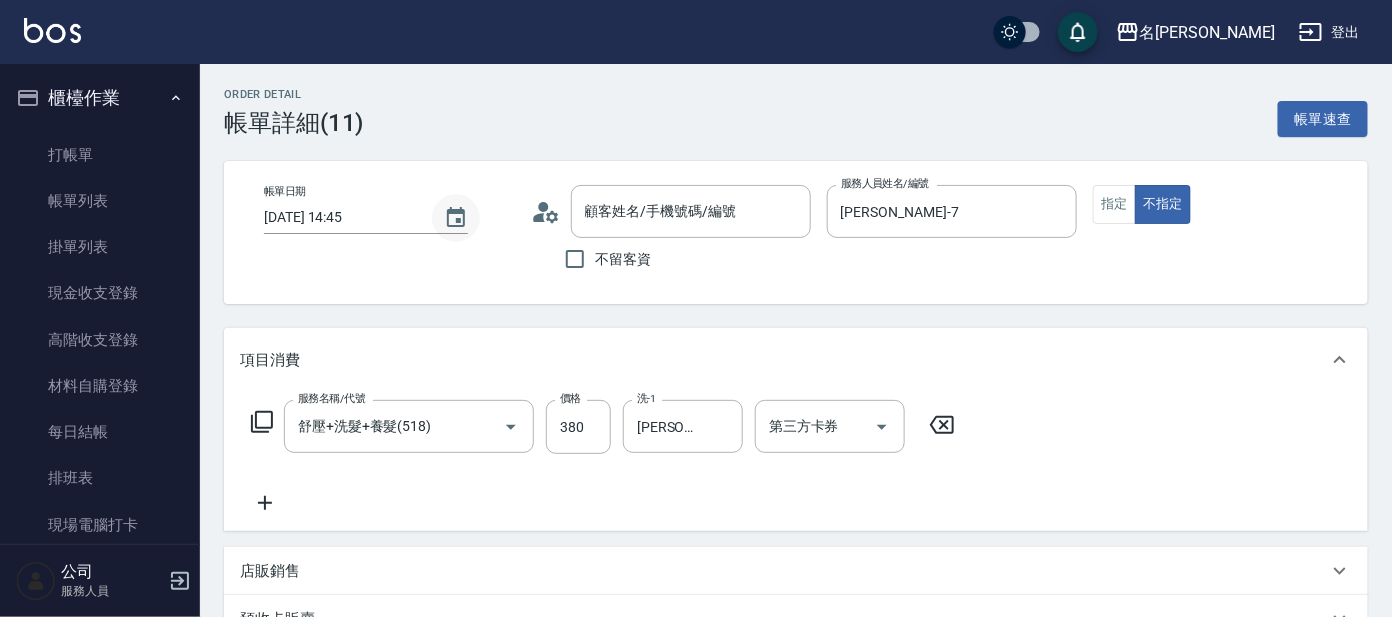 type on "新客人 姓名未設定/[PERSON_NAME]/null" 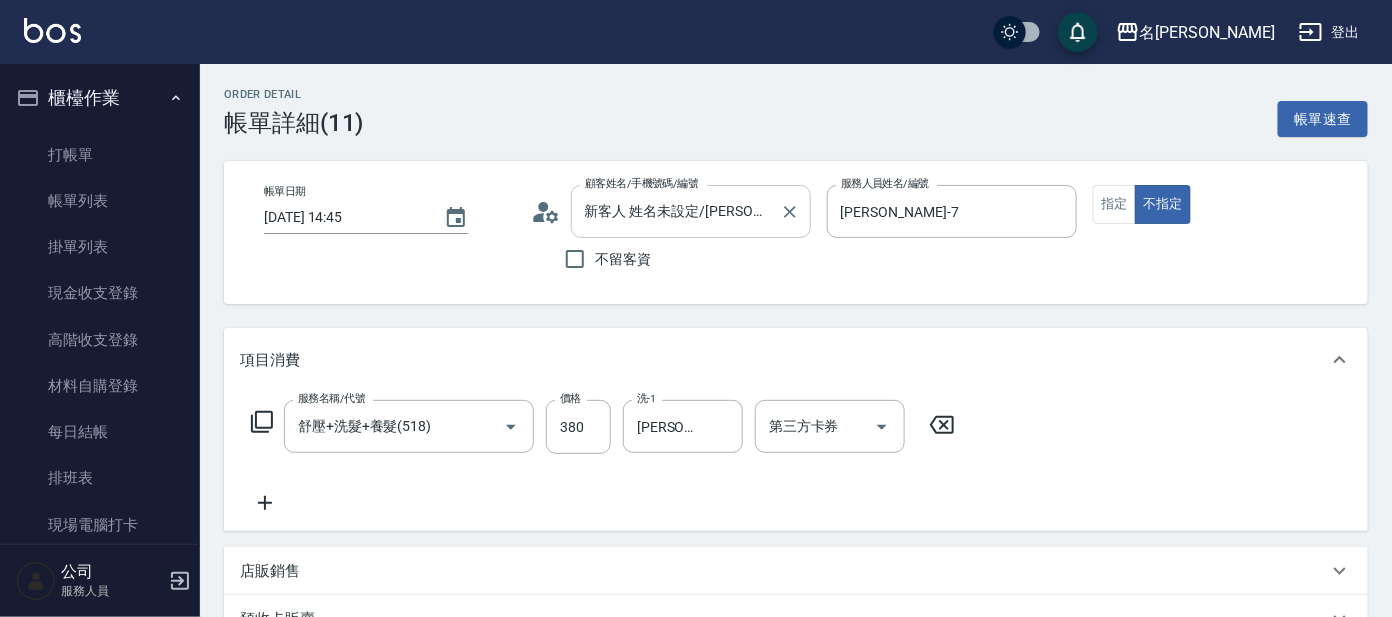 click on "新客人 姓名未設定/[PERSON_NAME]/null" at bounding box center [676, 211] 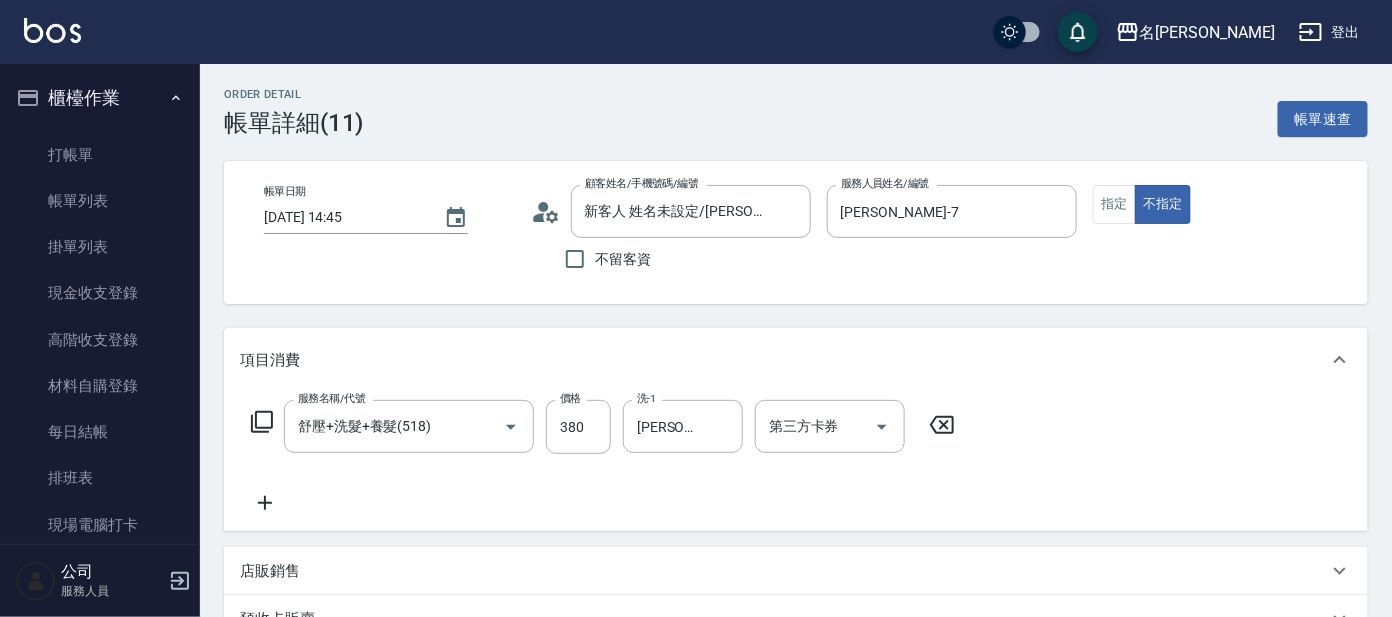 click 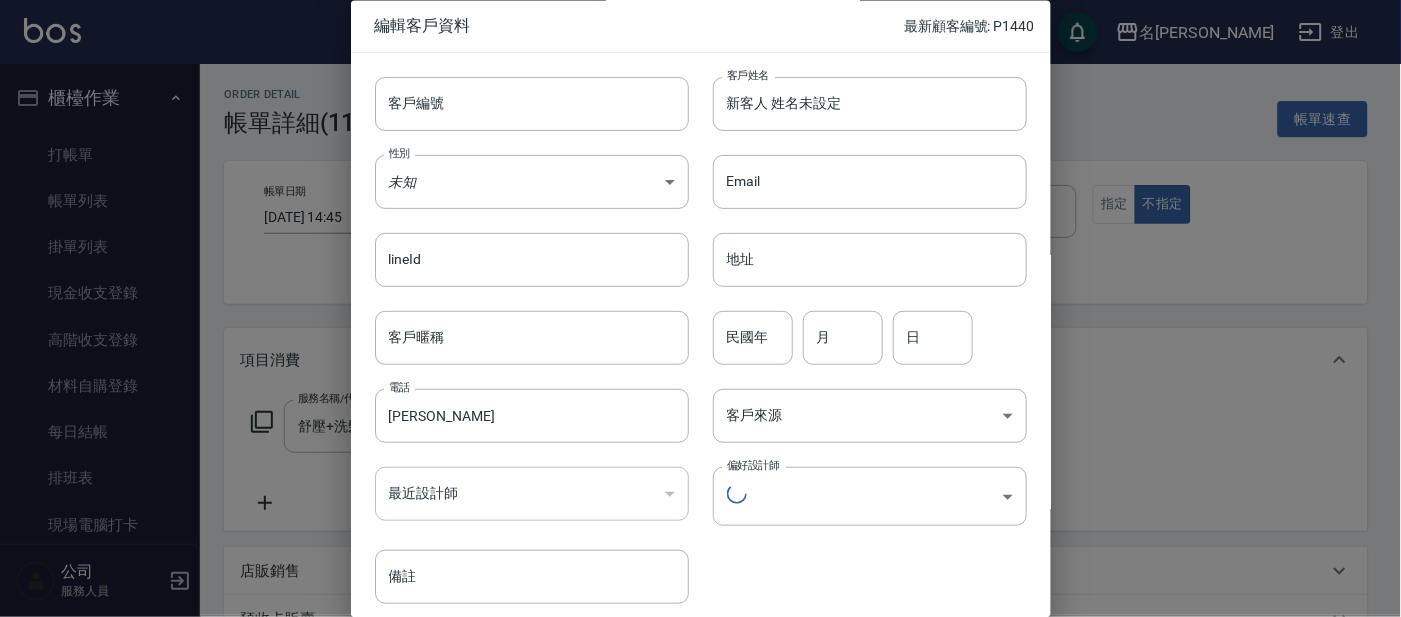 type 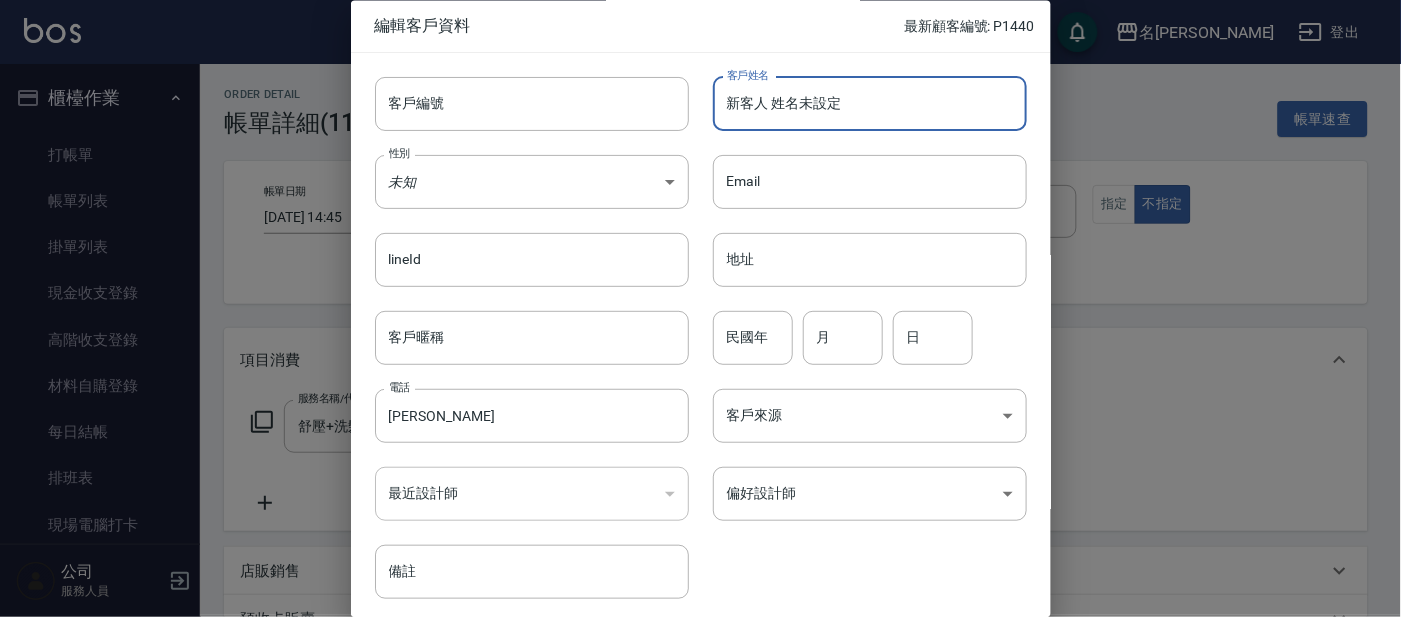 click on "新客人 姓名未設定" at bounding box center (870, 104) 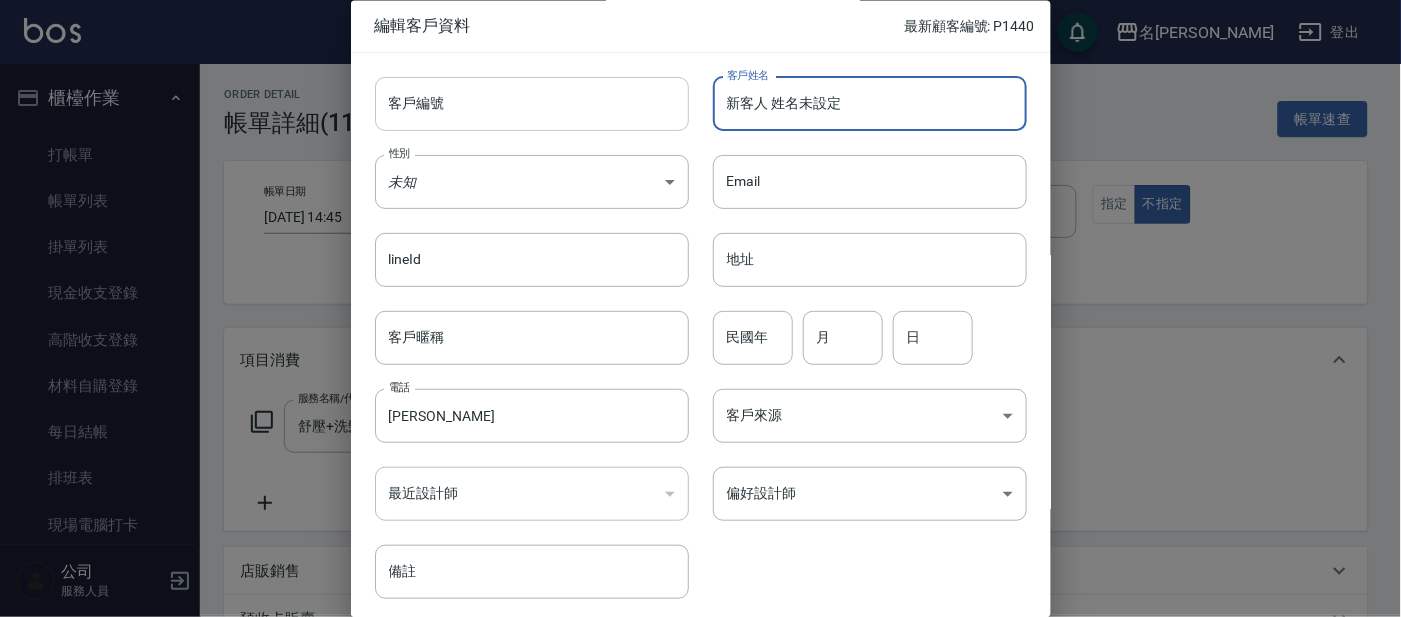 click on "客戶編號" at bounding box center (532, 104) 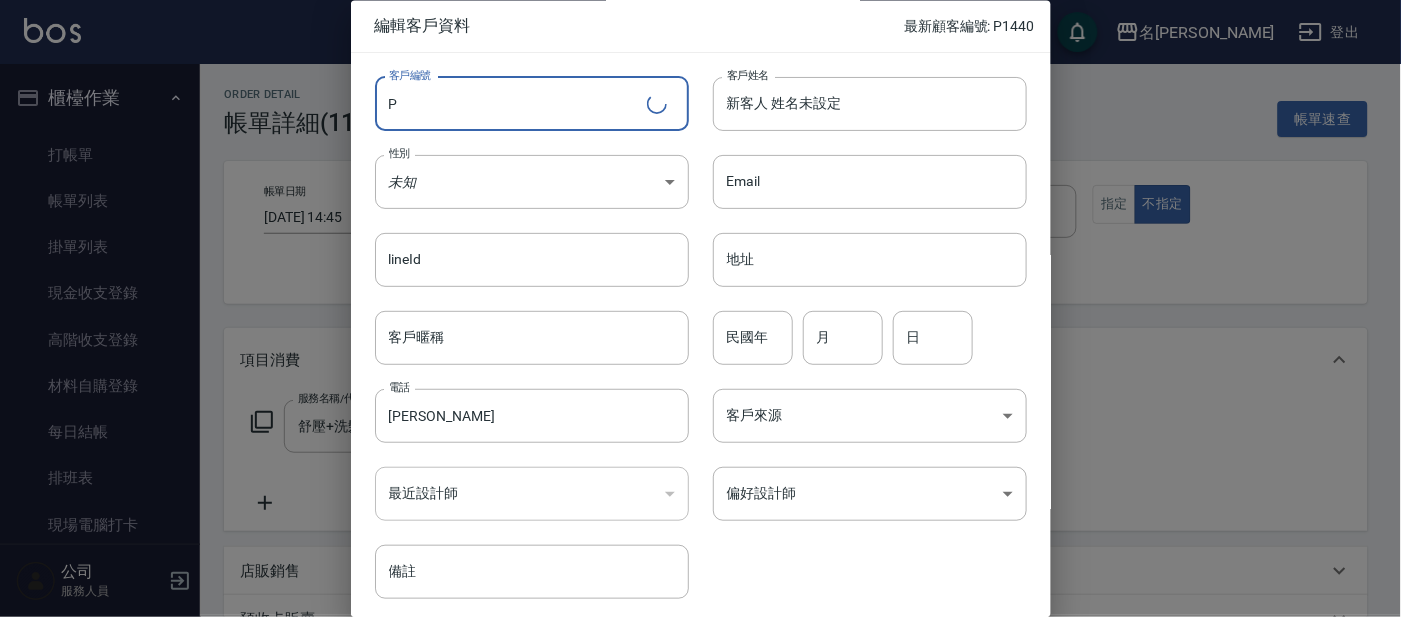 click at bounding box center [700, 308] 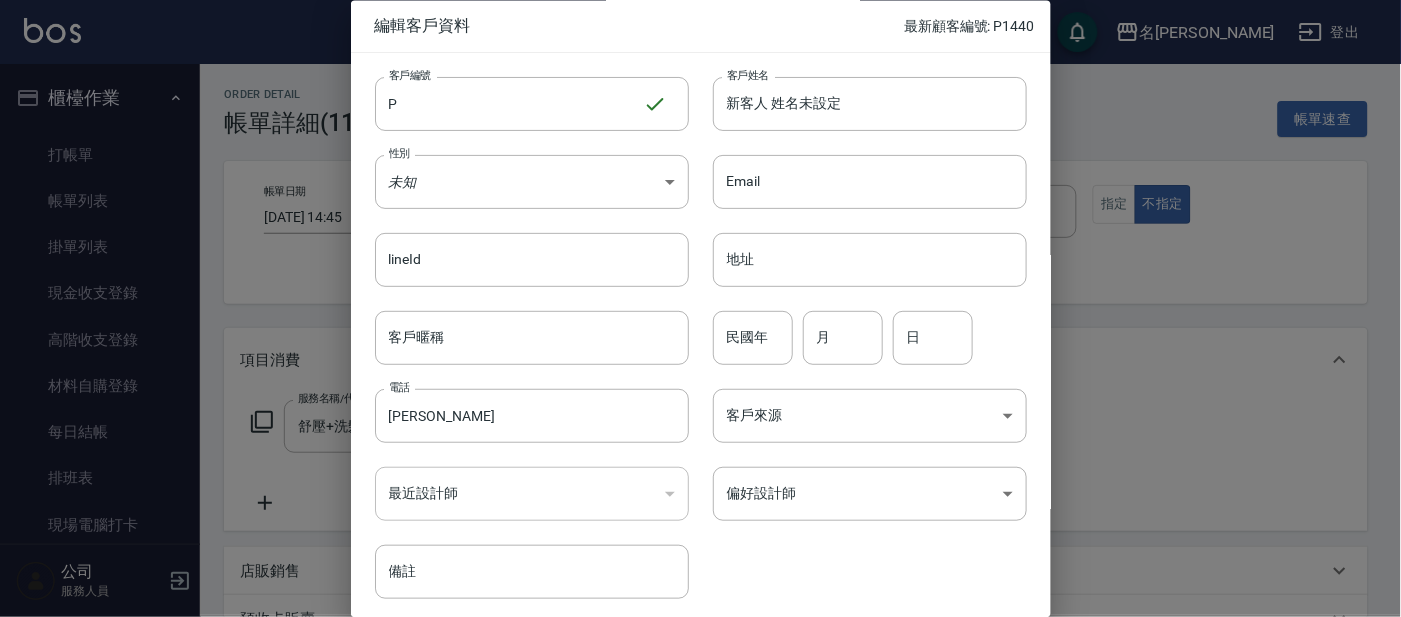 drag, startPoint x: 191, startPoint y: 123, endPoint x: 202, endPoint y: 175, distance: 53.15073 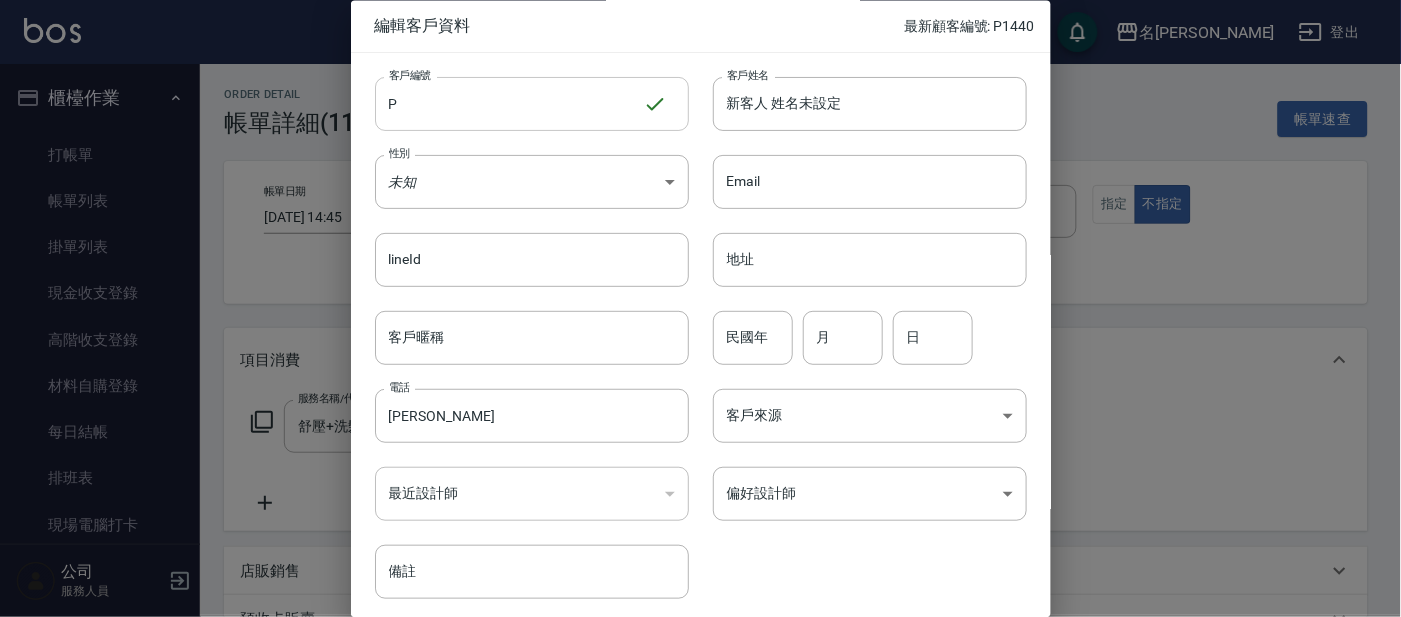 click on "性別 未知 UNKNOWN 性別" at bounding box center [520, 170] 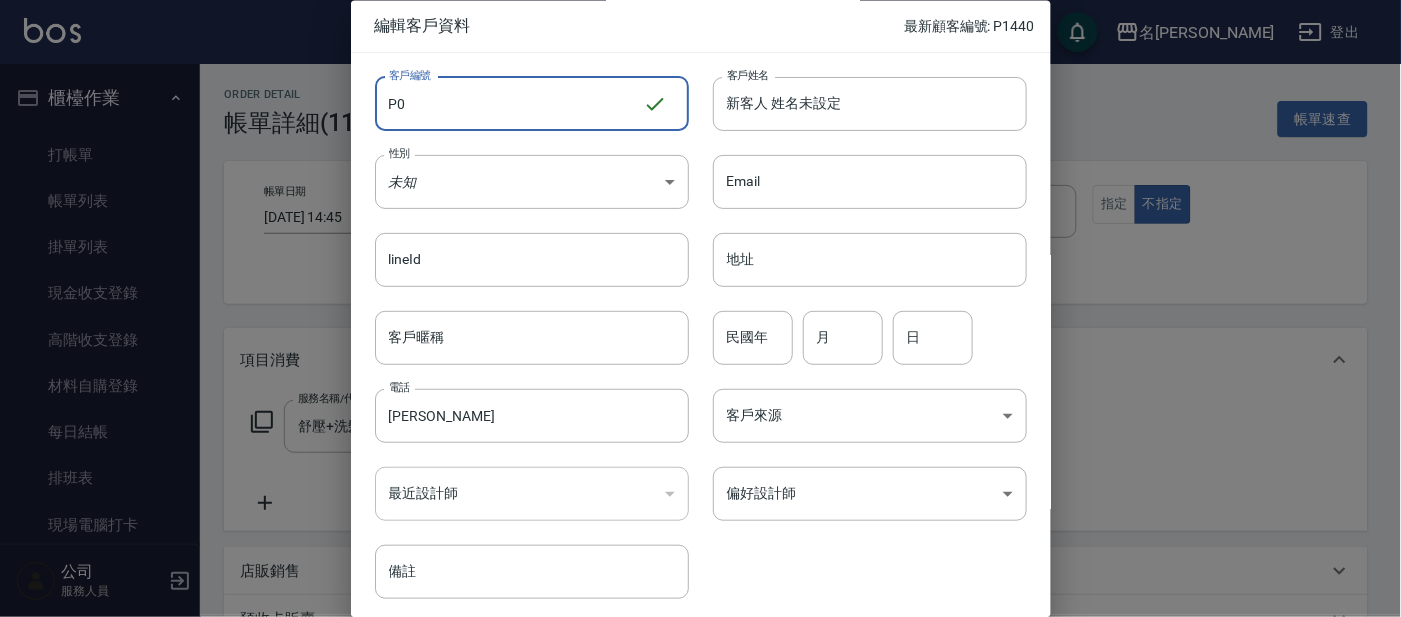 type on "P" 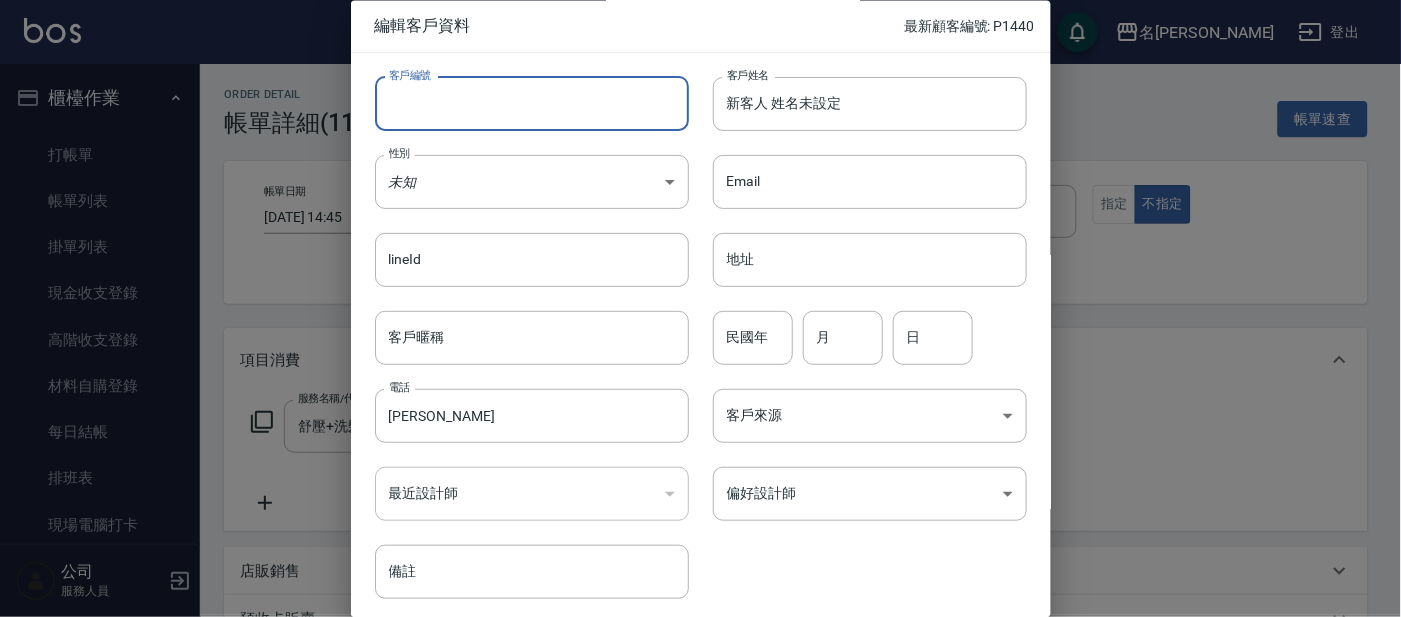 type 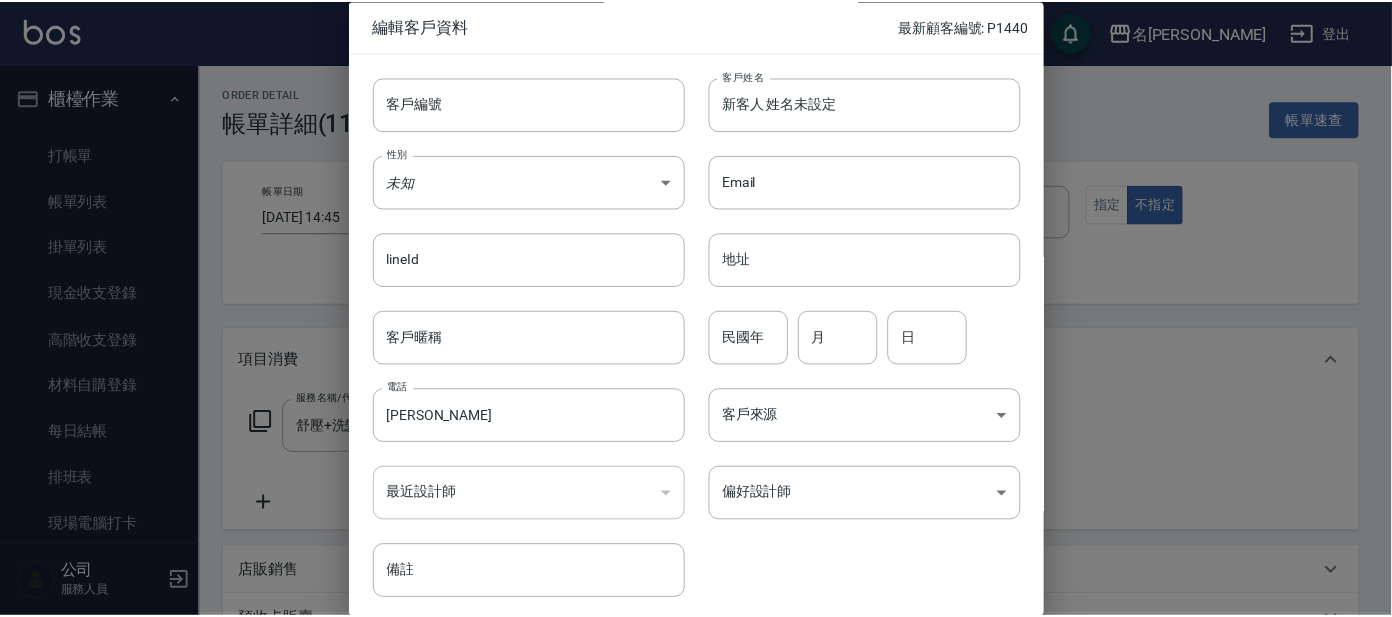 scroll, scrollTop: 75, scrollLeft: 0, axis: vertical 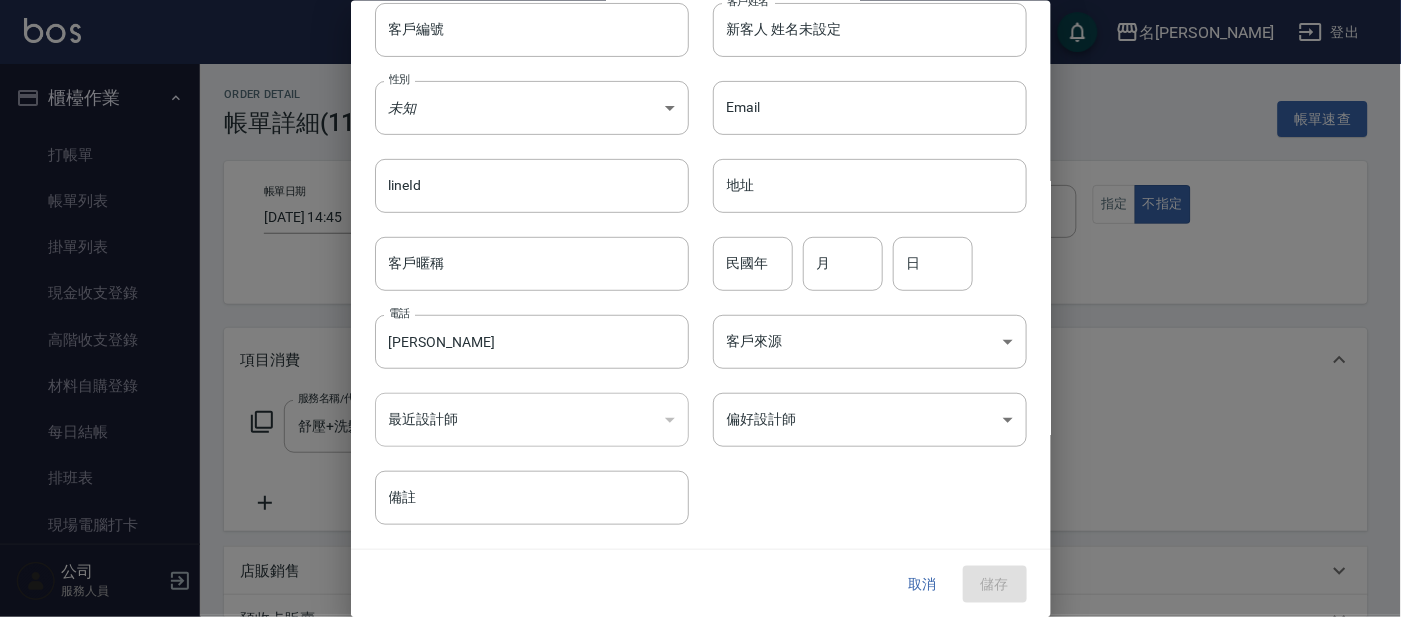 click at bounding box center (700, 308) 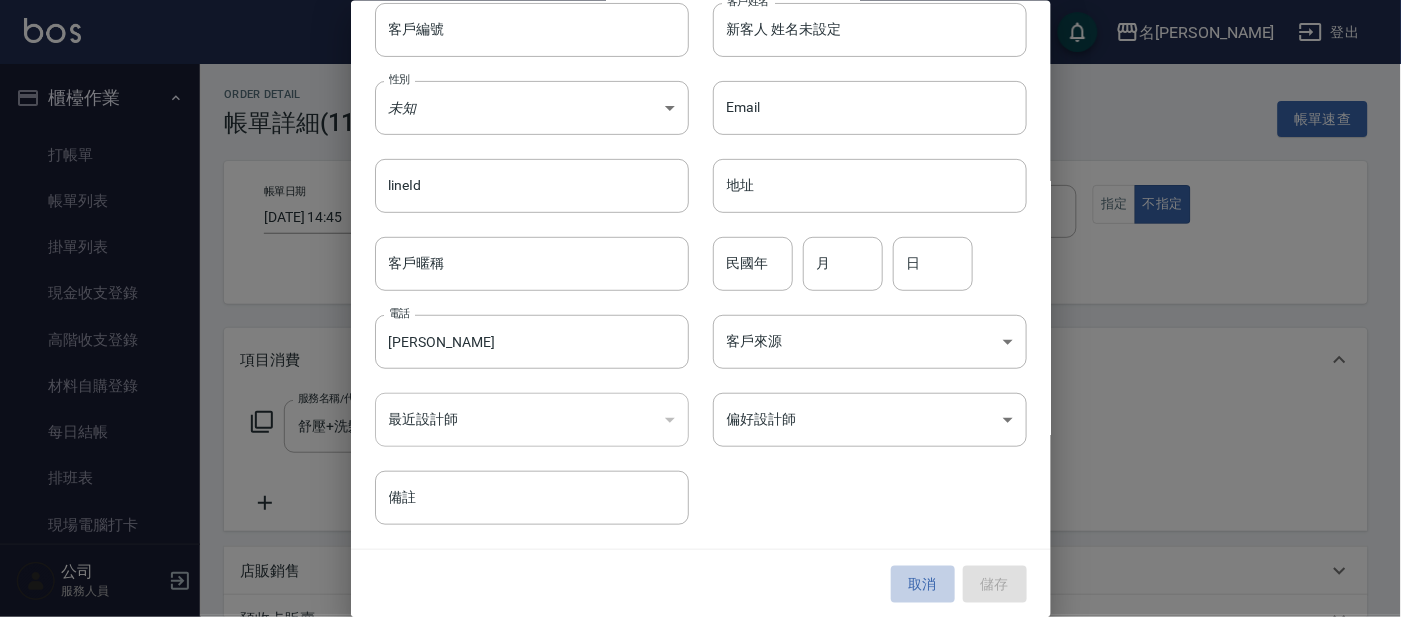 click on "取消" at bounding box center [923, 584] 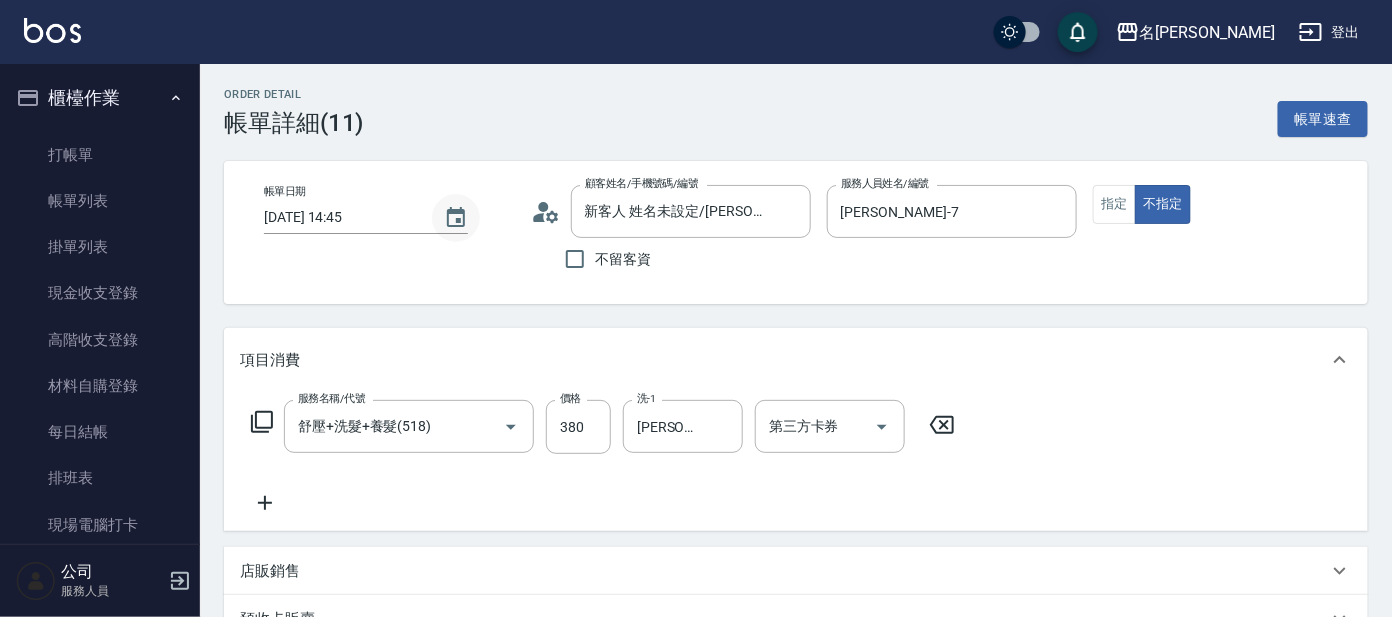 click 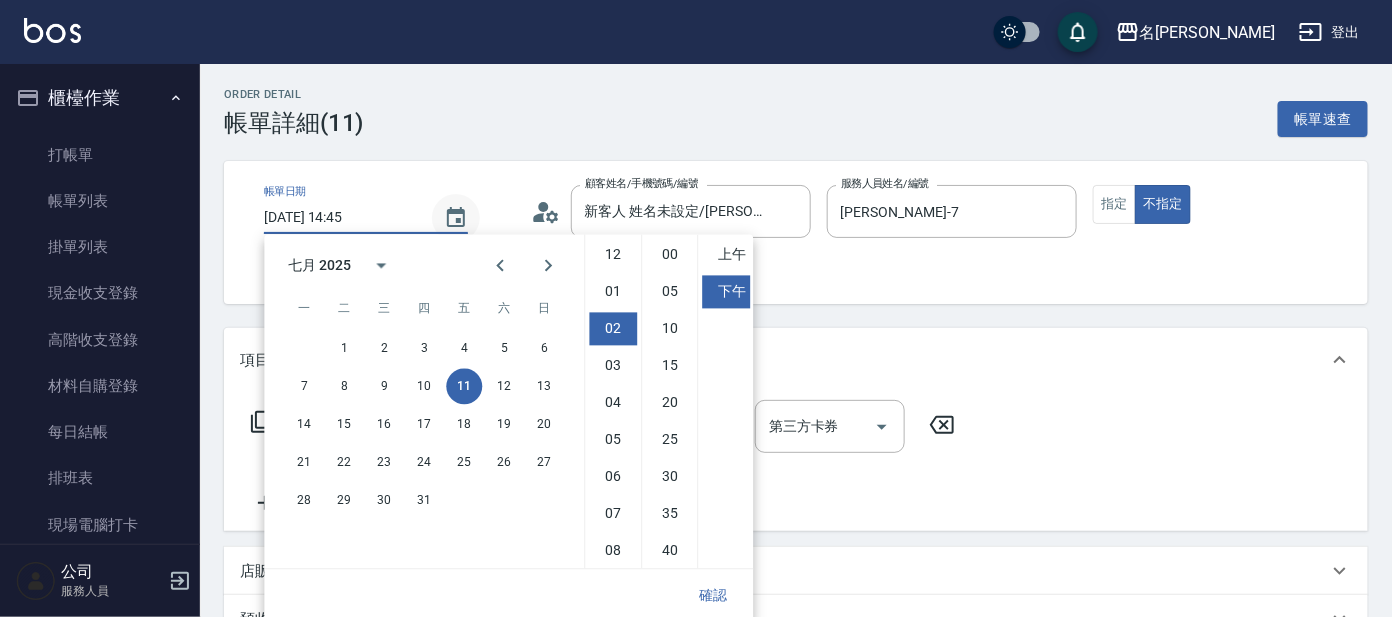 scroll, scrollTop: 74, scrollLeft: 0, axis: vertical 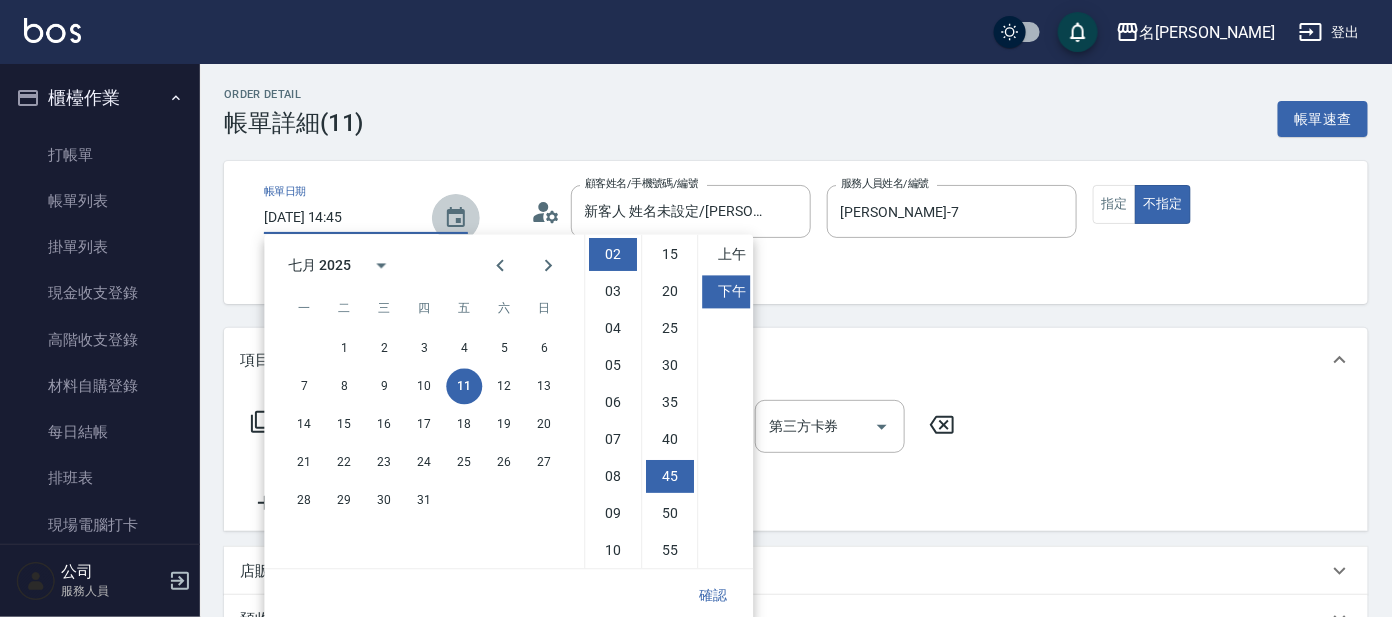 click 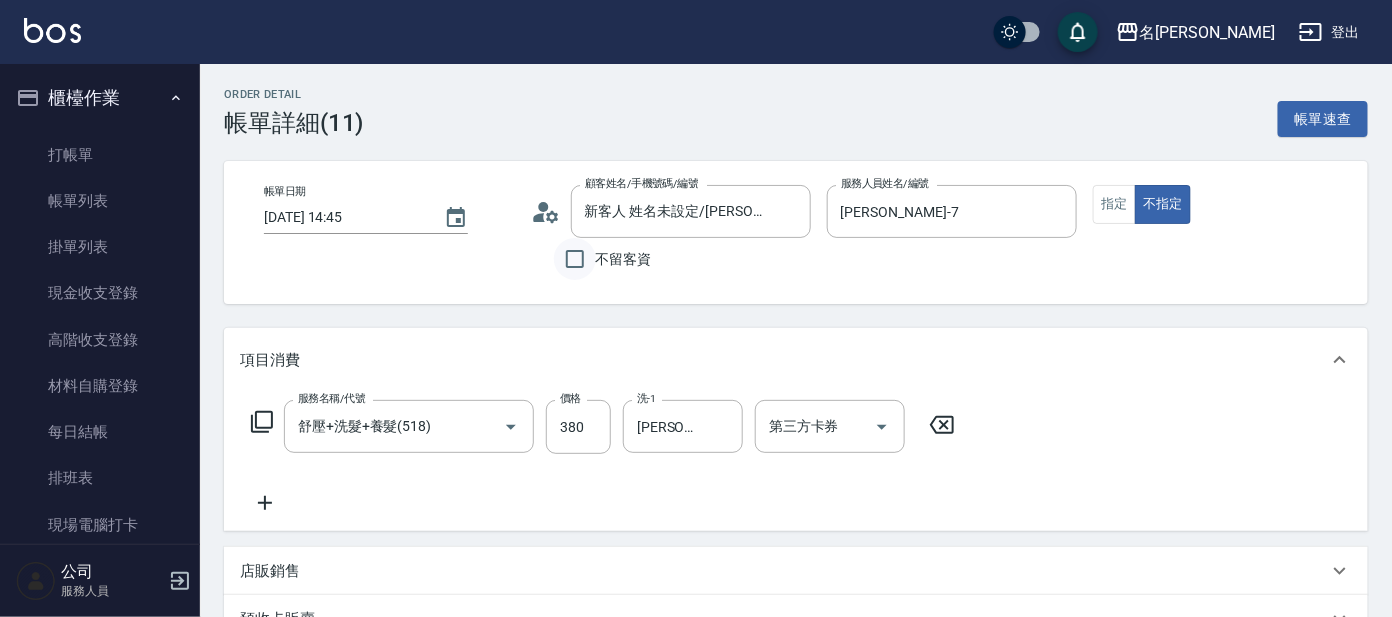 click on "不留客資" at bounding box center (575, 259) 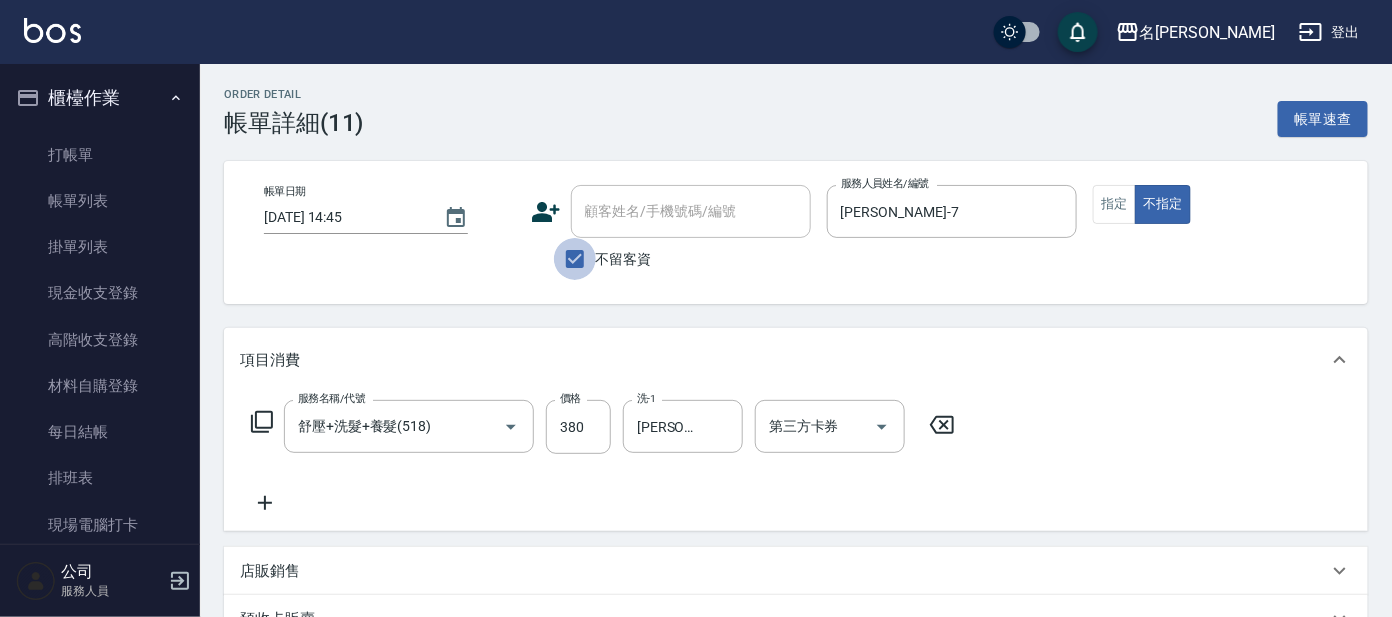 click on "不留客資" at bounding box center (575, 259) 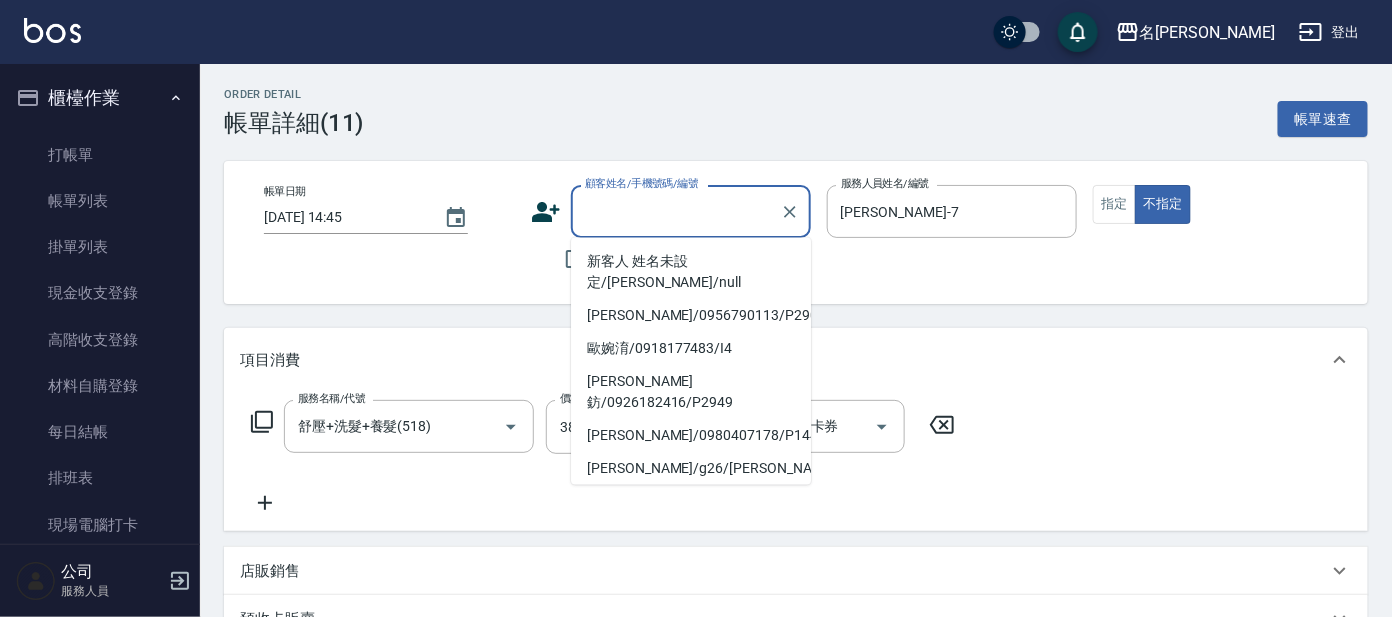 click on "顧客姓名/手機號碼/編號" at bounding box center (676, 211) 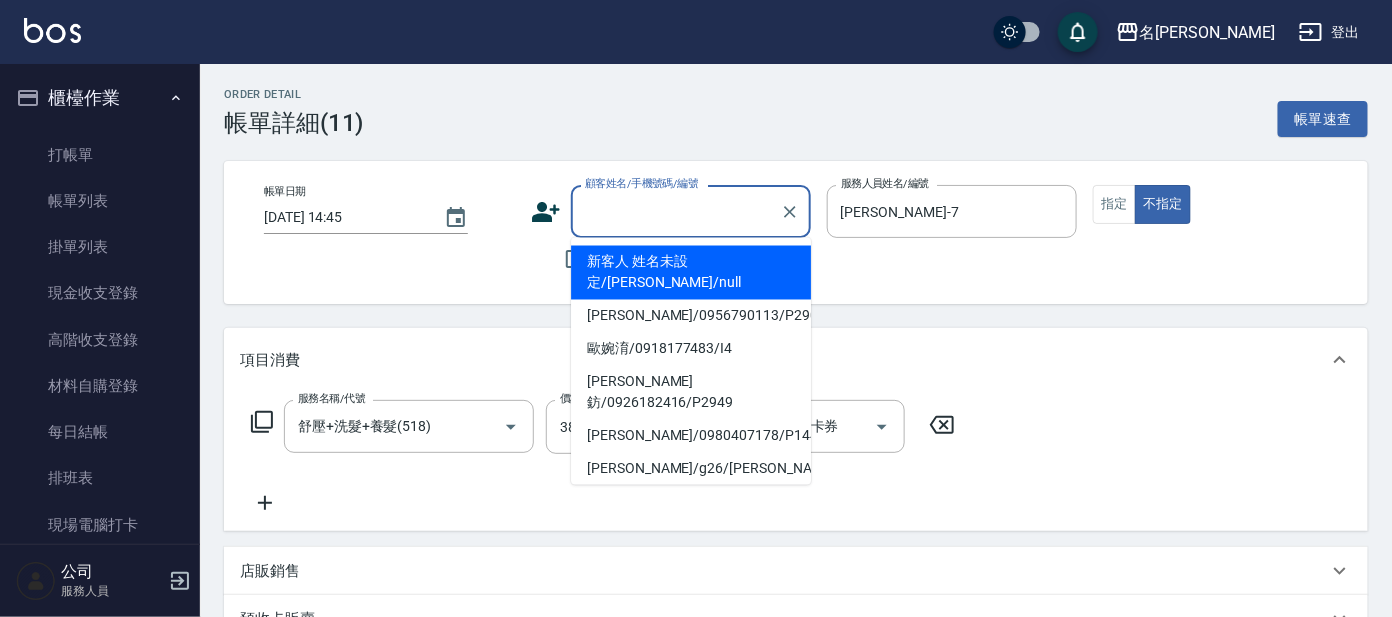 click on "新客人 姓名未設定/[PERSON_NAME]/null" at bounding box center [691, 273] 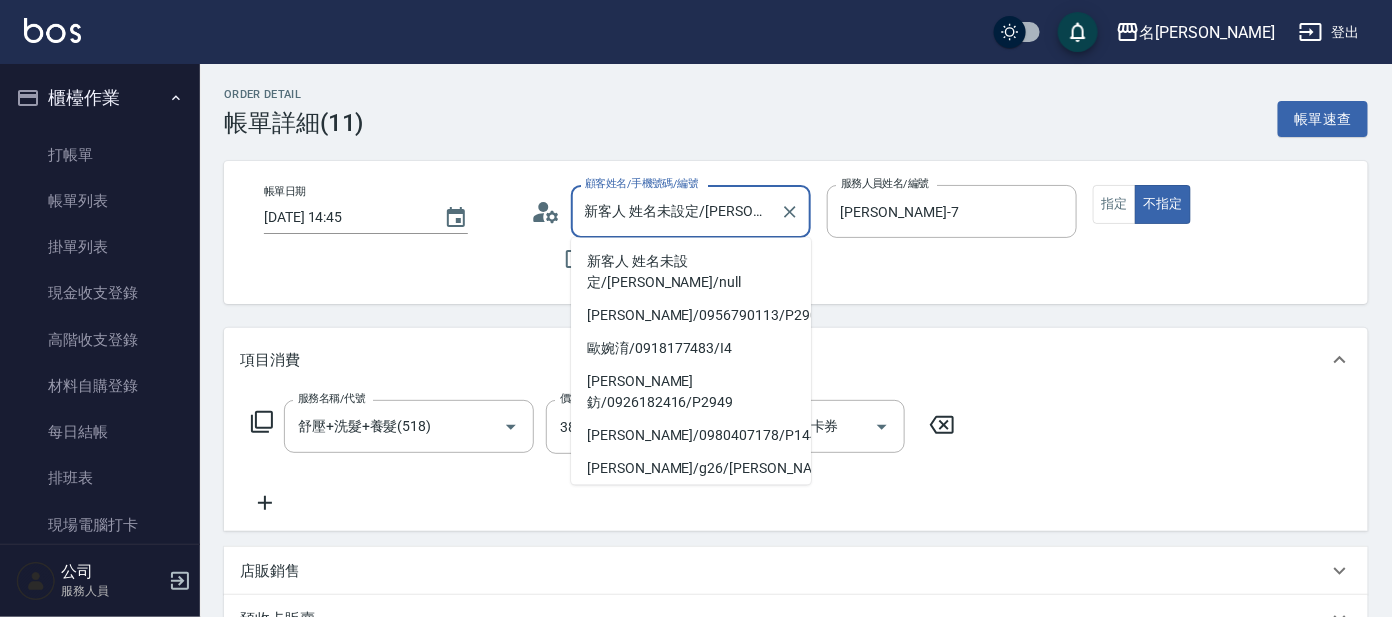 click on "新客人 姓名未設定/[PERSON_NAME]/null" at bounding box center [676, 211] 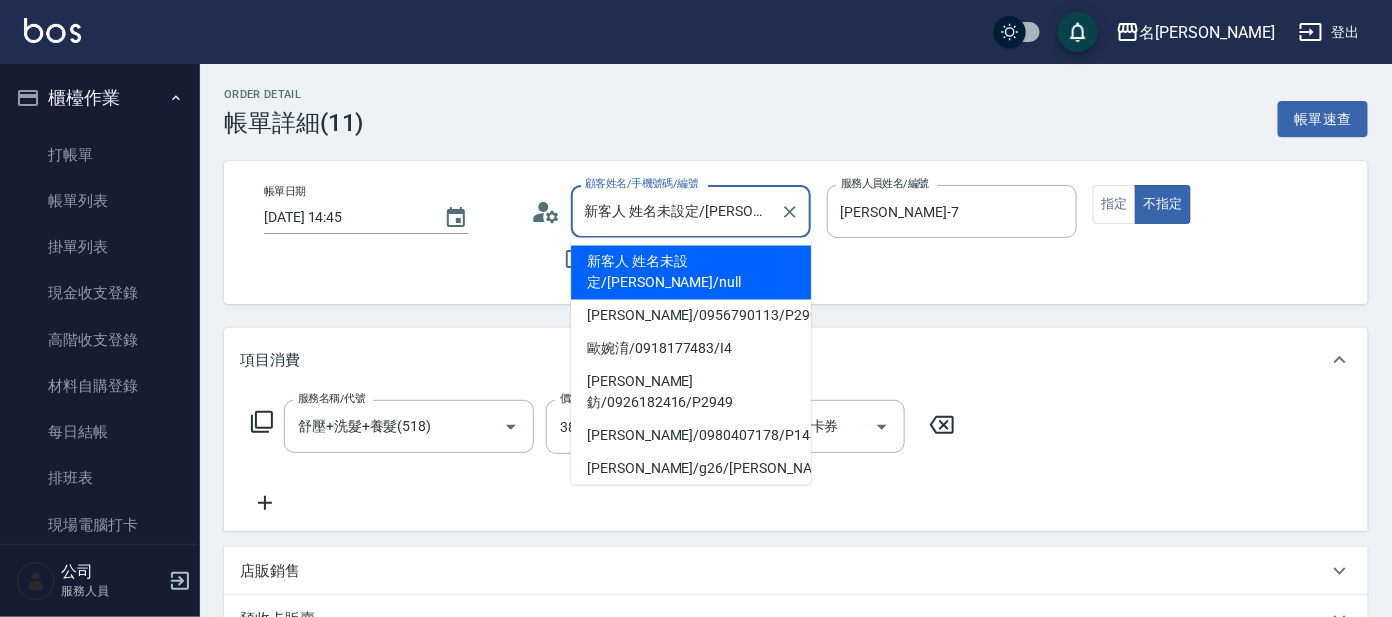 click on "新客人 姓名未設定/[PERSON_NAME]/null" at bounding box center [691, 273] 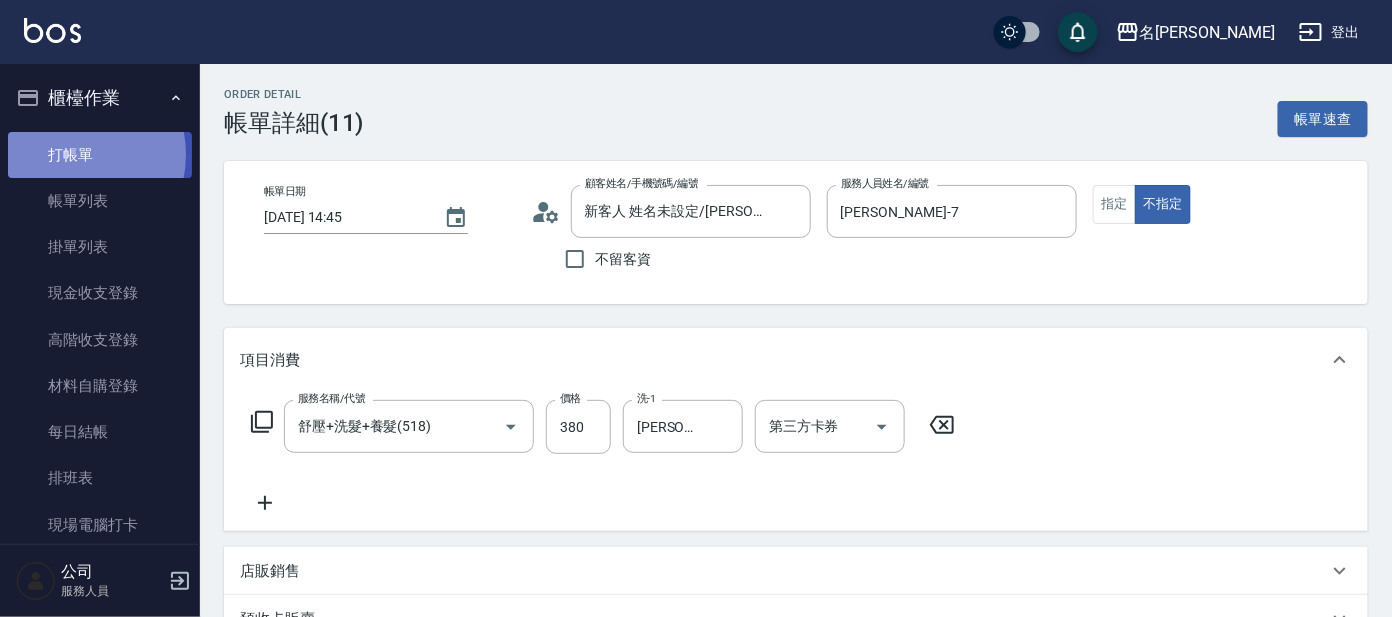 drag, startPoint x: 68, startPoint y: 154, endPoint x: 81, endPoint y: 153, distance: 13.038404 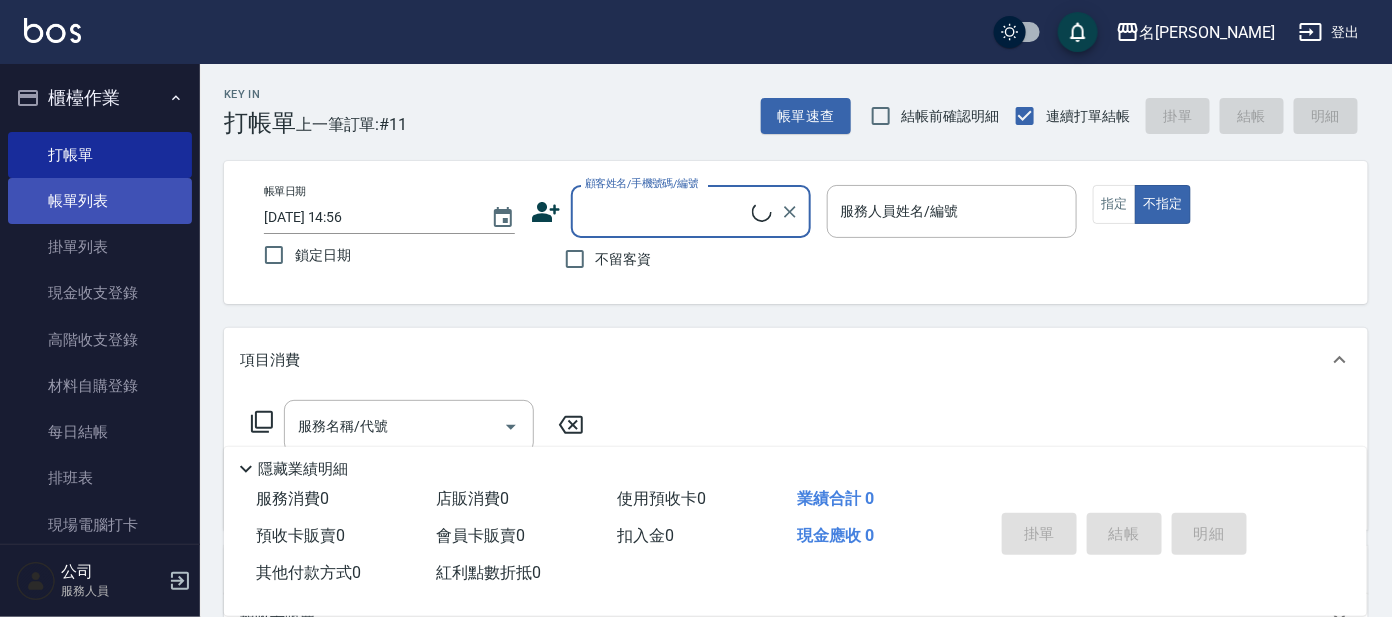 click on "帳單列表" at bounding box center (100, 201) 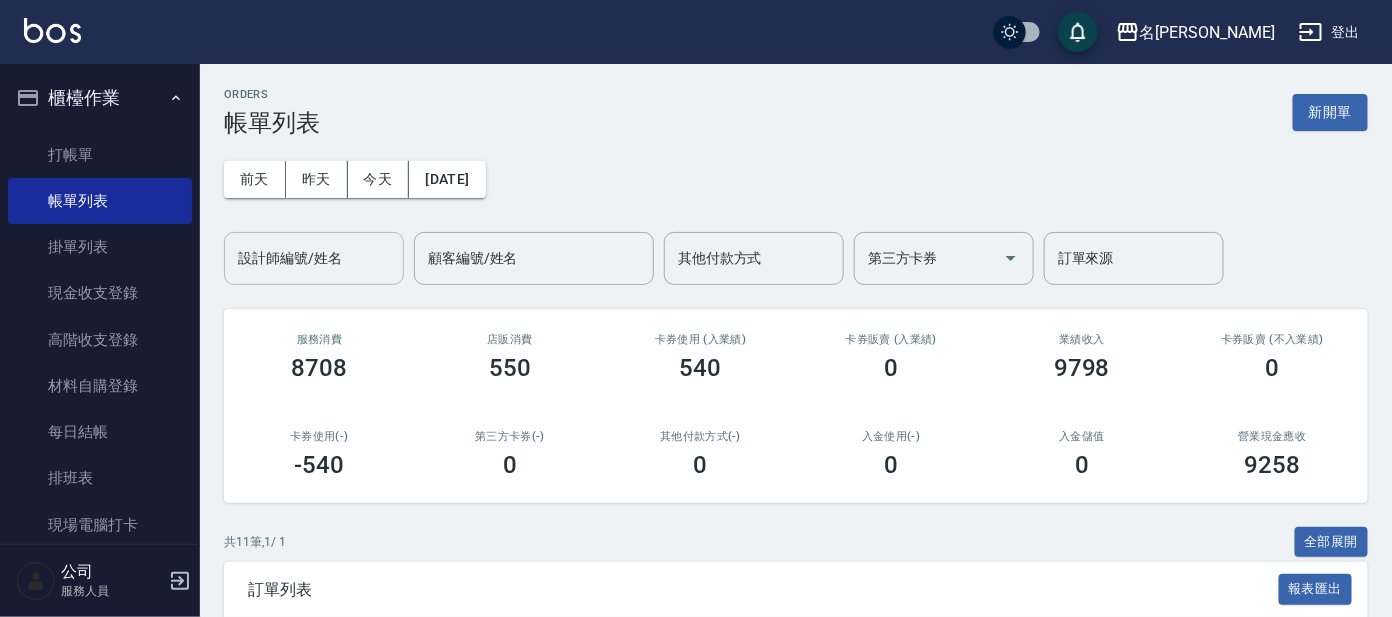click on "設計師編號/姓名" at bounding box center (314, 258) 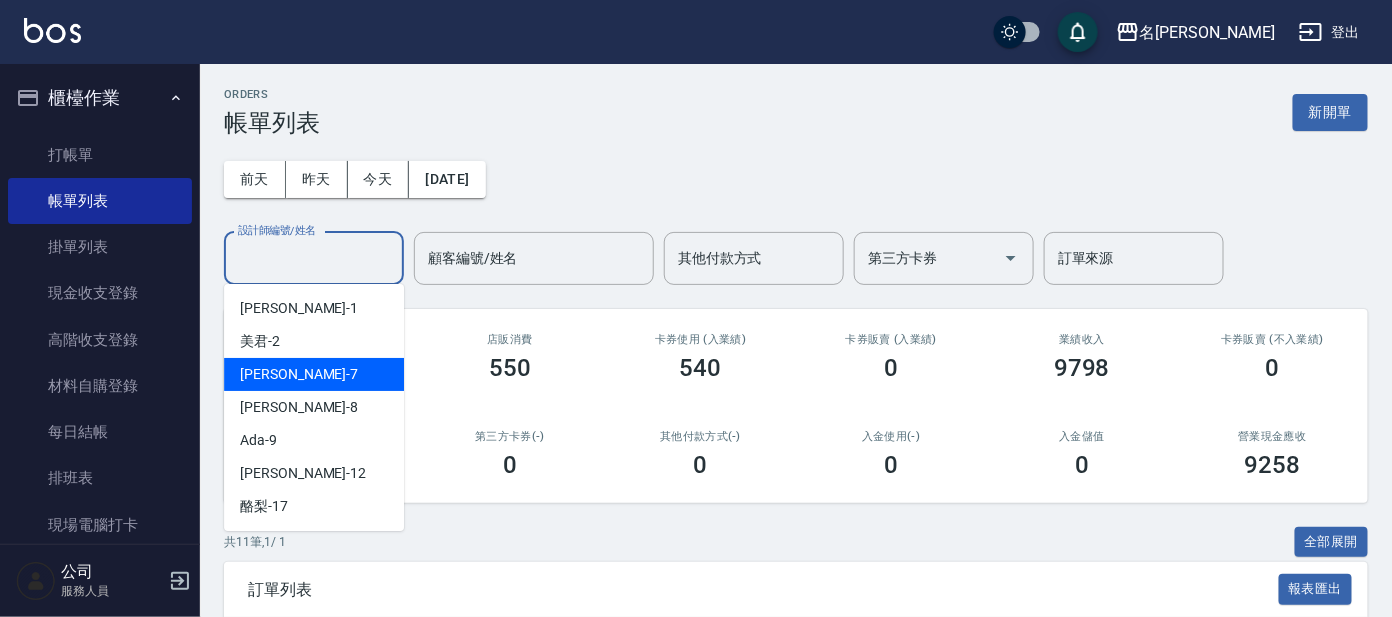 drag, startPoint x: 248, startPoint y: 376, endPoint x: 252, endPoint y: 364, distance: 12.649111 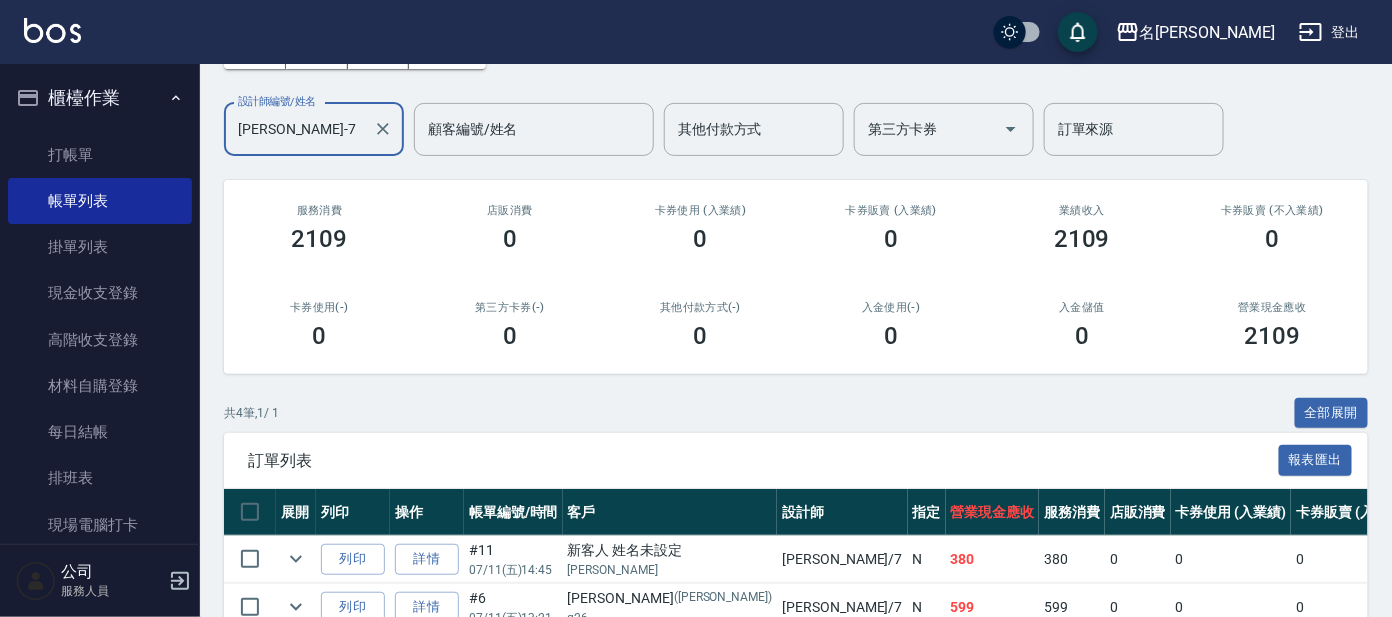 scroll, scrollTop: 335, scrollLeft: 0, axis: vertical 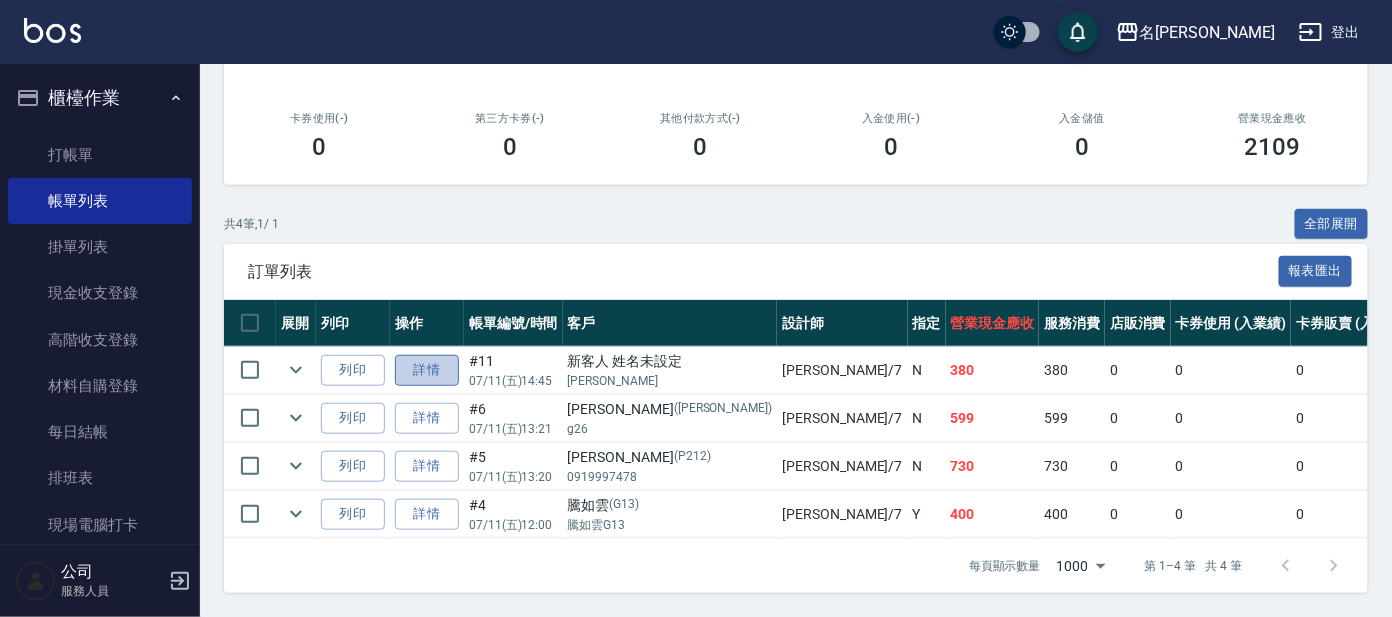 click on "詳情" at bounding box center (427, 370) 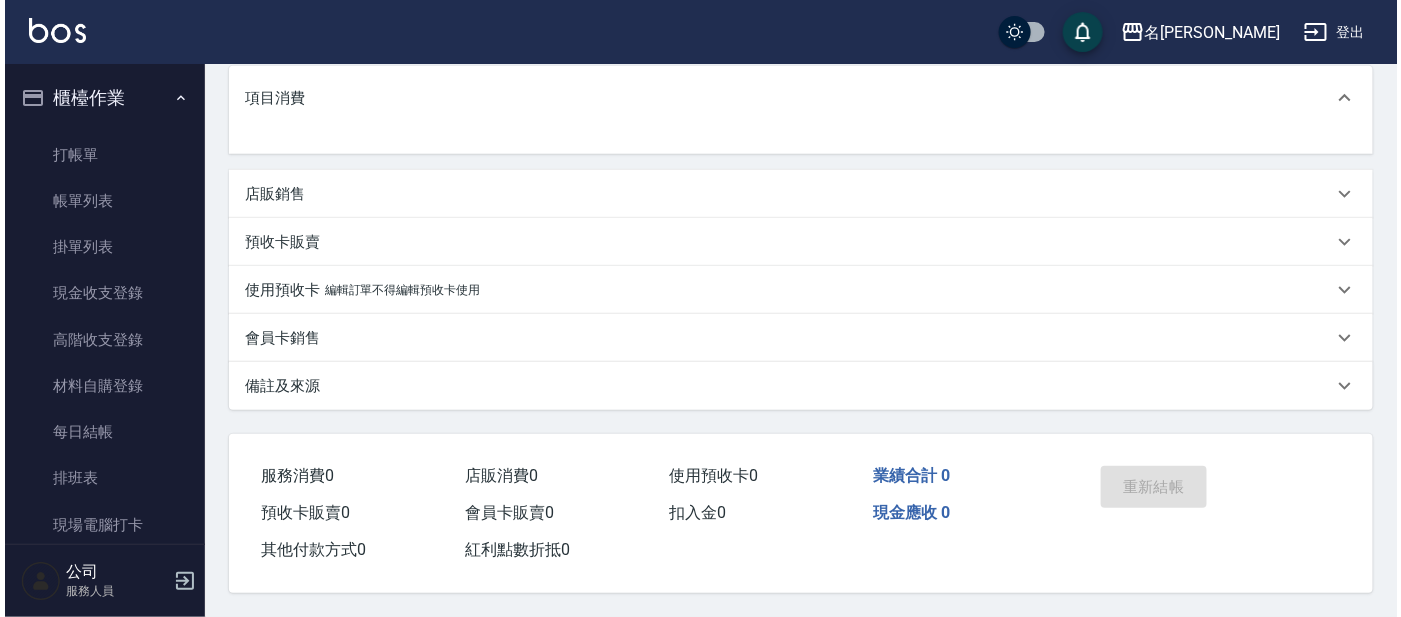 scroll, scrollTop: 0, scrollLeft: 0, axis: both 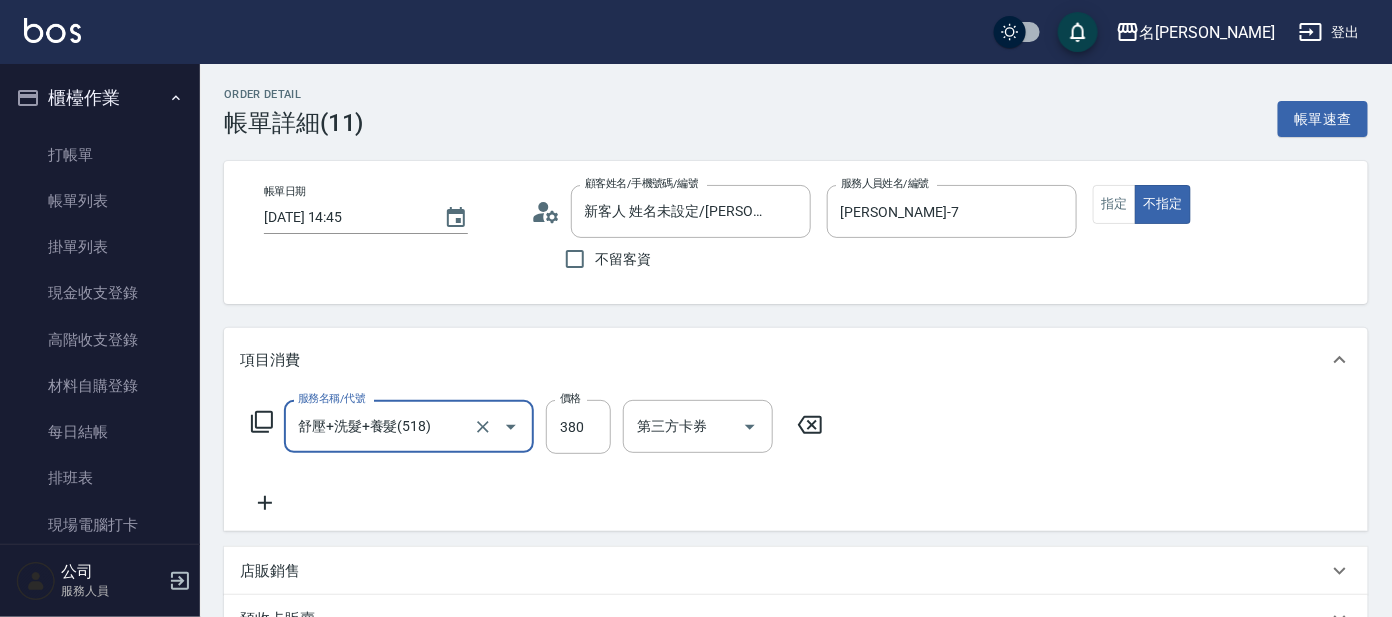 type on "新客人 姓名未設定/[PERSON_NAME]/null" 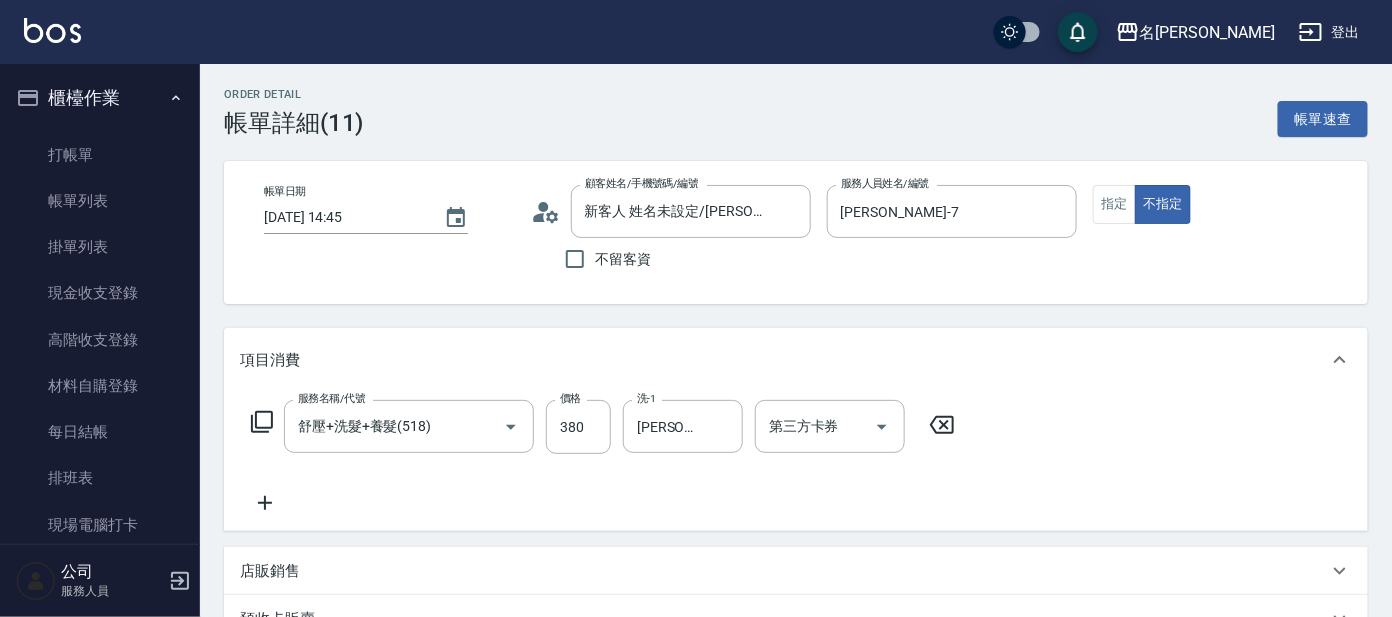 click 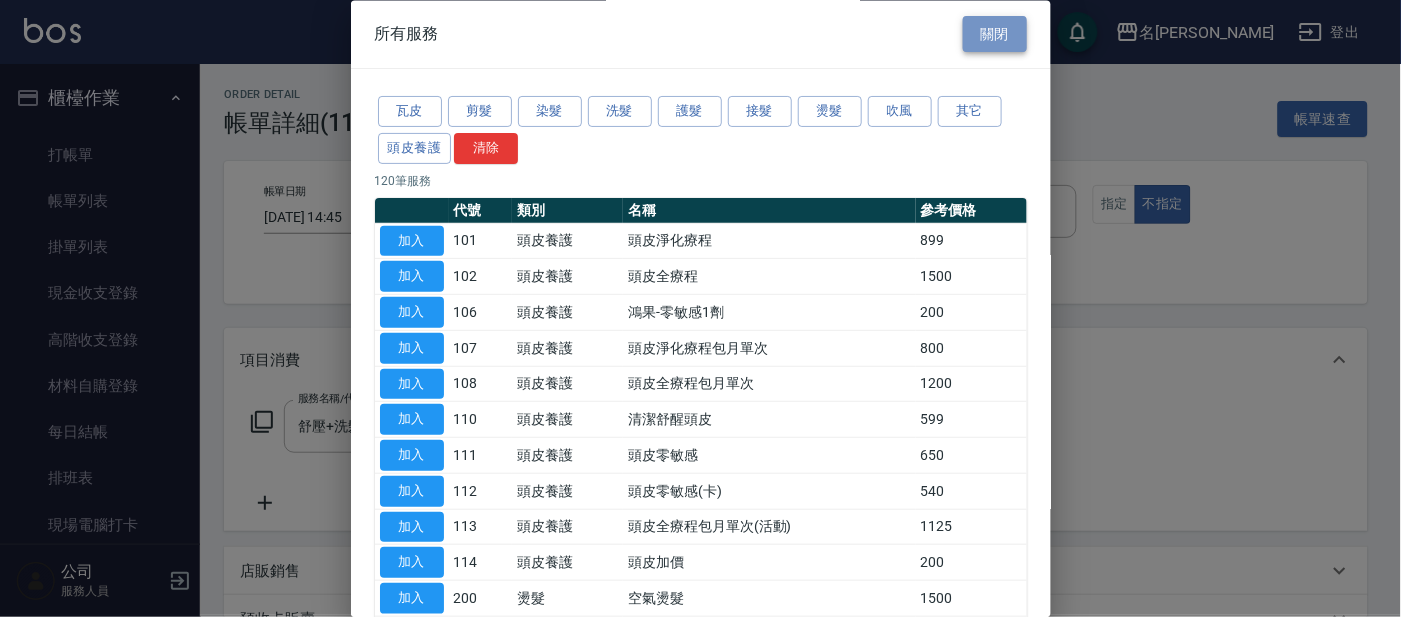 click on "關閉" at bounding box center (995, 34) 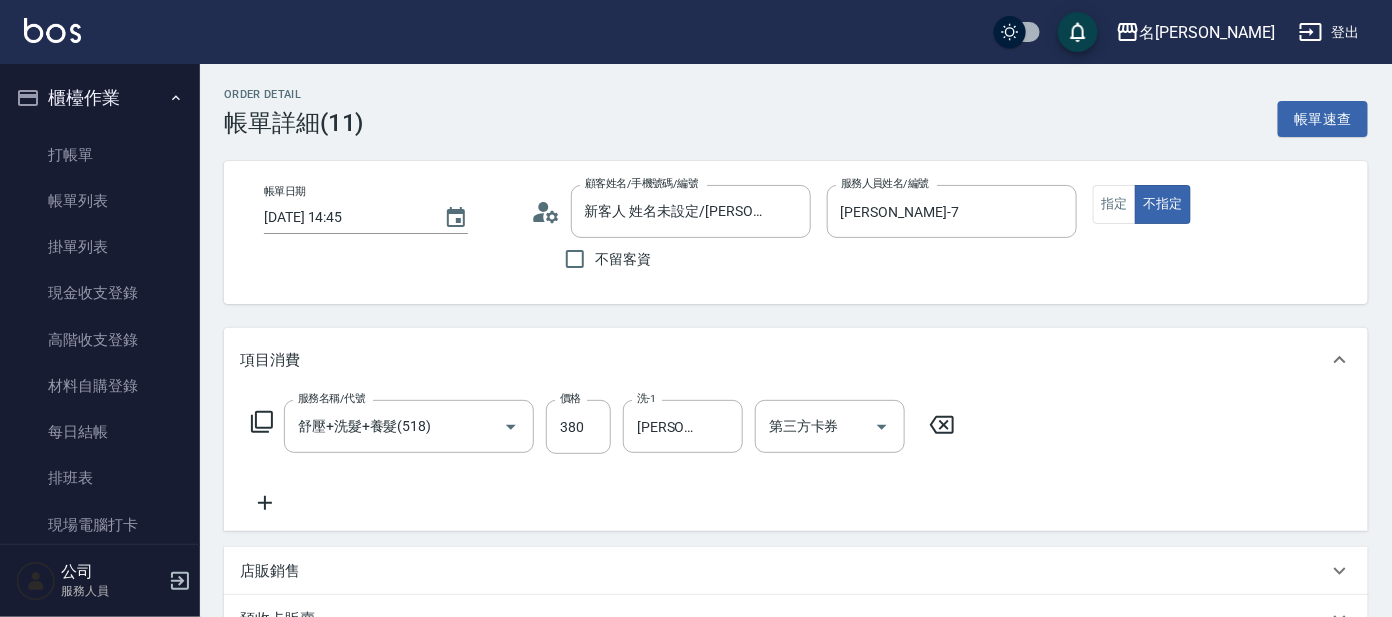 click 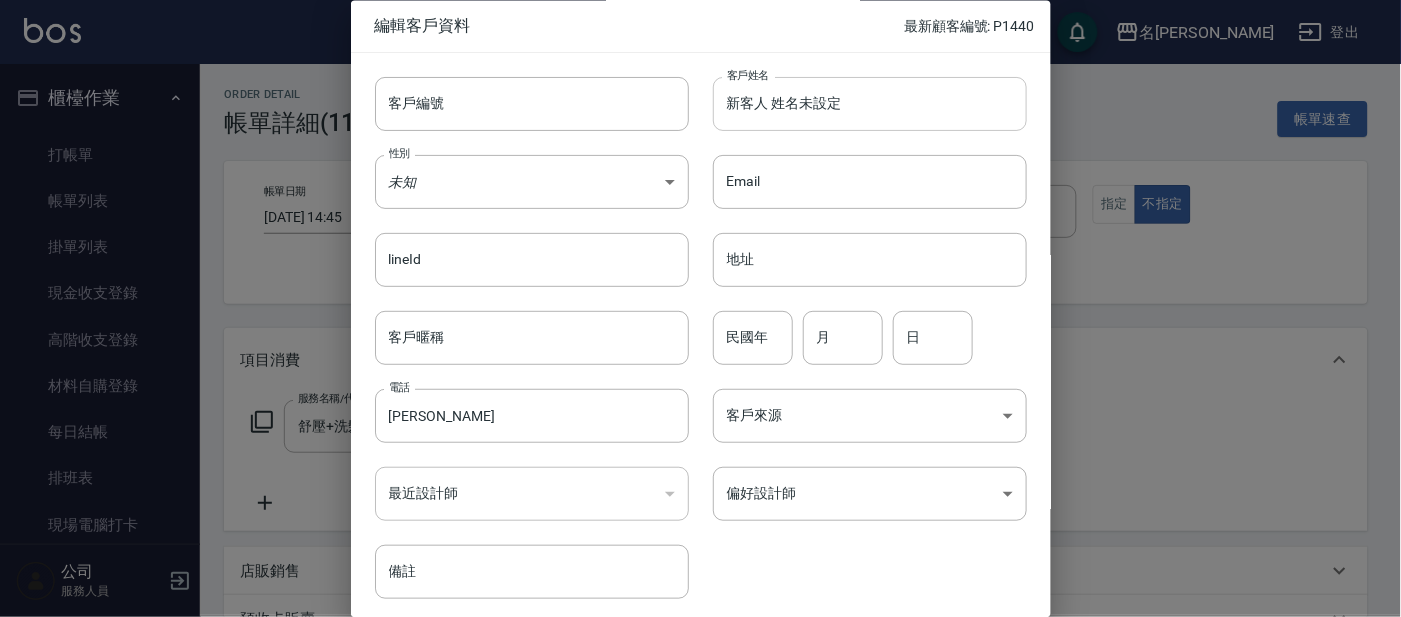 click on "新客人 姓名未設定" at bounding box center (870, 104) 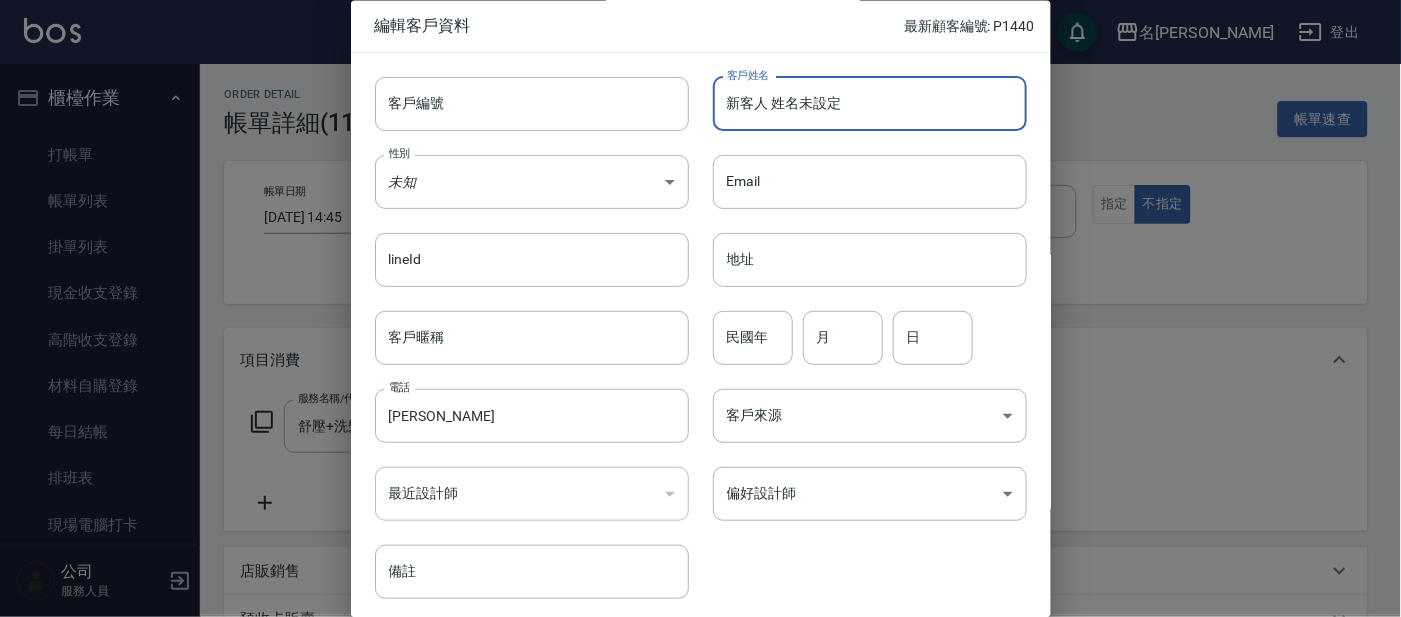 click on "新客人 姓名未設定" at bounding box center [870, 104] 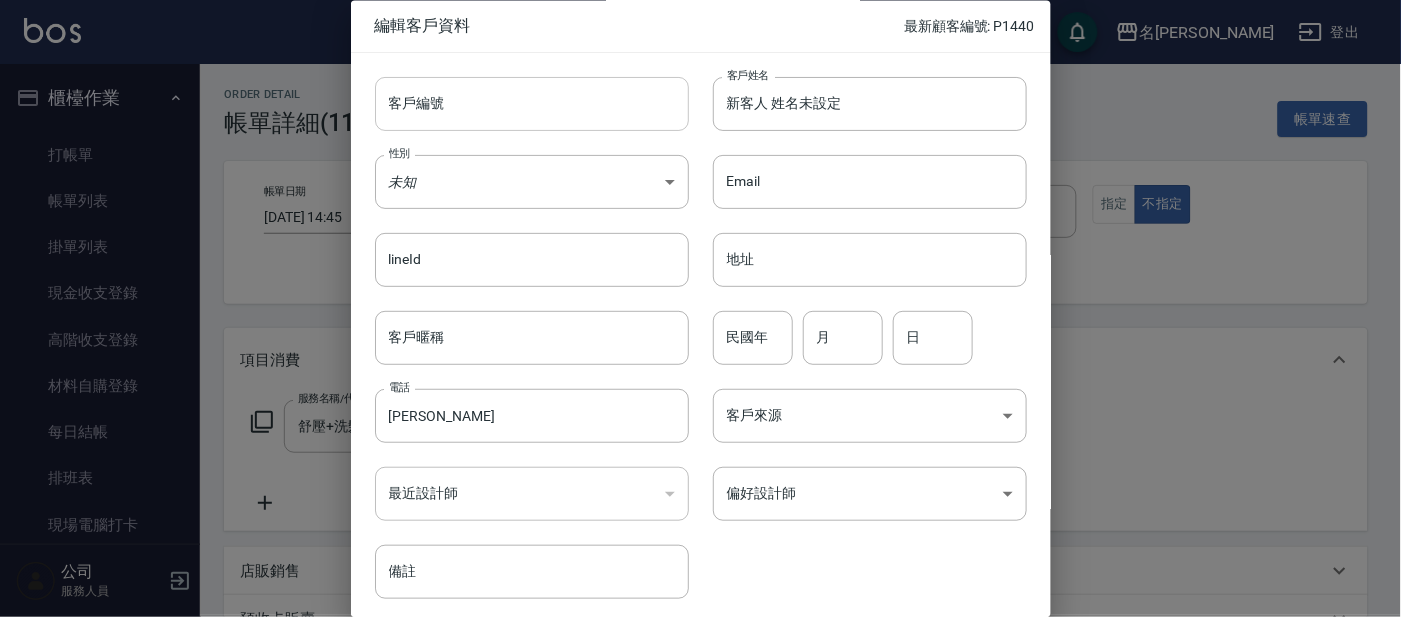 drag, startPoint x: 491, startPoint y: 131, endPoint x: 528, endPoint y: 104, distance: 45.80393 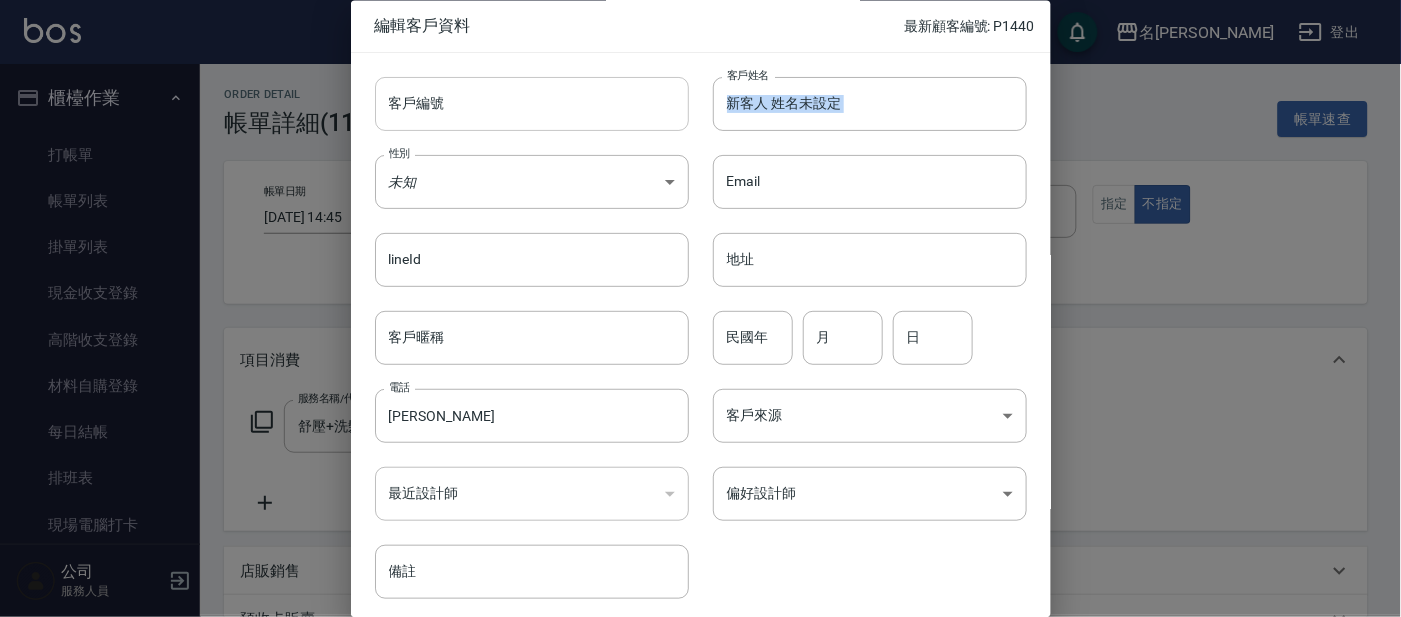 click on "客戶編號" at bounding box center (532, 104) 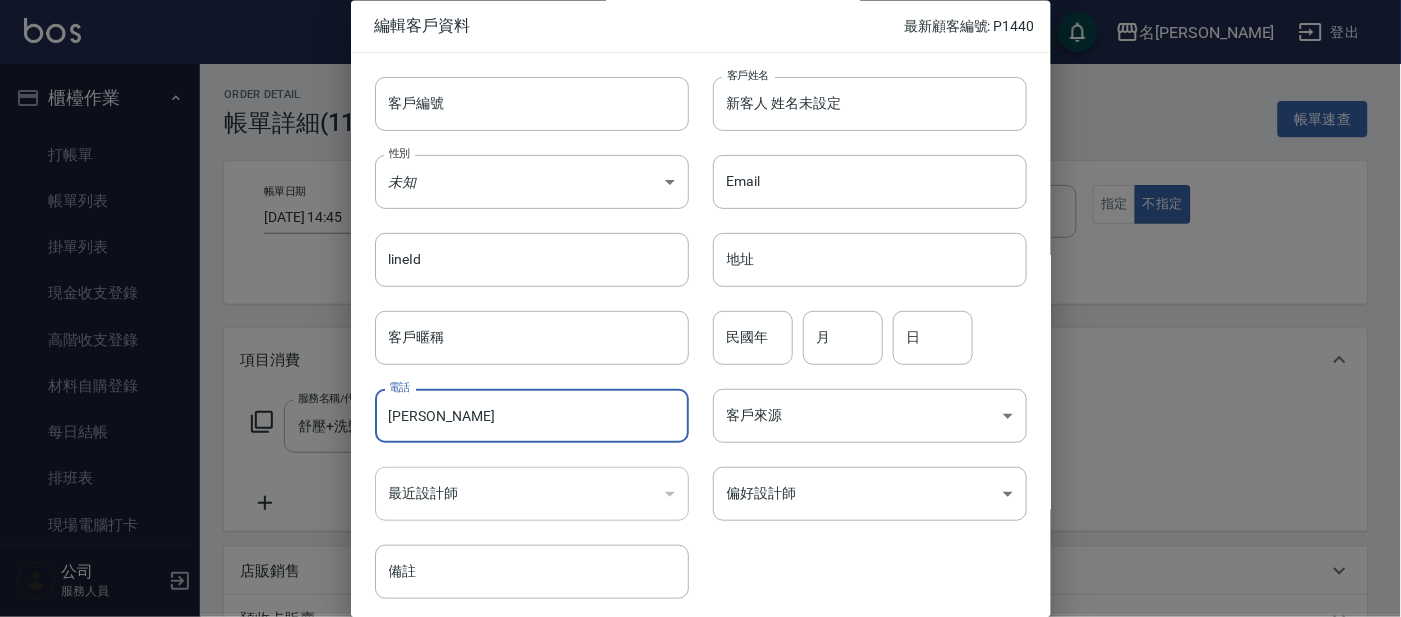 click on "[PERSON_NAME]" at bounding box center [532, 417] 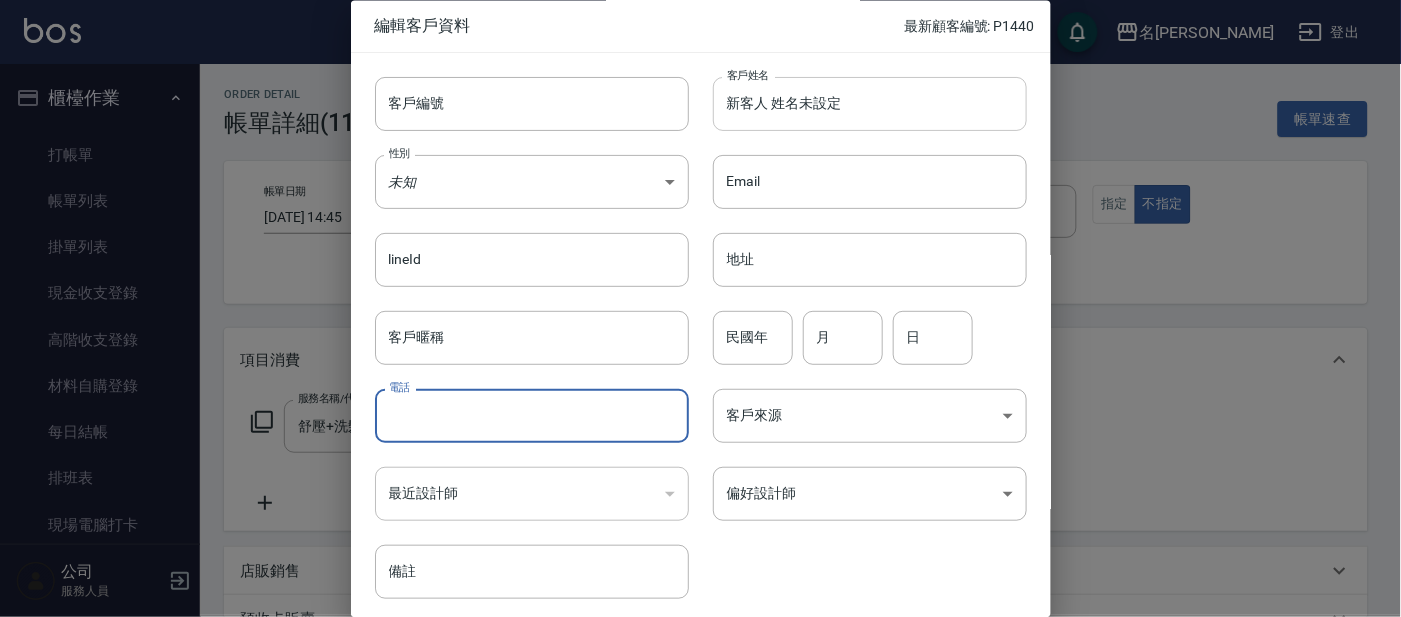 type 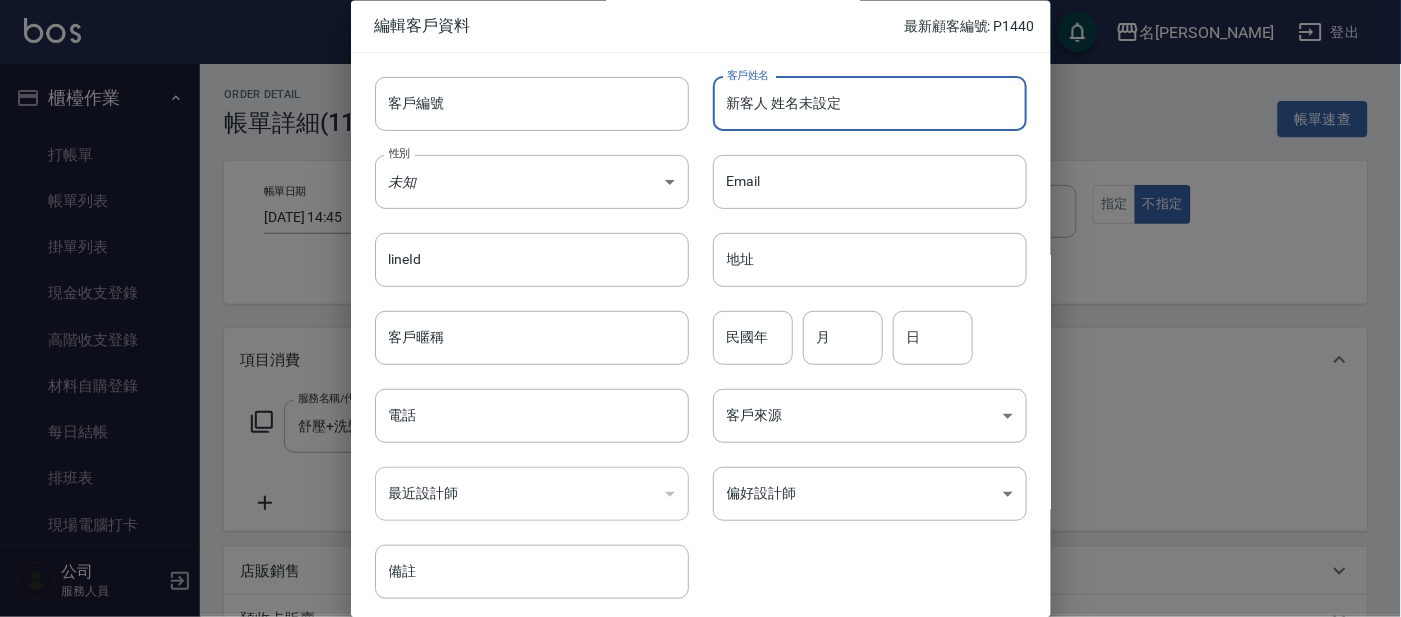 click on "新客人 姓名未設定" at bounding box center (870, 104) 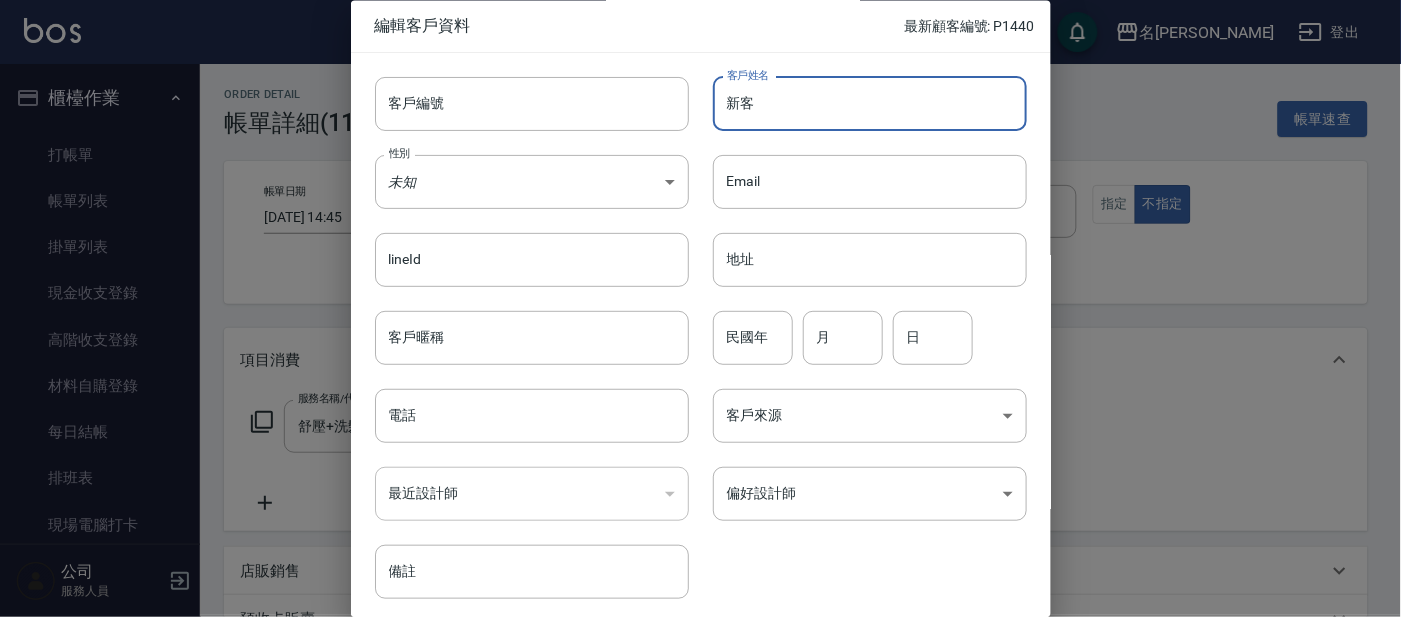 type on "新" 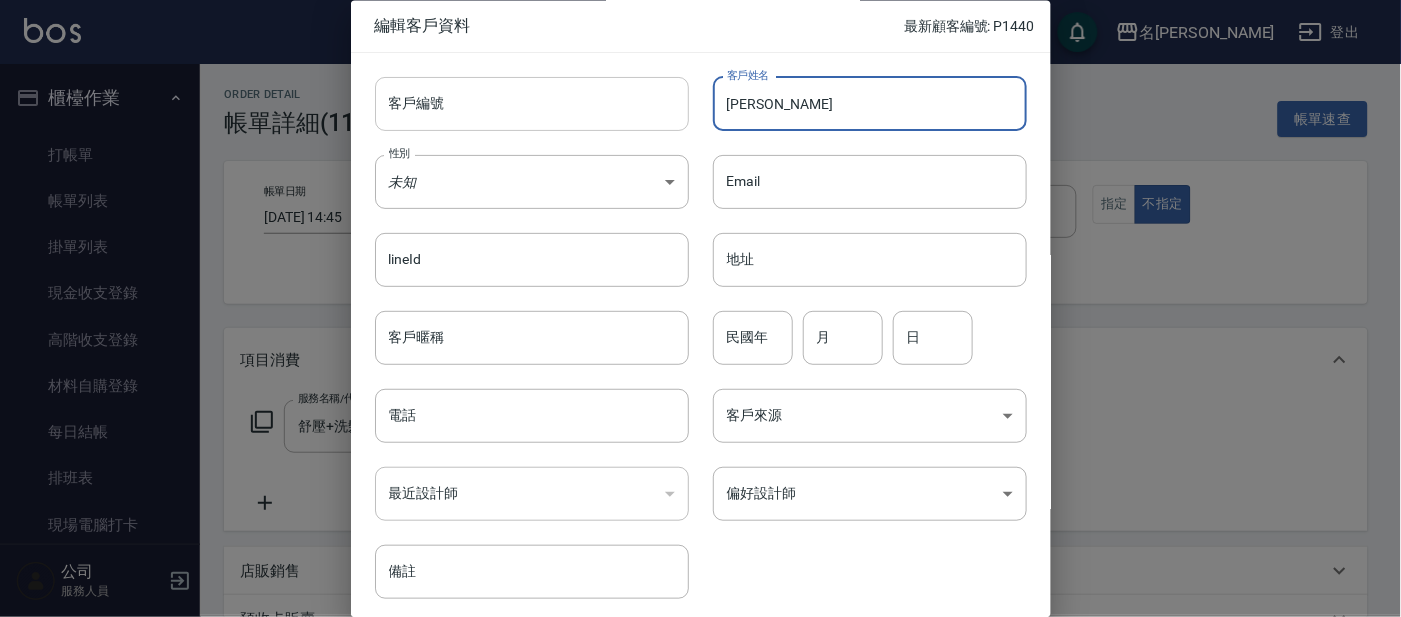 type on "[PERSON_NAME]" 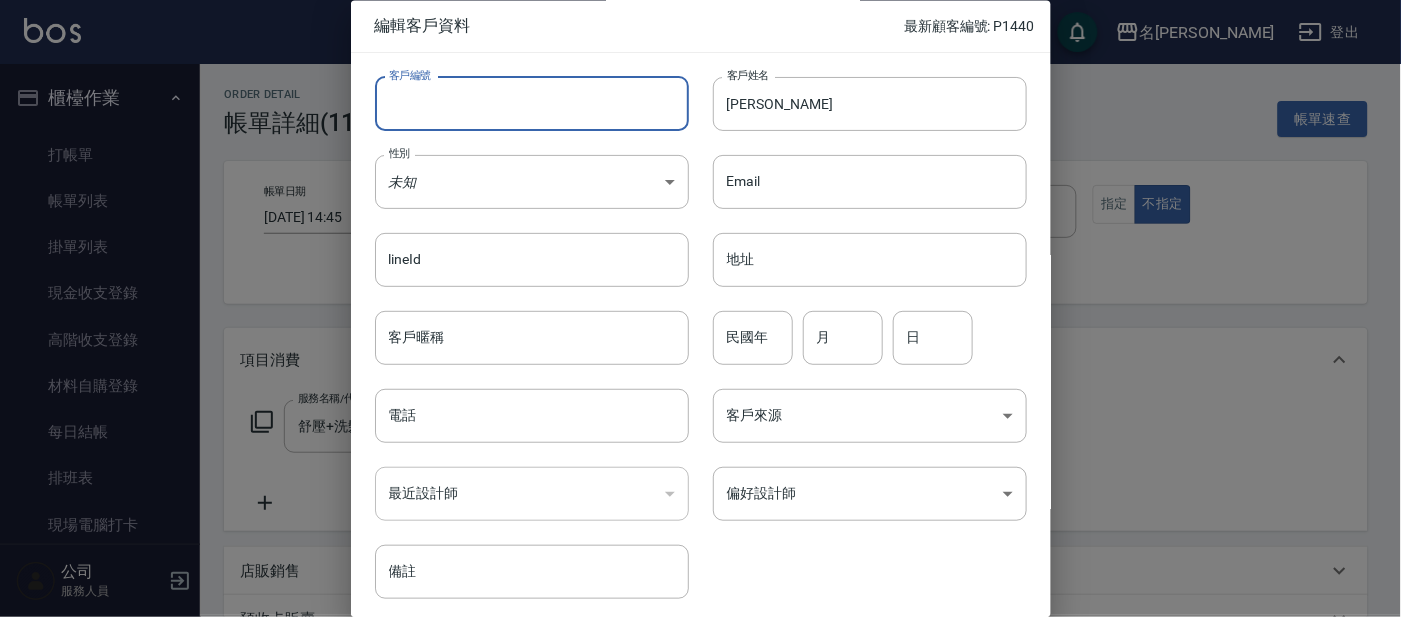 type on "1" 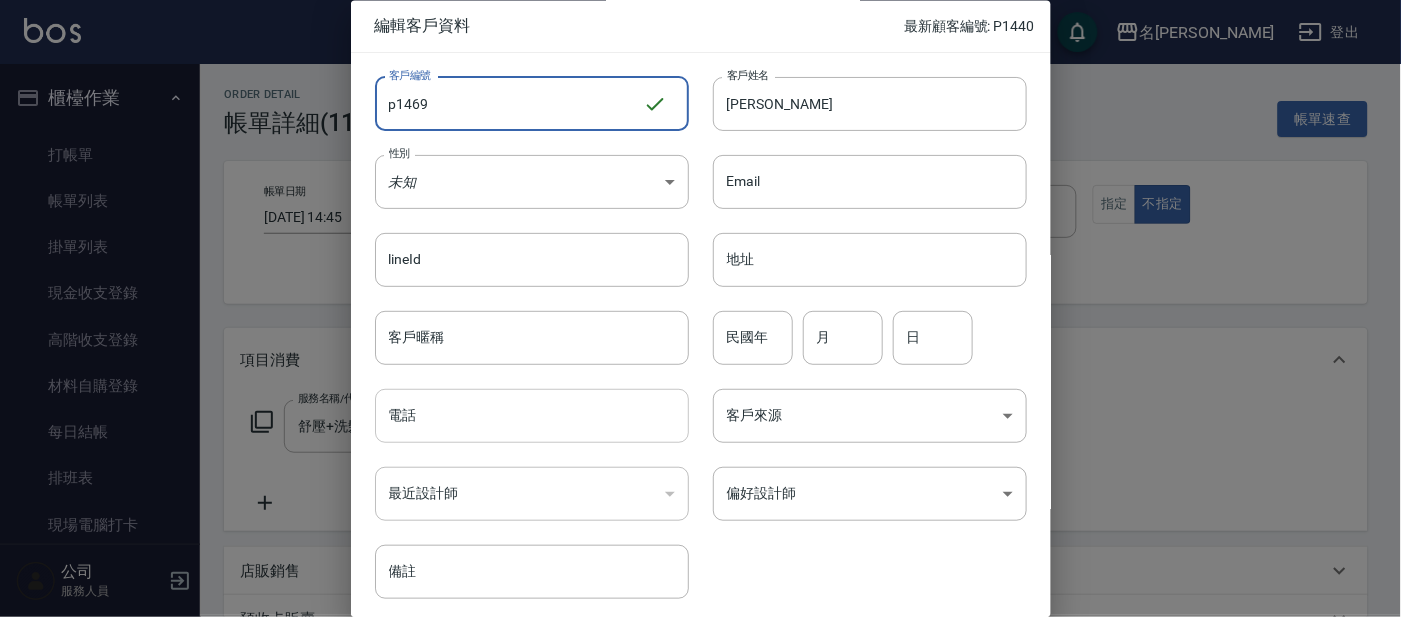 type on "p1469" 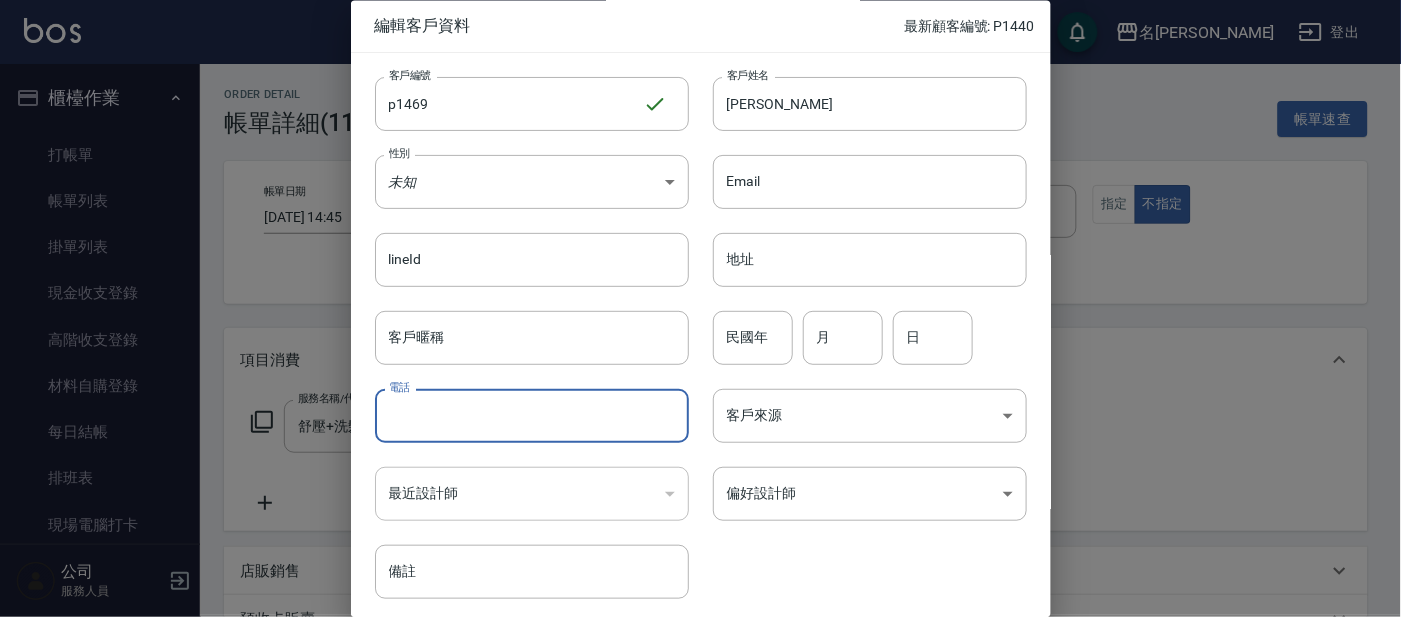 click on "電話" at bounding box center (532, 417) 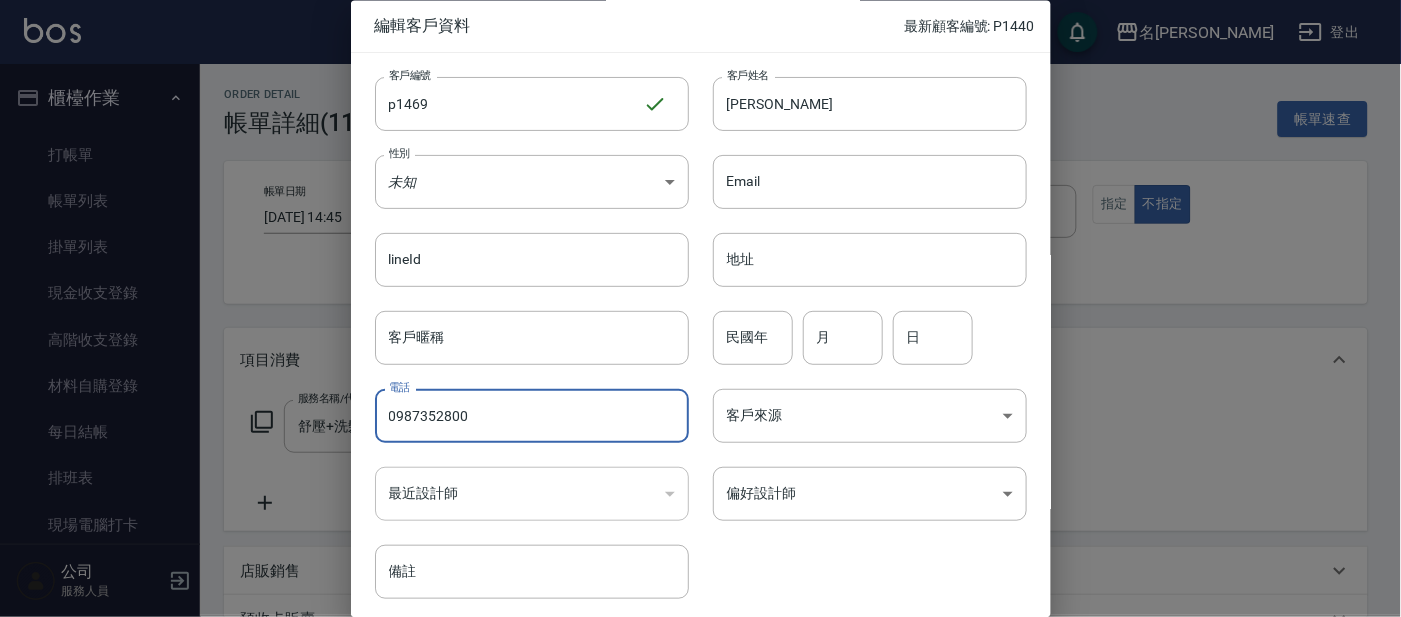 type on "0987352800" 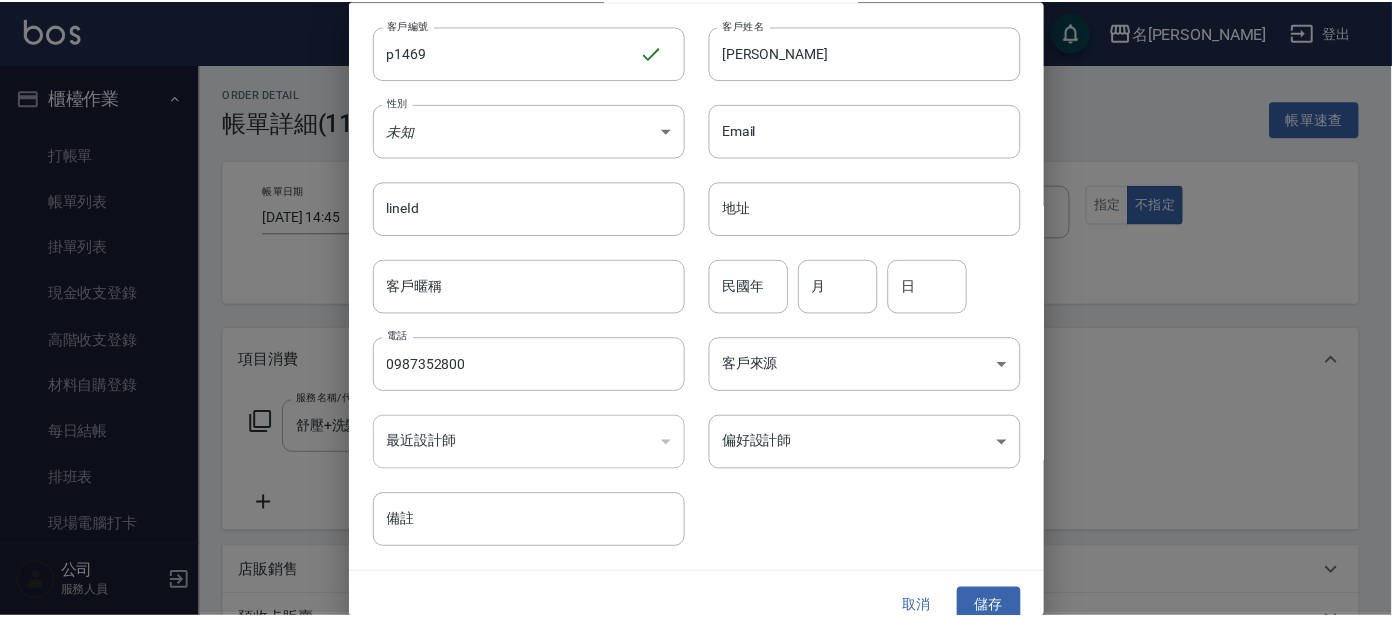 scroll, scrollTop: 75, scrollLeft: 0, axis: vertical 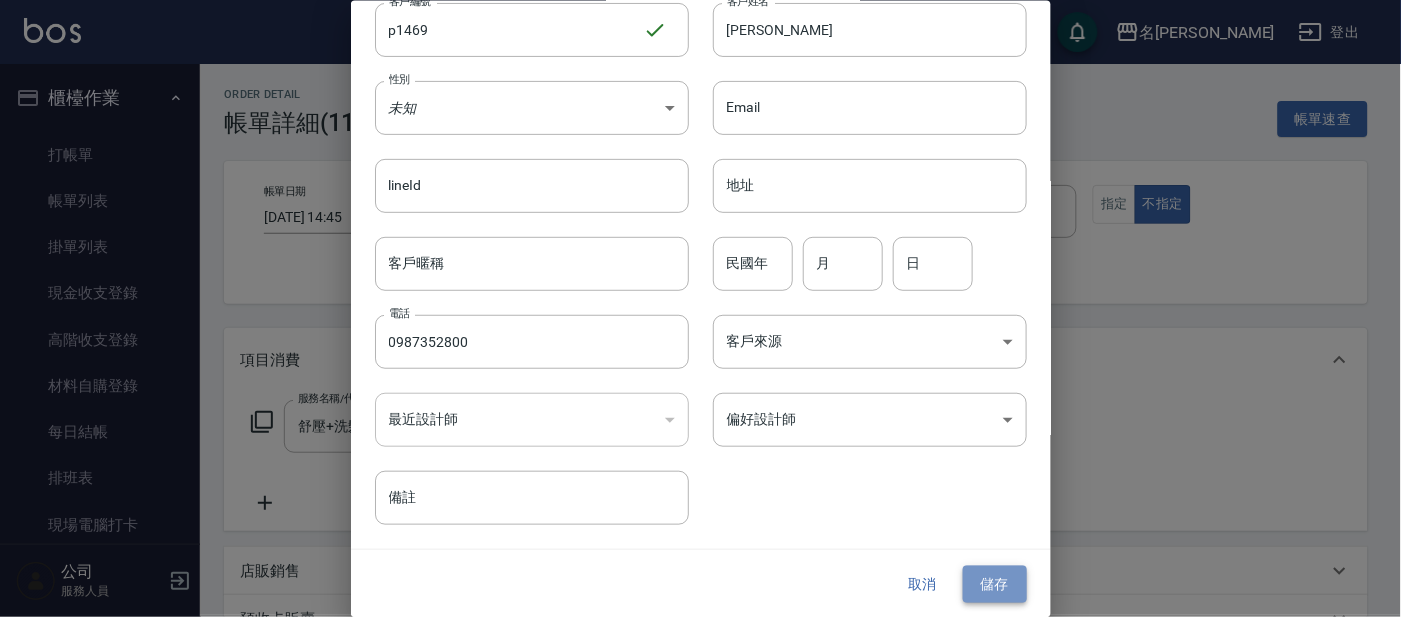 click on "儲存" at bounding box center [995, 584] 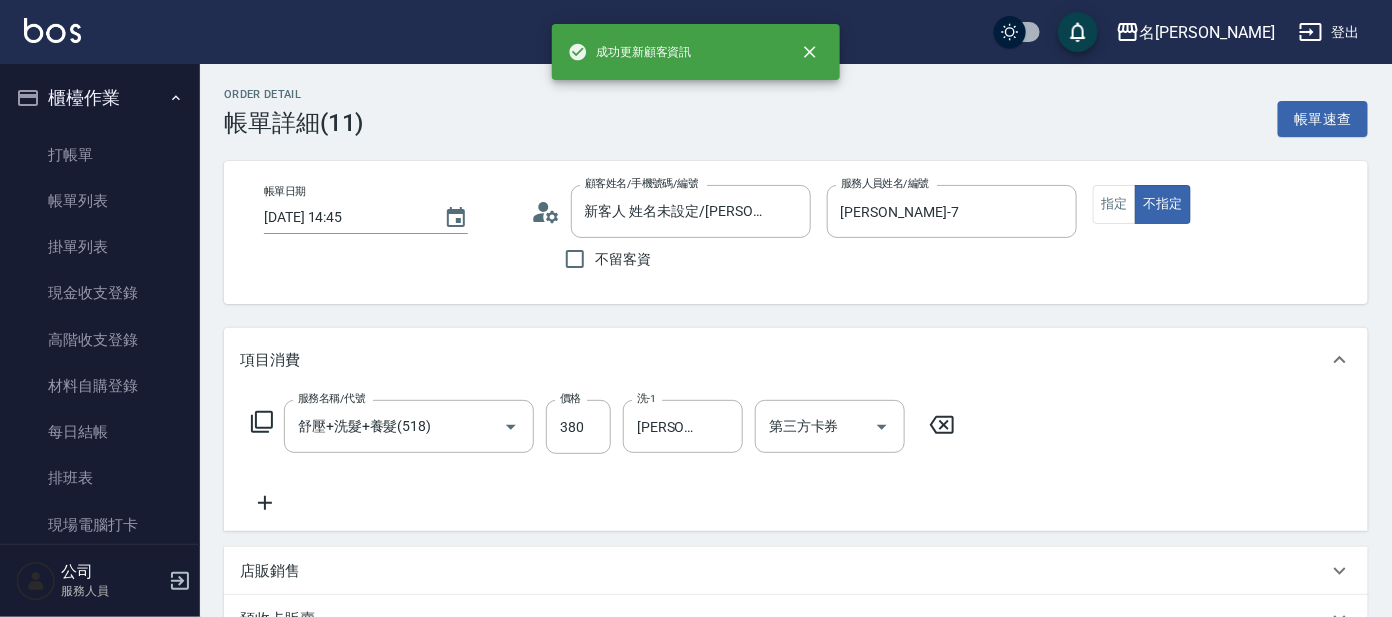 type on "[PERSON_NAME]/0987352800/p1469" 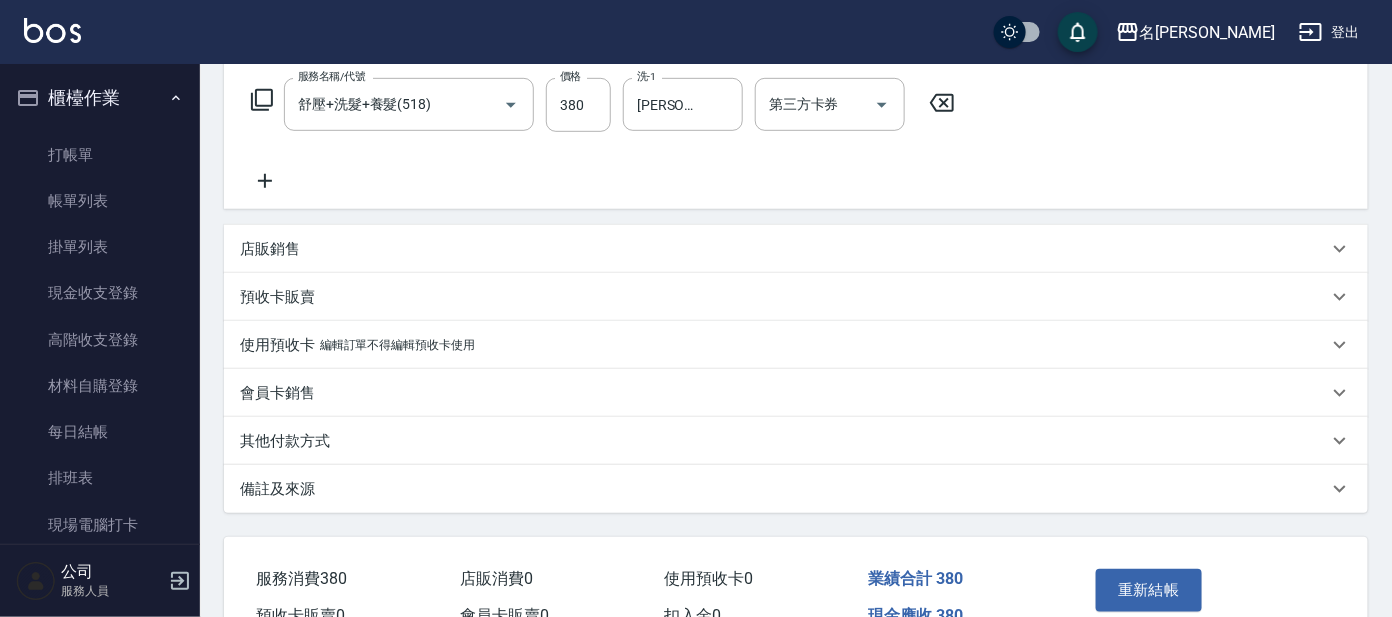scroll, scrollTop: 428, scrollLeft: 0, axis: vertical 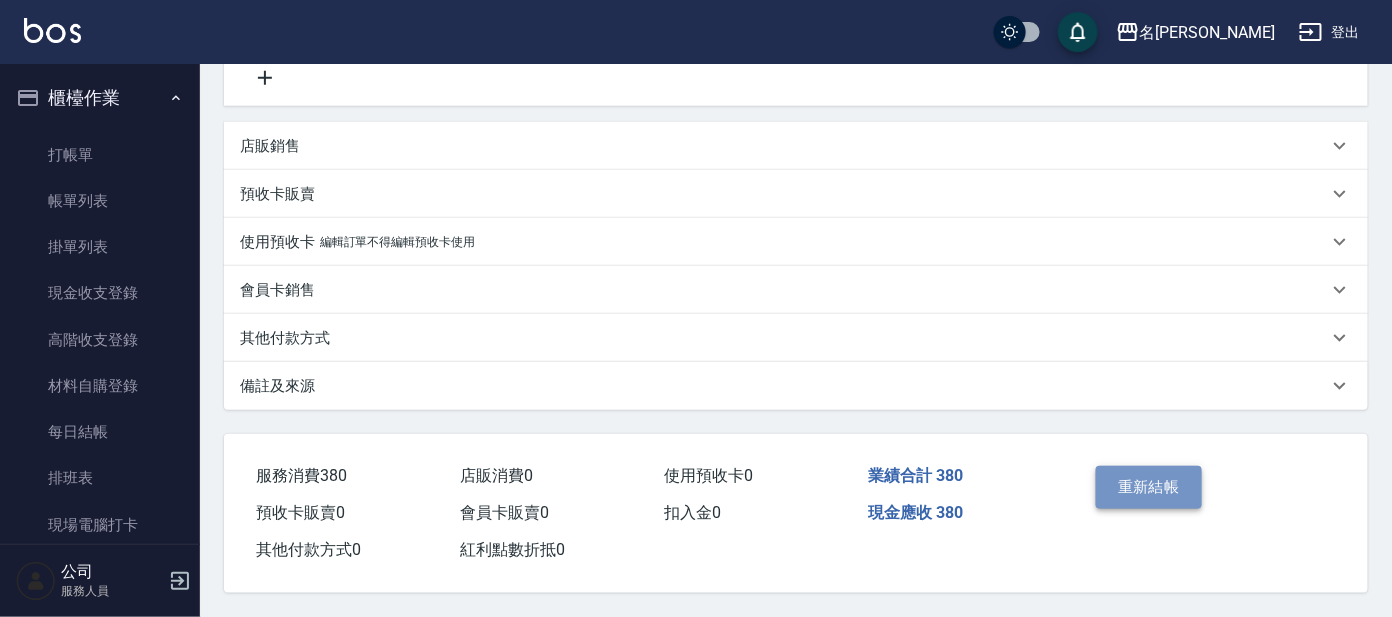 click on "重新結帳" at bounding box center (1149, 487) 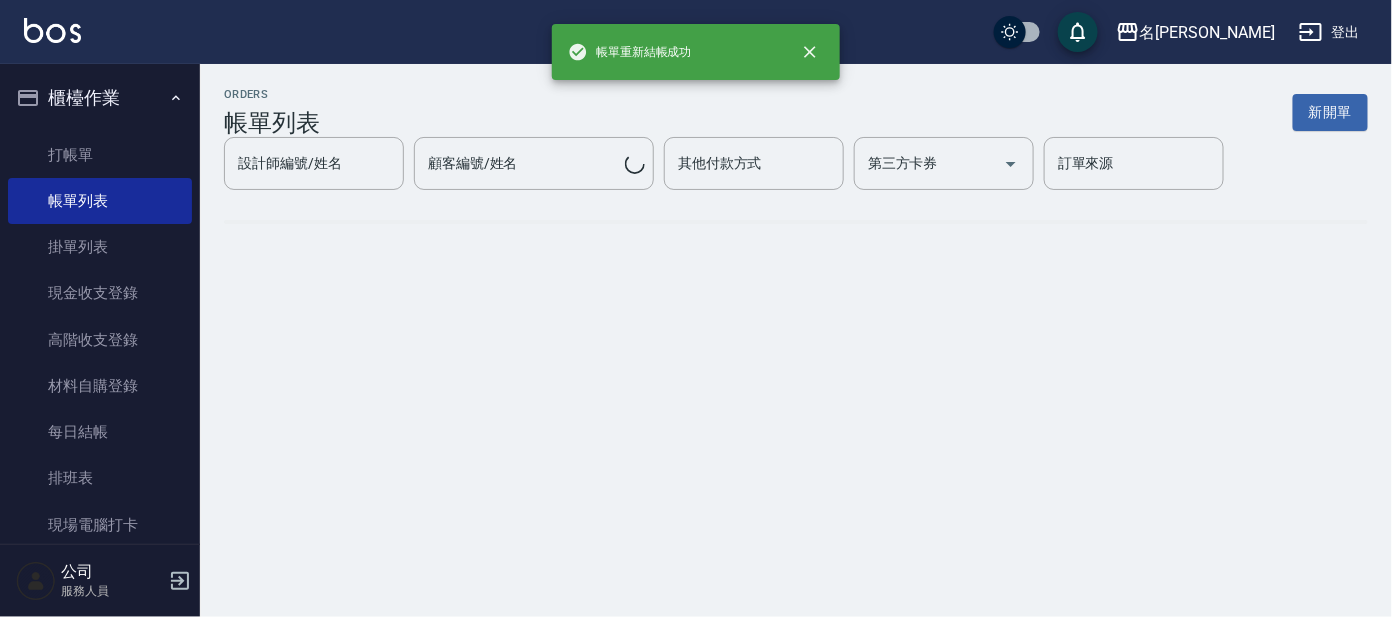 scroll, scrollTop: 0, scrollLeft: 0, axis: both 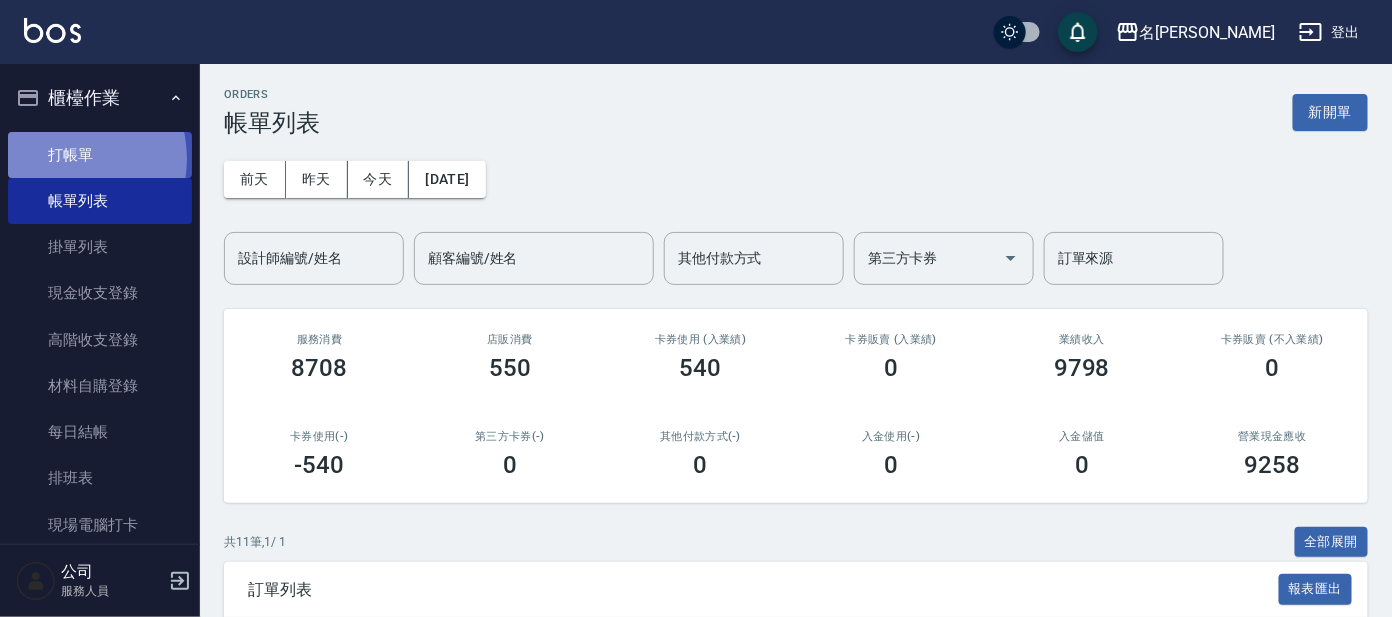 click on "打帳單" at bounding box center (100, 155) 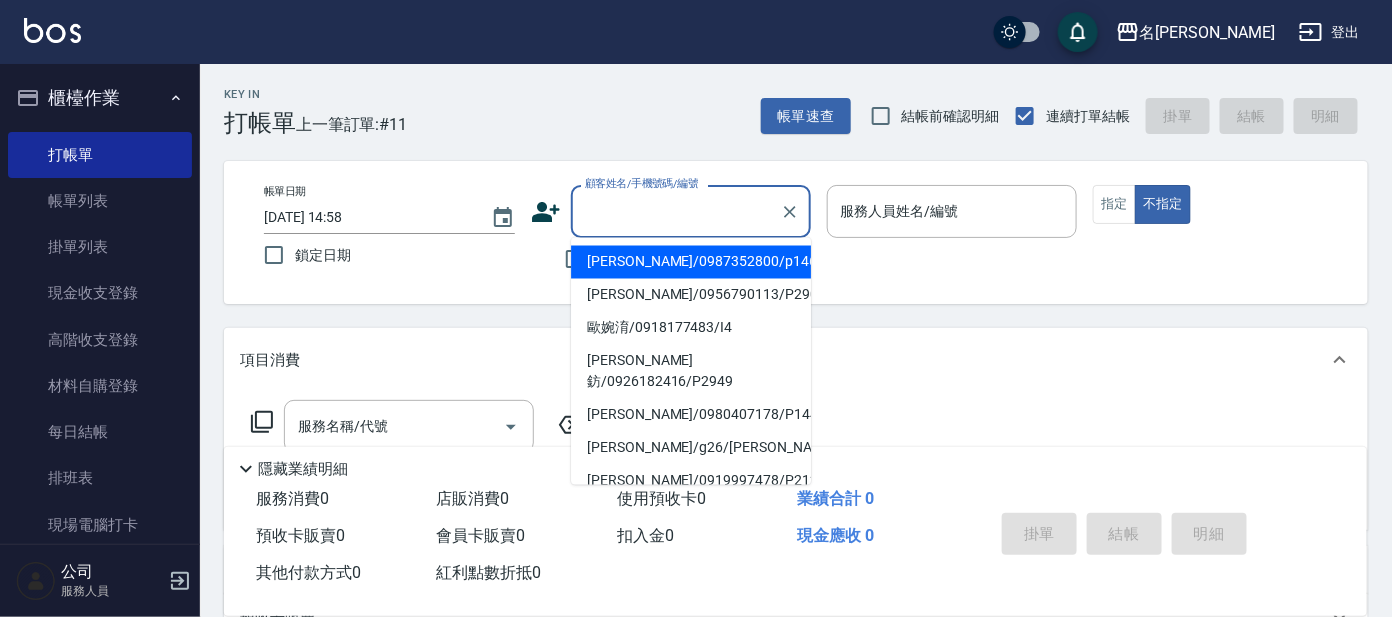 click on "顧客姓名/手機號碼/編號" at bounding box center [676, 211] 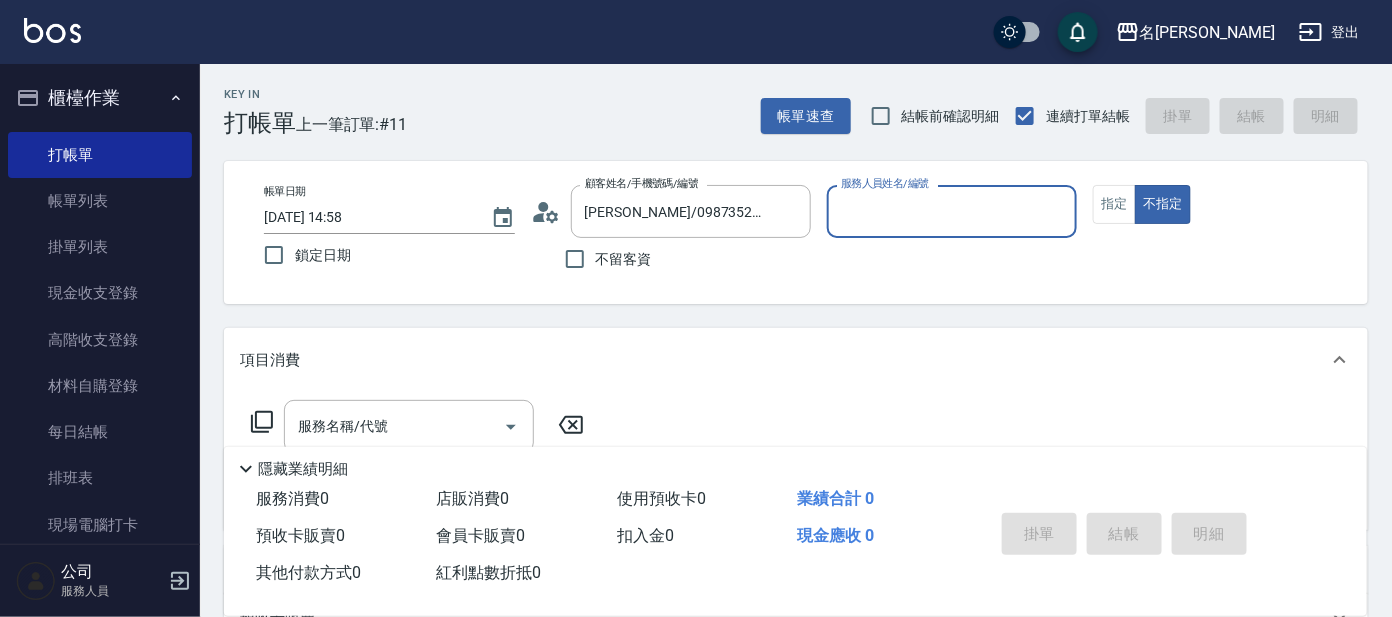 click on "服務人員姓名/編號" at bounding box center (952, 211) 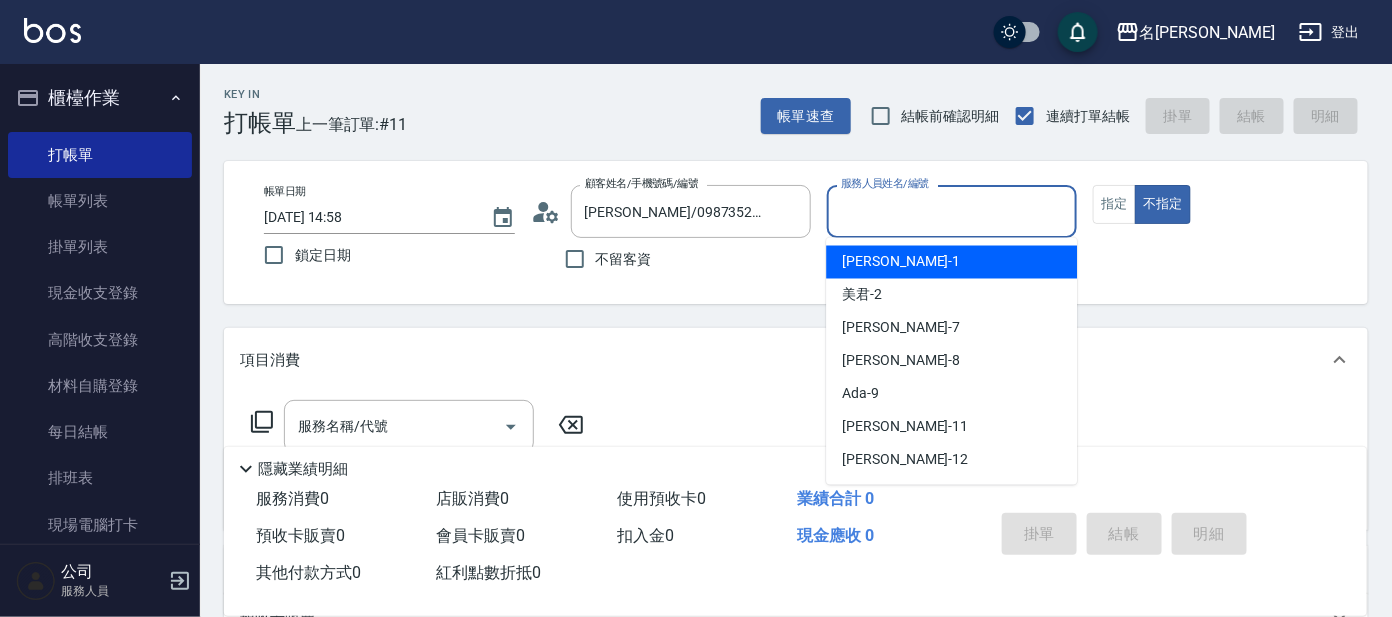 click on "[PERSON_NAME] -1" at bounding box center [901, 262] 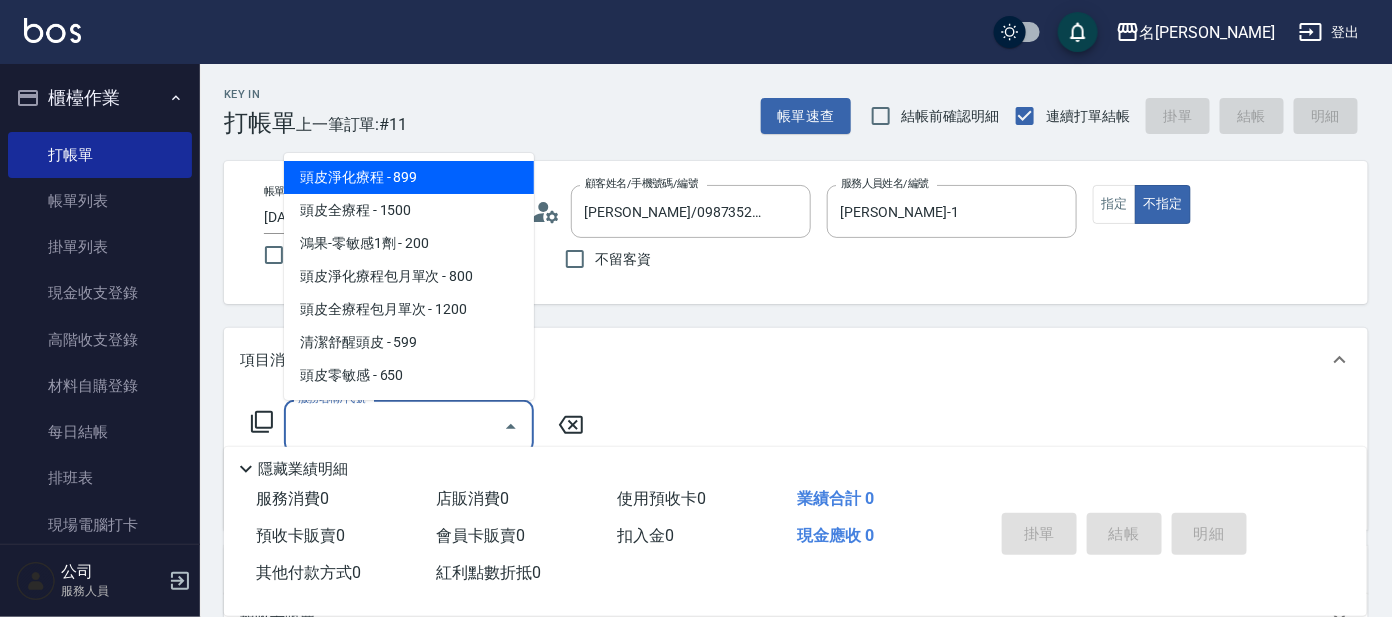 click on "服務名稱/代號" at bounding box center (394, 426) 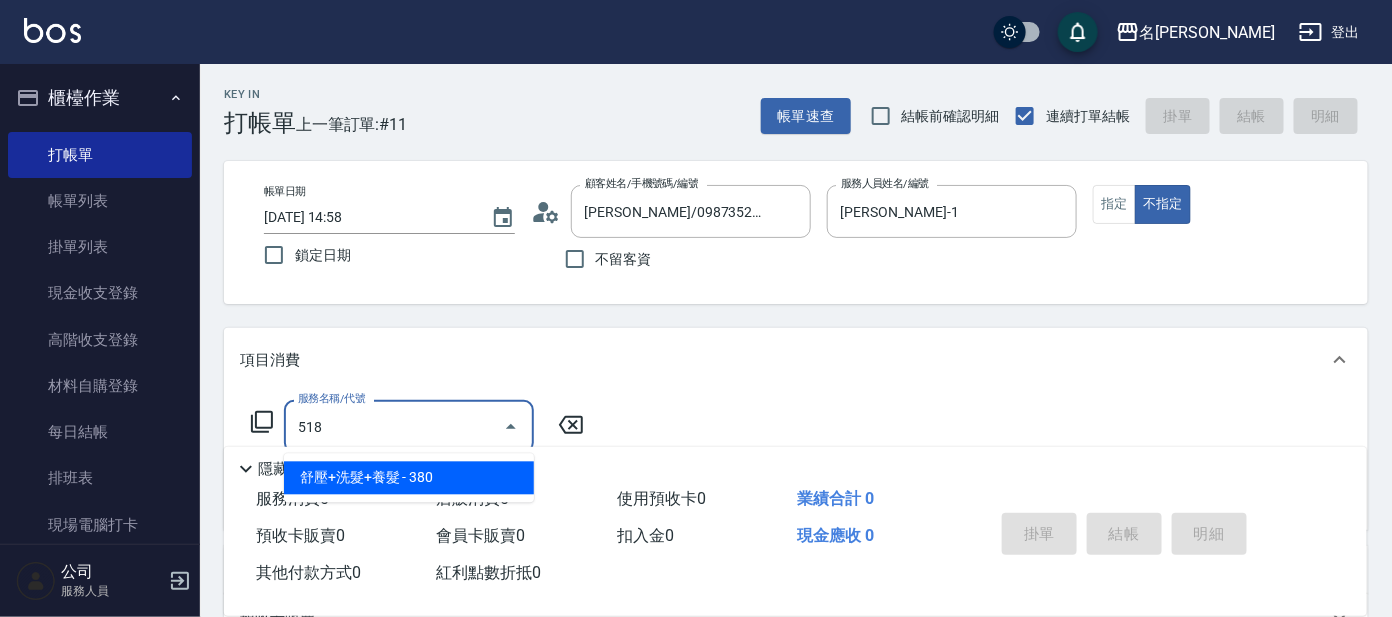 click on "舒壓+洗髮+養髮 - 380" at bounding box center (409, 478) 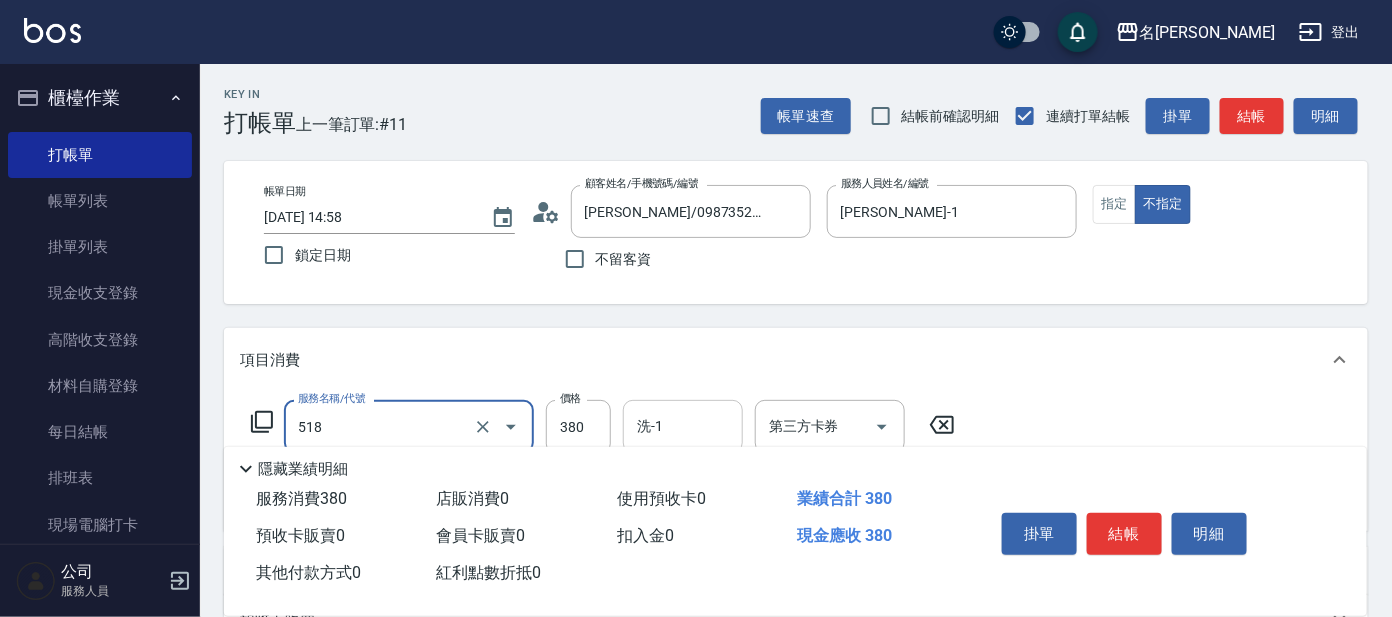 type on "舒壓+洗髮+養髮(518)" 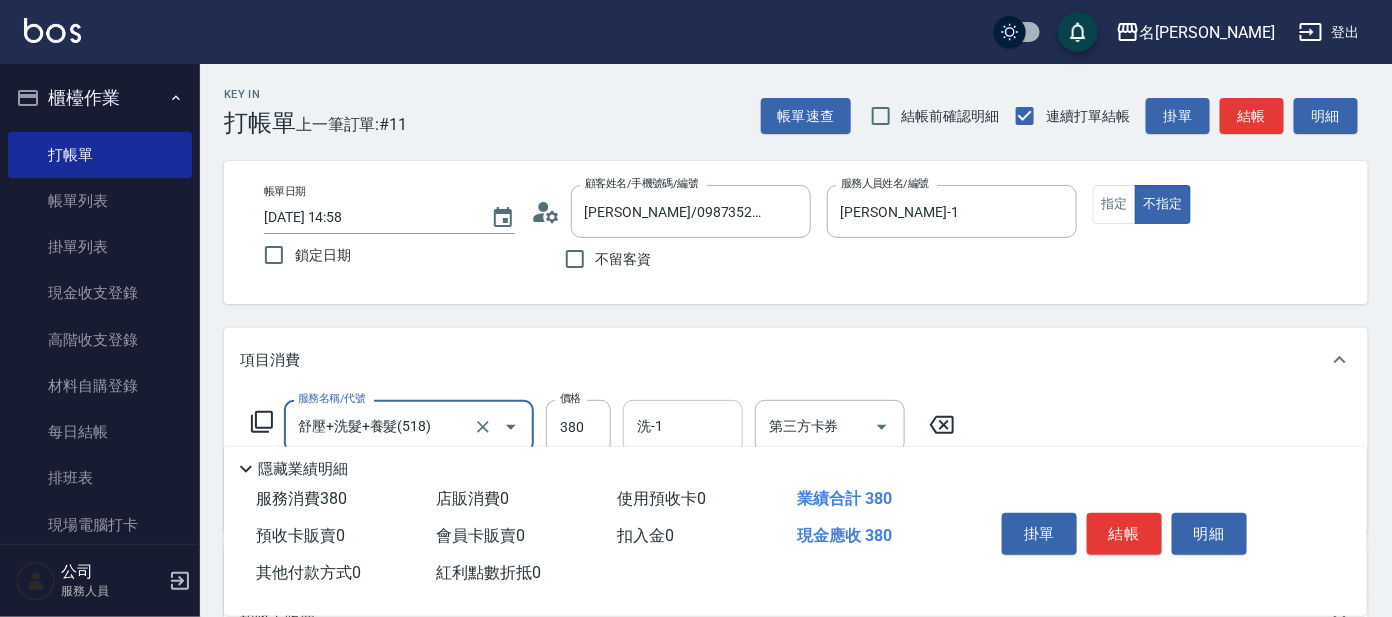 click on "洗-1" at bounding box center [683, 426] 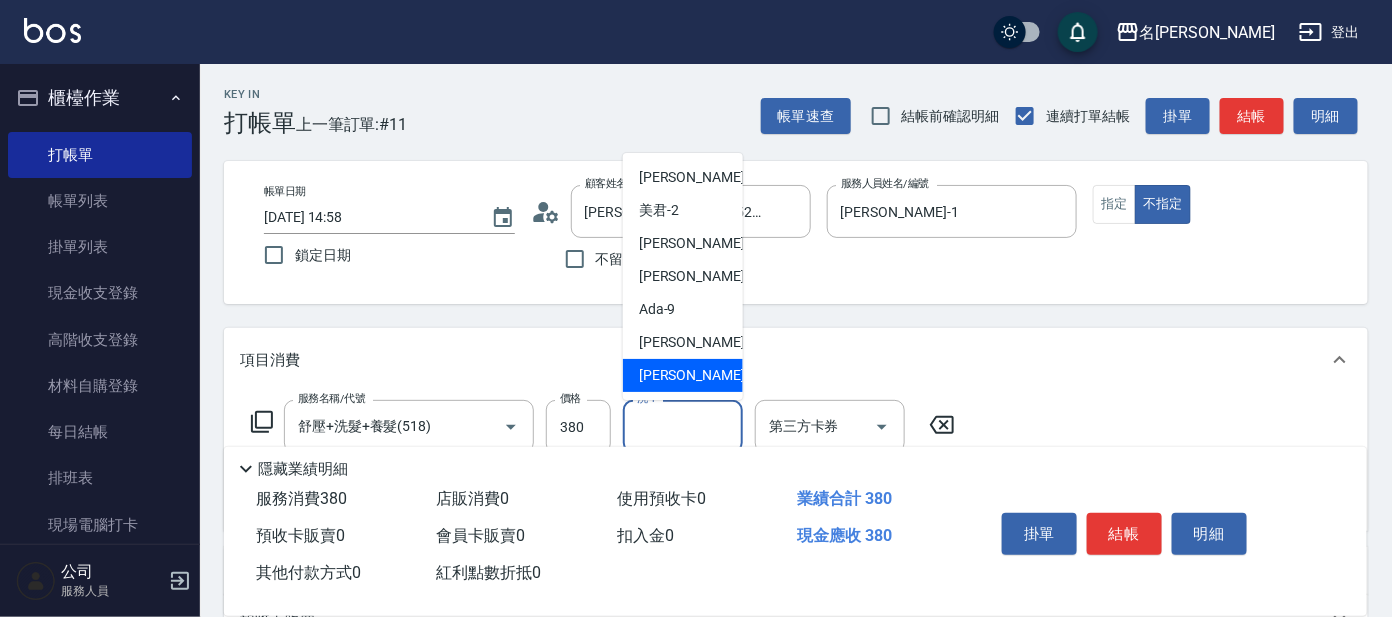 click on "云潔 -12" at bounding box center (702, 375) 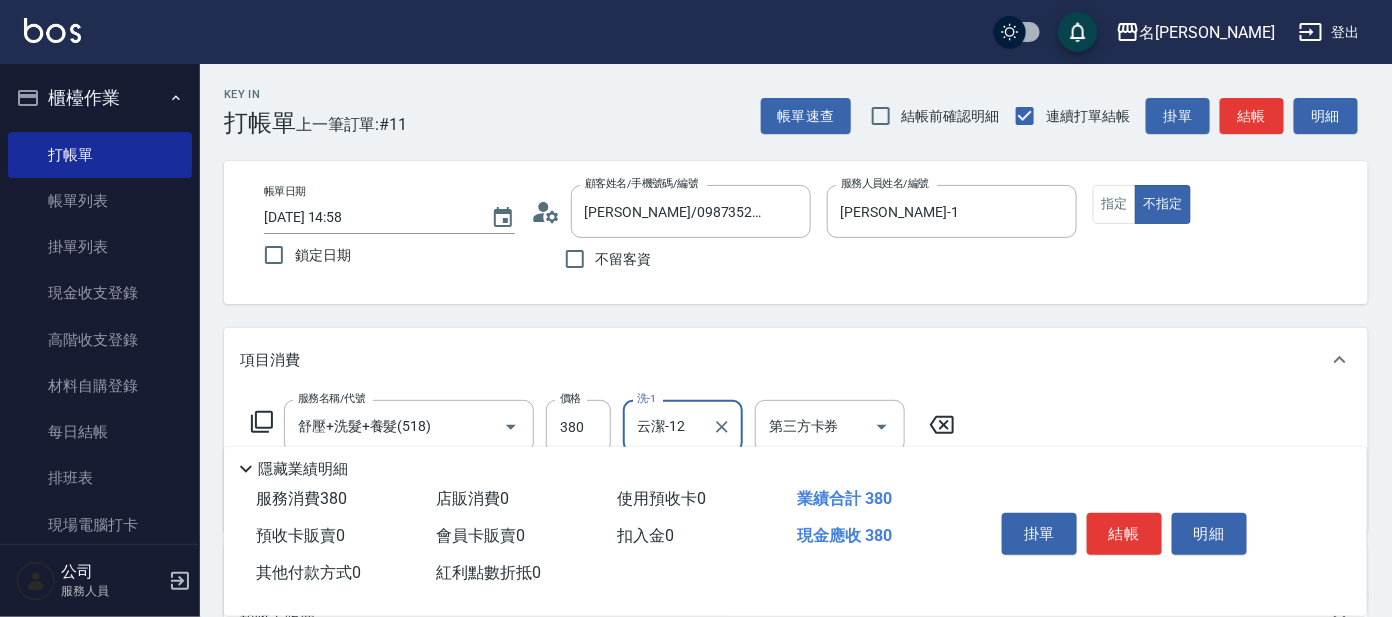 type on "云潔-12" 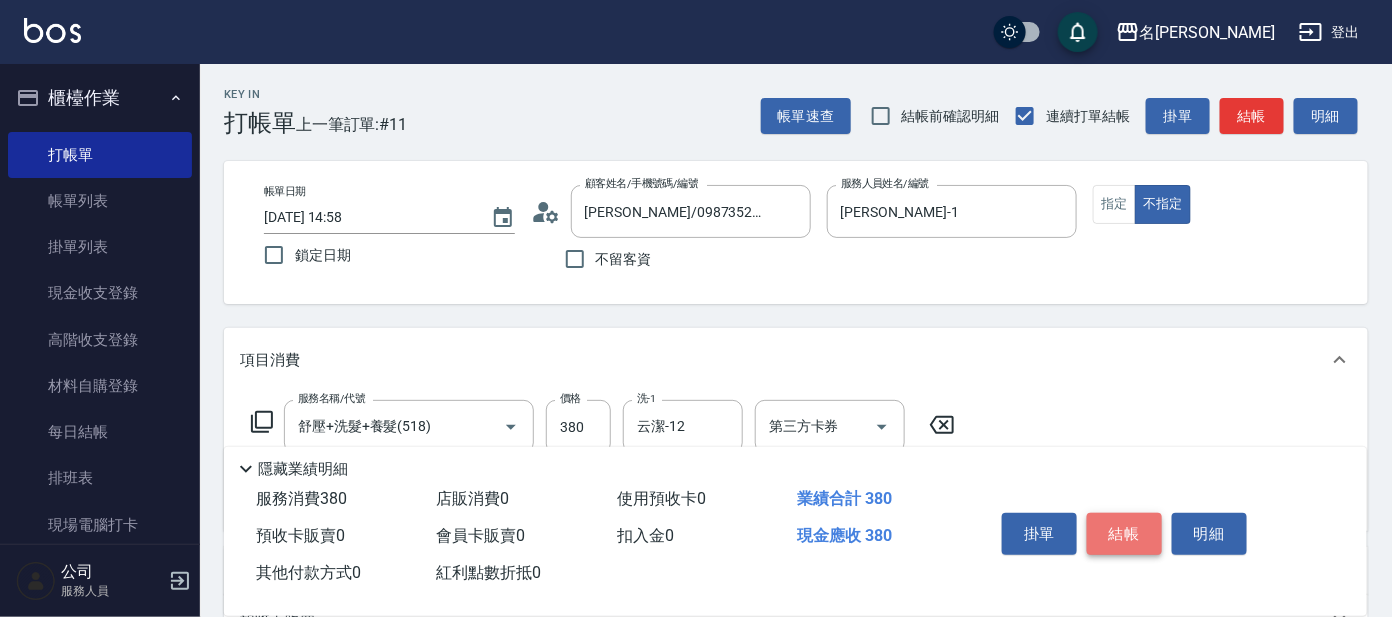 click on "結帳" at bounding box center [1124, 534] 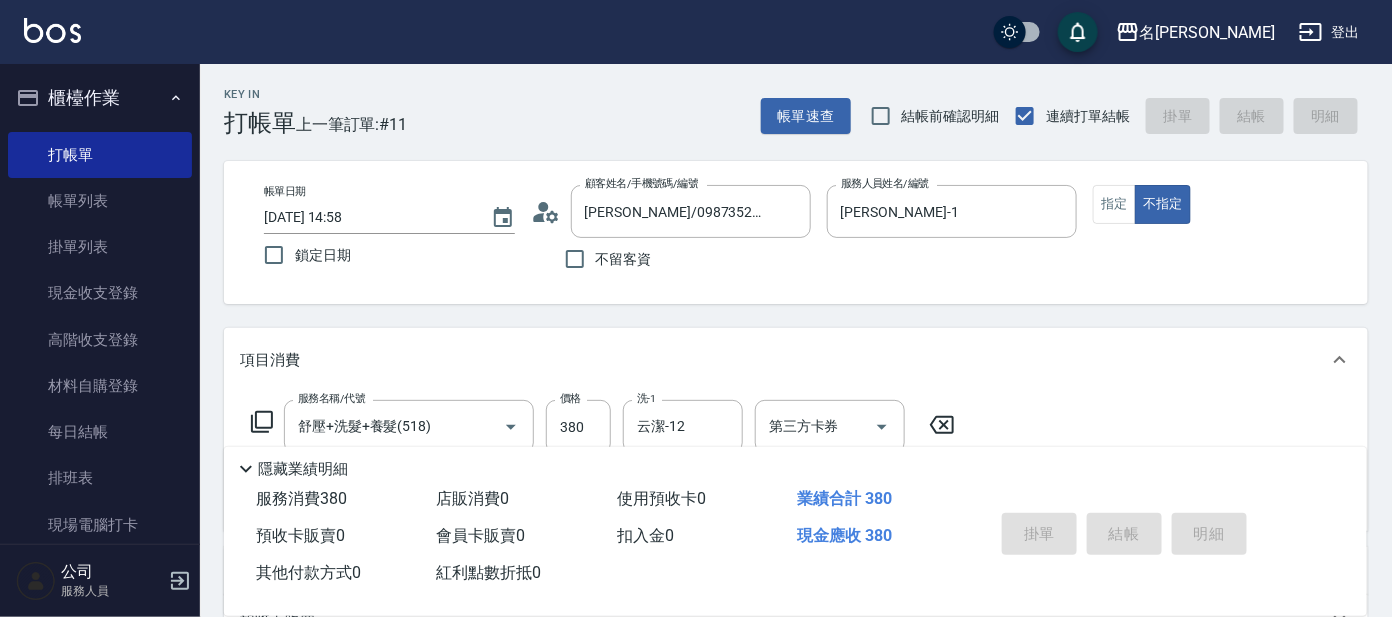 type 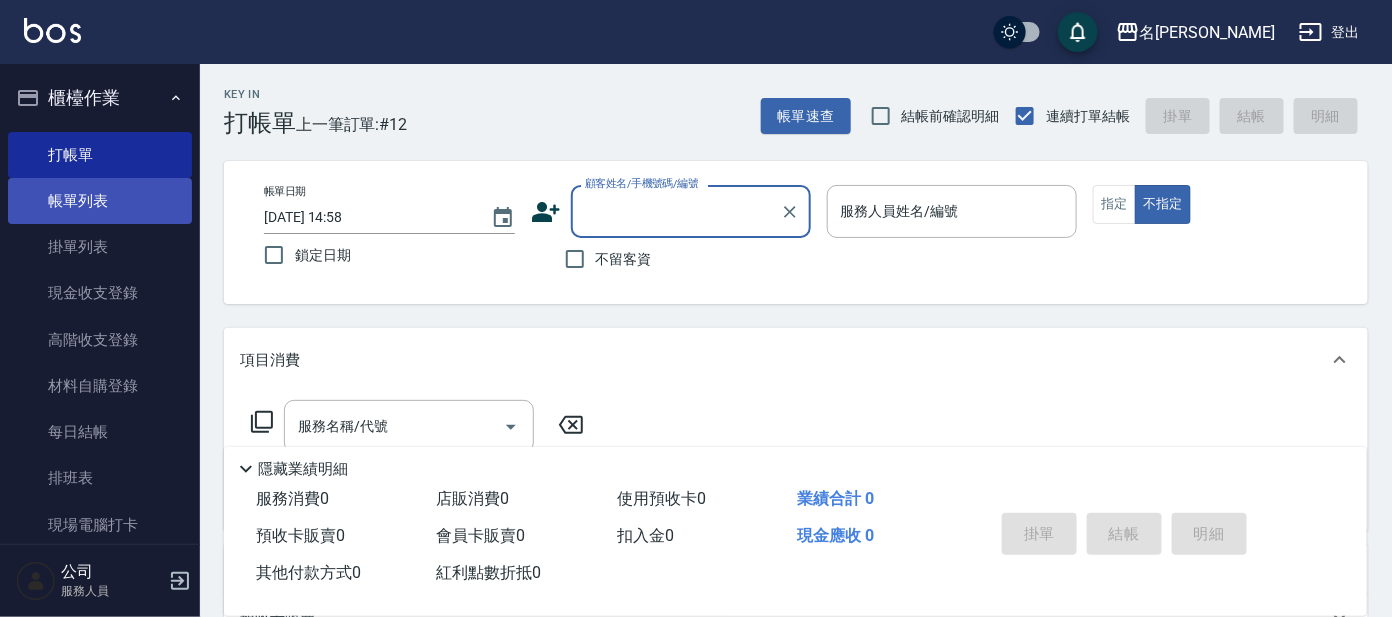 click on "帳單列表" at bounding box center (100, 201) 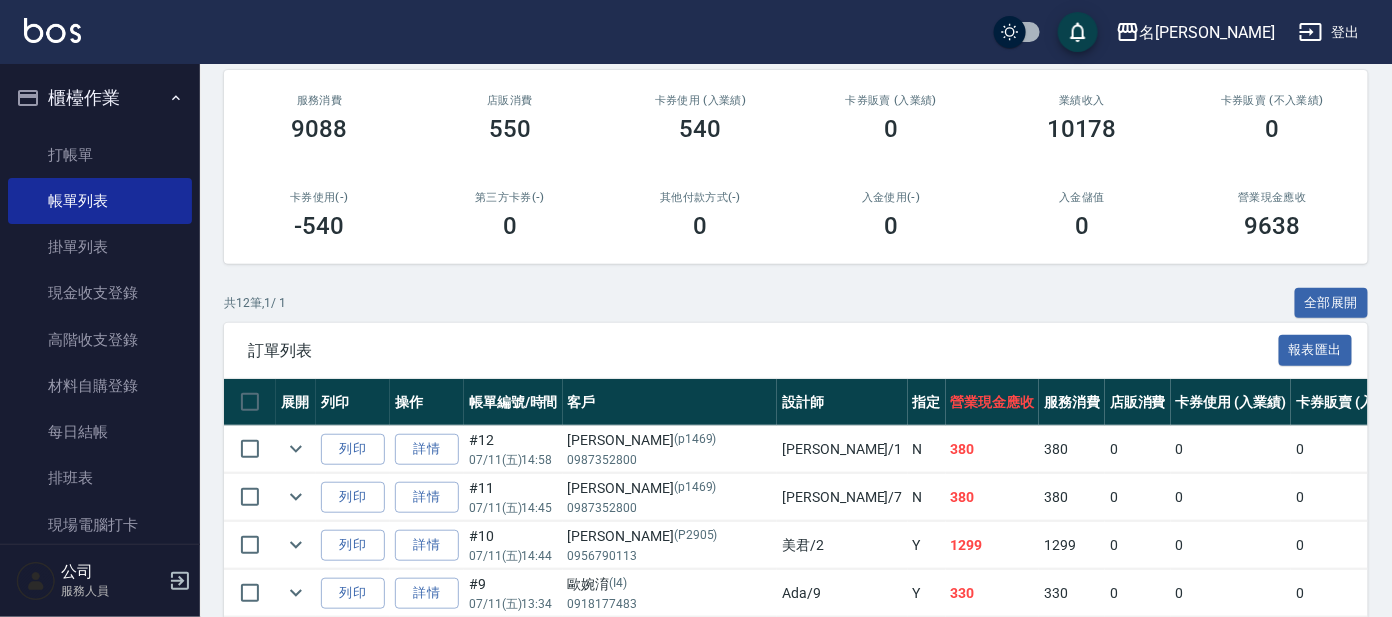 scroll, scrollTop: 249, scrollLeft: 0, axis: vertical 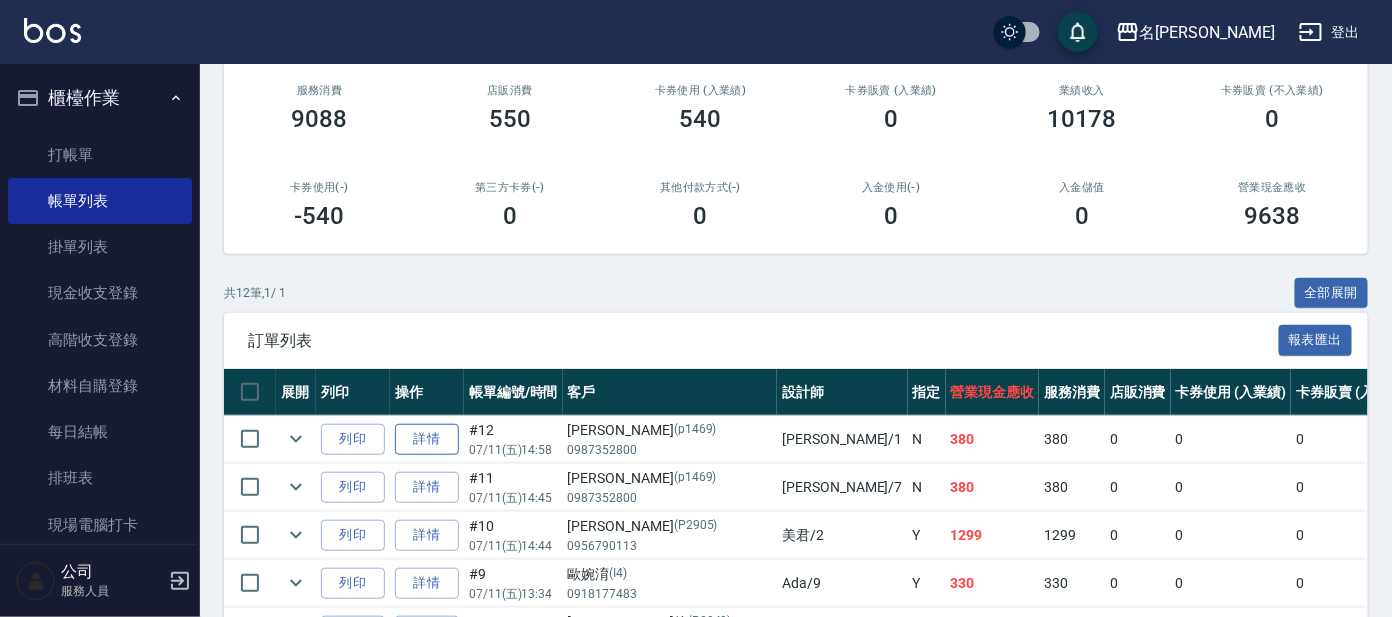 click on "詳情" at bounding box center (427, 439) 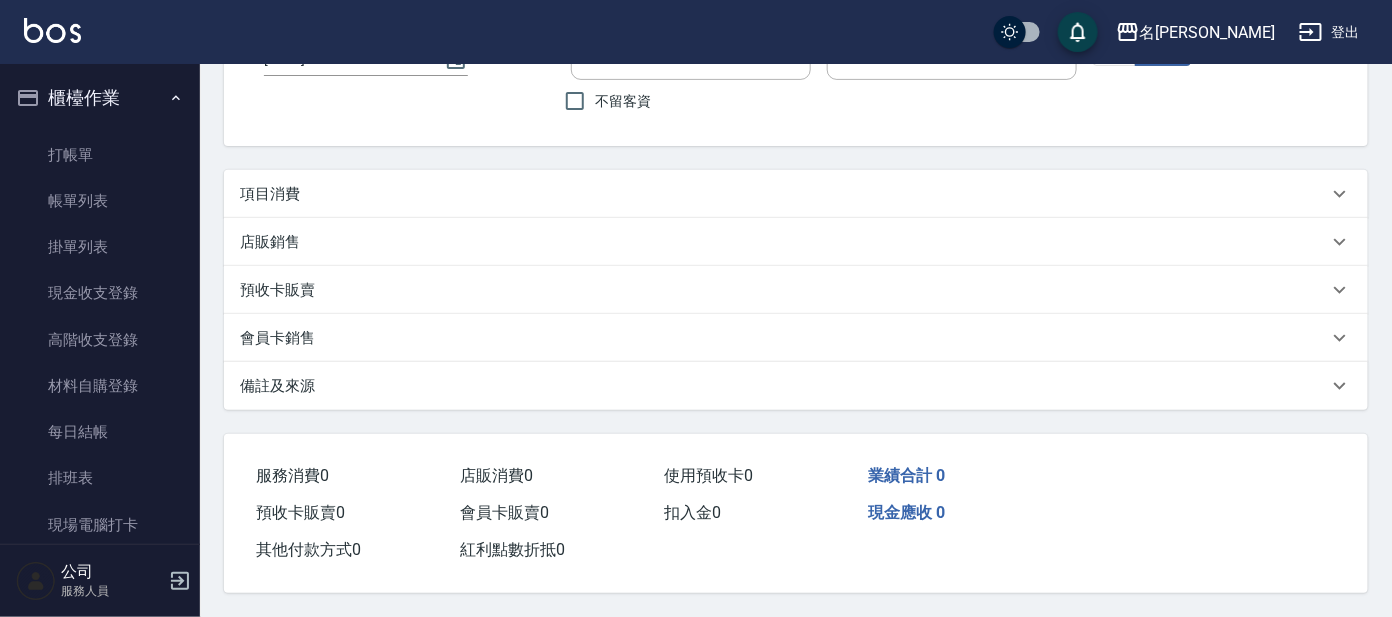 scroll, scrollTop: 0, scrollLeft: 0, axis: both 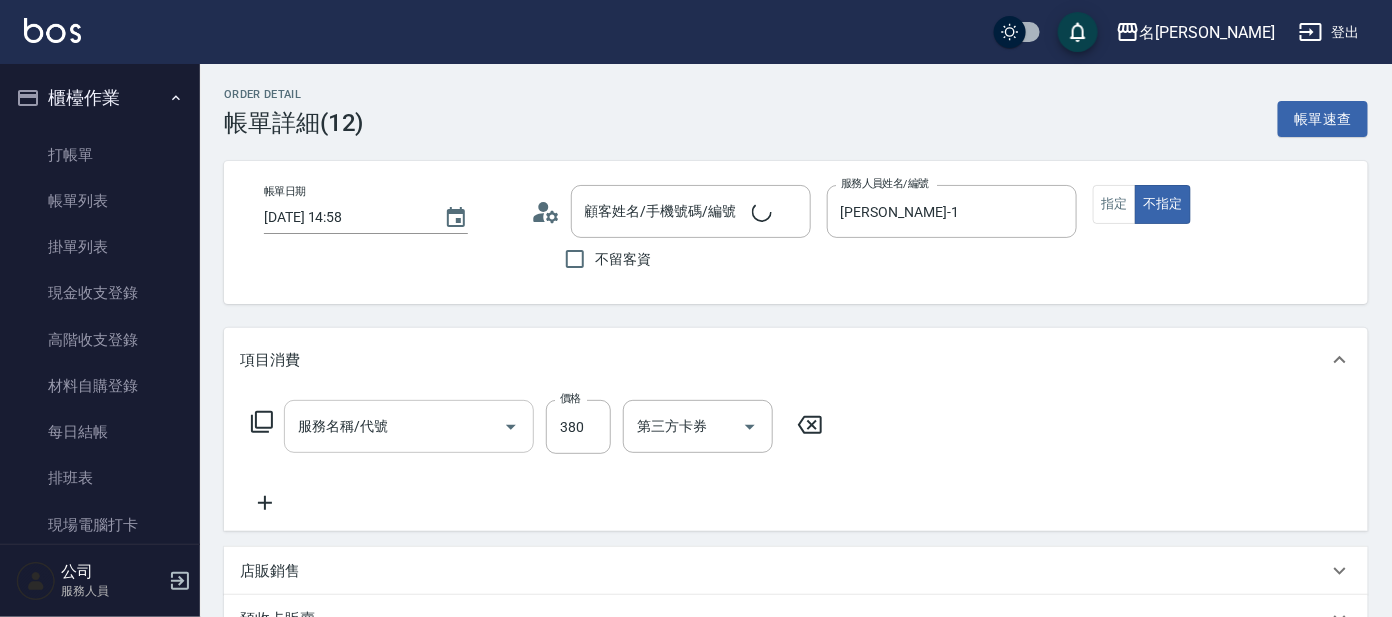 type on "[DATE] 14:58" 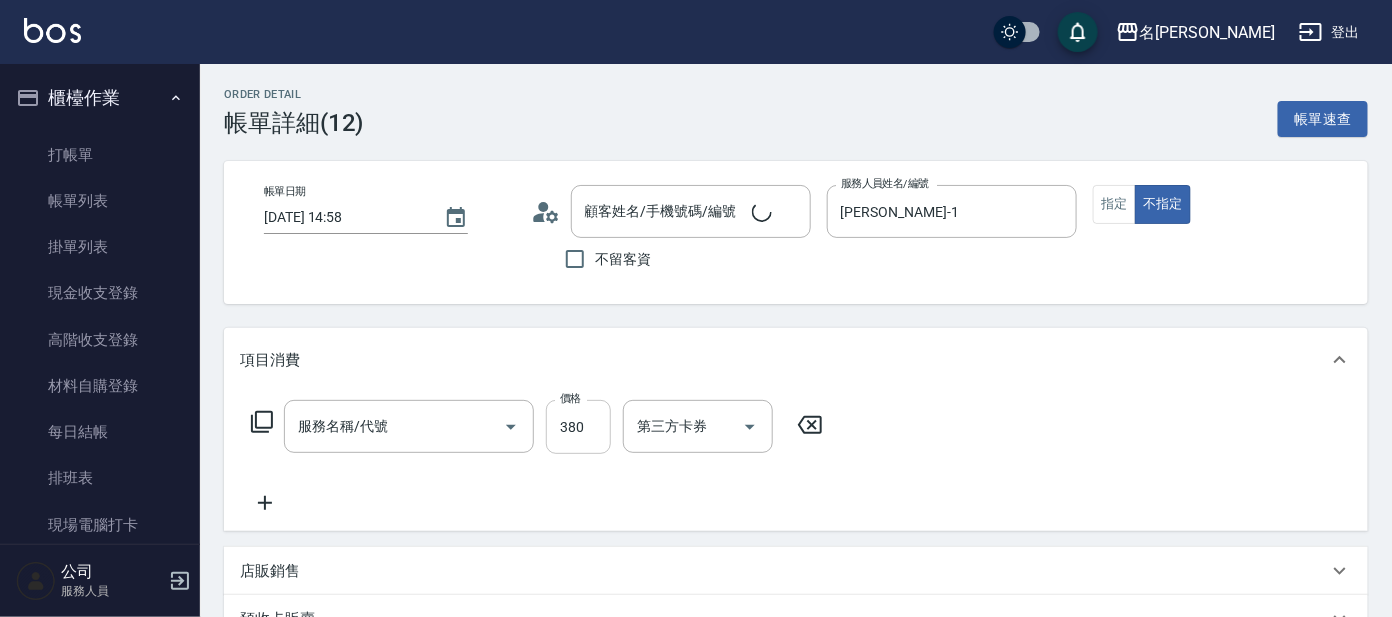 type on "舒壓+洗髮+養髮(518)" 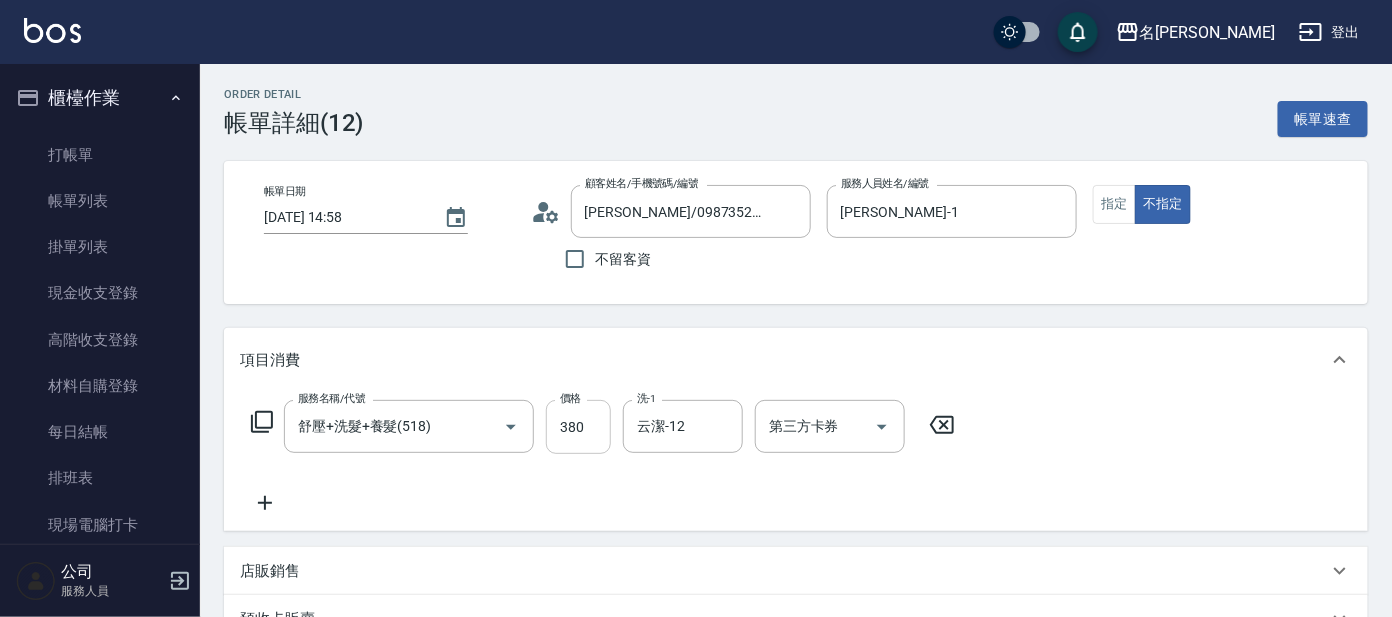 type on "[PERSON_NAME]/0987352800/p1469" 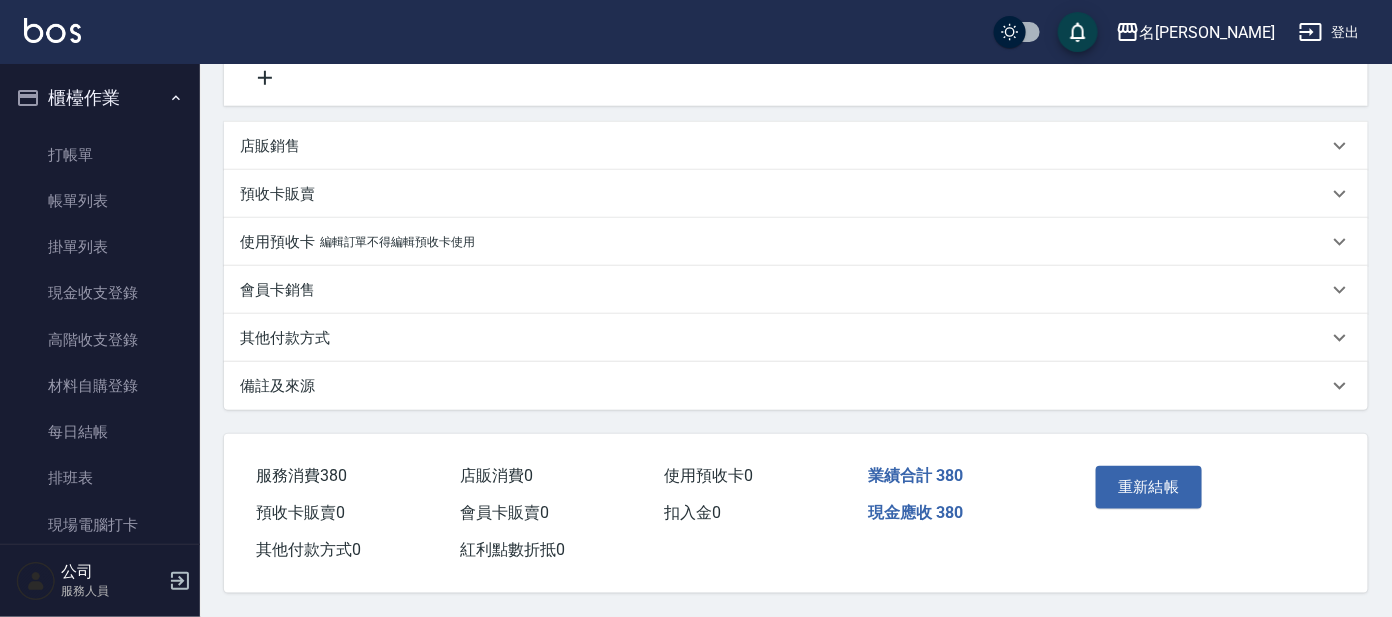 scroll, scrollTop: 303, scrollLeft: 0, axis: vertical 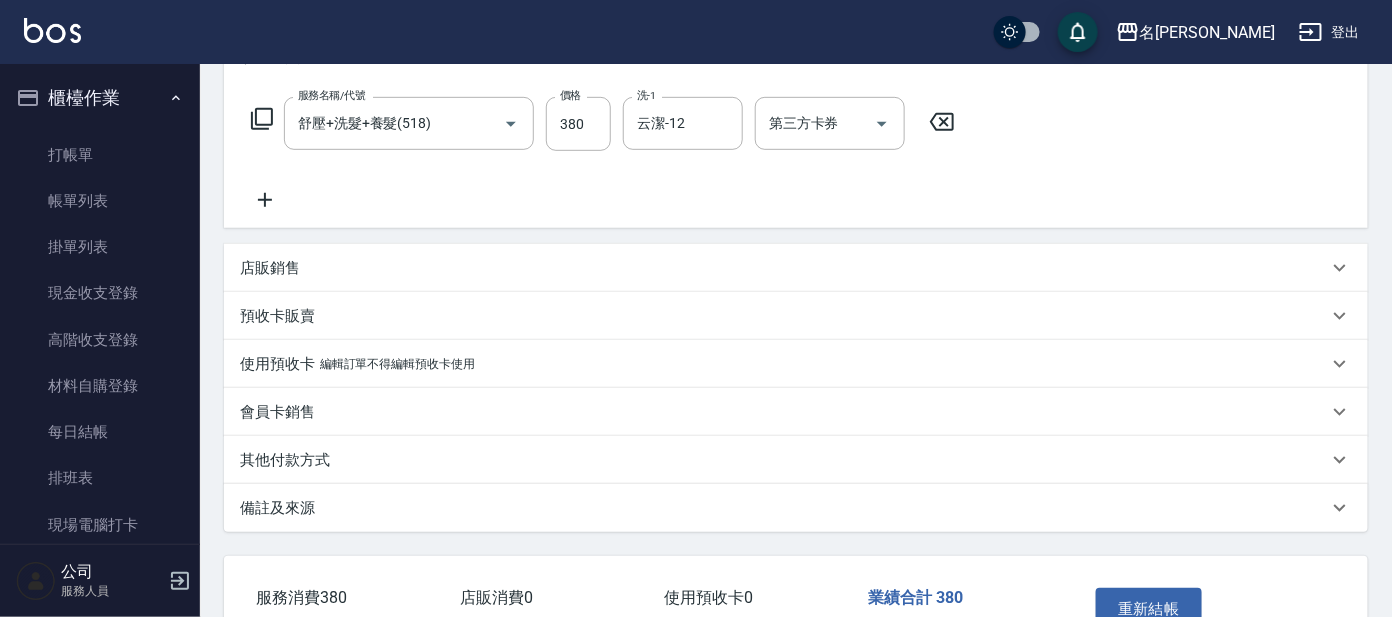 click 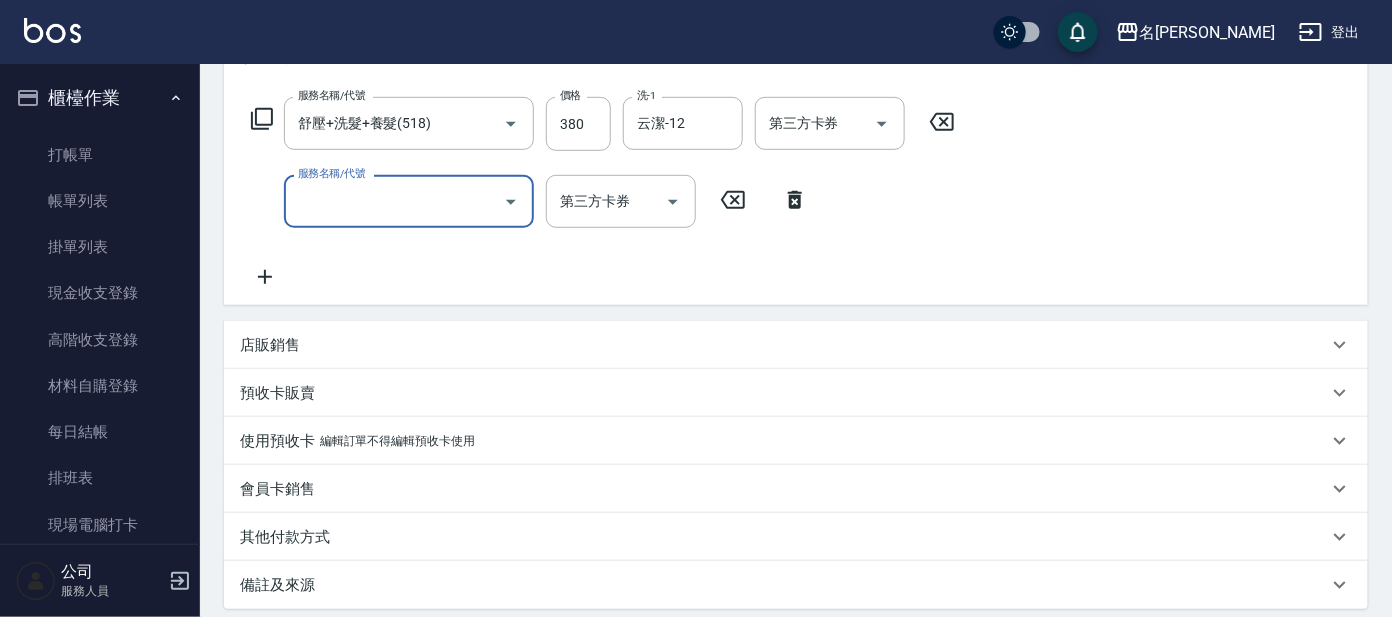 click 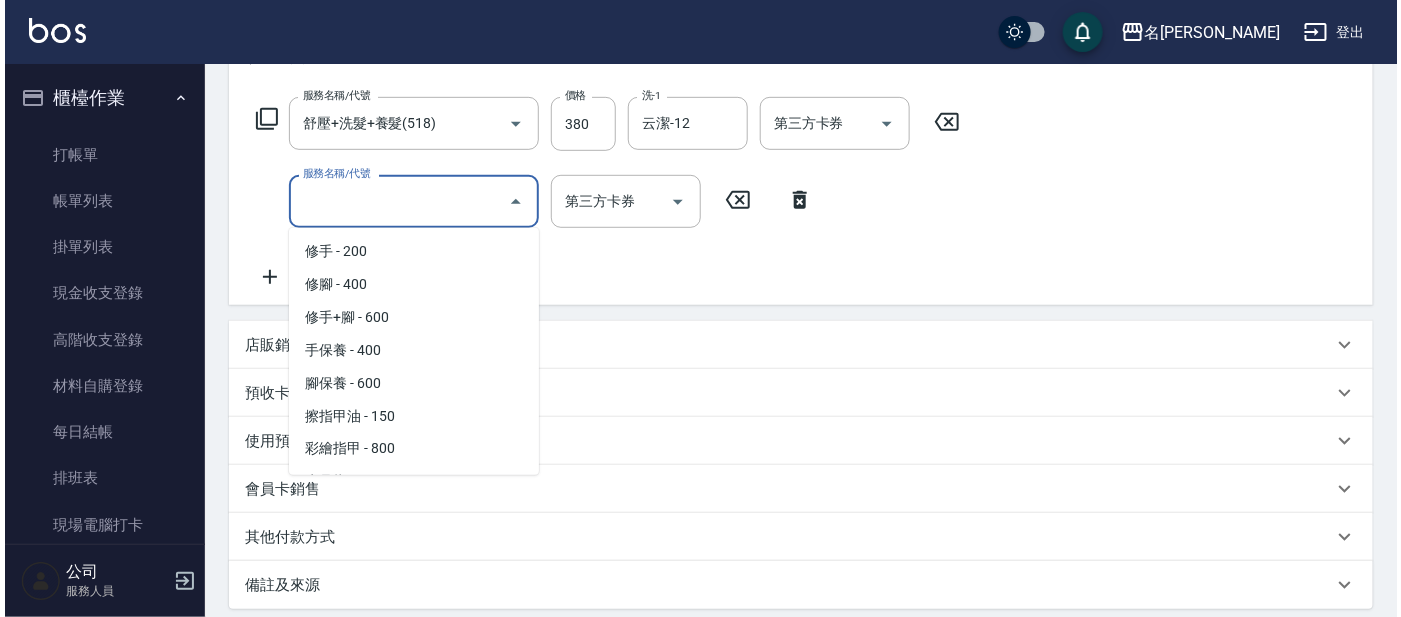 scroll, scrollTop: 3726, scrollLeft: 0, axis: vertical 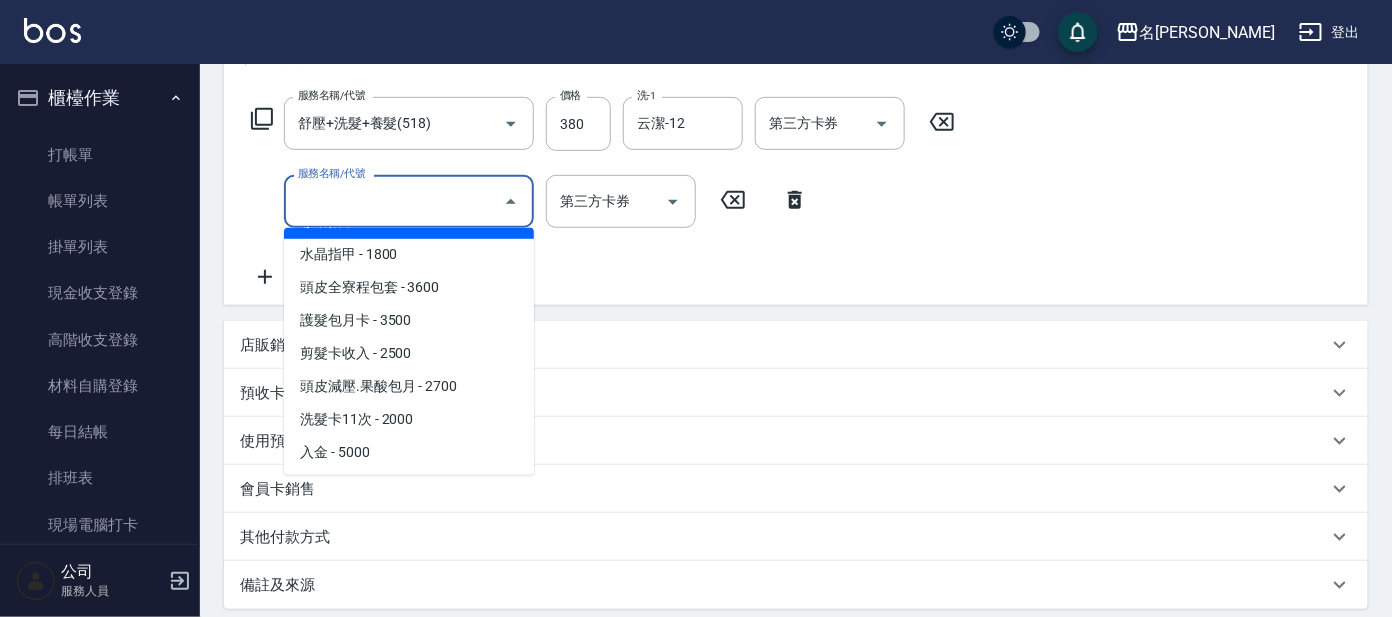 click on "服務名稱/代號 服務名稱/代號 第三方卡券 第三方卡券" 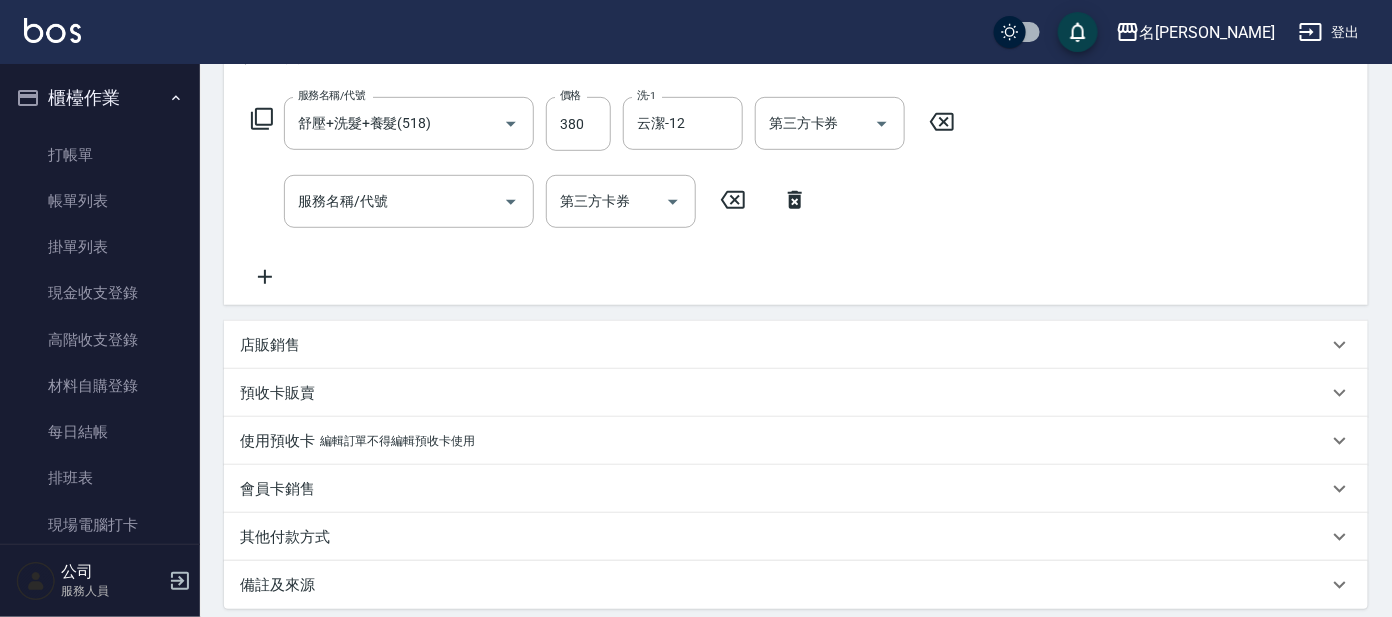 click 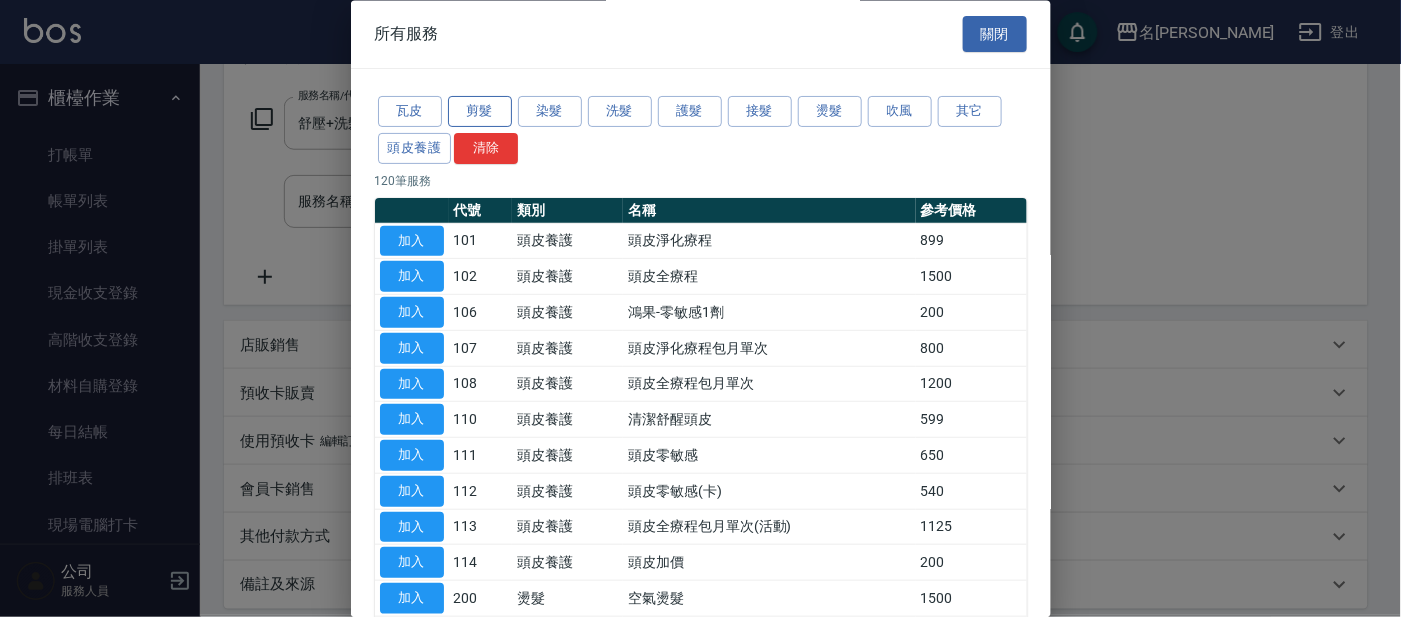 click on "剪髮" at bounding box center [480, 112] 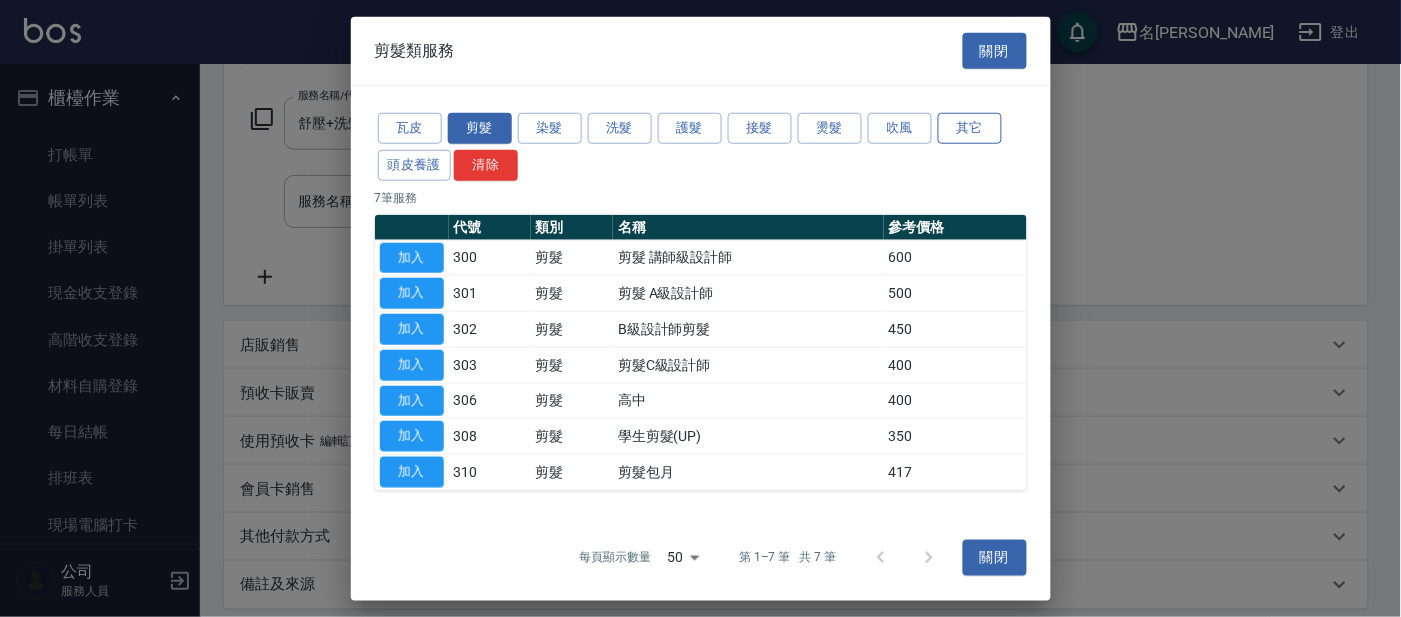 click on "其它" at bounding box center (970, 128) 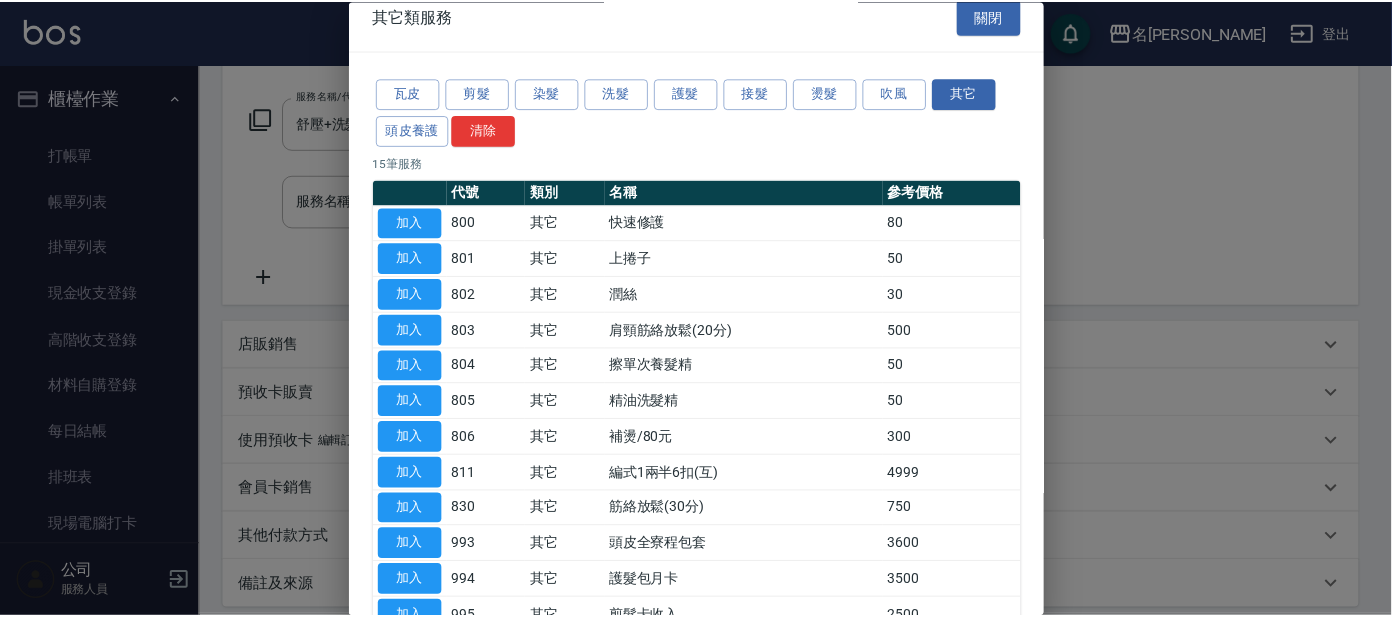scroll, scrollTop: 0, scrollLeft: 0, axis: both 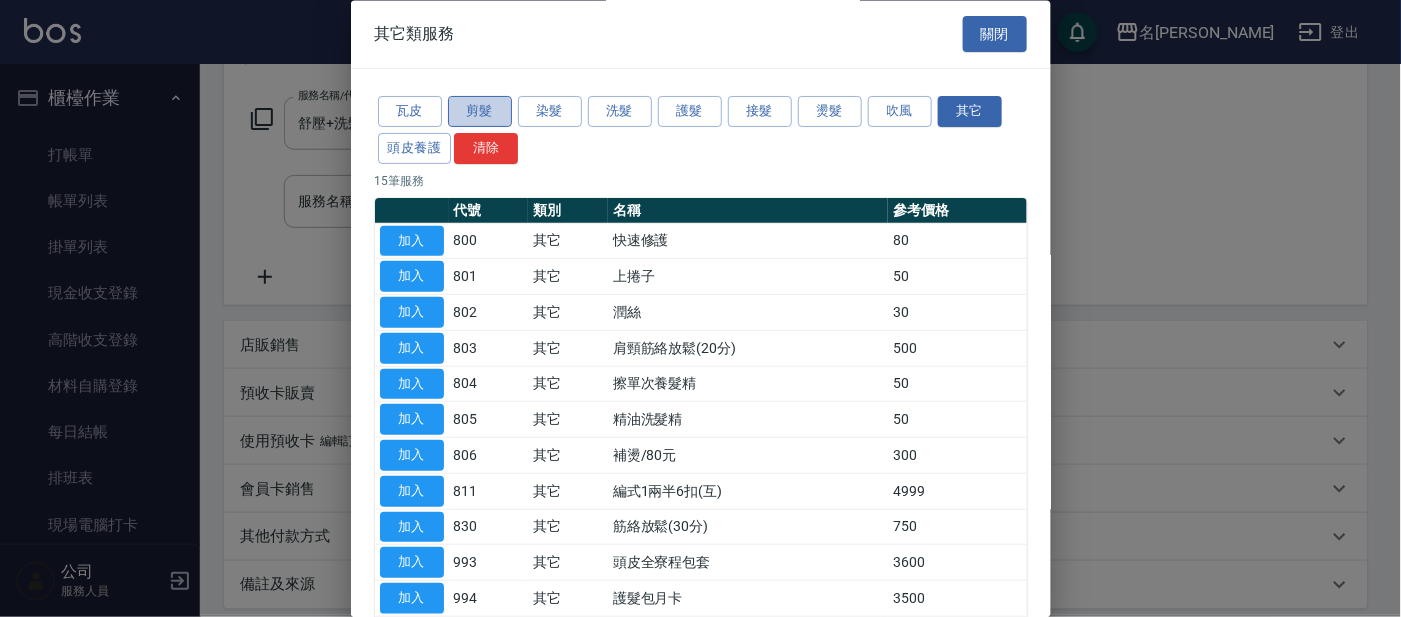 click on "剪髮" at bounding box center (480, 112) 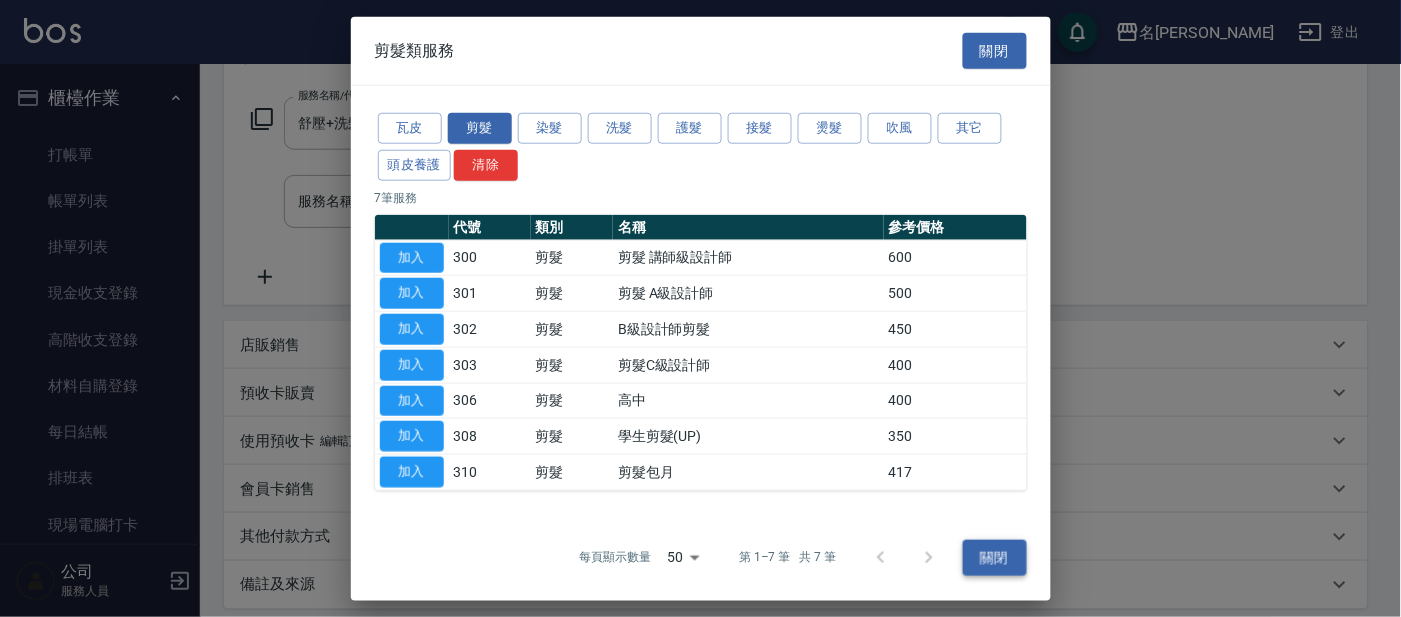 click on "關閉" at bounding box center [995, 557] 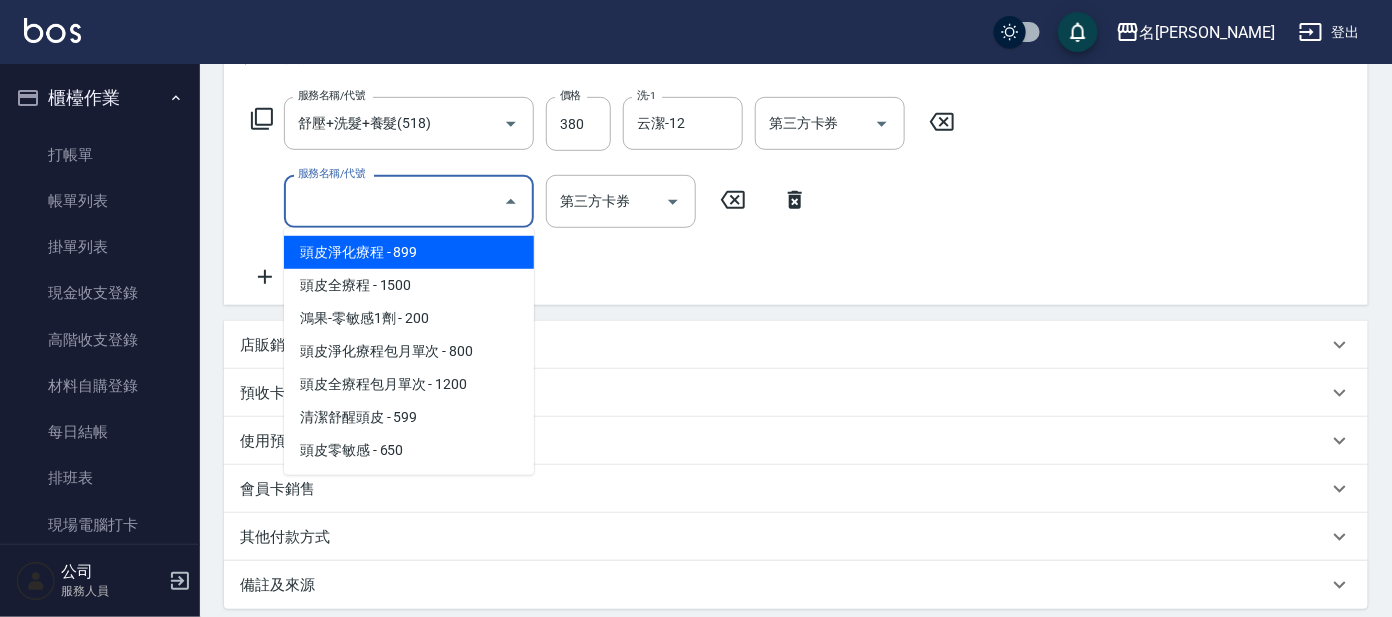 click on "服務名稱/代號" at bounding box center (394, 201) 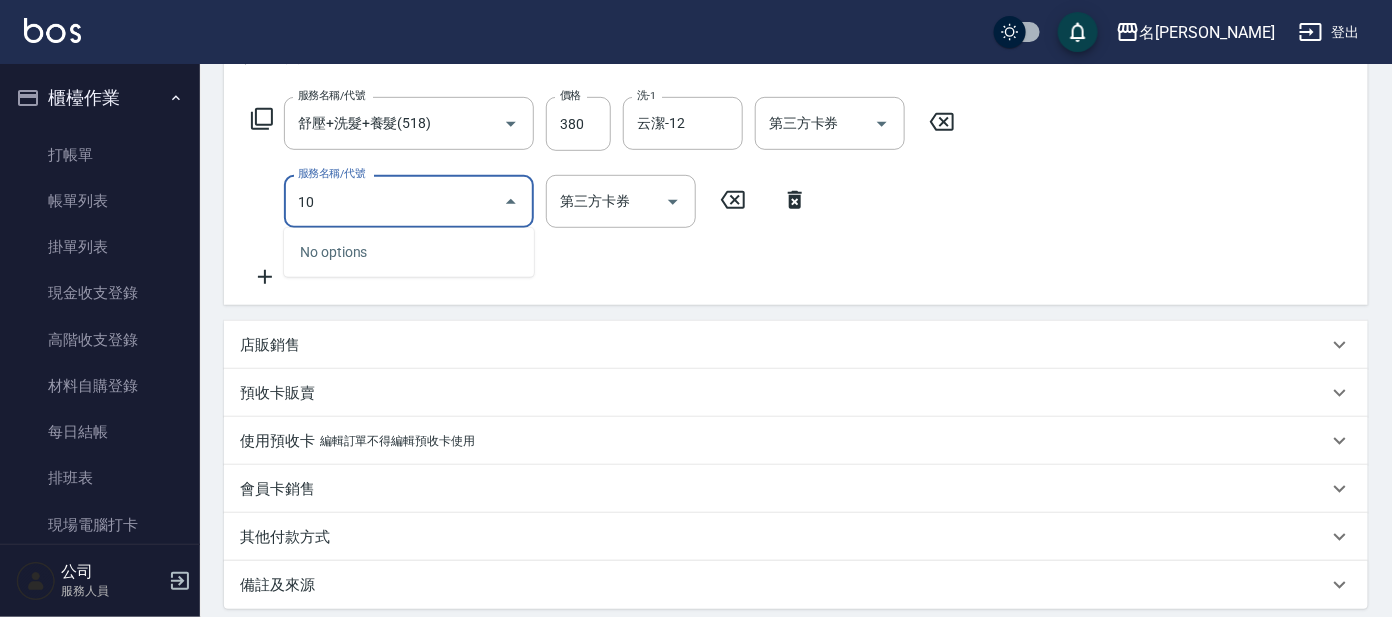 type on "1" 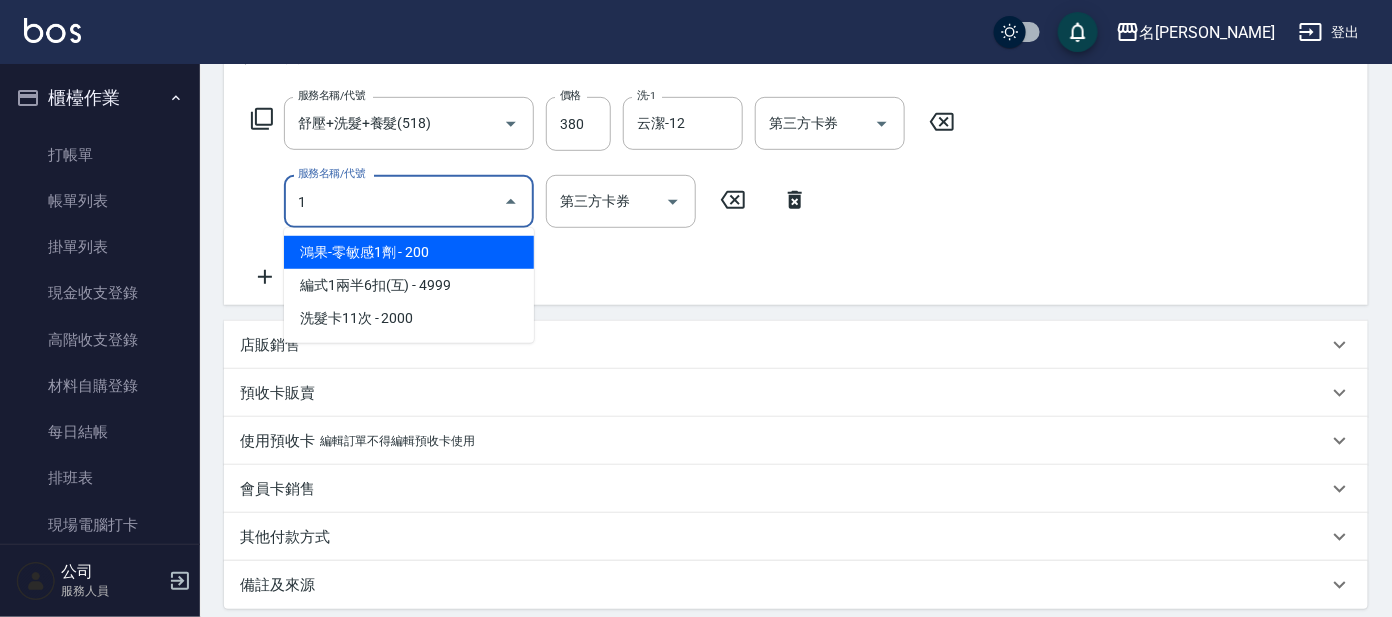 type 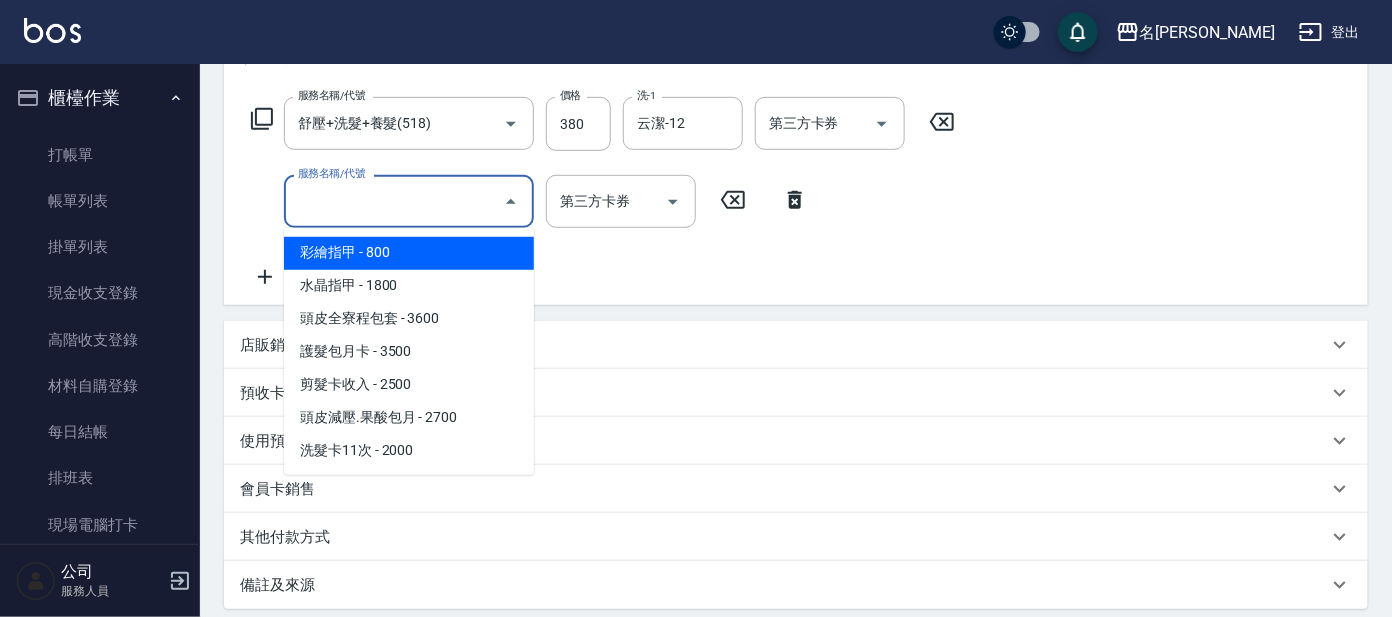 scroll, scrollTop: 3726, scrollLeft: 0, axis: vertical 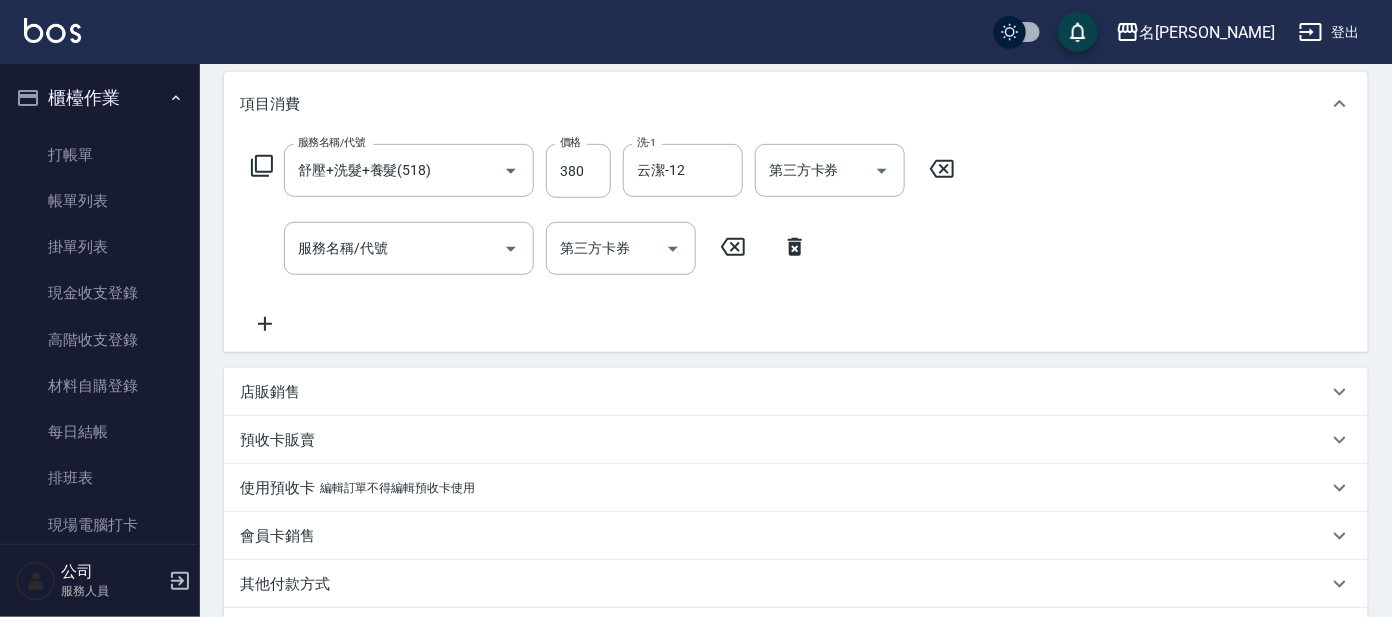 click on "服務名稱/代號 舒壓+洗髮+養髮(518) 服務名稱/代號 價格 380 價格 洗-1 云潔-12 洗-1 第三方卡券 第三方卡券 服務名稱/代號 服務名稱/代號 第三方卡券 第三方卡券" at bounding box center [603, 240] 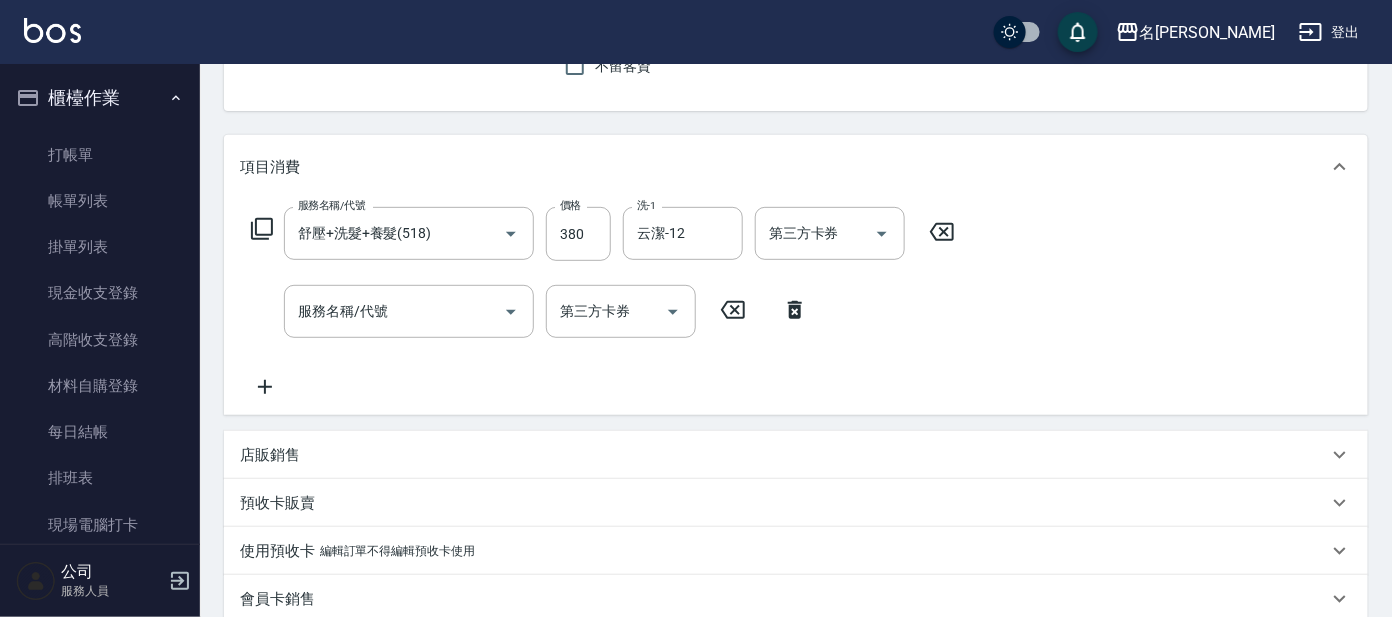 scroll, scrollTop: 234, scrollLeft: 0, axis: vertical 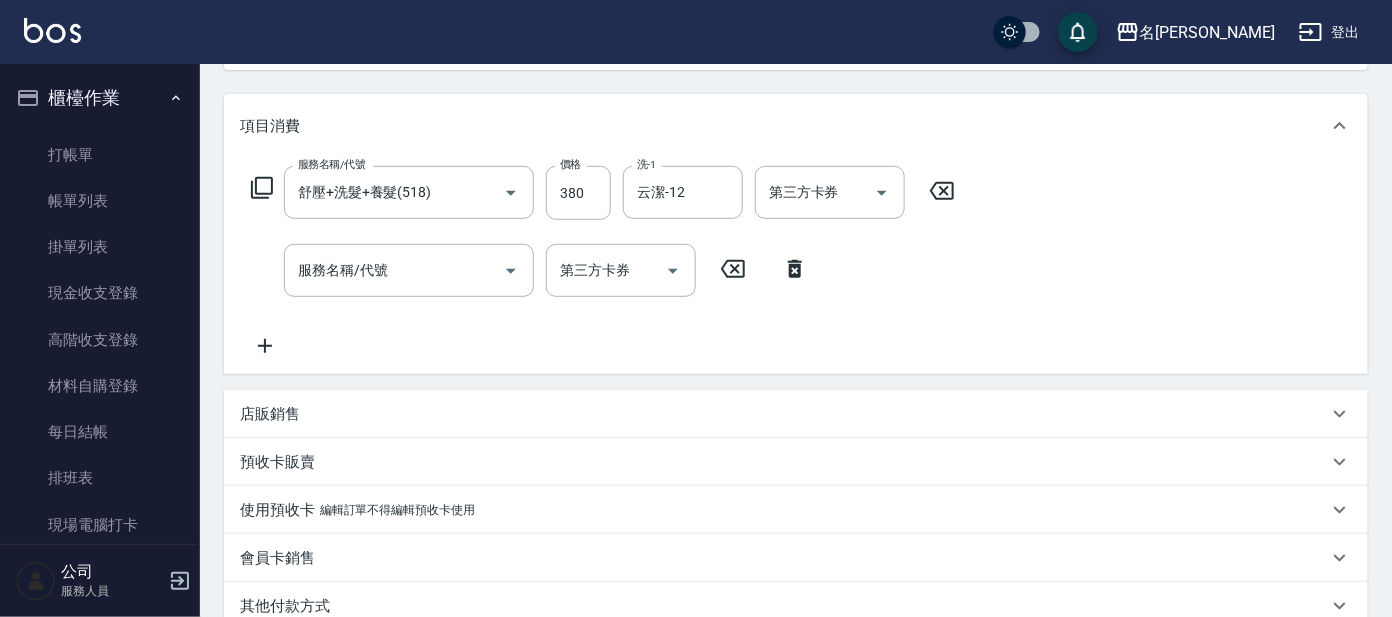 click 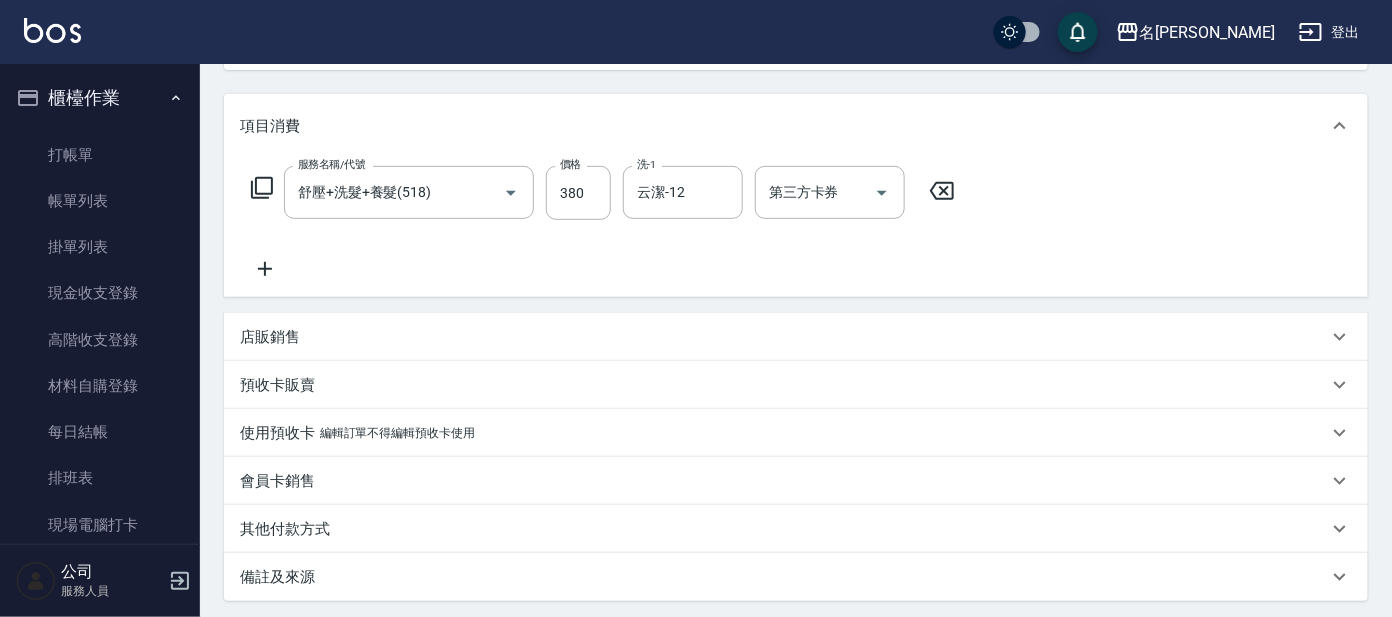 click 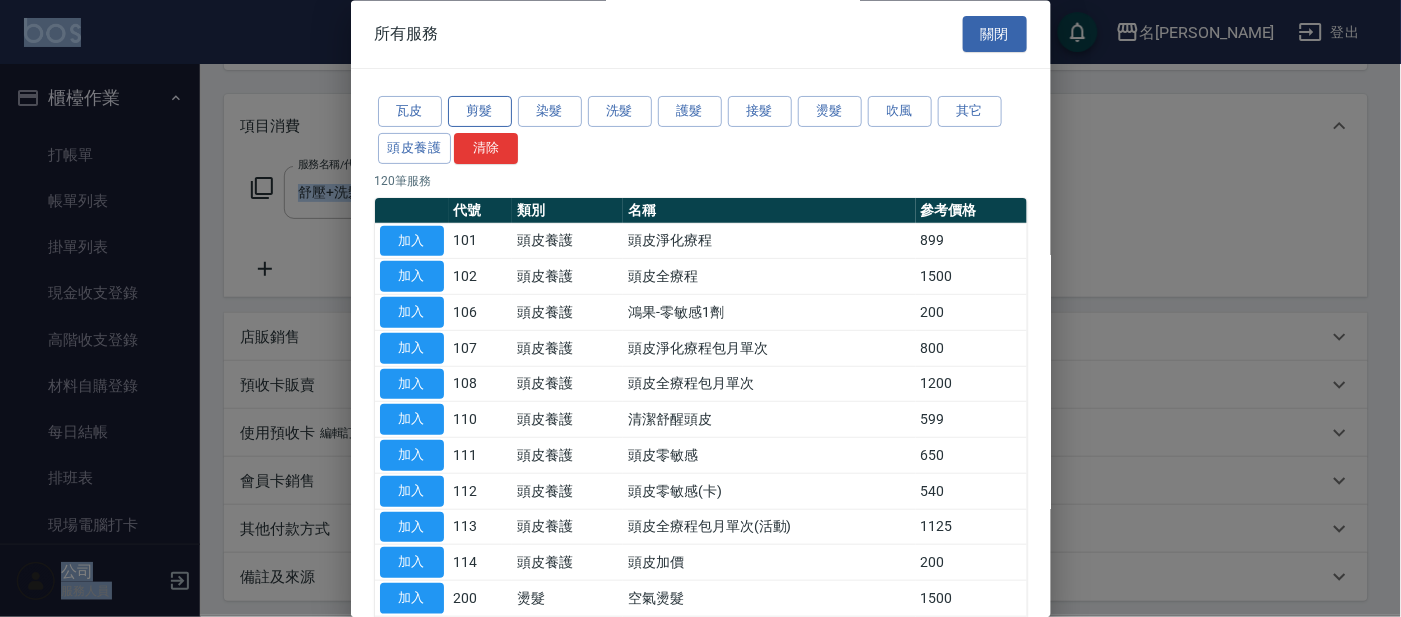 click on "剪髮" at bounding box center [480, 112] 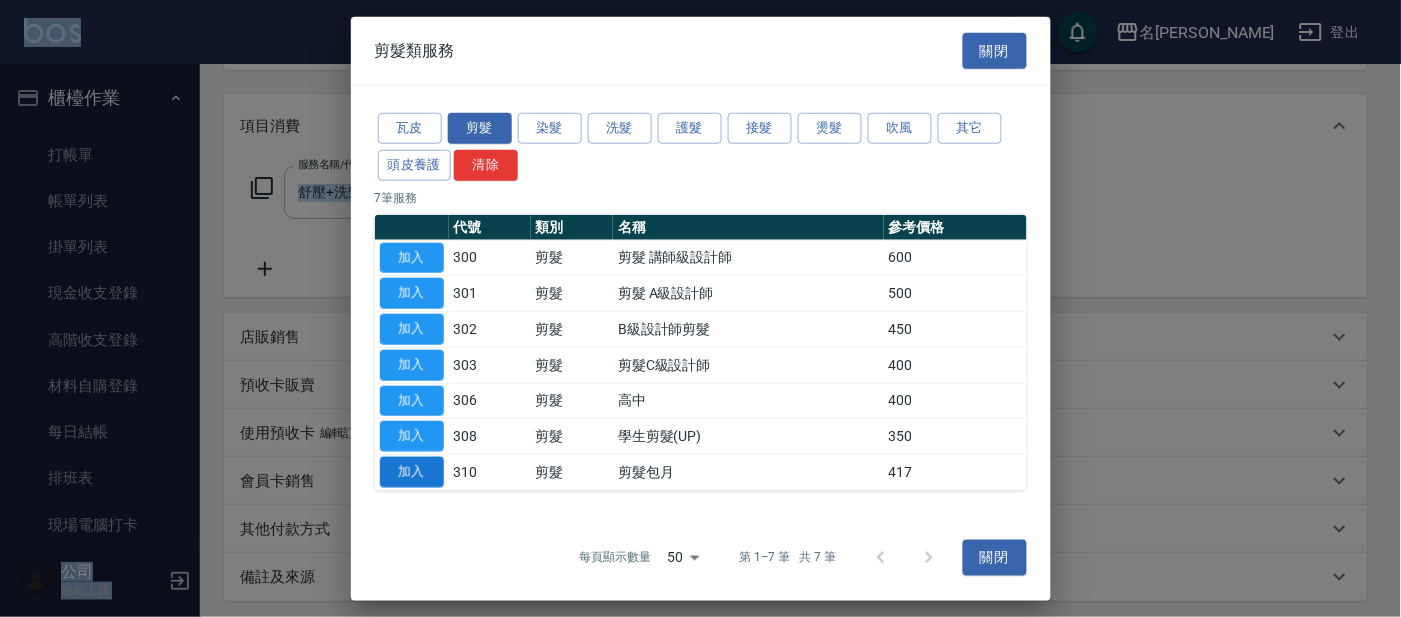 click on "加入" at bounding box center (412, 472) 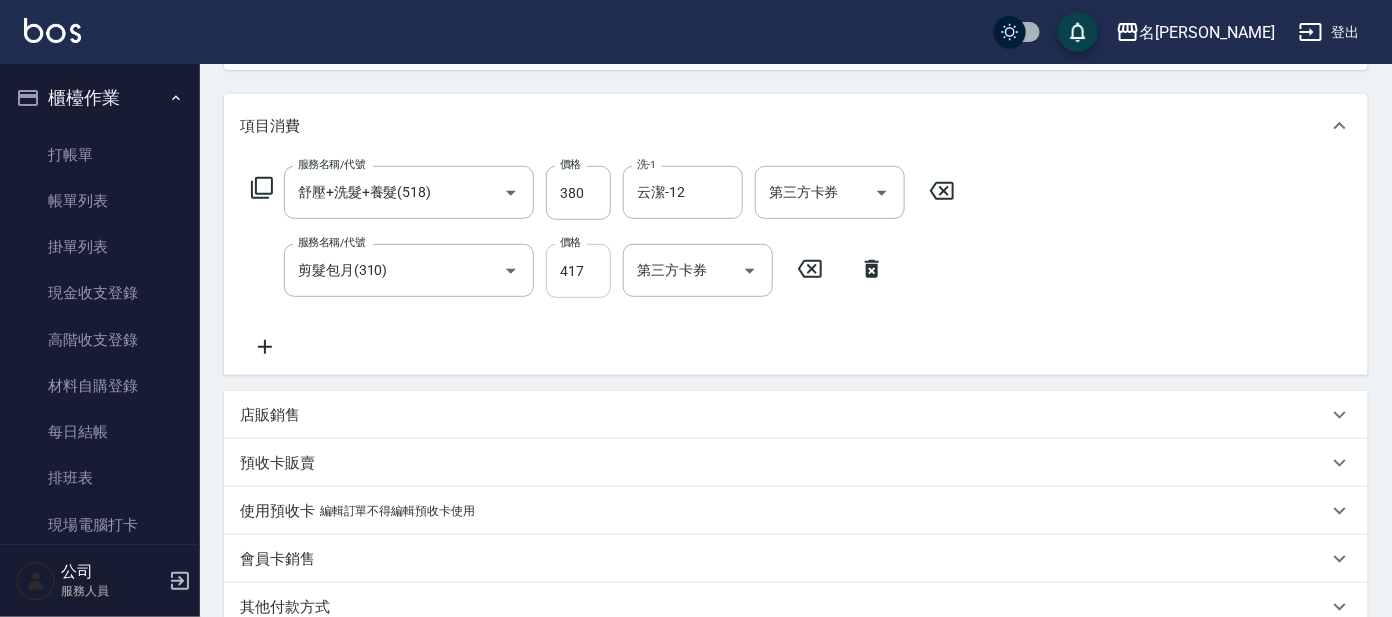 click on "417" at bounding box center (578, 271) 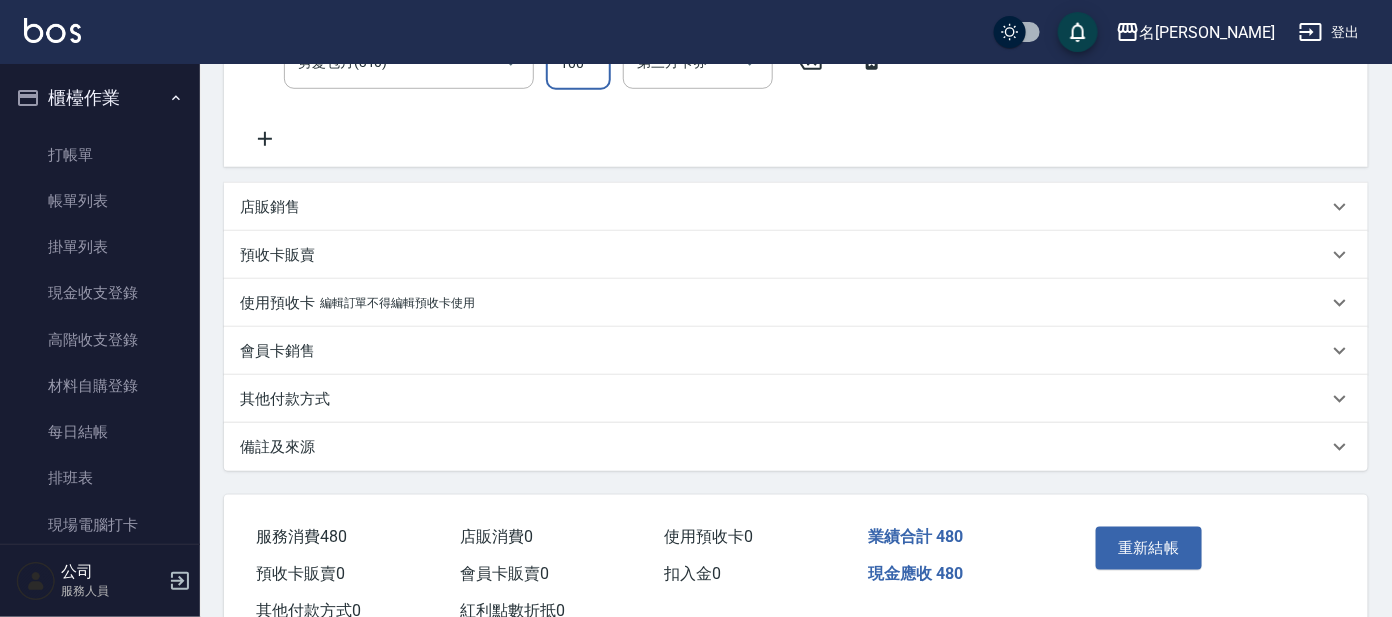 scroll, scrollTop: 484, scrollLeft: 0, axis: vertical 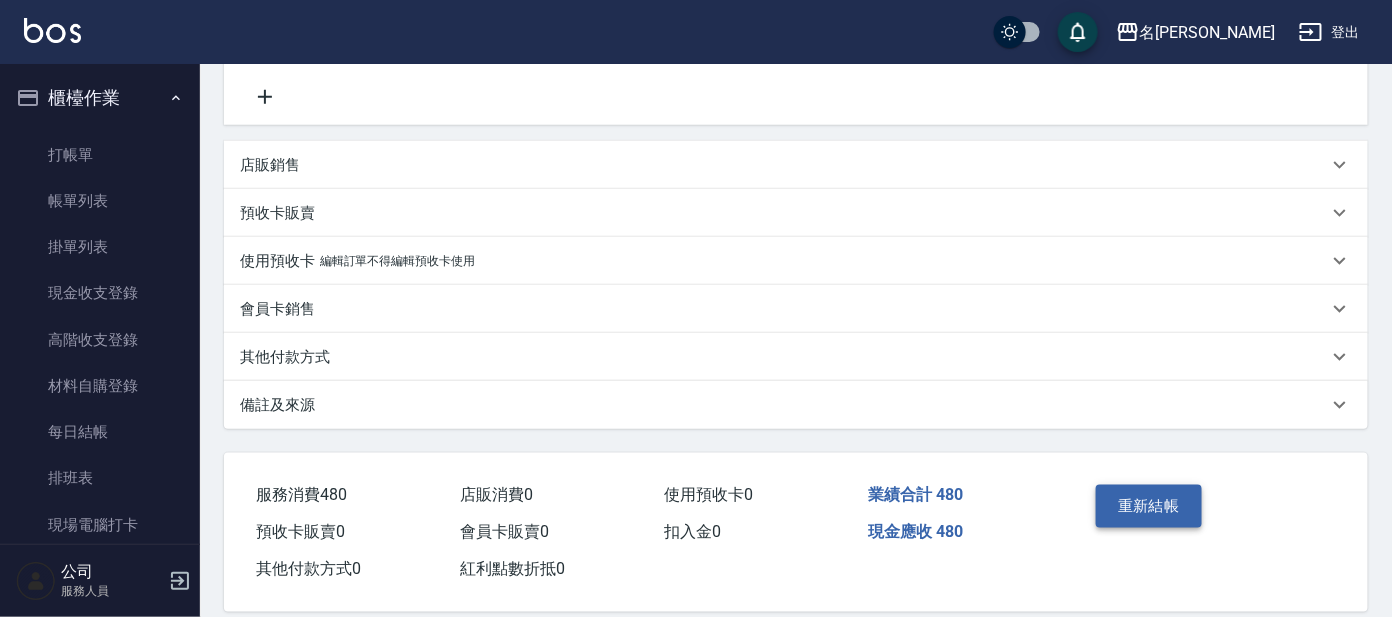 type on "100" 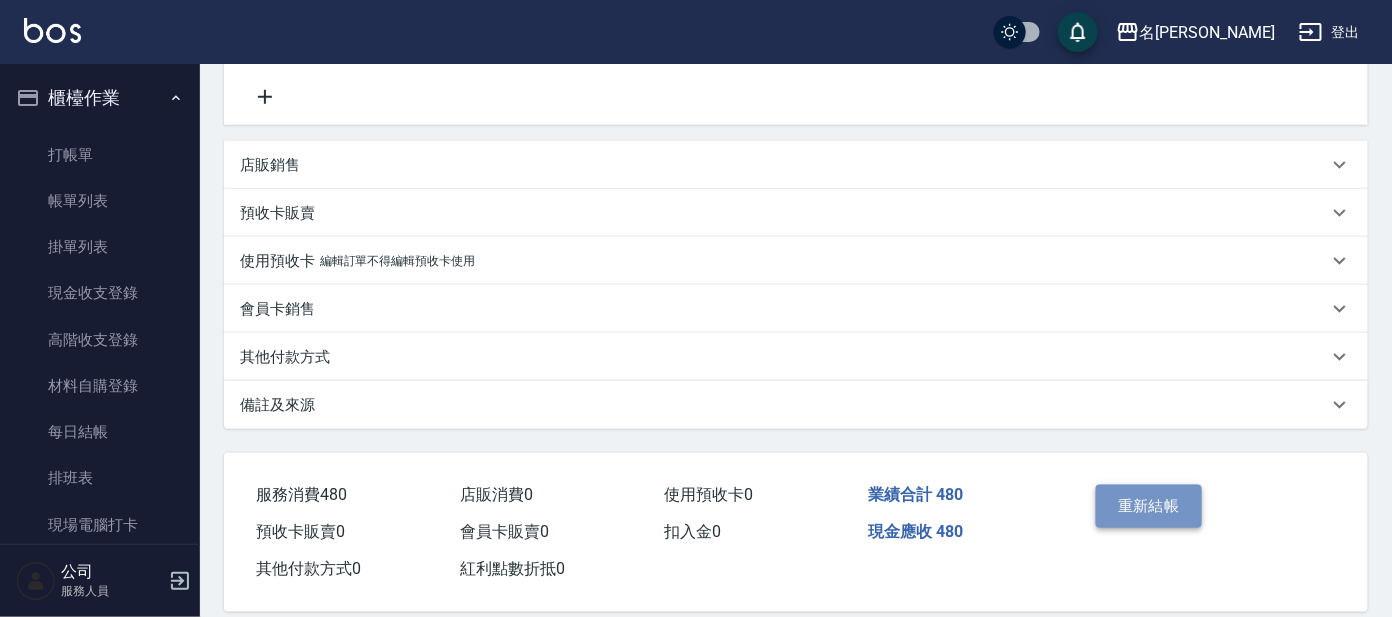 click on "重新結帳" at bounding box center (1149, 506) 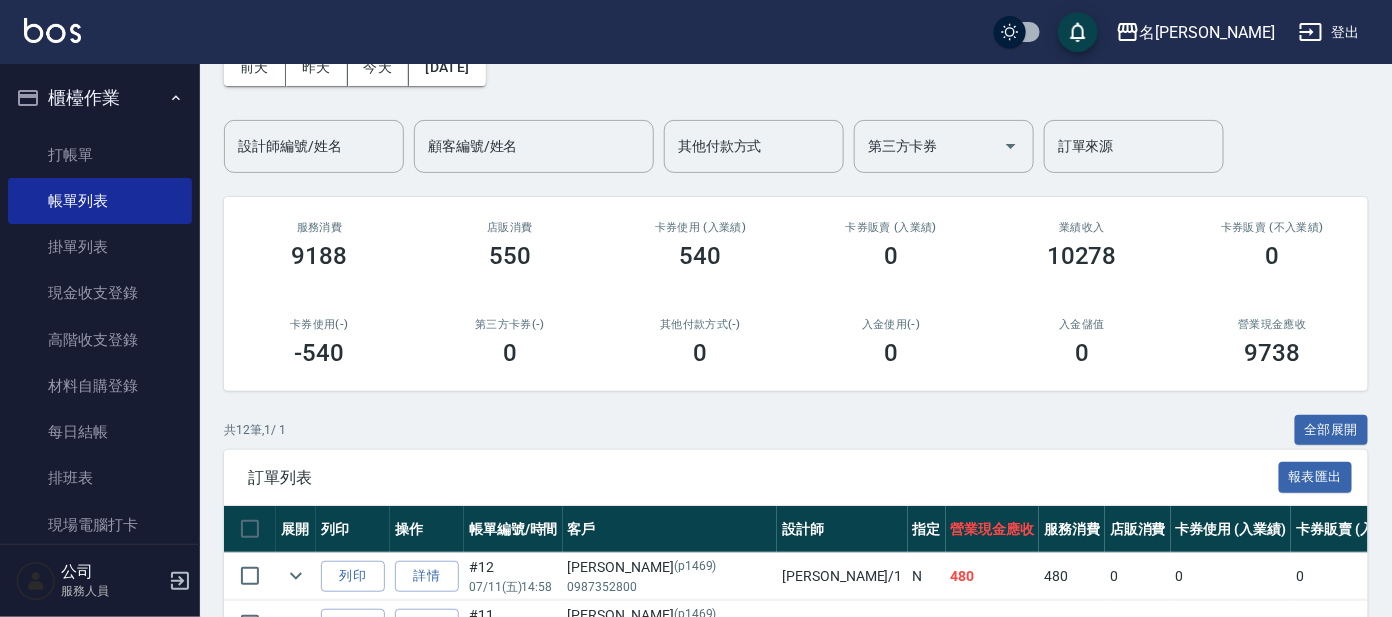 scroll, scrollTop: 374, scrollLeft: 0, axis: vertical 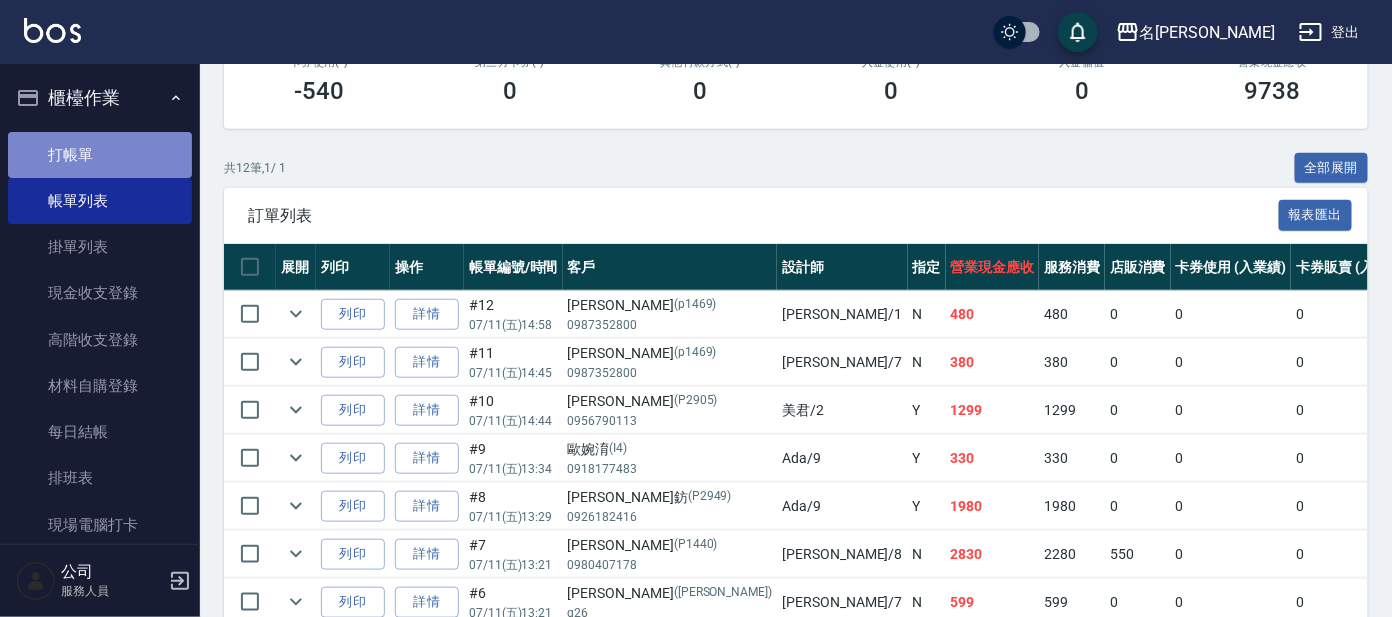 click on "打帳單" at bounding box center [100, 155] 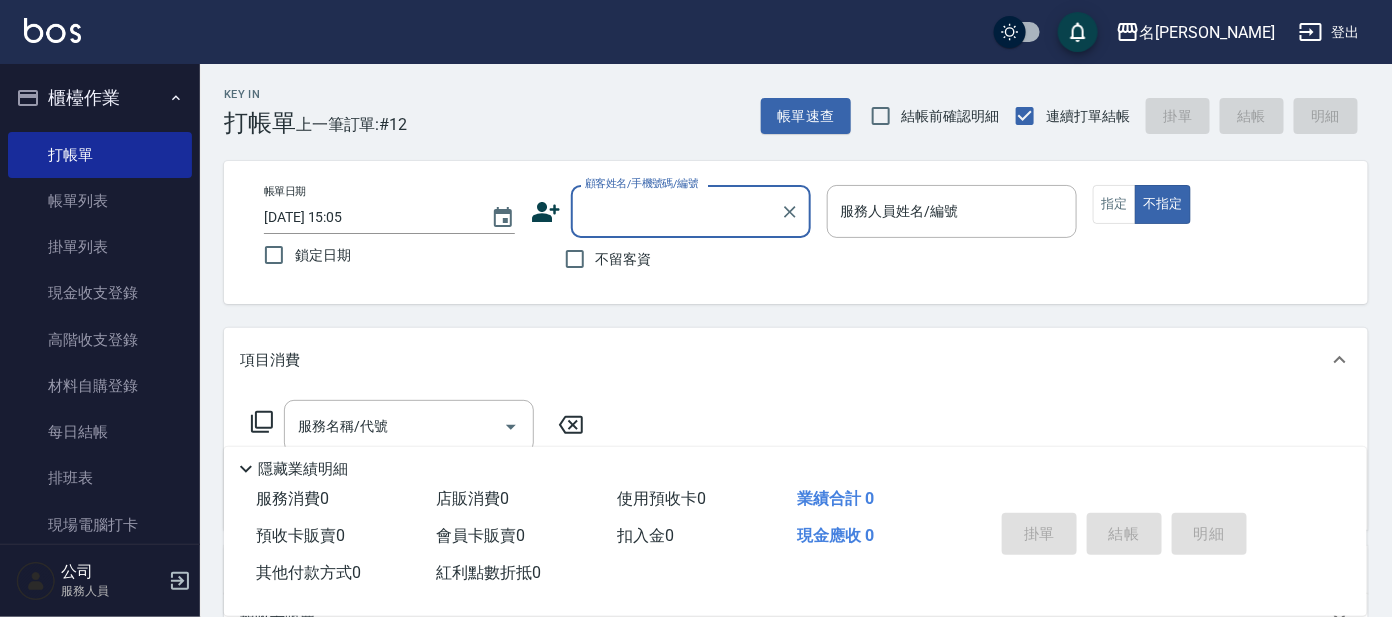 click on "顧客姓名/手機號碼/編號" at bounding box center (676, 211) 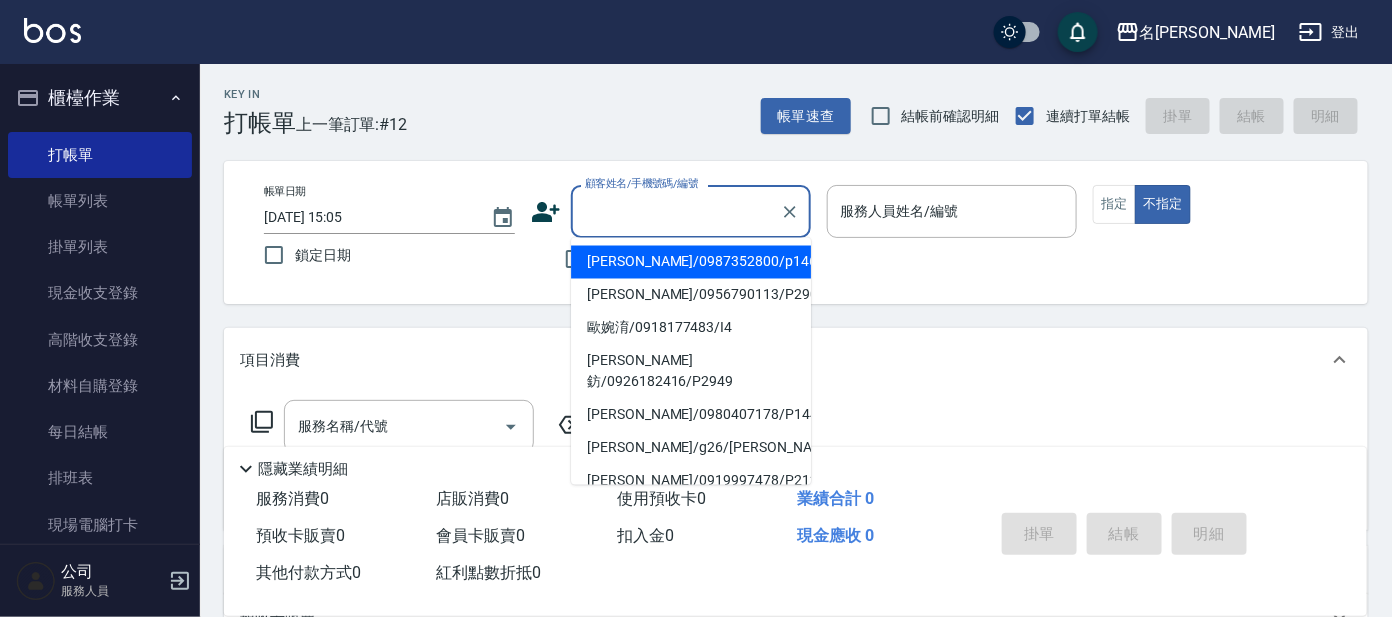 type on "i" 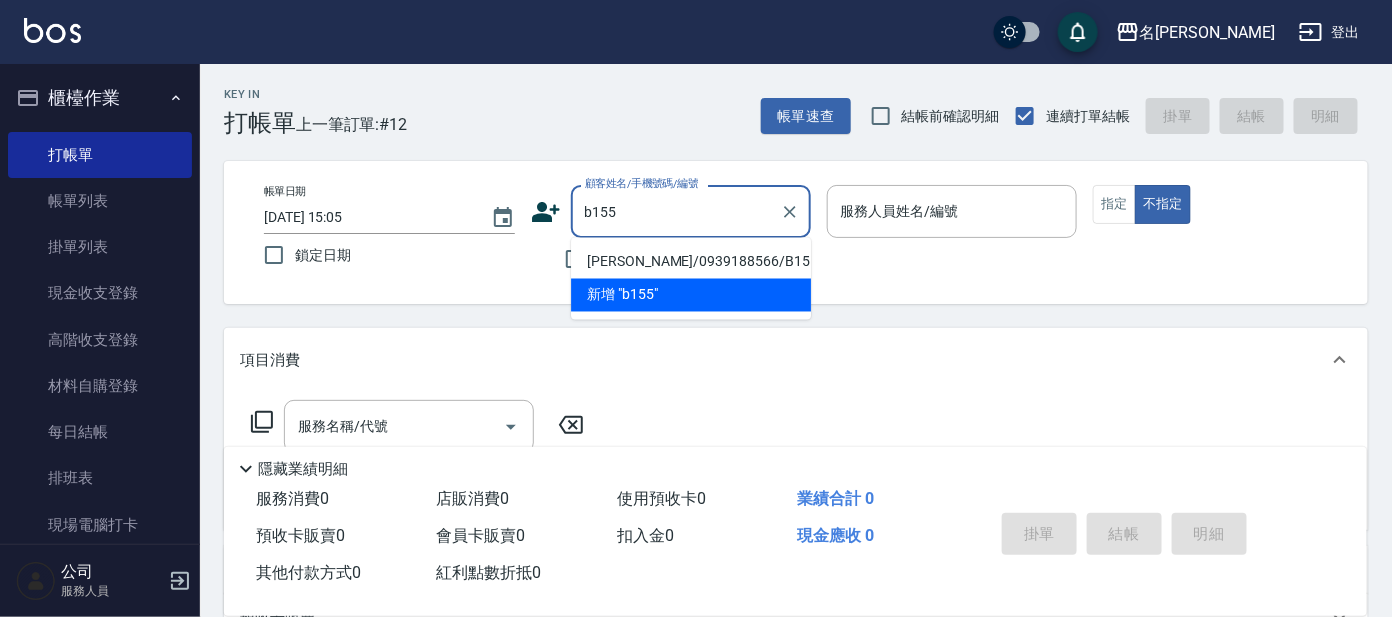 click on "[PERSON_NAME]/0939188566/B155" at bounding box center (691, 262) 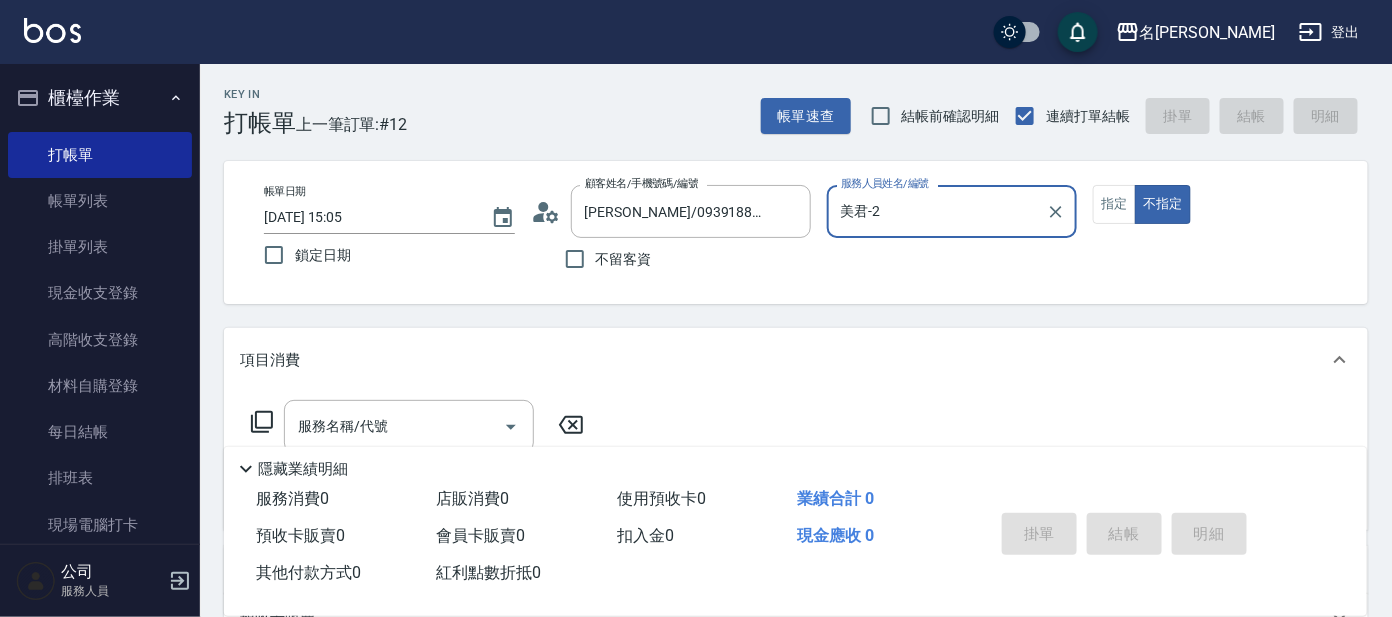 click on "美君-2" at bounding box center (937, 211) 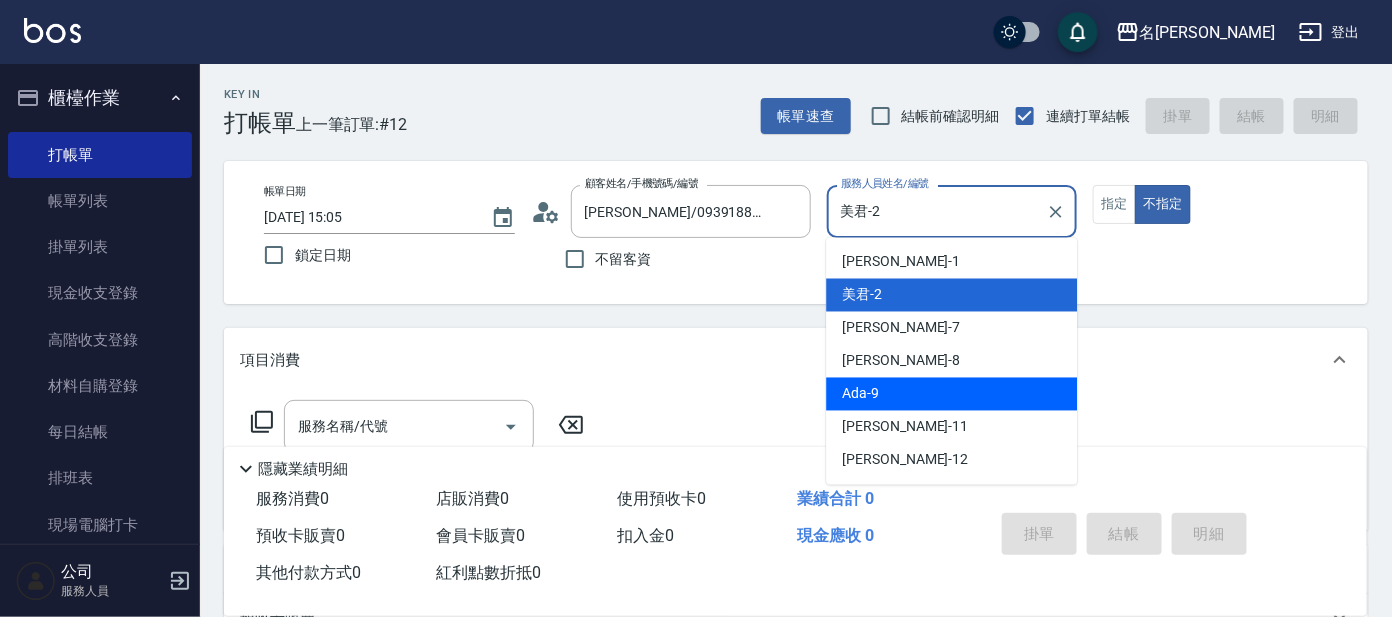 click on "Ada -9" at bounding box center (860, 394) 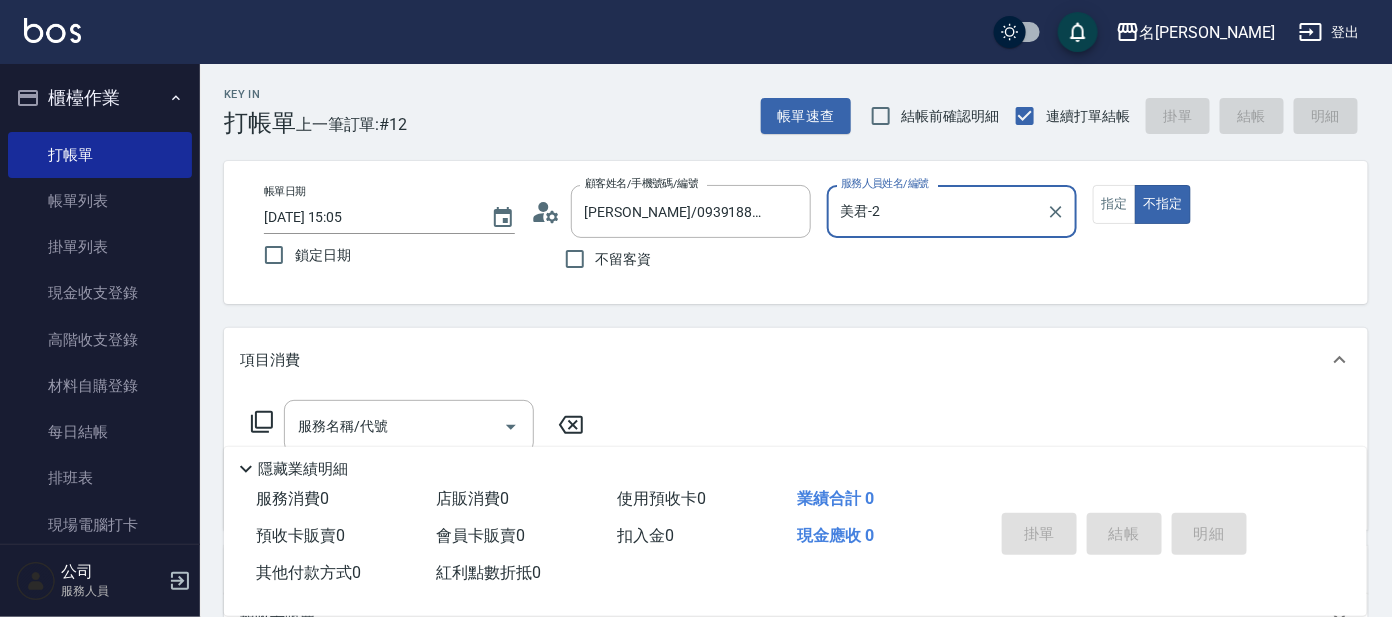 type on "Ada-9" 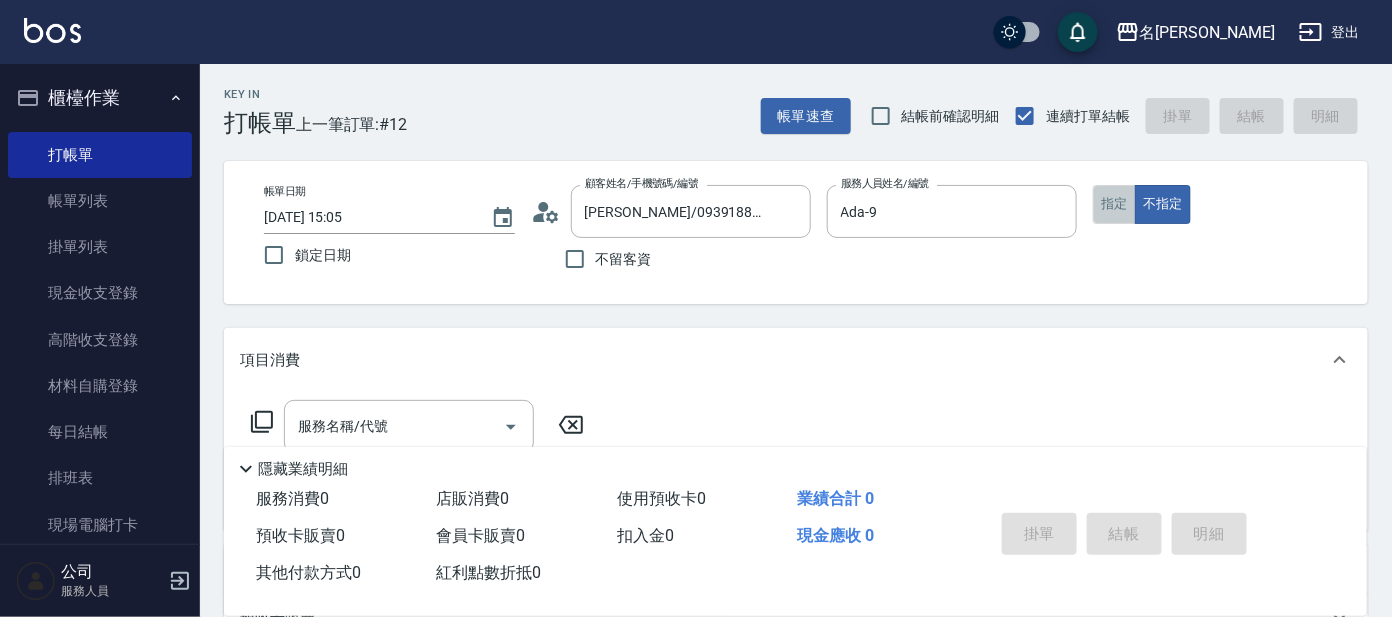 drag, startPoint x: 1128, startPoint y: 222, endPoint x: 1117, endPoint y: 224, distance: 11.18034 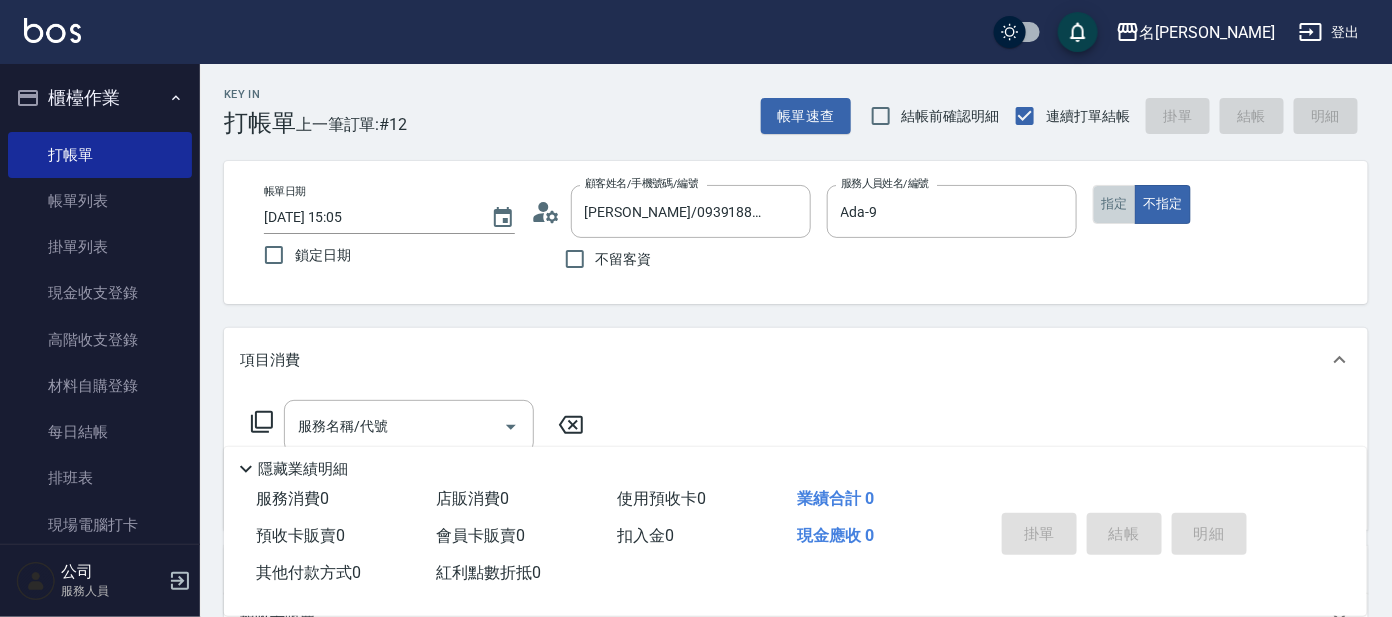 click on "指定" at bounding box center (1114, 204) 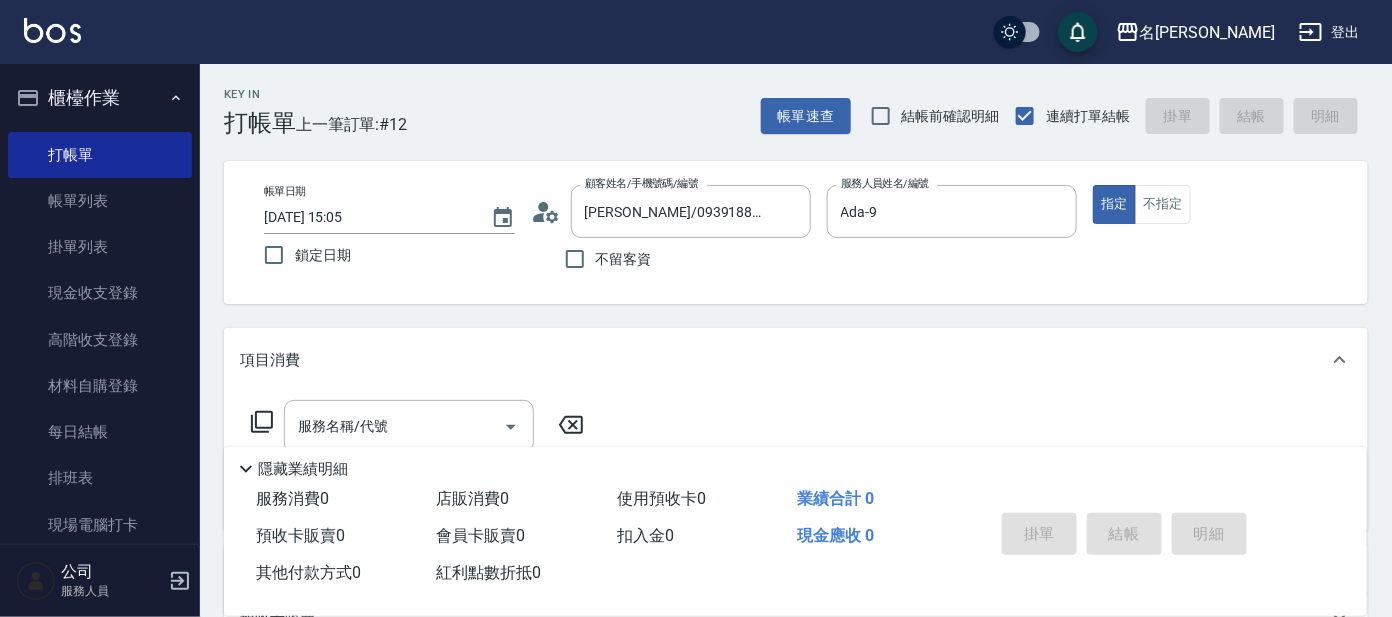 click 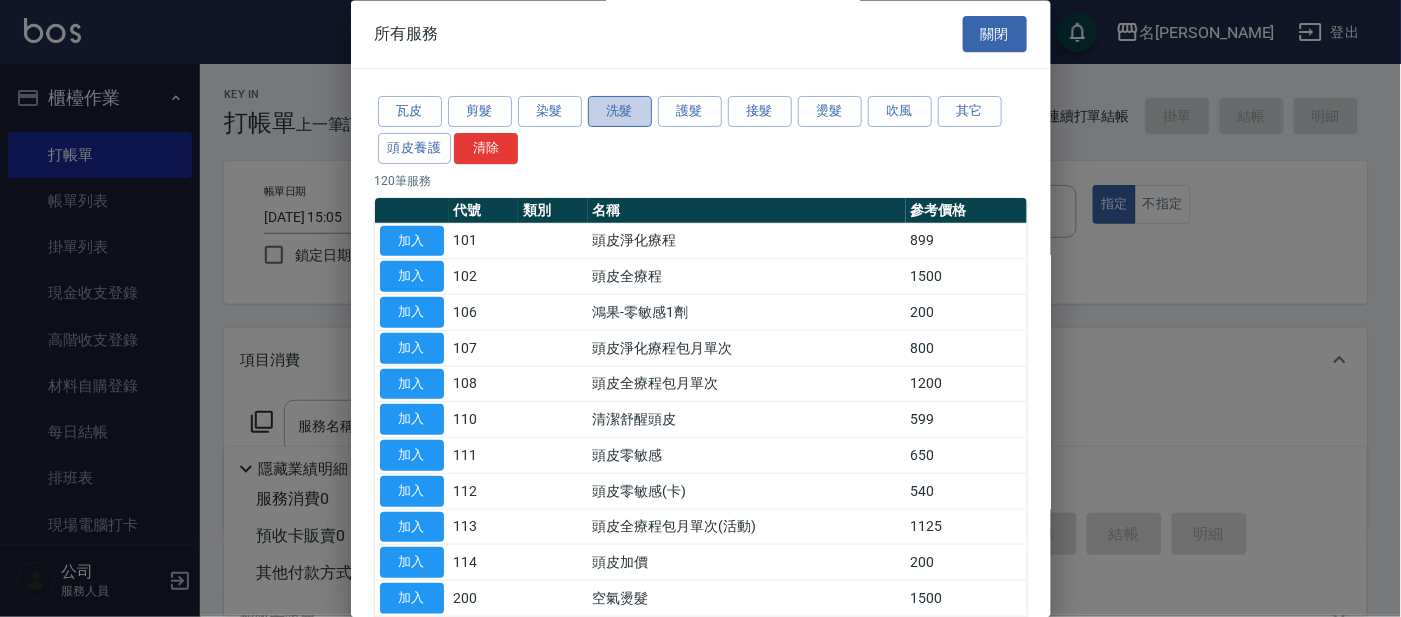 drag, startPoint x: 597, startPoint y: 114, endPoint x: 579, endPoint y: 117, distance: 18.248287 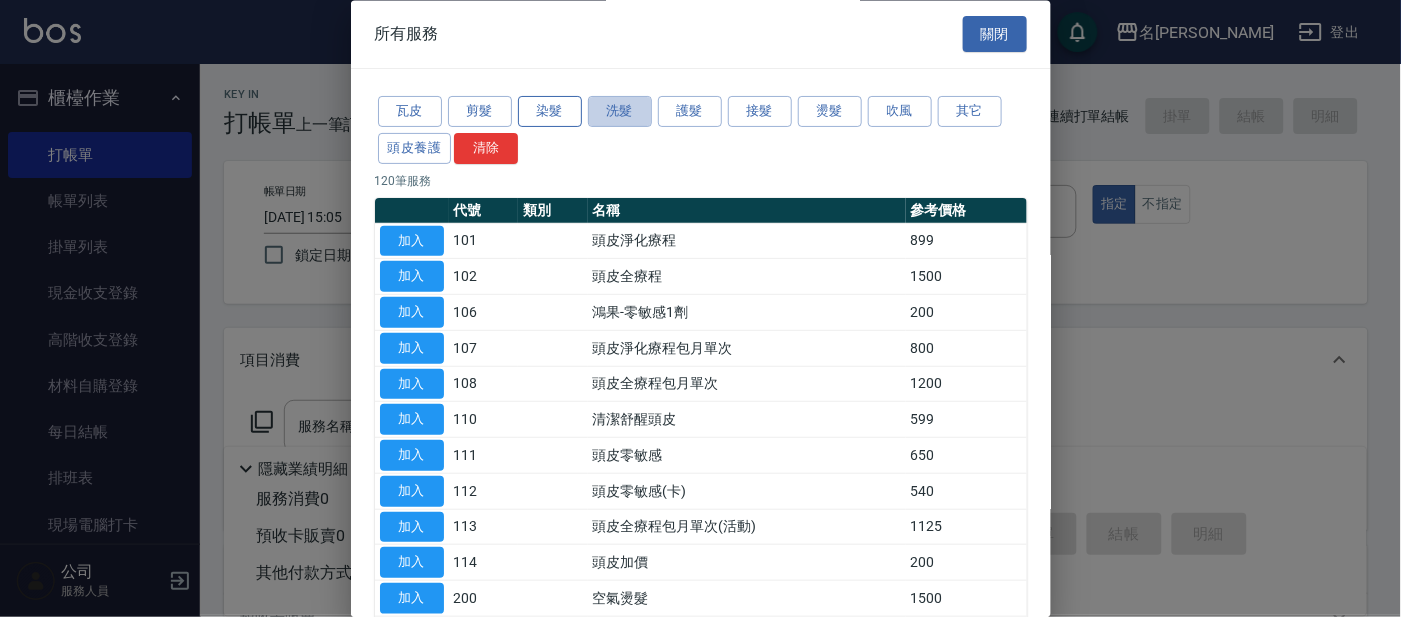 click on "洗髮" at bounding box center (620, 112) 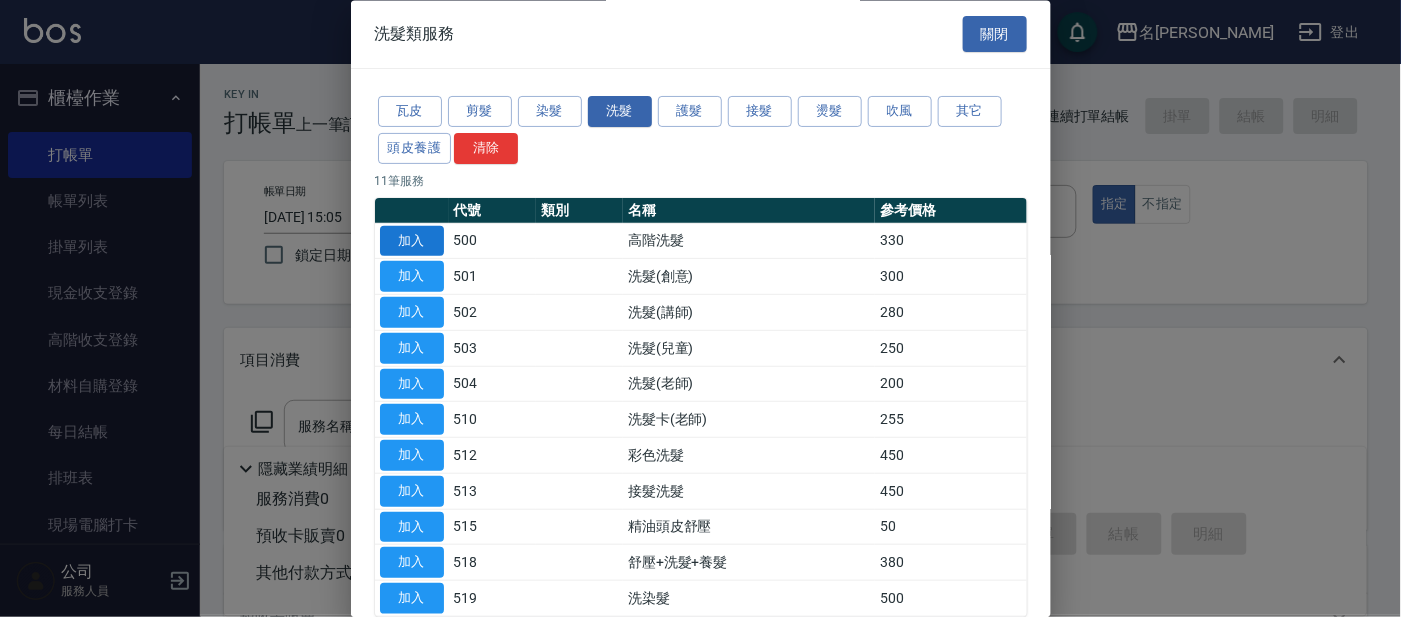 click on "加入" at bounding box center (412, 241) 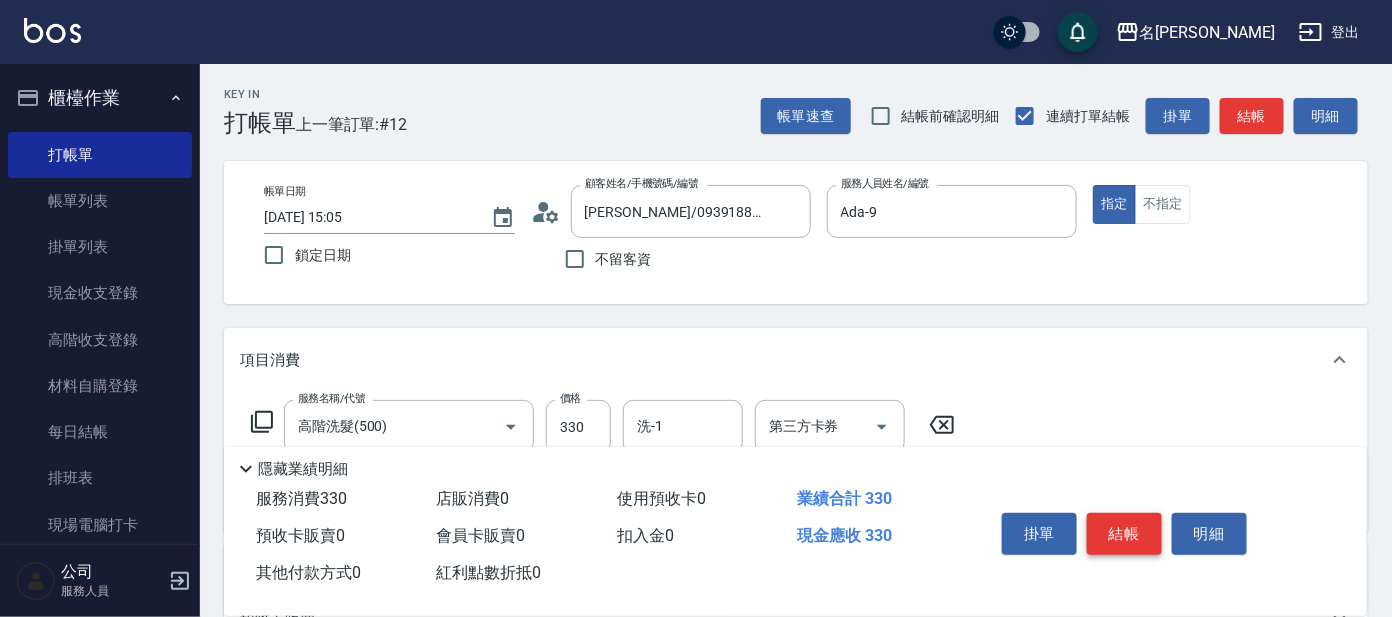 click on "結帳" at bounding box center (1124, 534) 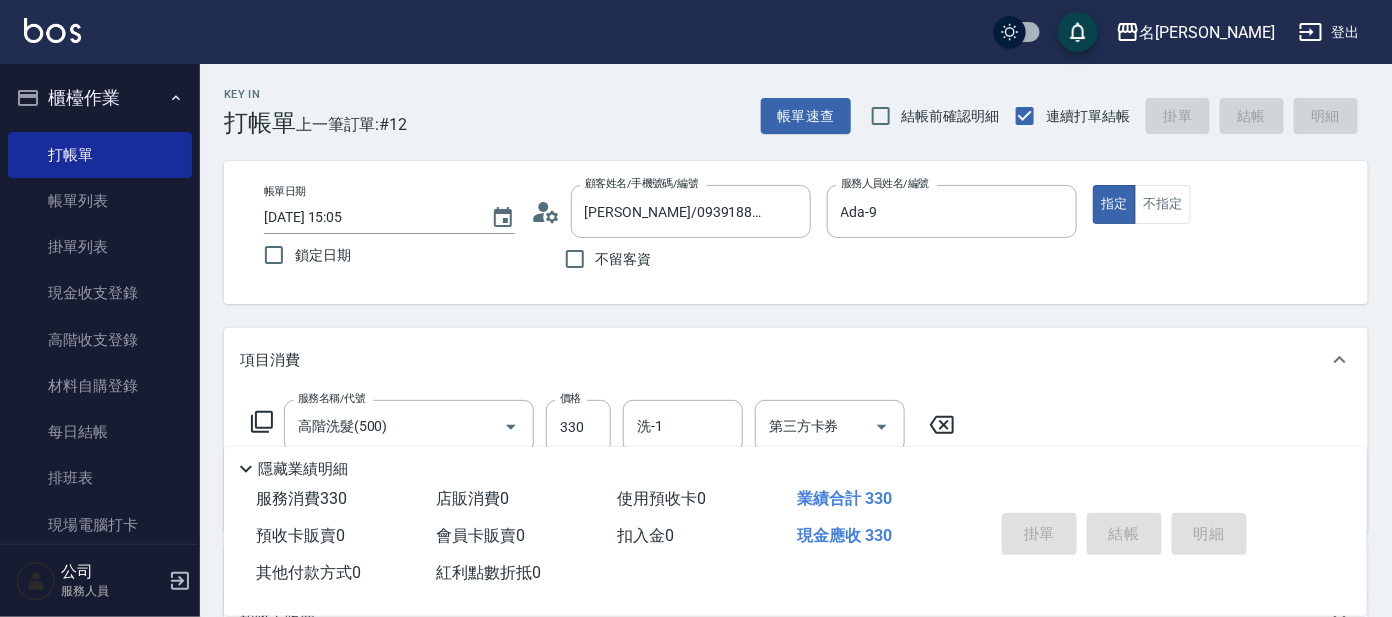 type 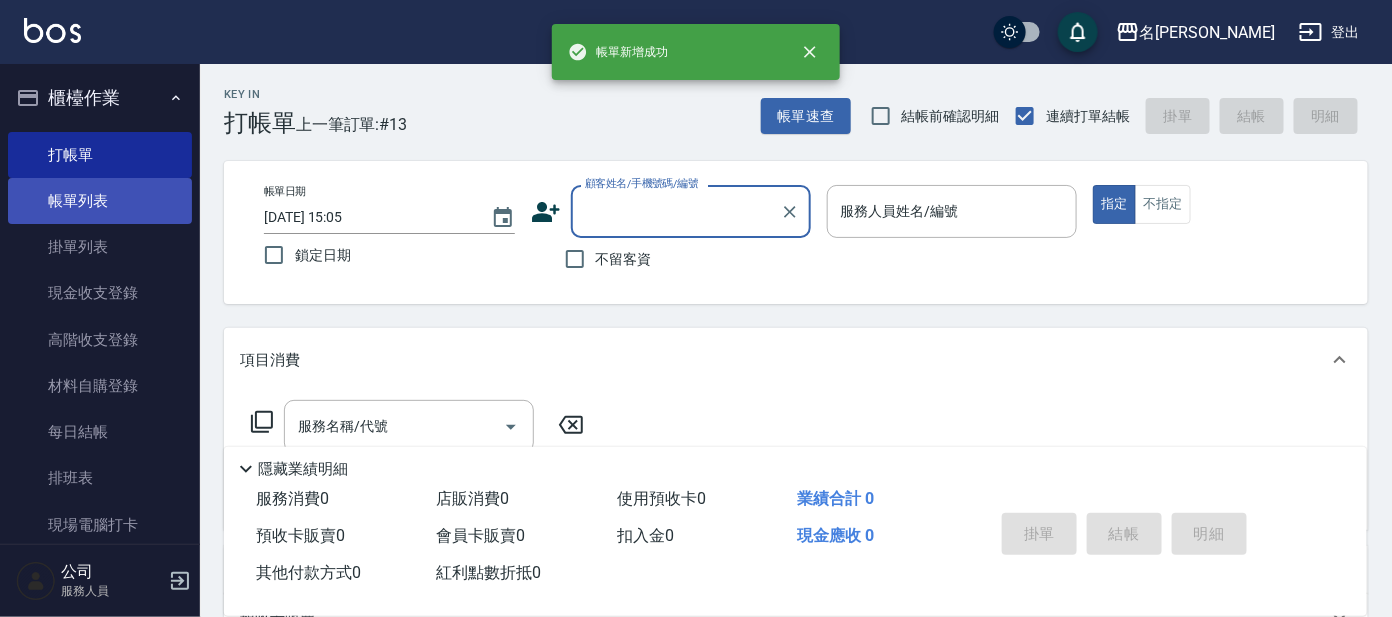 click on "帳單列表" at bounding box center [100, 201] 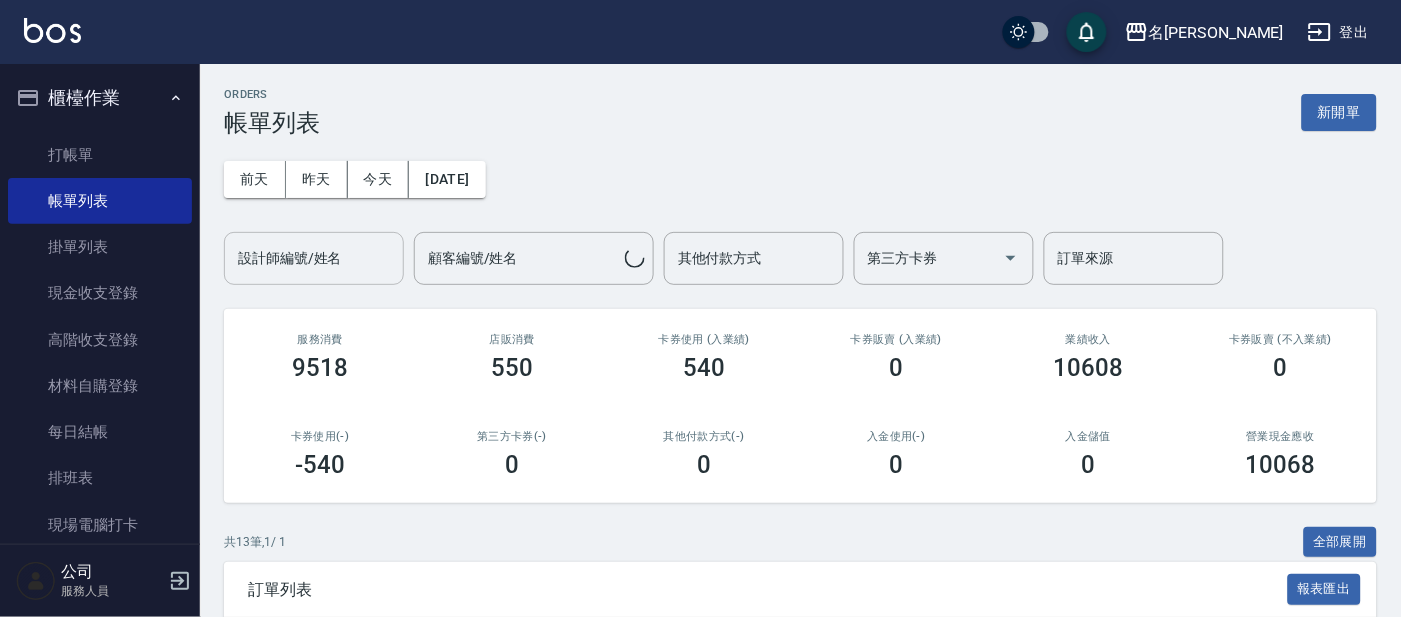 click on "今天" at bounding box center [379, 179] 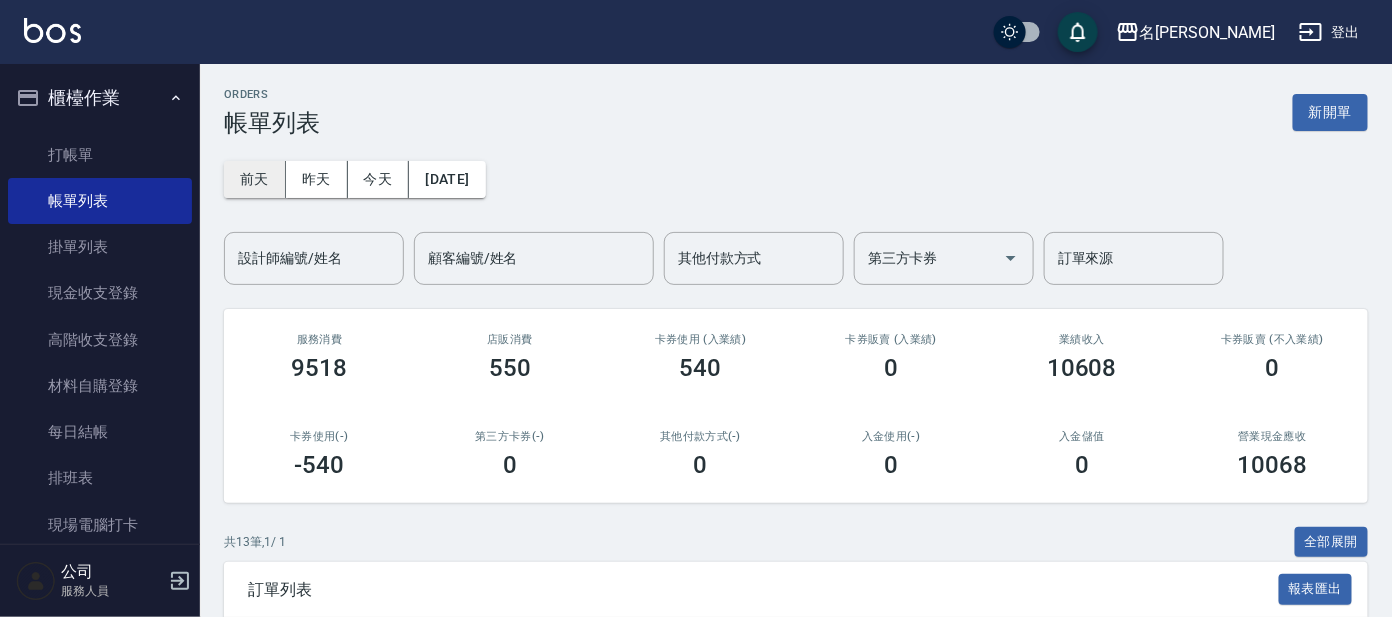click on "前天" at bounding box center [255, 179] 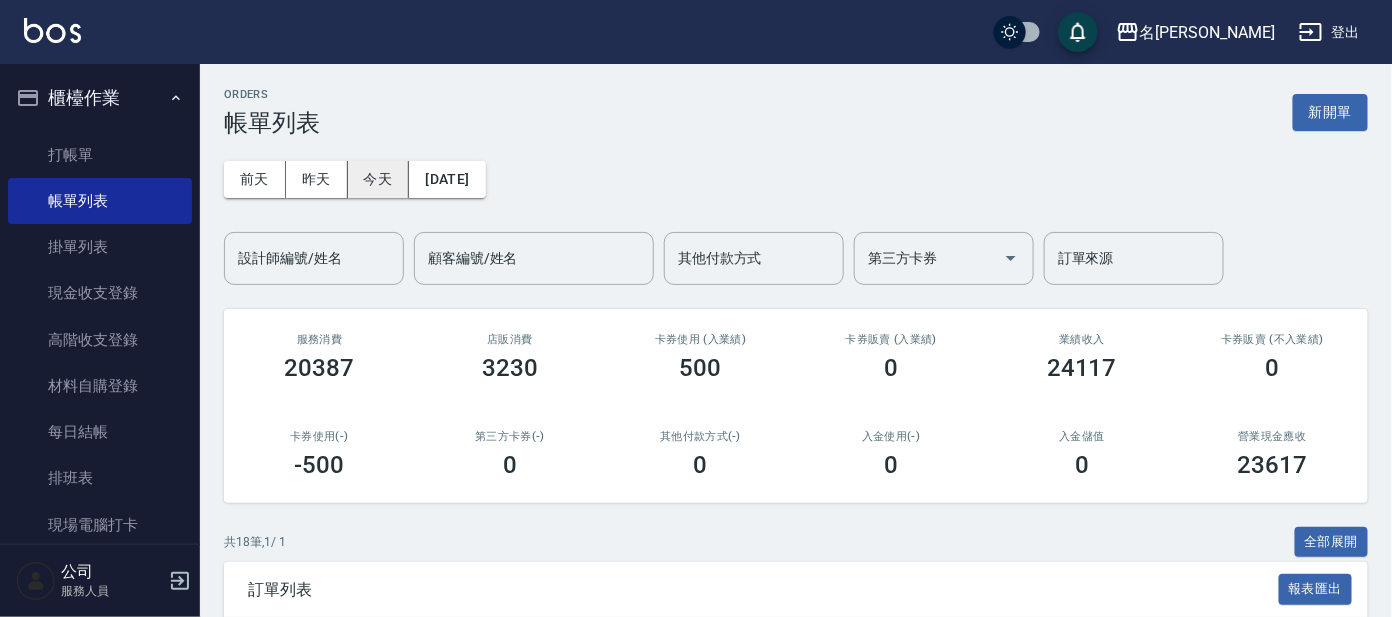 click on "今天" at bounding box center [379, 179] 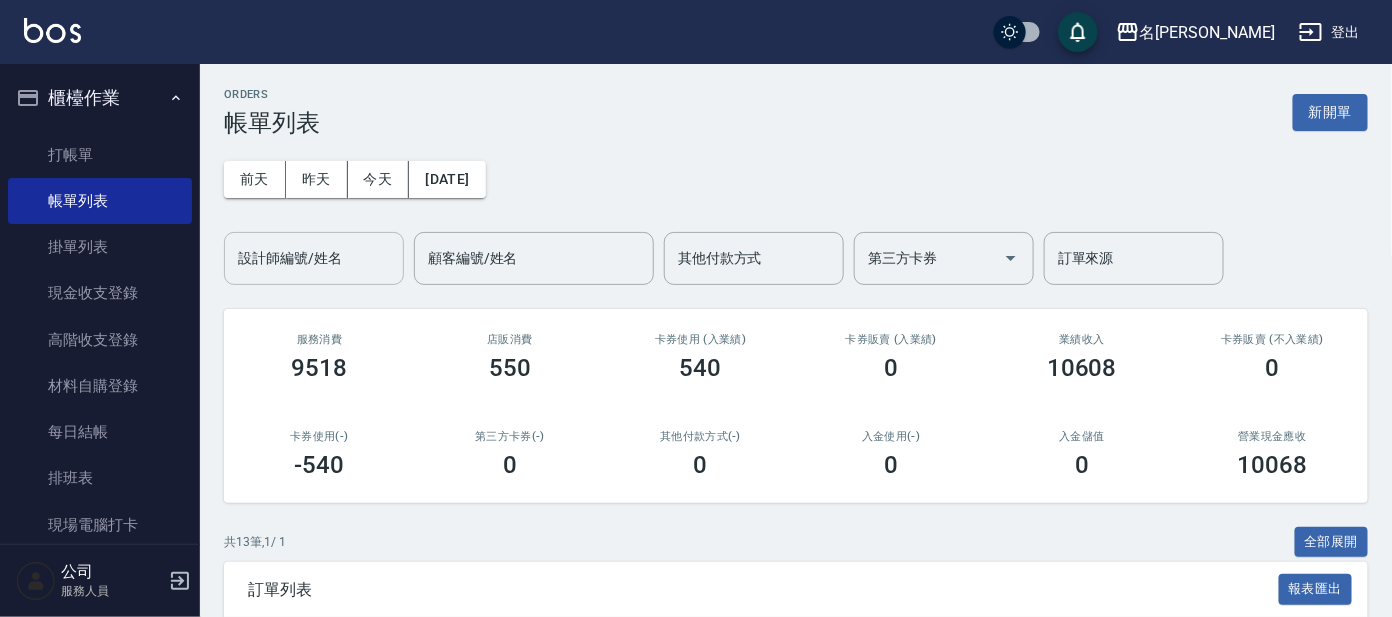 click on "設計師編號/姓名" at bounding box center (314, 258) 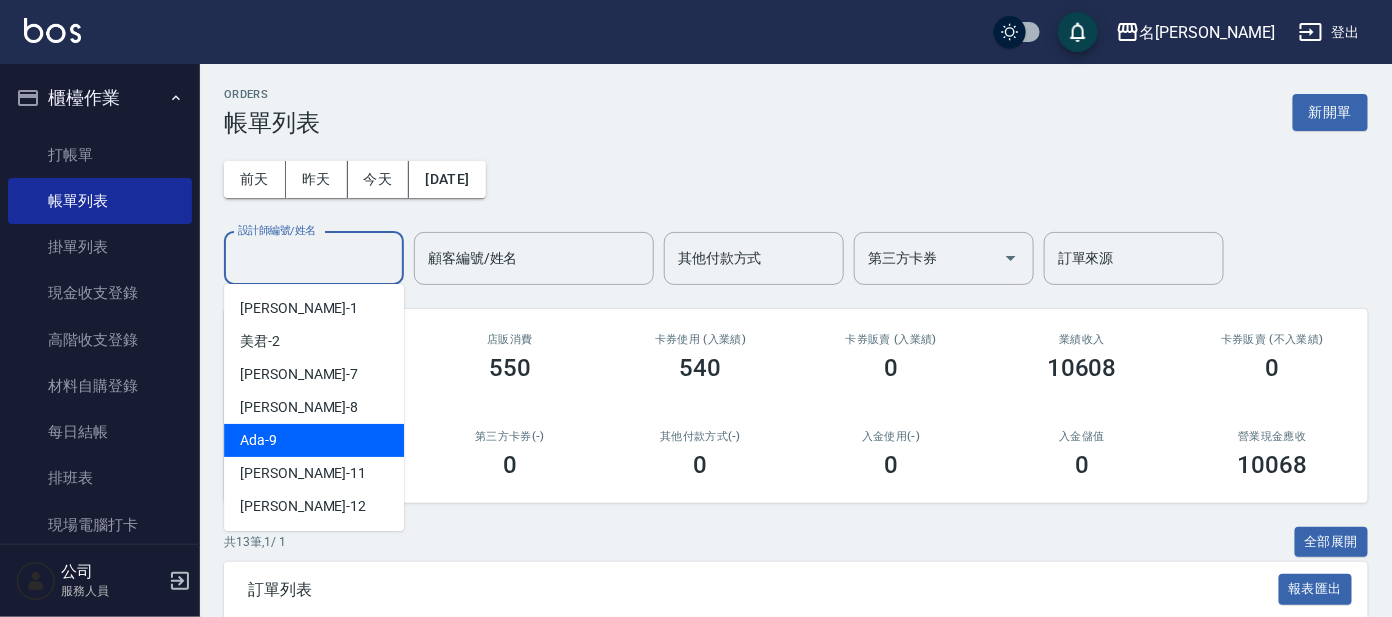 click on "Ada -9" at bounding box center (258, 440) 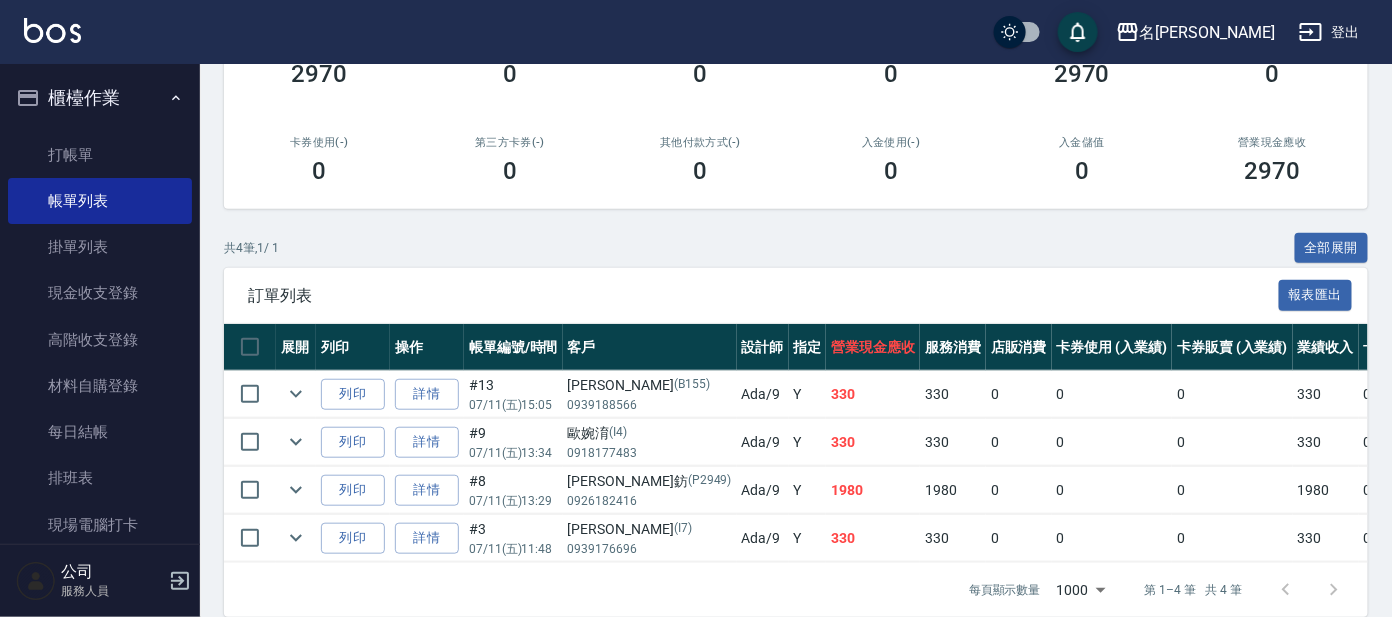 scroll, scrollTop: 0, scrollLeft: 0, axis: both 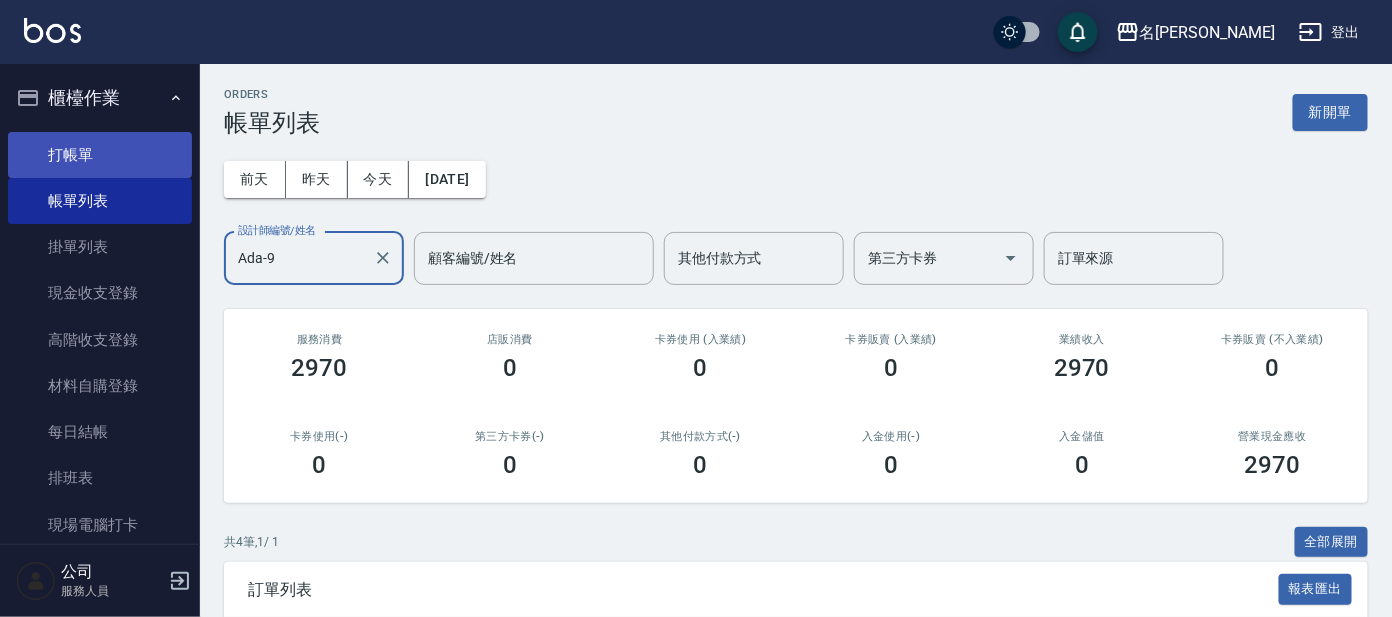 click on "打帳單" at bounding box center (100, 155) 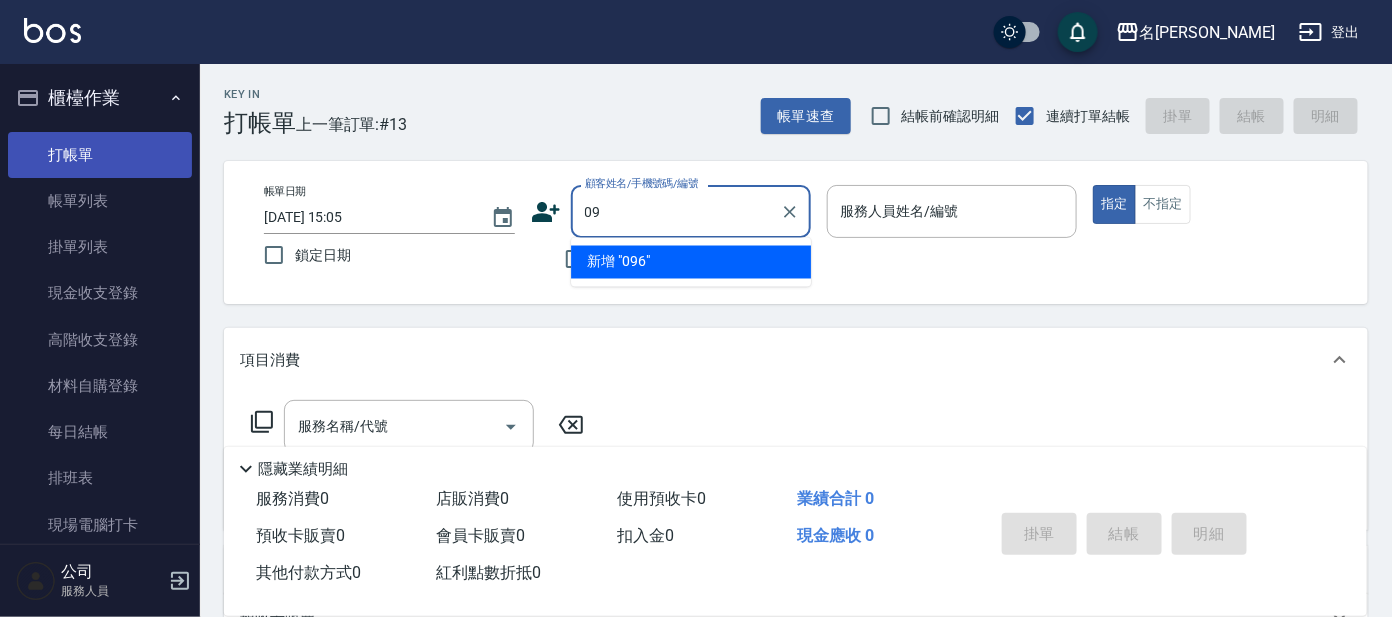 type on "0" 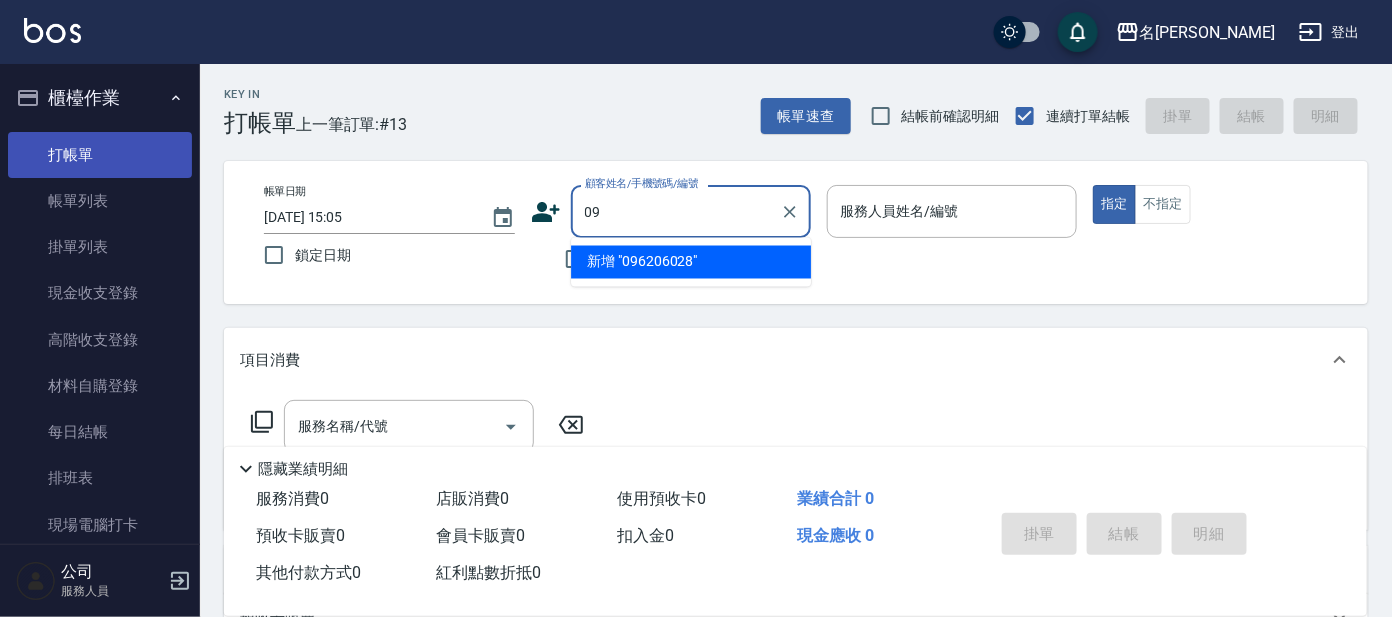 type on "0" 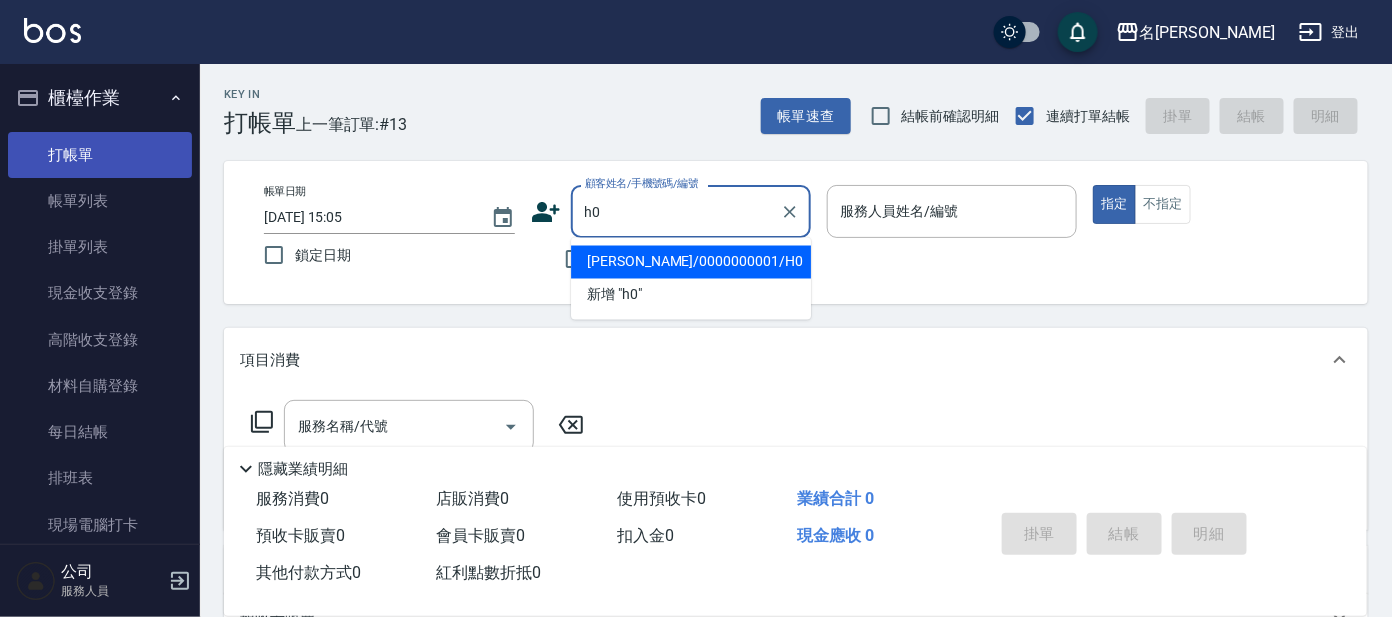 type on "[PERSON_NAME]/0000000001/H0" 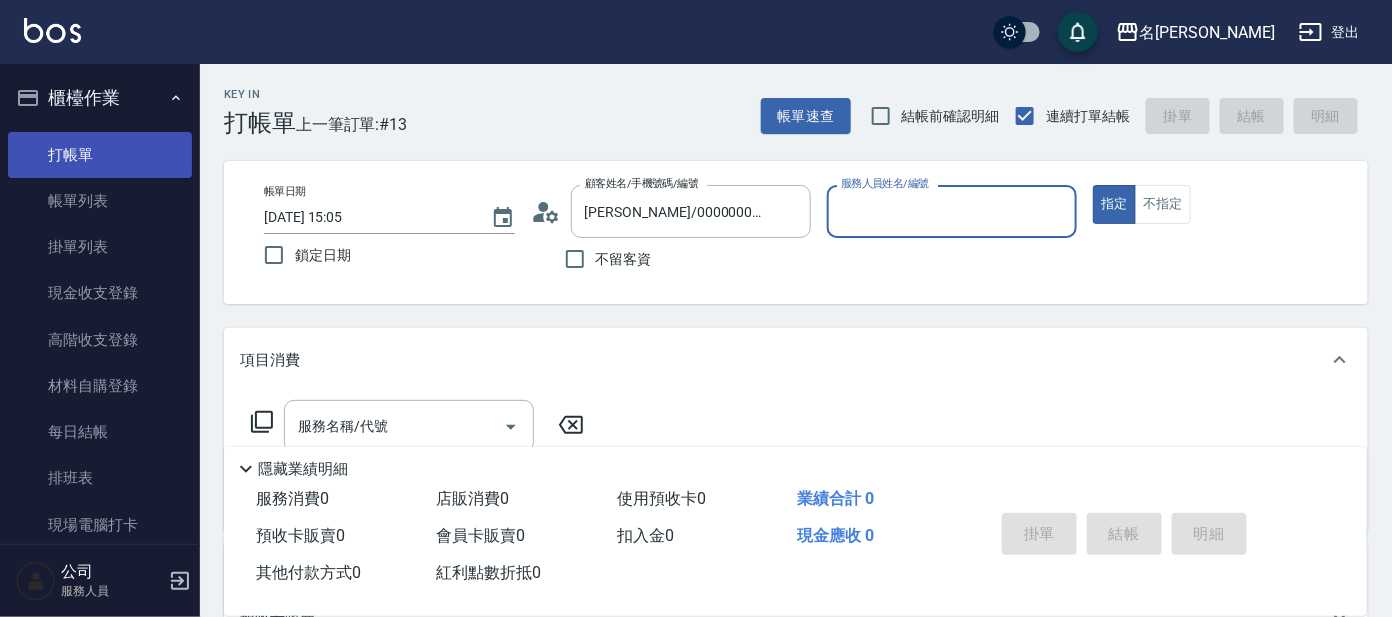 type on "[PERSON_NAME]-8" 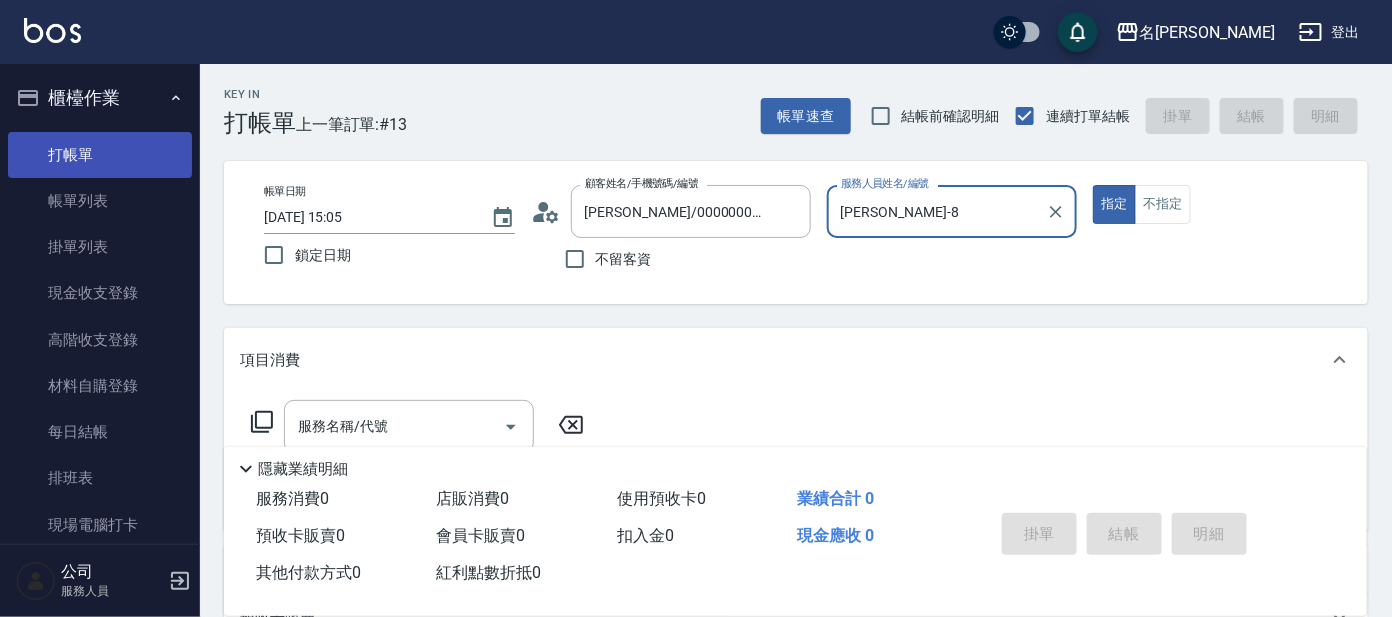 click on "指定" at bounding box center [1114, 204] 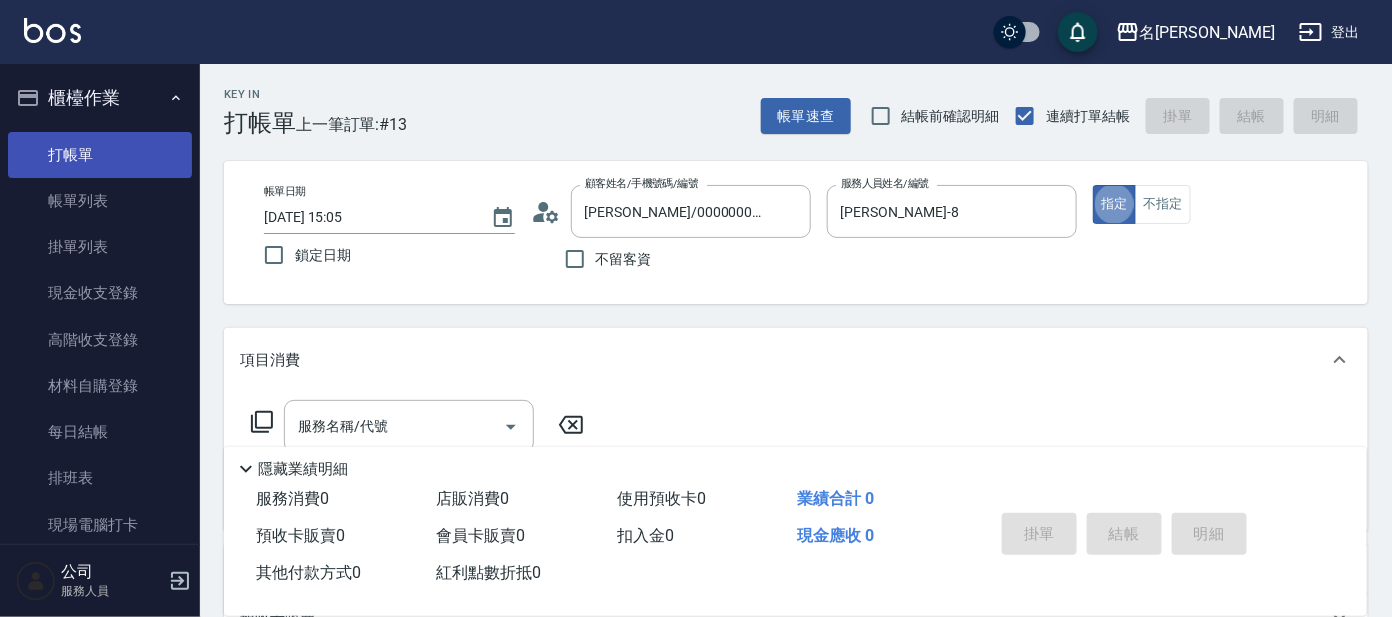 type on "true" 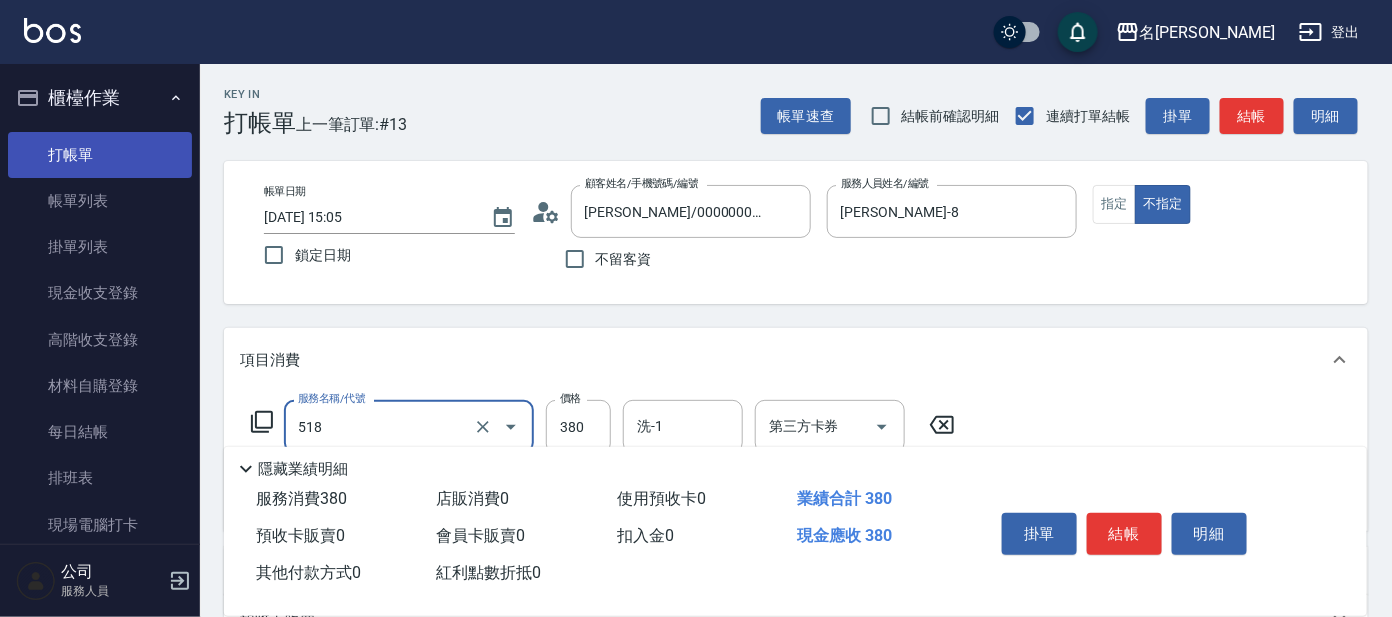 type on "舒壓+洗髮+養髮(518)" 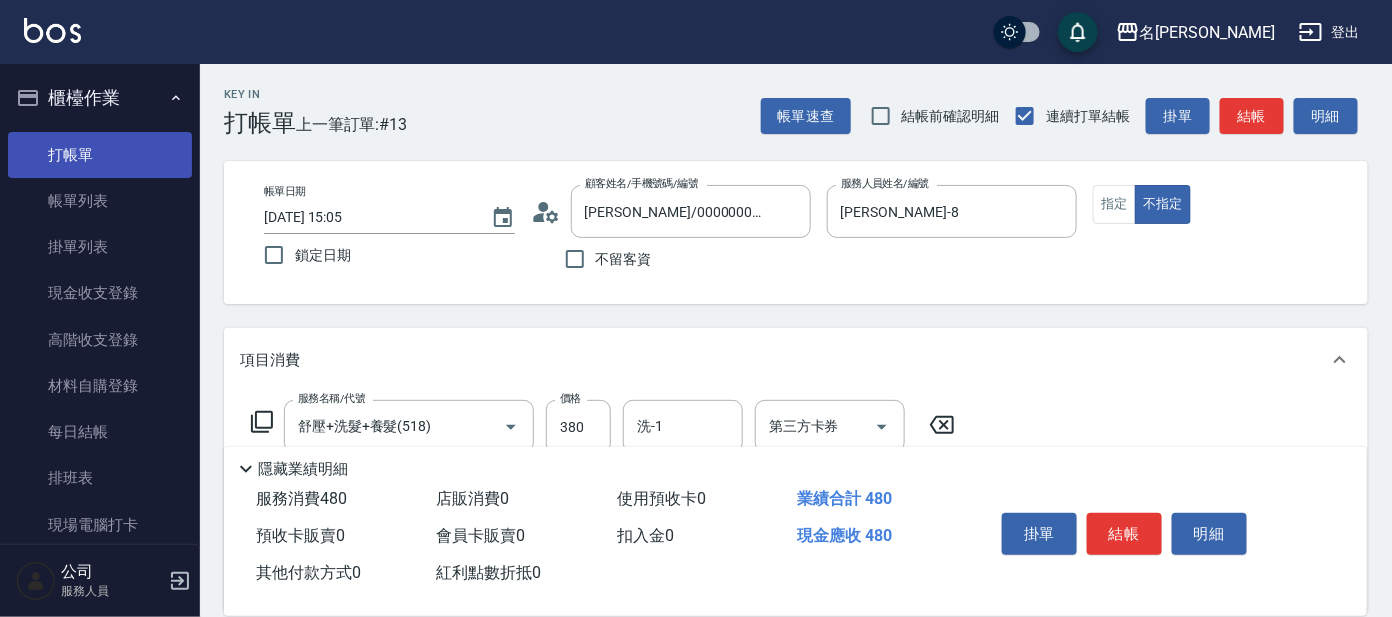 type on "夾捲.夾直.夾波浪(705)" 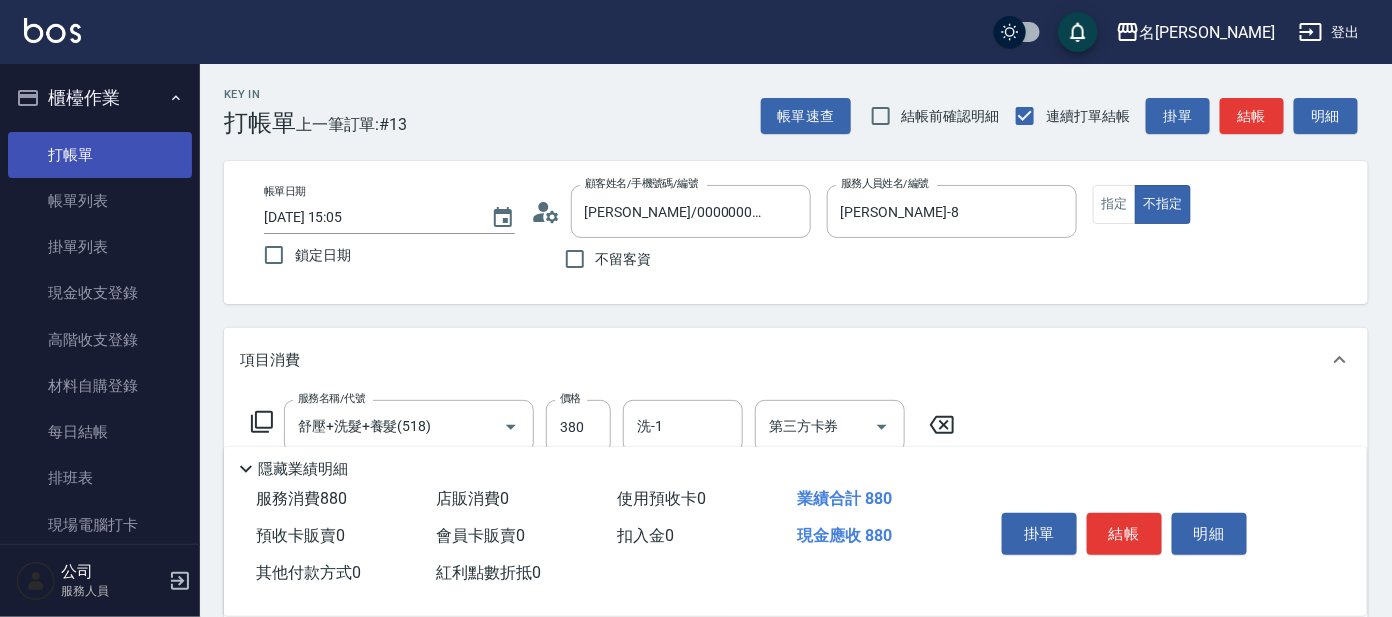 type on "剪髮C級設計師(303)" 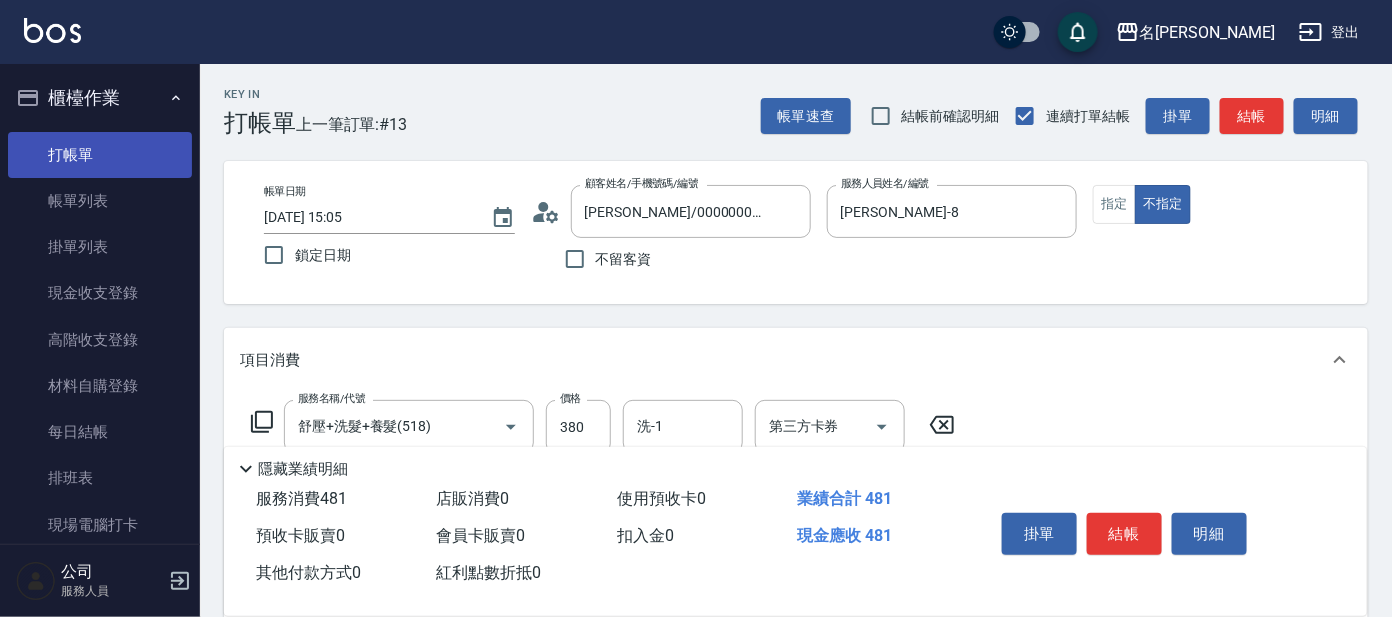 type on "100" 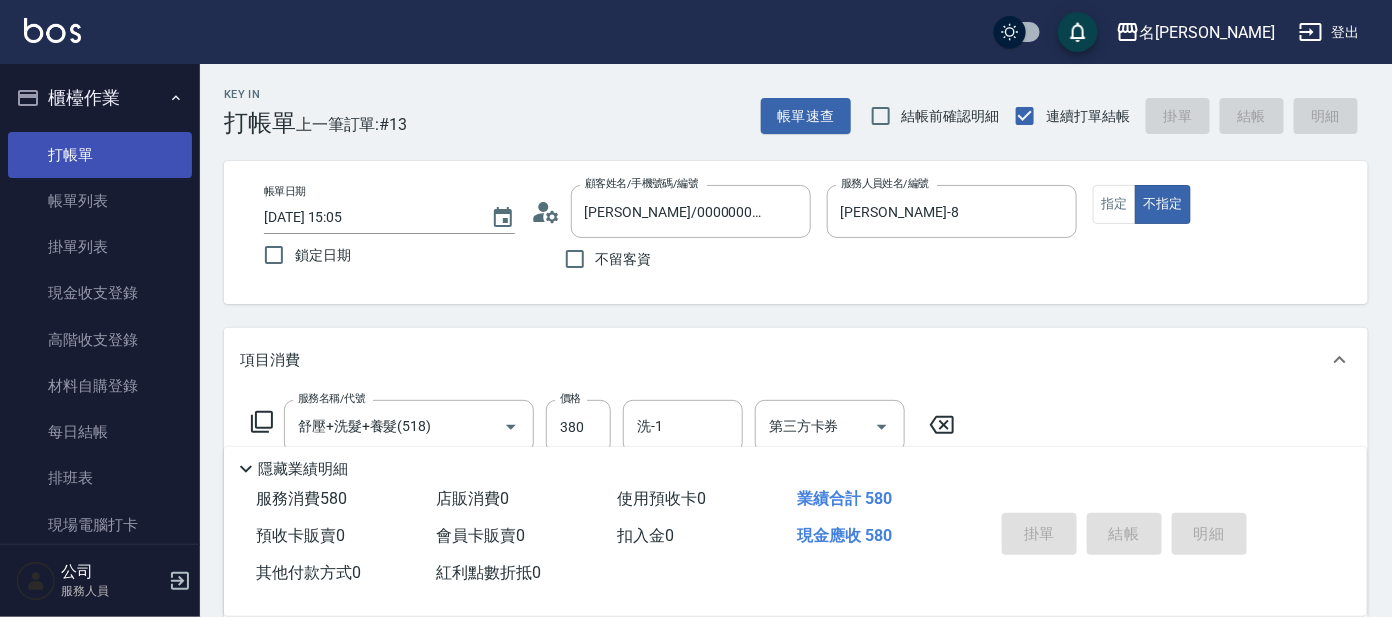 type on "[DATE] 15:30" 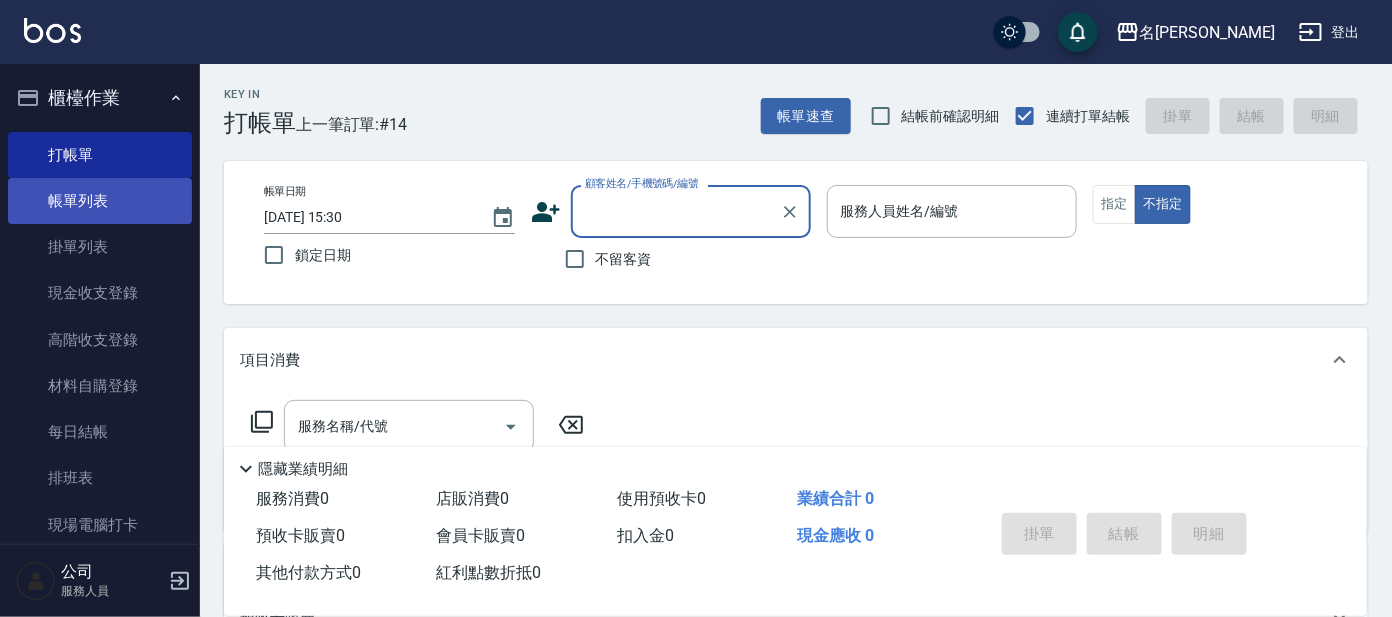 click on "帳單列表" at bounding box center [100, 201] 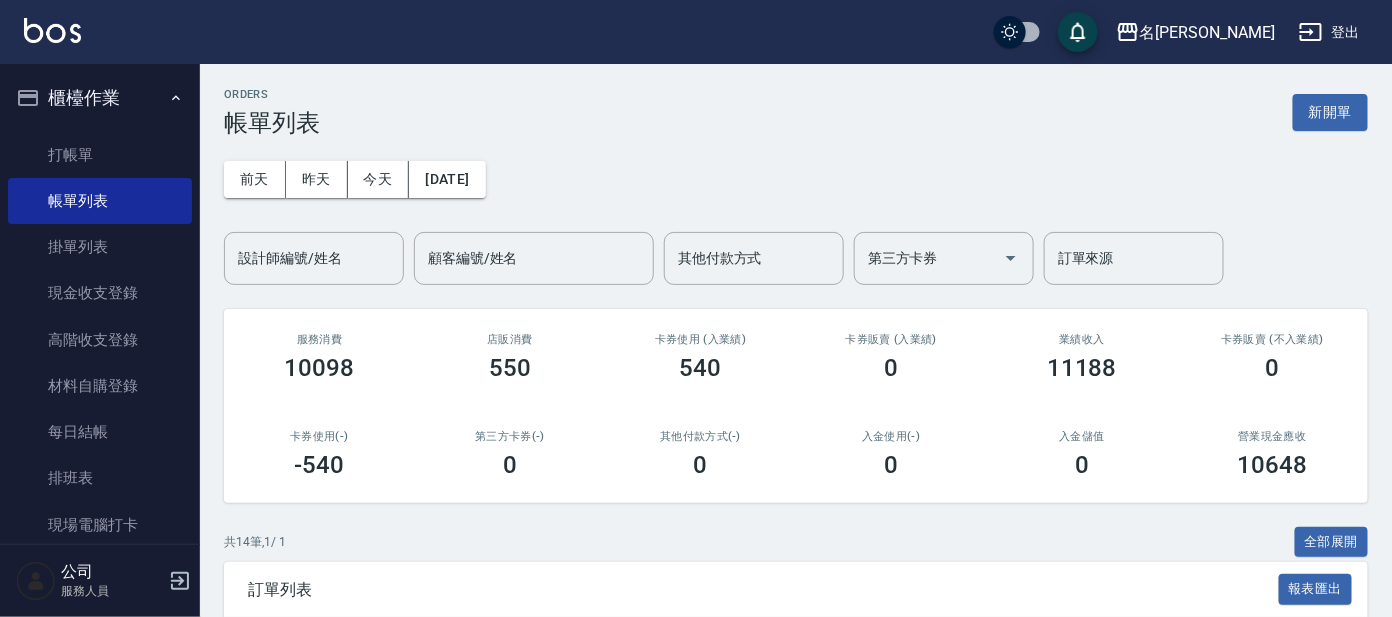 click on "設計師編號/姓名 設計師編號/姓名" at bounding box center (314, 258) 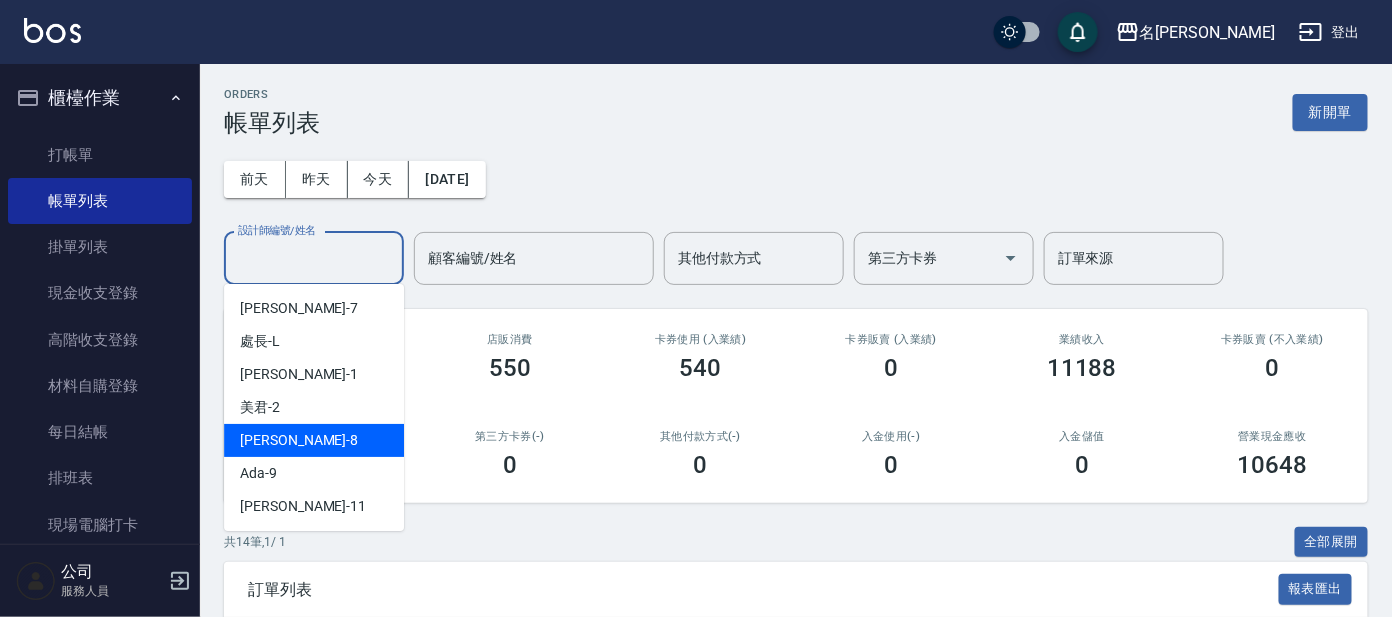 click on "[PERSON_NAME] -8" at bounding box center [314, 440] 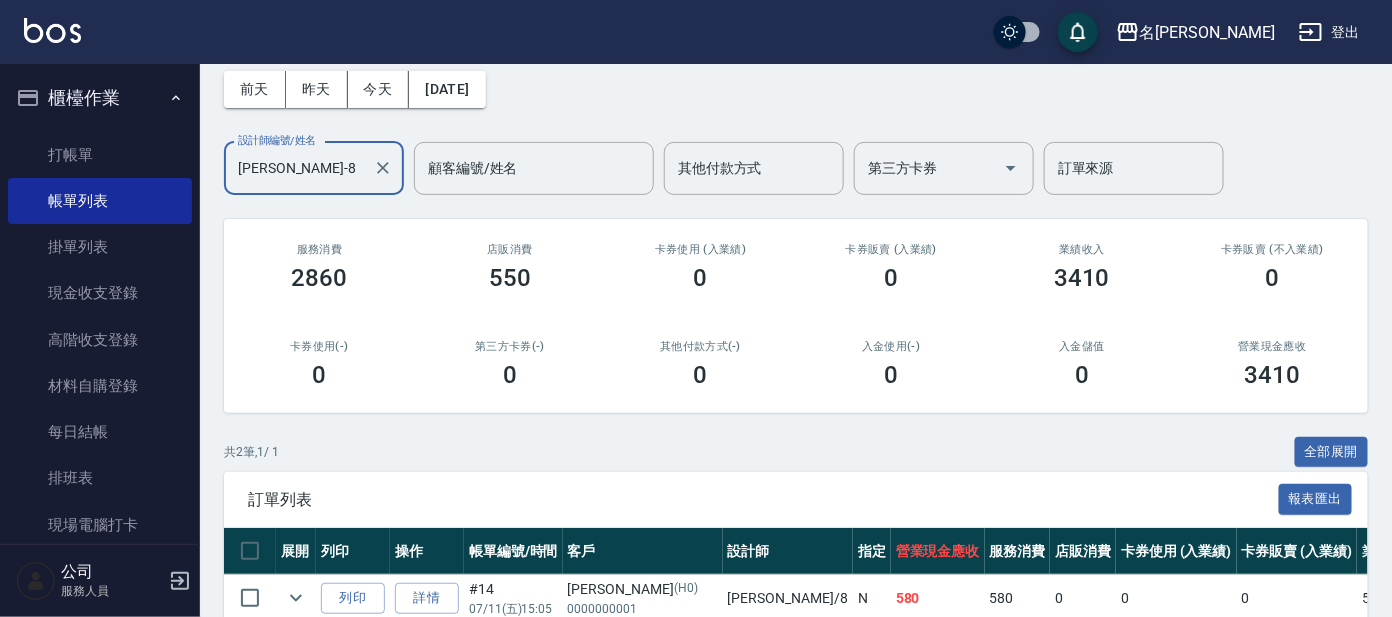scroll, scrollTop: 114, scrollLeft: 0, axis: vertical 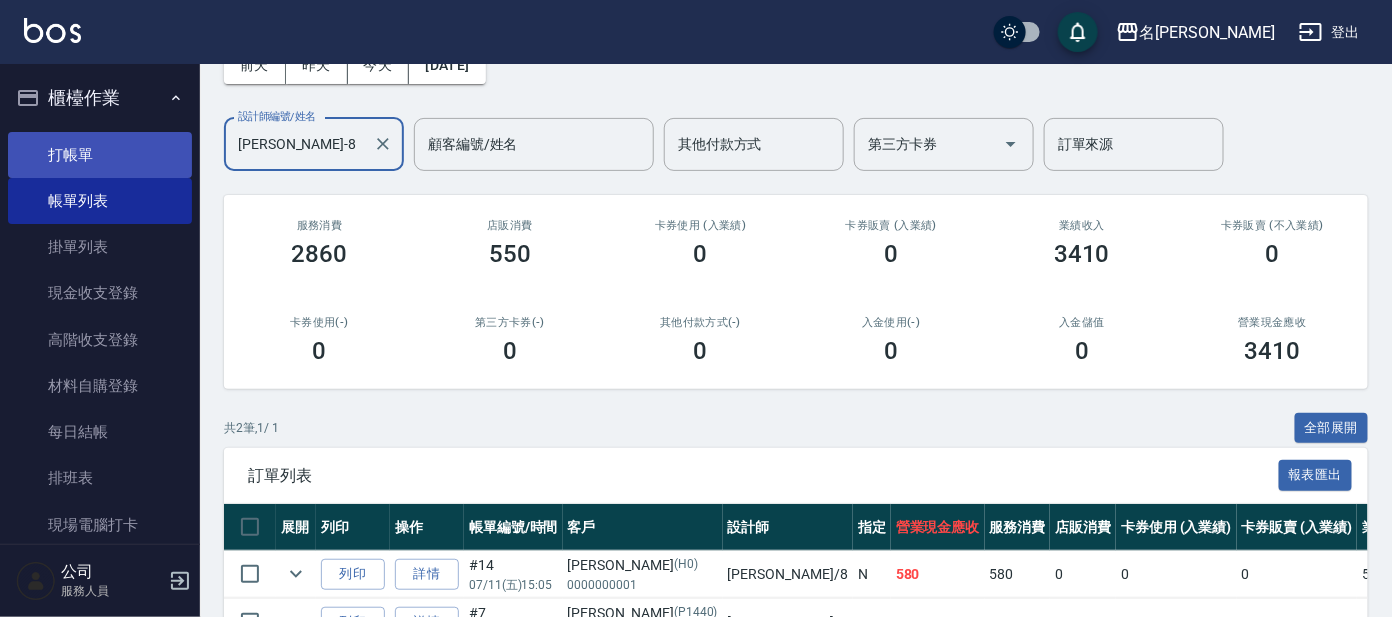 click on "打帳單" at bounding box center [100, 155] 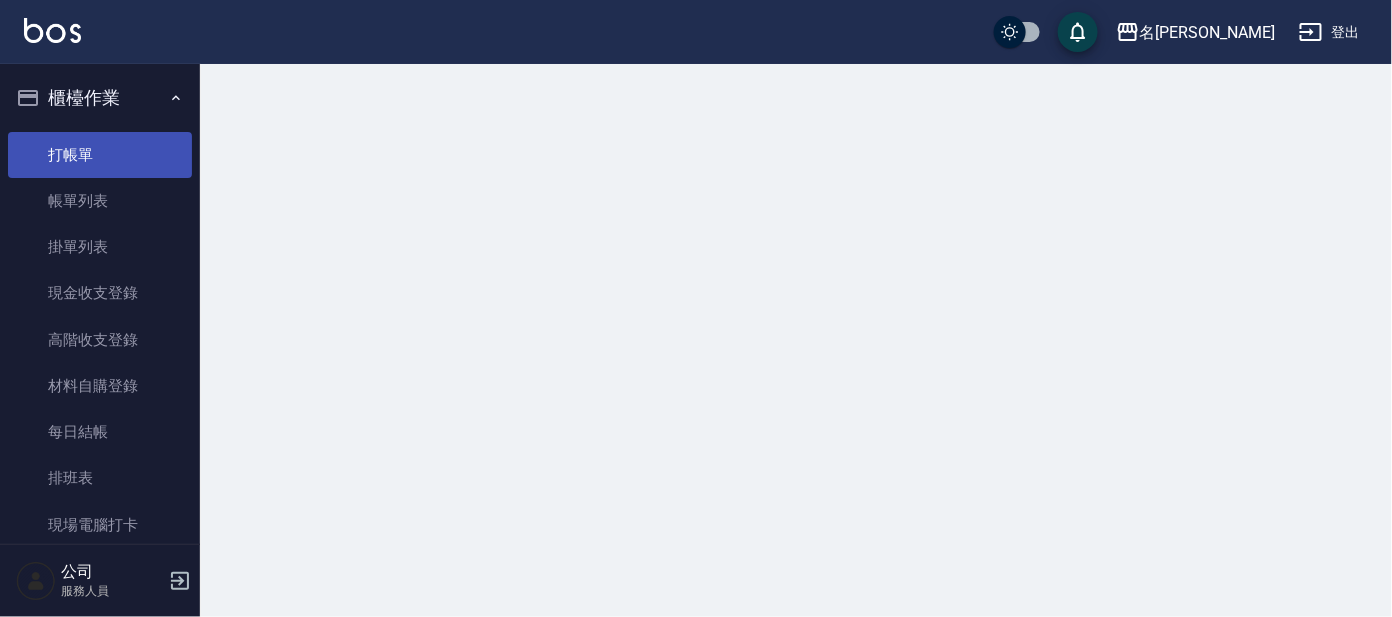 scroll, scrollTop: 0, scrollLeft: 0, axis: both 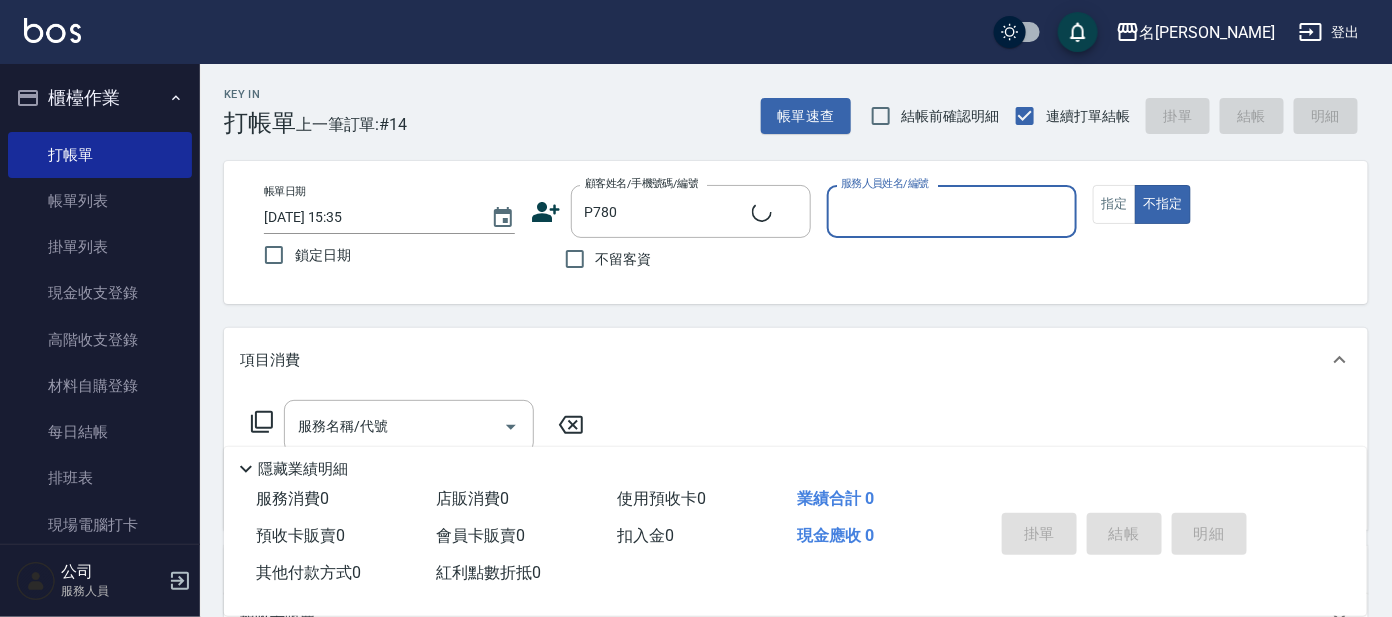 type on "[PERSON_NAME]/0953153659/P780" 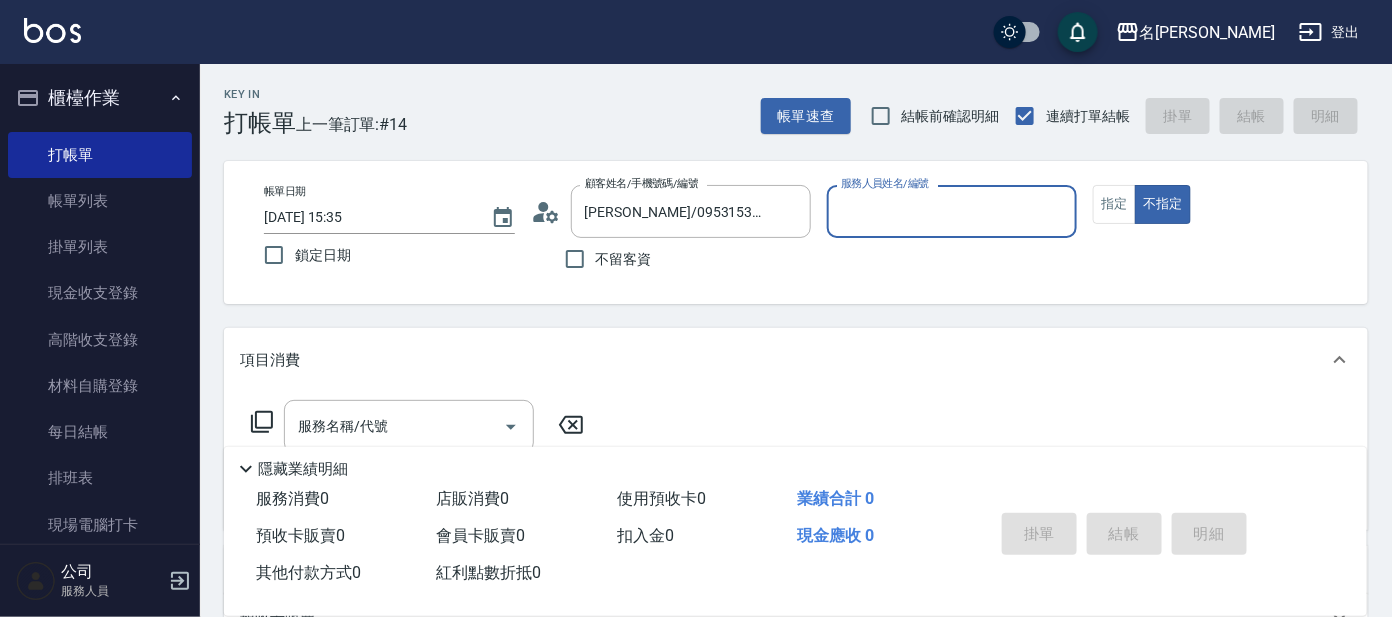 type on "美君-2" 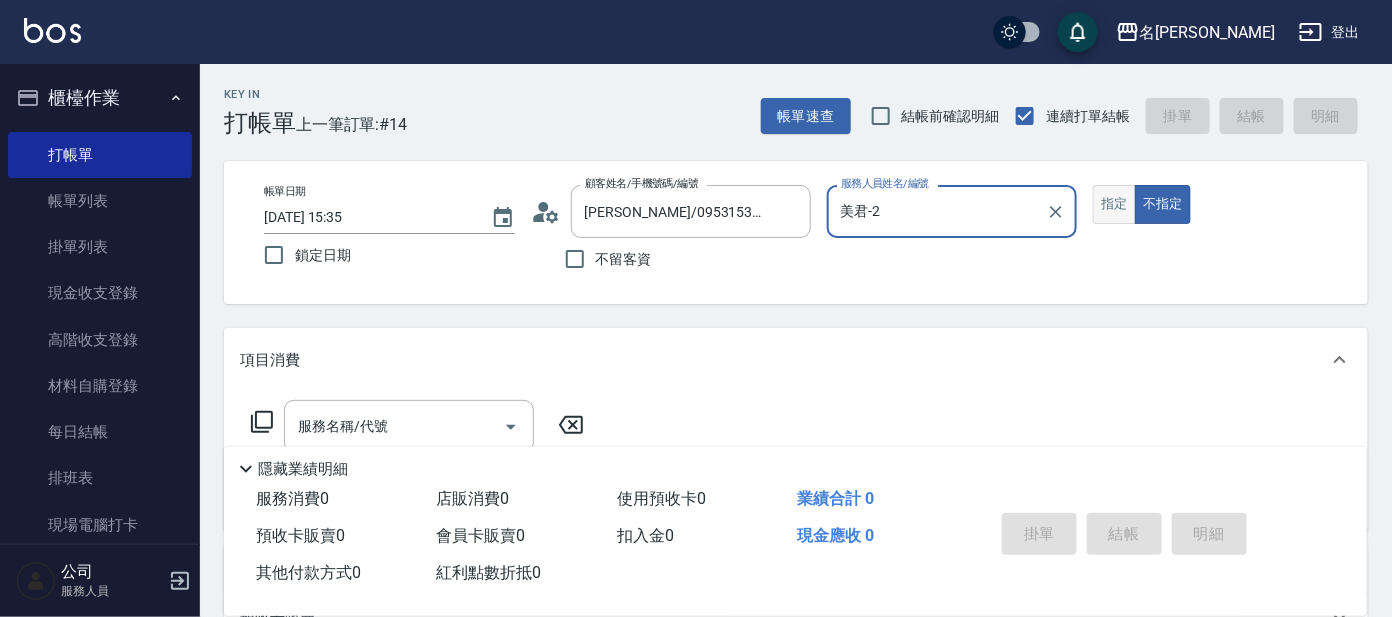 click on "指定" at bounding box center [1114, 204] 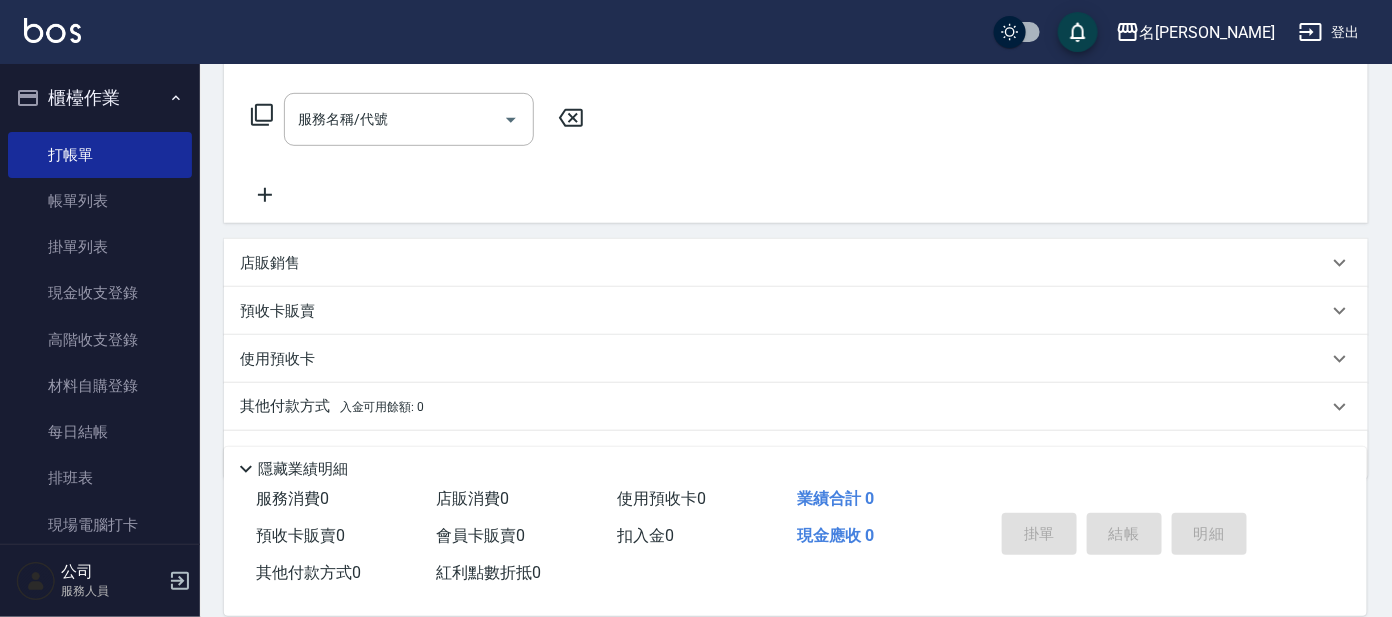 scroll, scrollTop: 356, scrollLeft: 0, axis: vertical 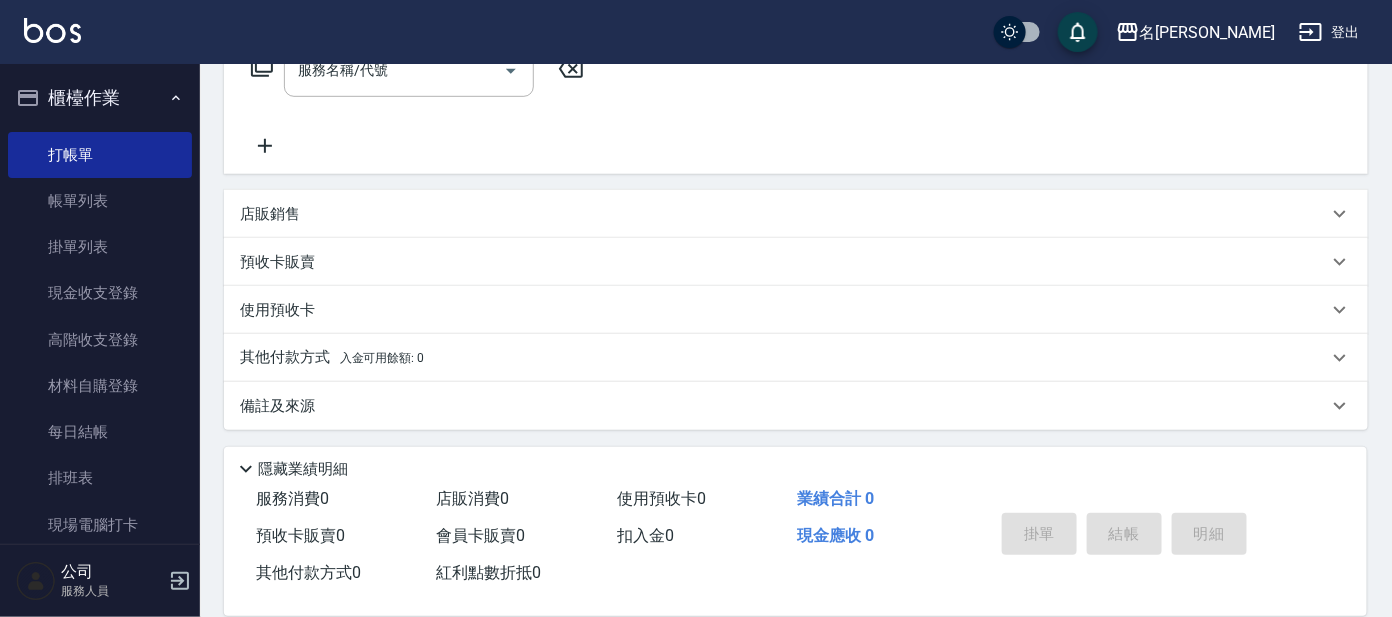 click on "店販銷售" at bounding box center (270, 214) 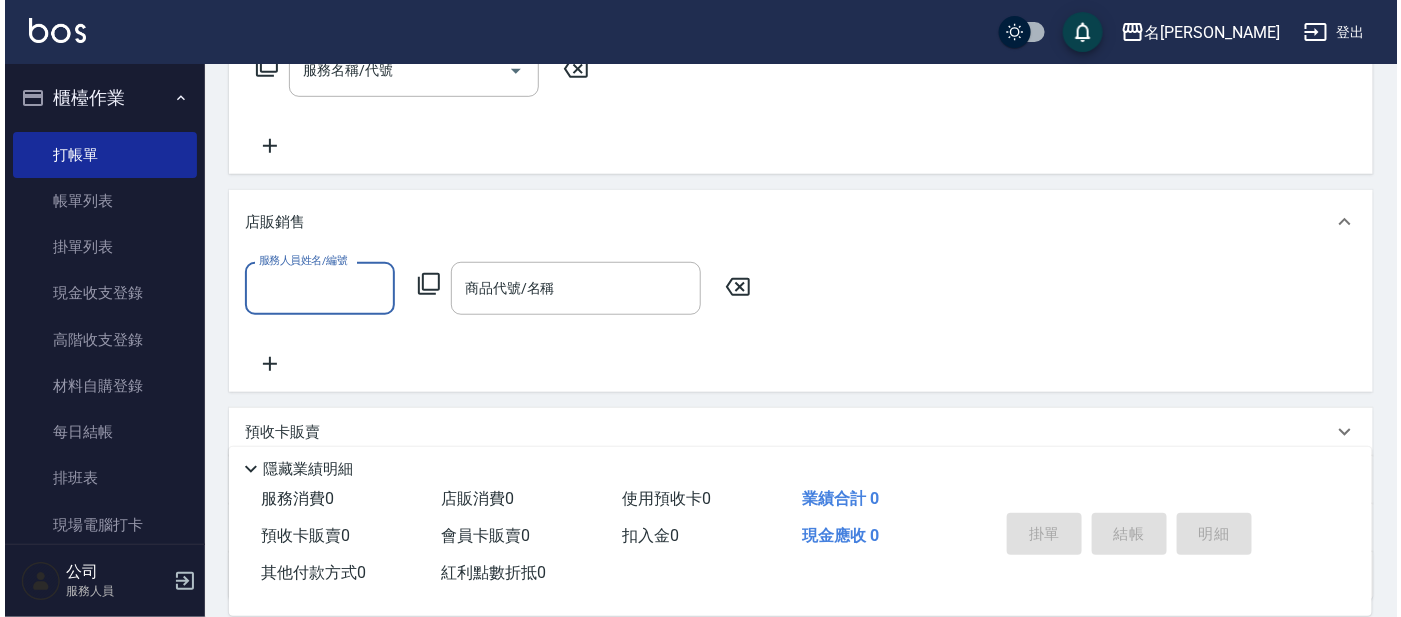 scroll, scrollTop: 0, scrollLeft: 0, axis: both 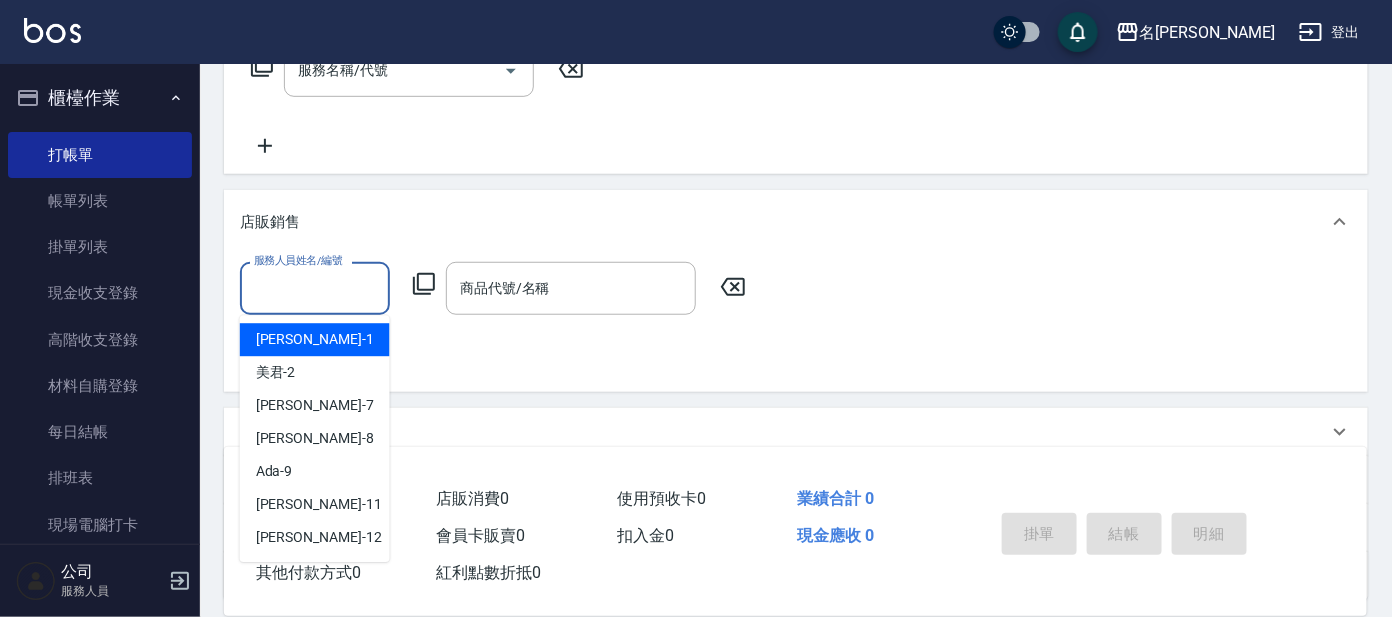 click on "服務人員姓名/編號" at bounding box center (315, 288) 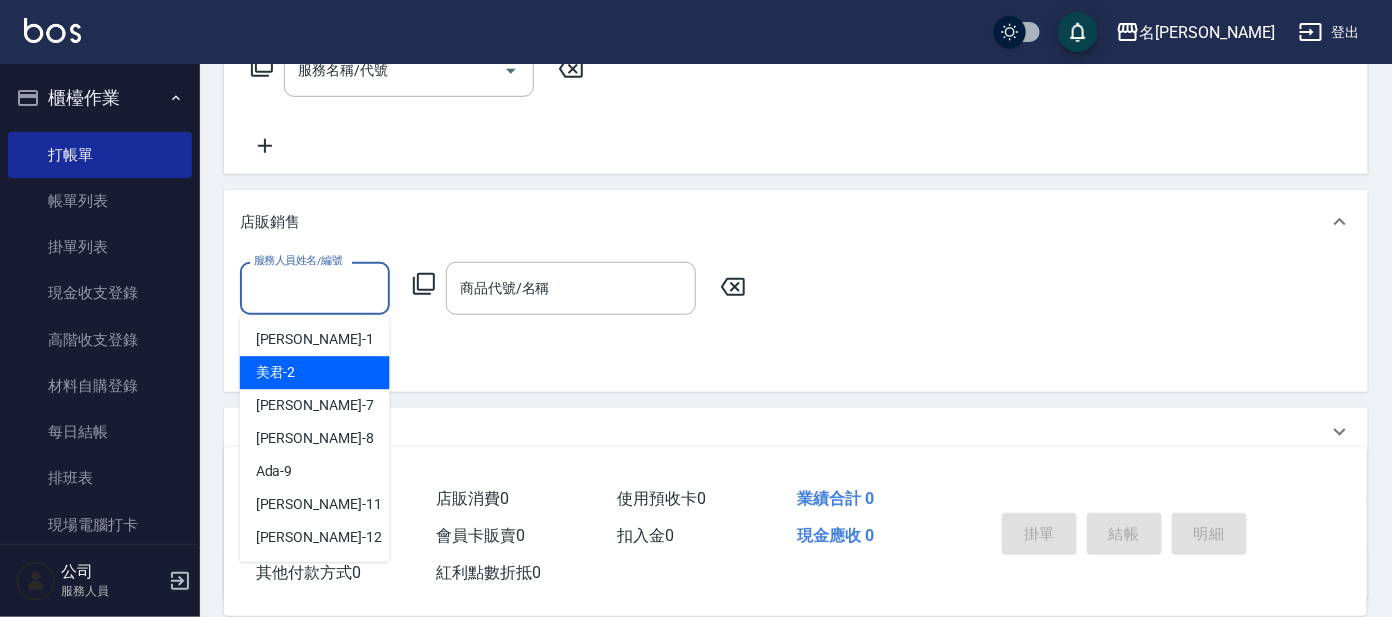 click on "美君 -2" at bounding box center (315, 372) 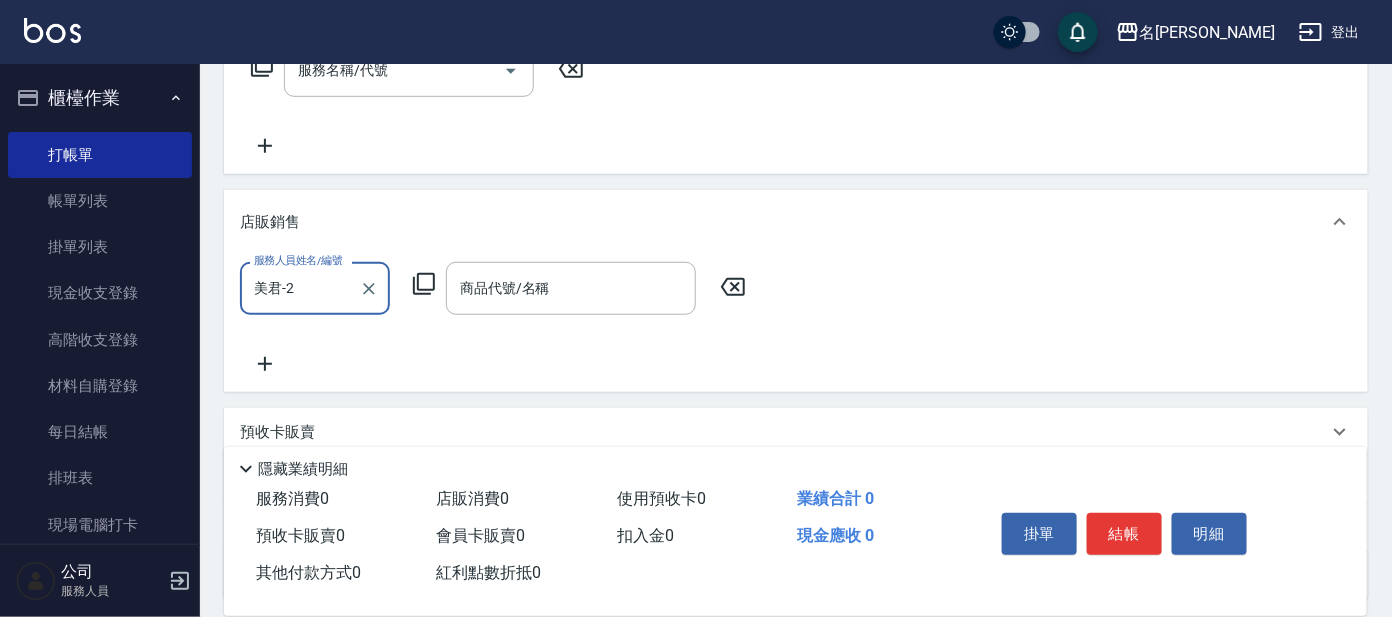 click 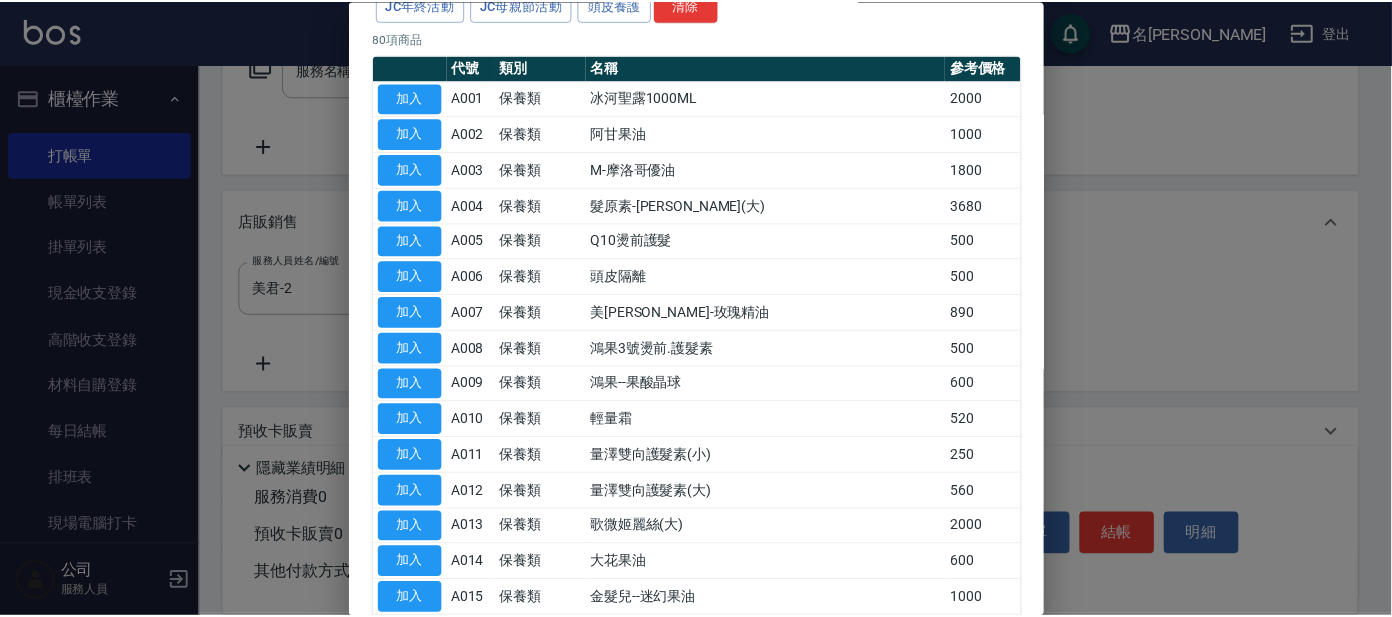 scroll, scrollTop: 0, scrollLeft: 0, axis: both 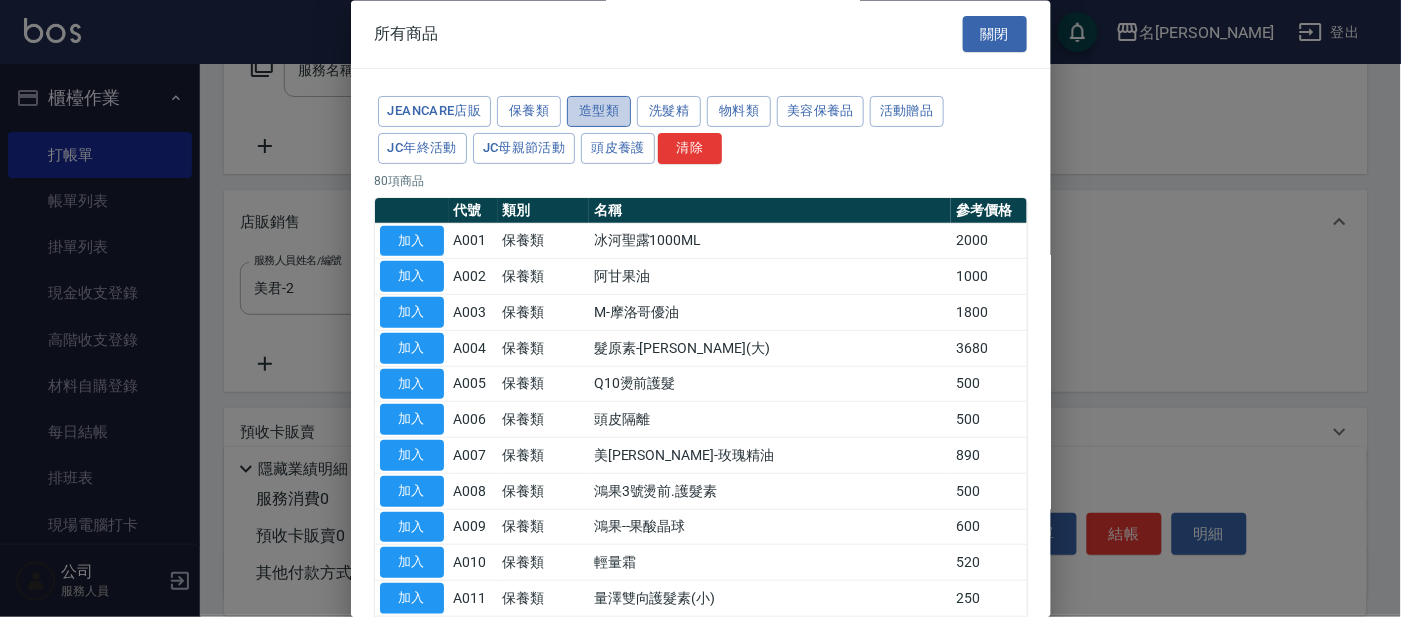 click on "造型類" at bounding box center [599, 112] 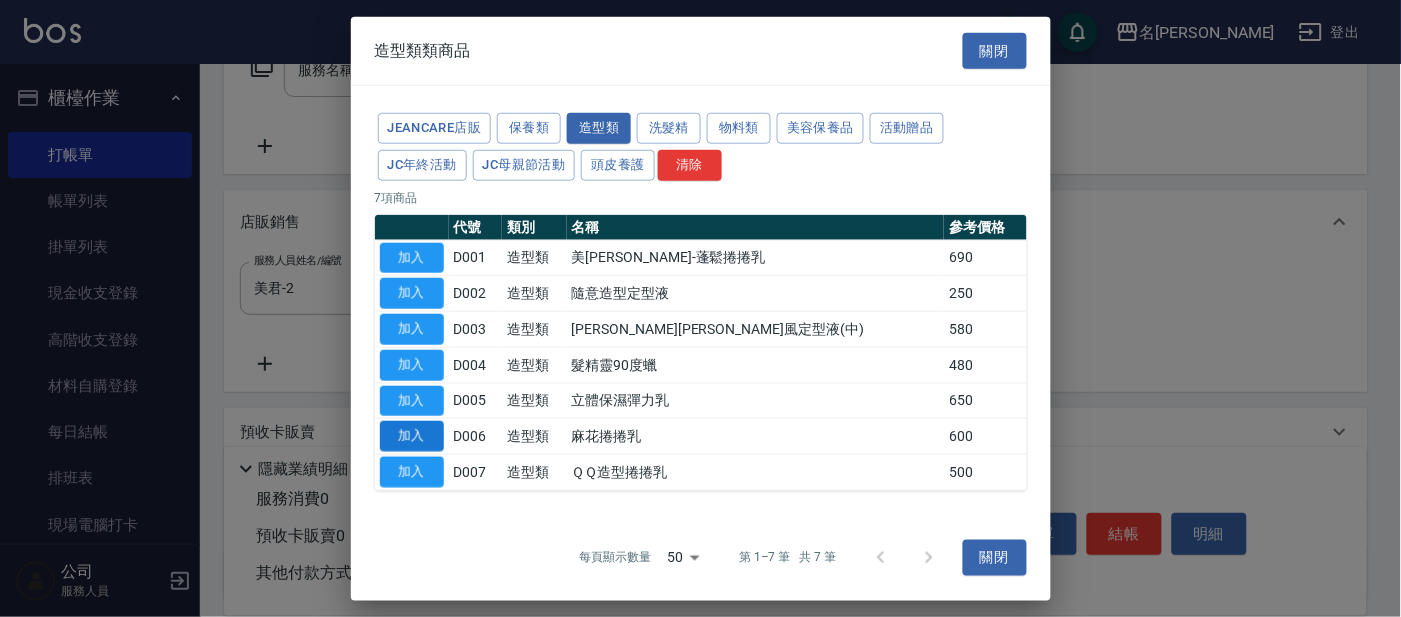 click on "加入" at bounding box center [412, 436] 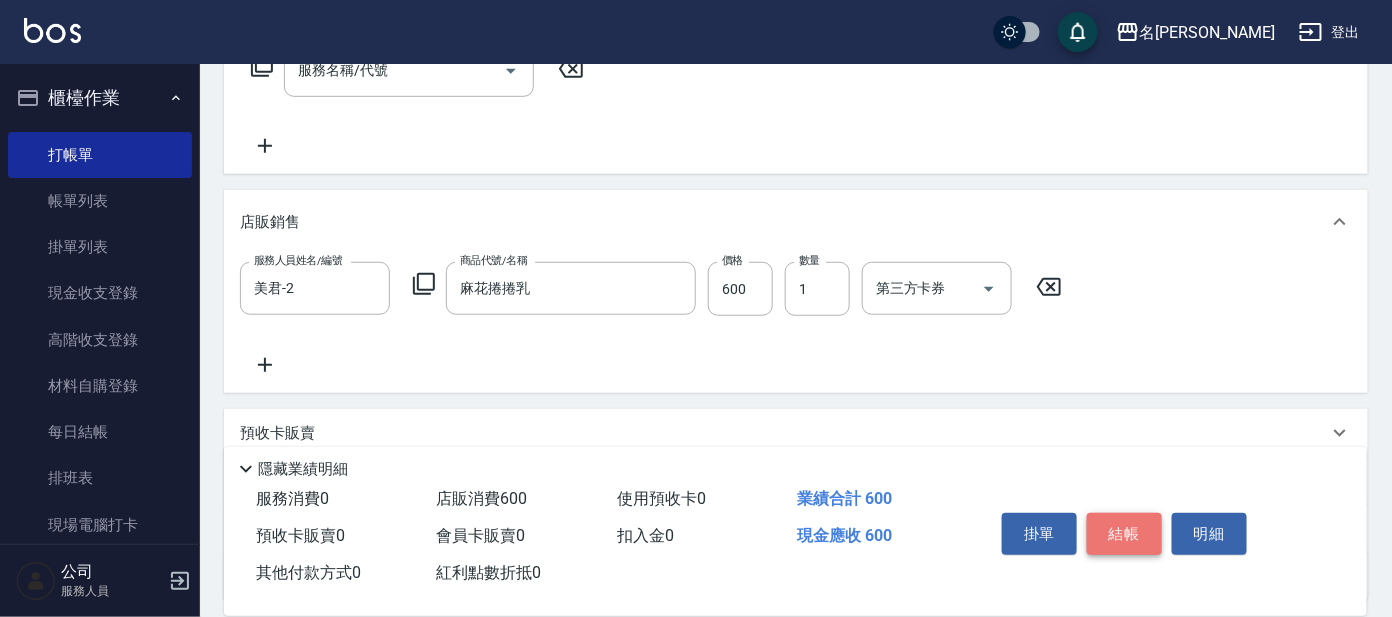 click on "結帳" at bounding box center [1124, 534] 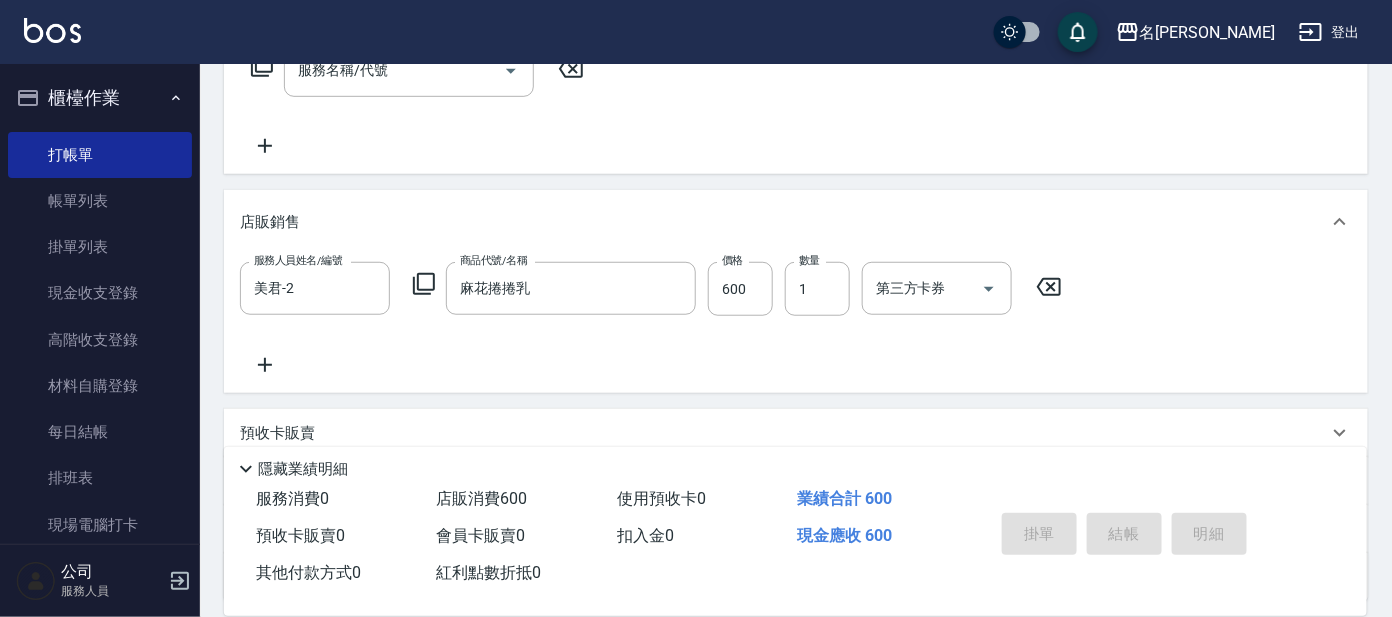 type on "[DATE] 15:42" 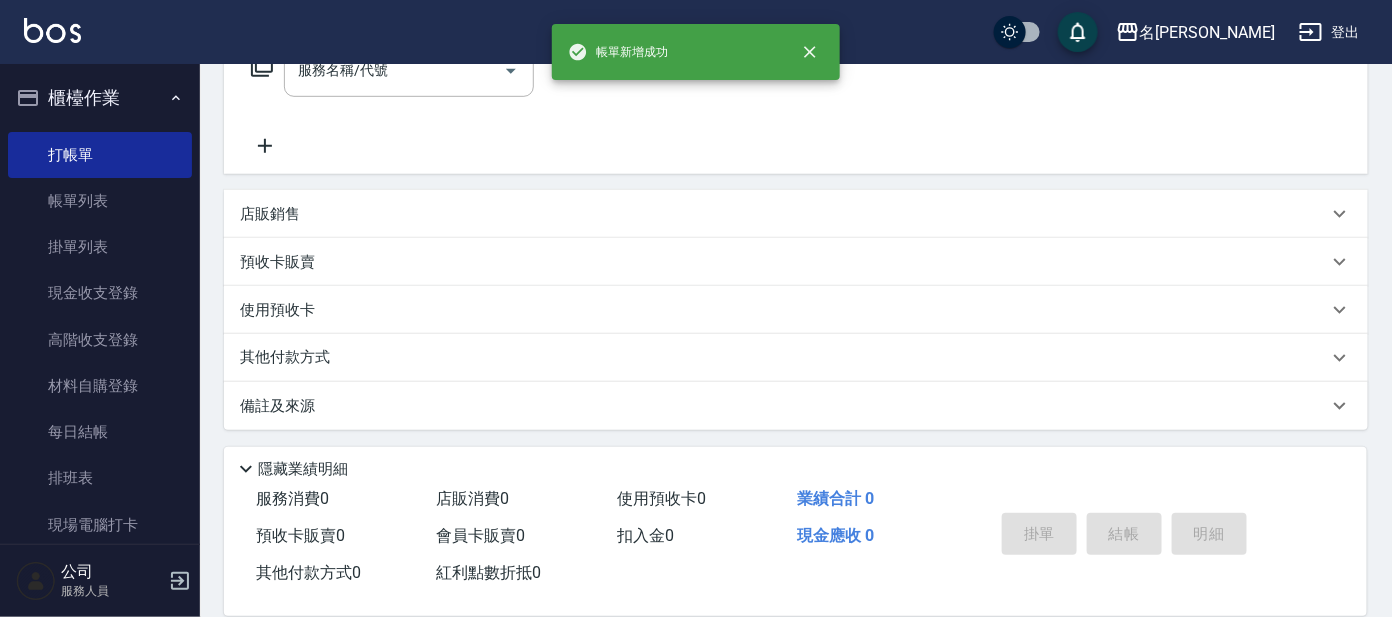 scroll, scrollTop: 0, scrollLeft: 0, axis: both 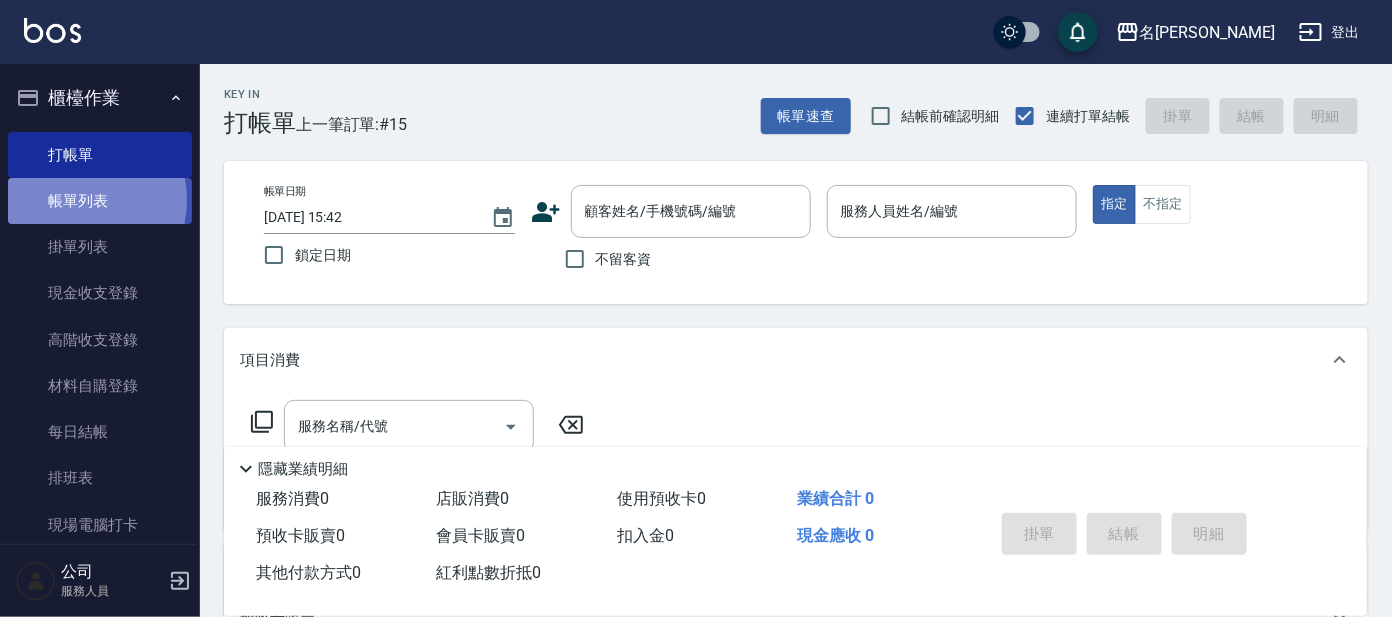 click on "帳單列表" at bounding box center (100, 201) 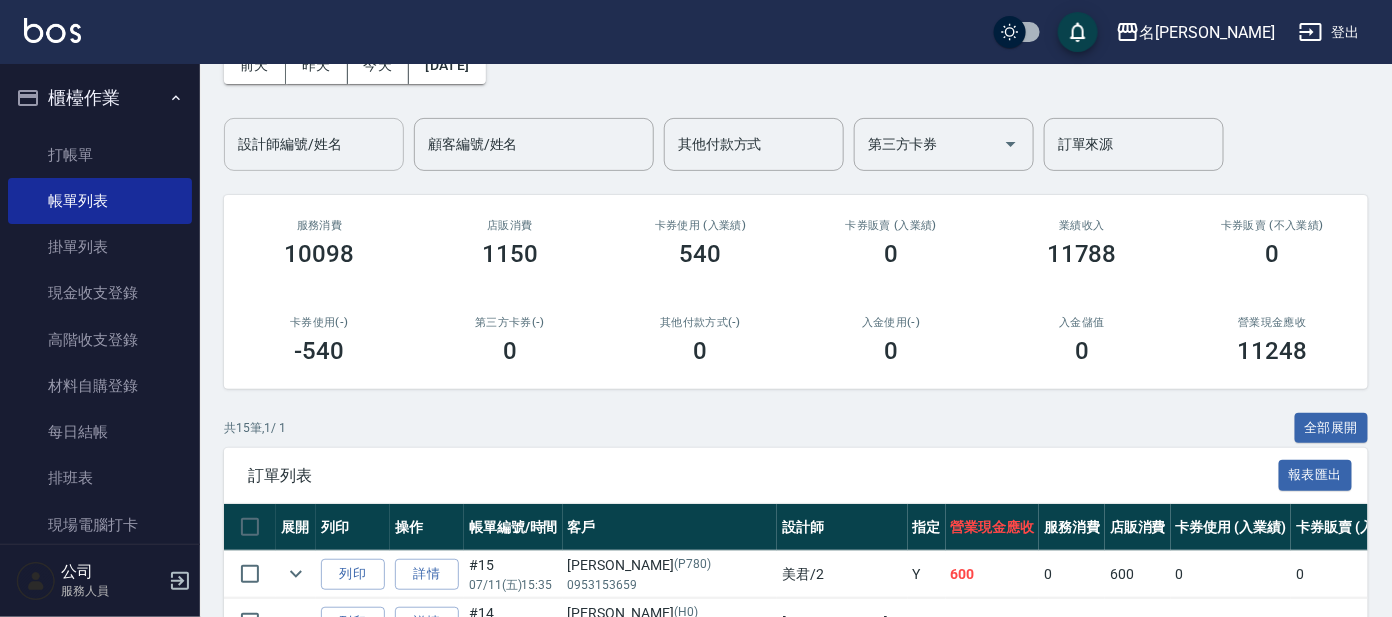 scroll, scrollTop: 113, scrollLeft: 0, axis: vertical 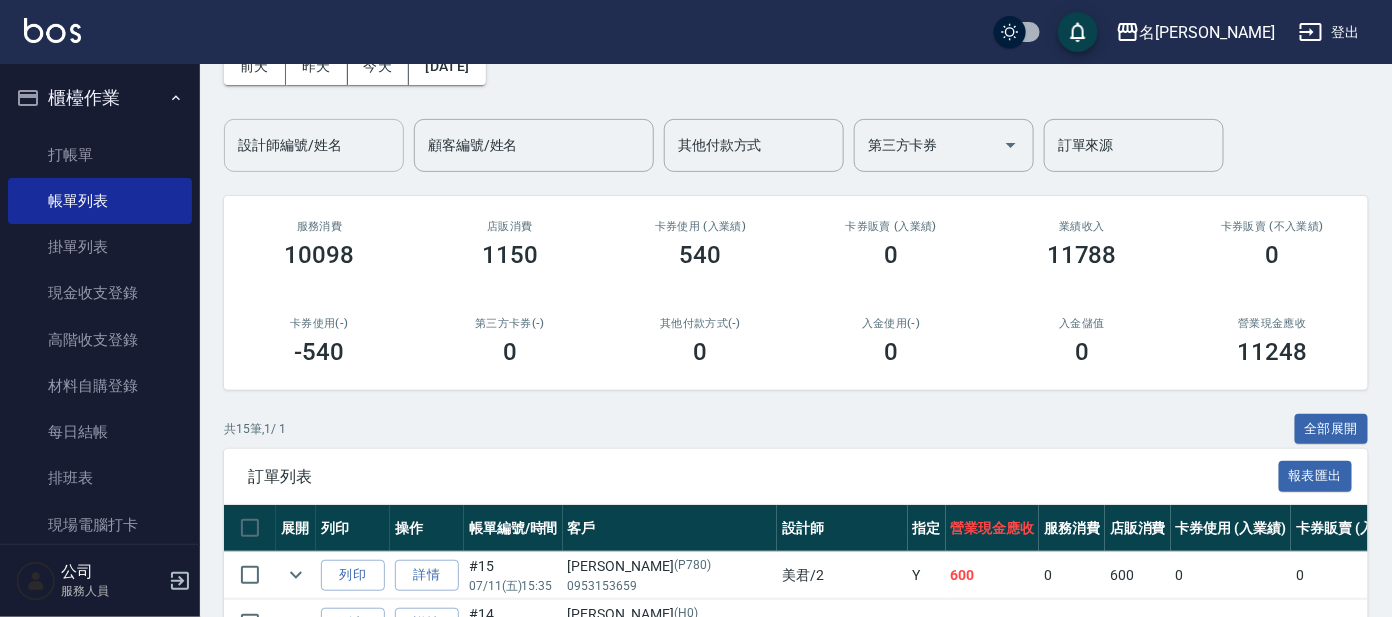 drag, startPoint x: 320, startPoint y: 158, endPoint x: 325, endPoint y: 168, distance: 11.18034 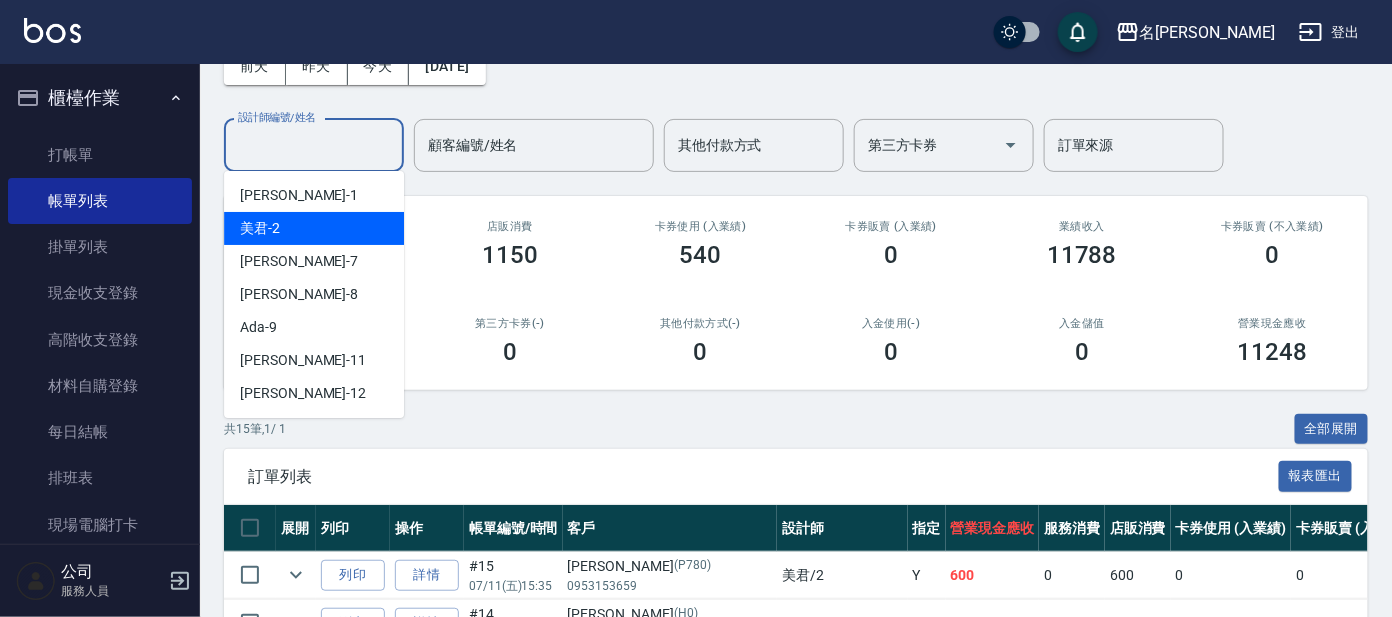 click on "美君 -2" at bounding box center (314, 228) 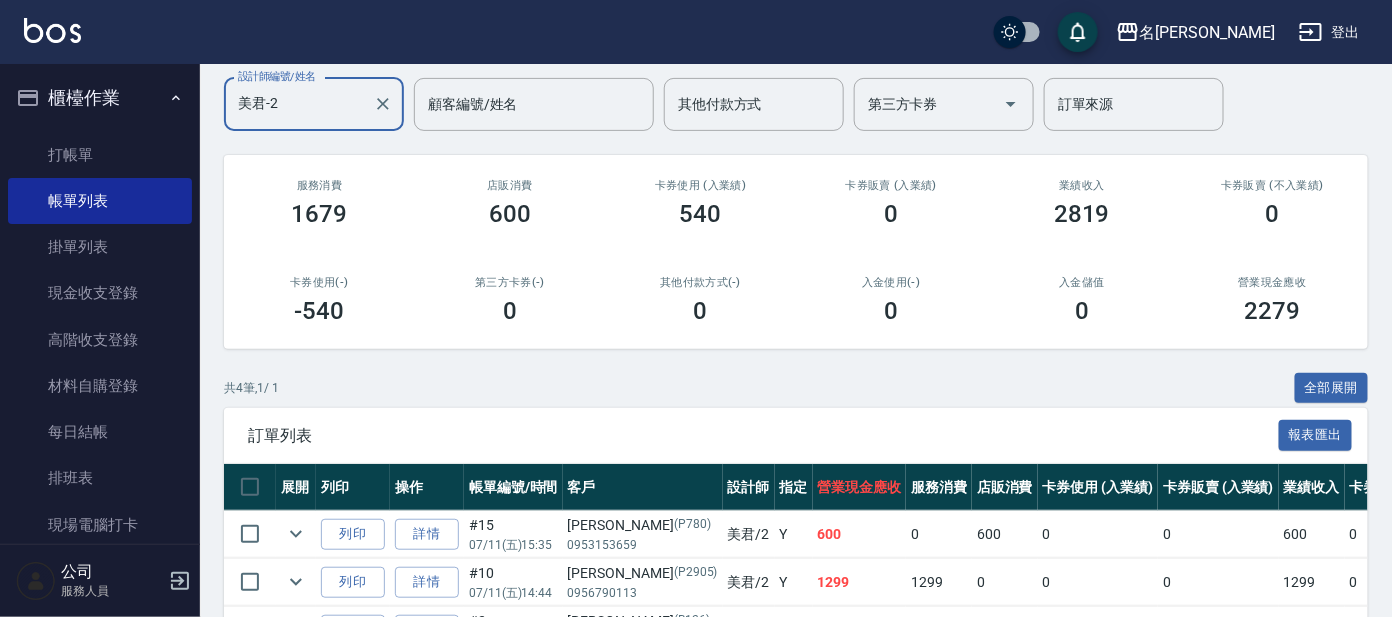 scroll, scrollTop: 335, scrollLeft: 0, axis: vertical 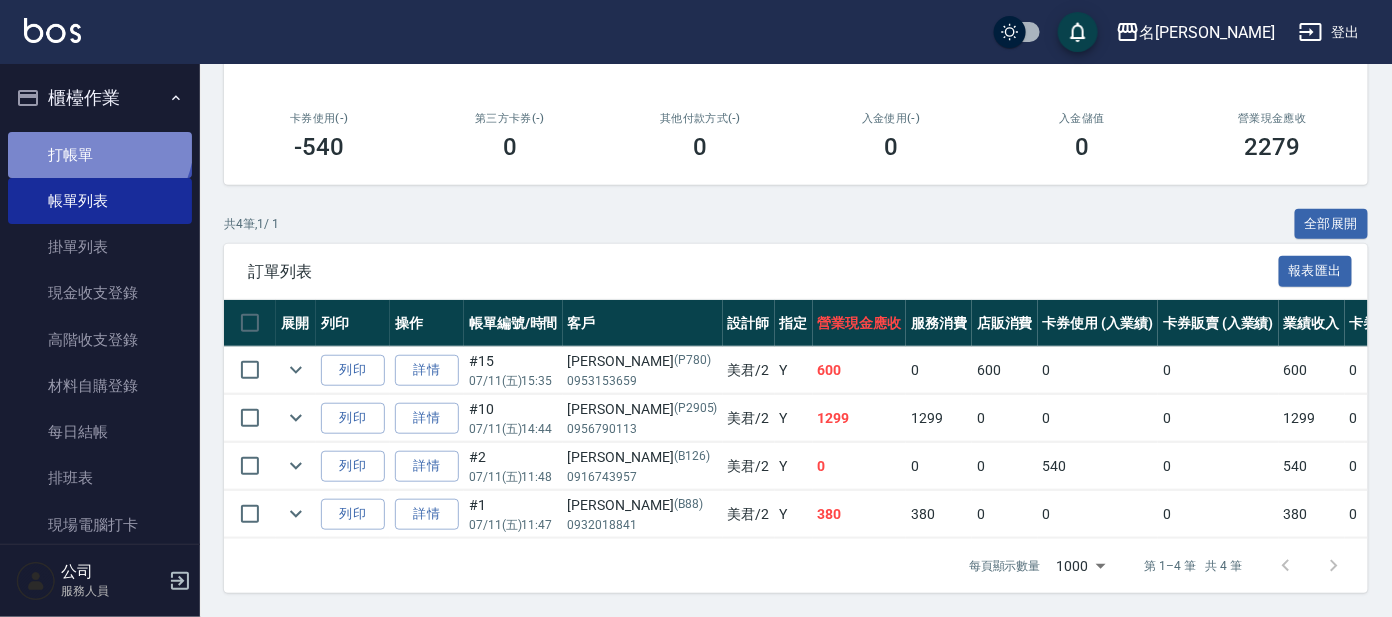 click on "打帳單" at bounding box center (100, 155) 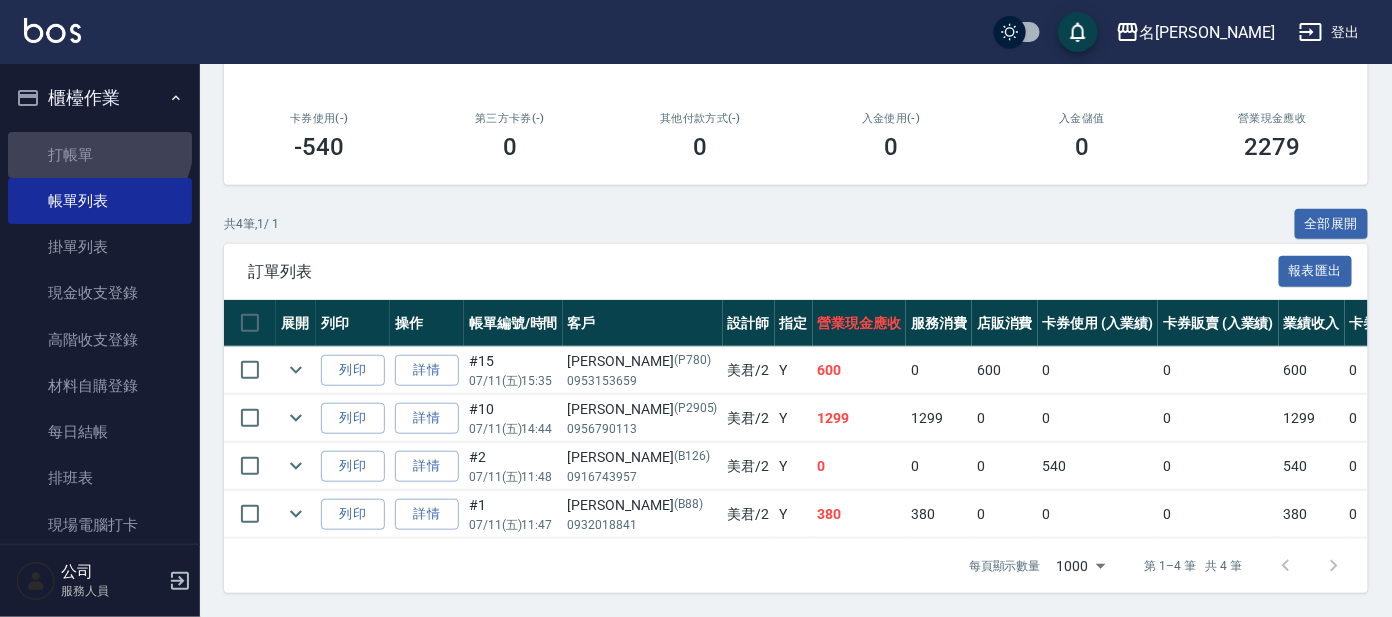 scroll, scrollTop: 0, scrollLeft: 0, axis: both 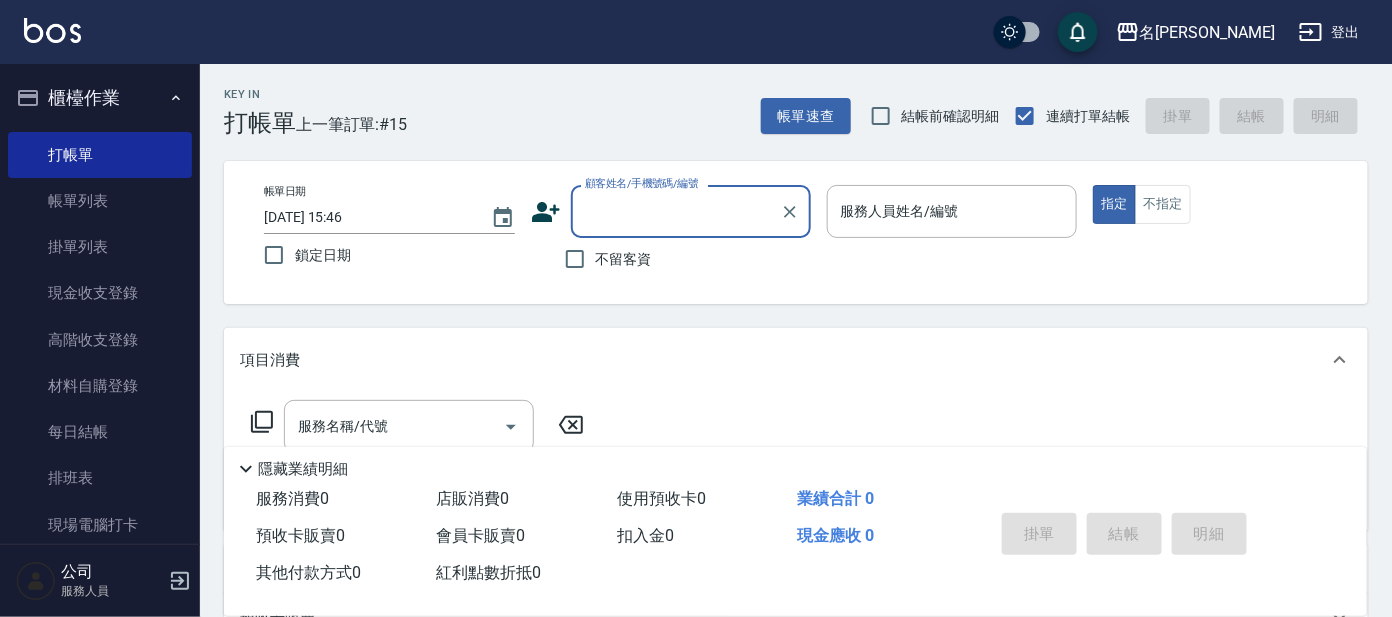 click on "顧客姓名/手機號碼/編號" at bounding box center [676, 211] 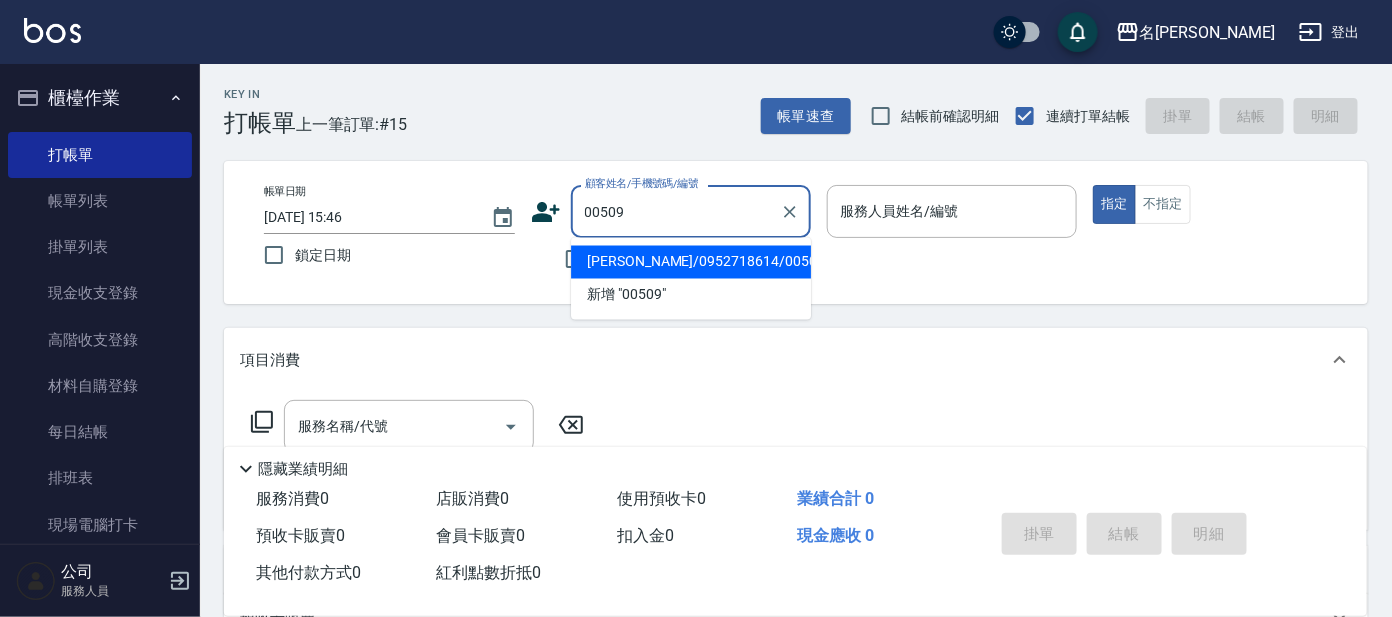 type on "[PERSON_NAME]/0952718614/00509" 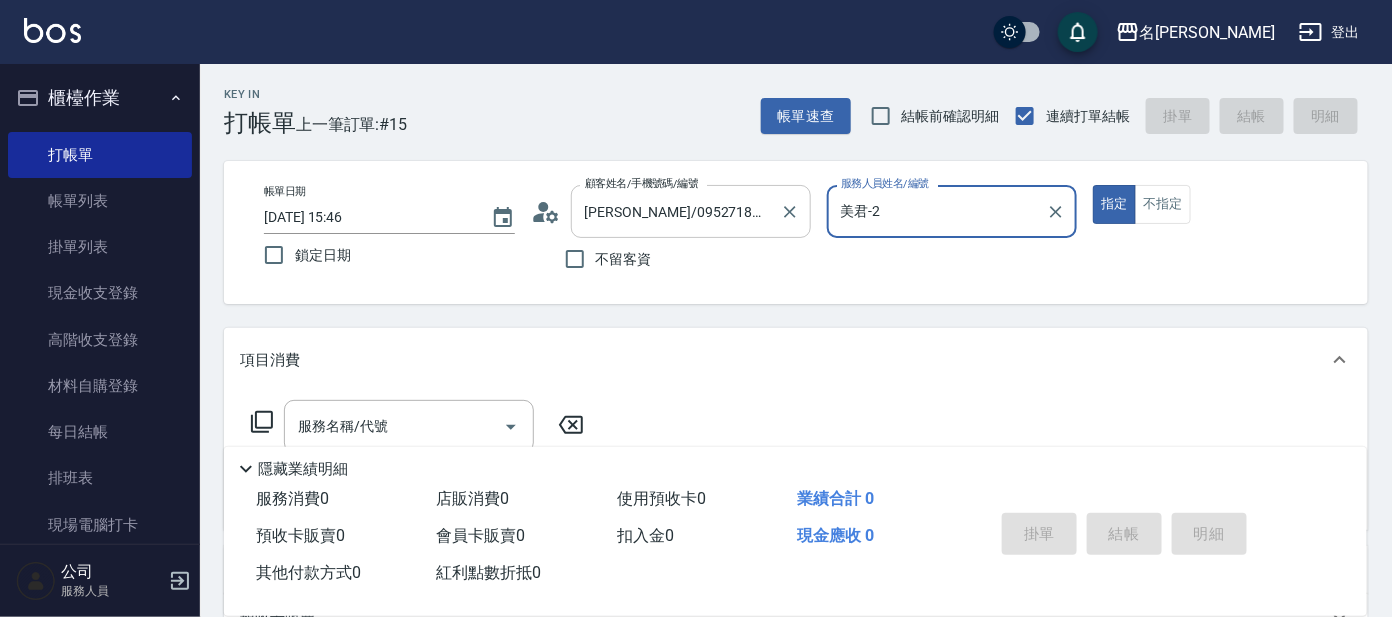 type on "美君-2" 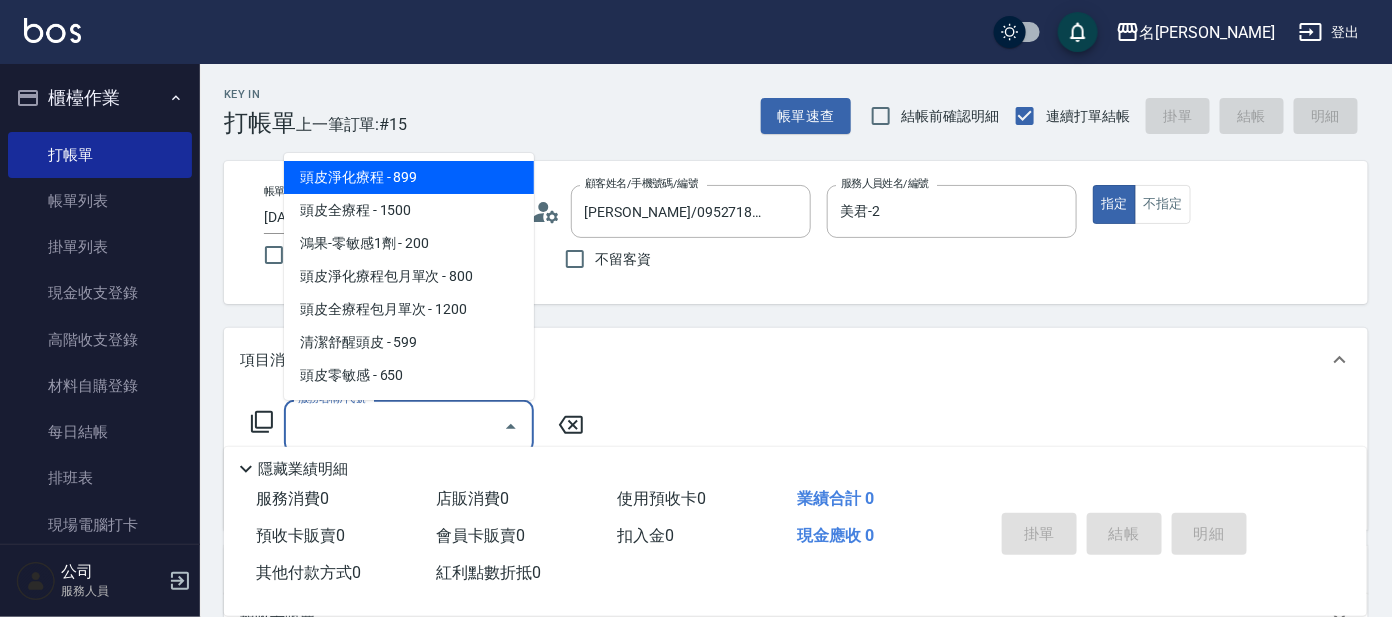 click on "服務名稱/代號" at bounding box center (394, 426) 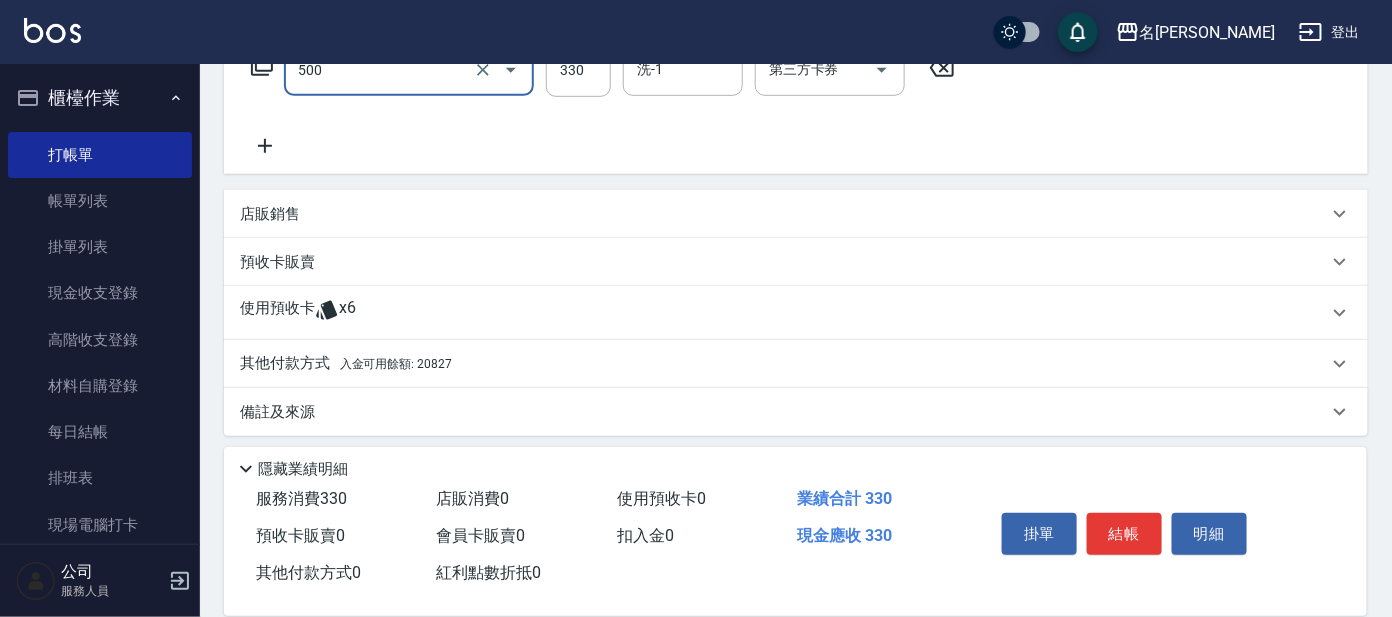 scroll, scrollTop: 362, scrollLeft: 0, axis: vertical 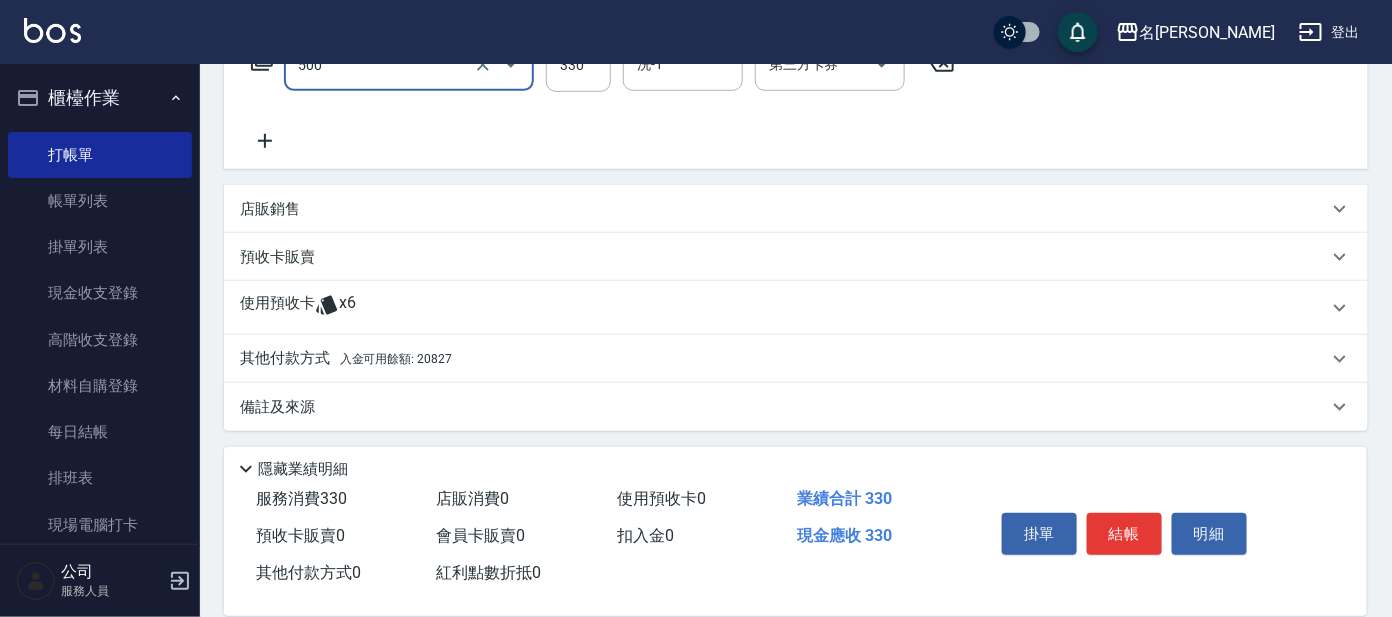 type on "高階洗髮(500)" 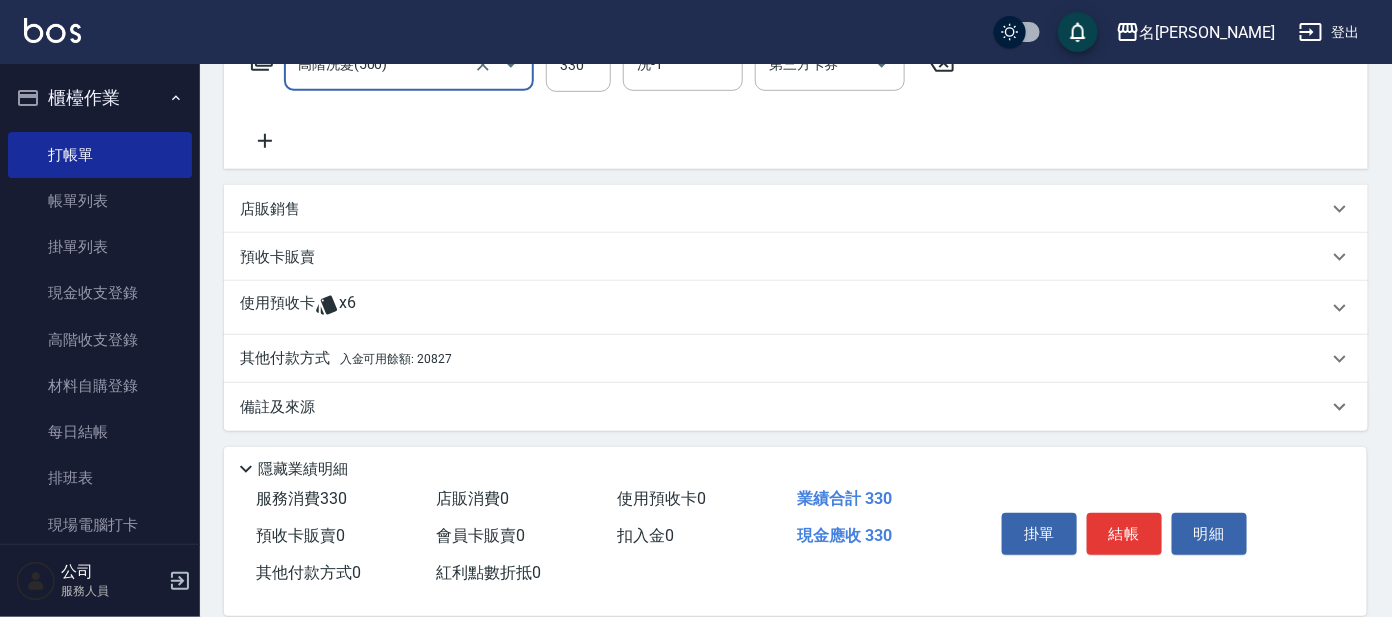 click on "入金可用餘額: 20827" at bounding box center [396, 359] 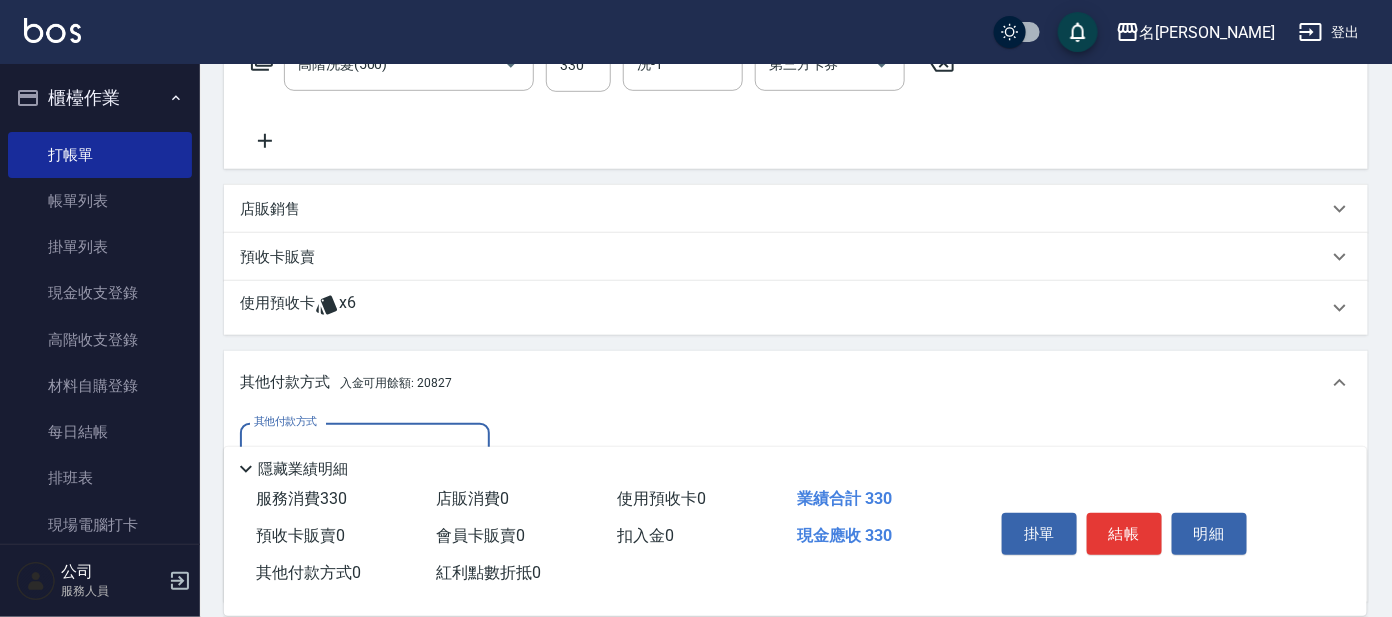 scroll, scrollTop: 0, scrollLeft: 0, axis: both 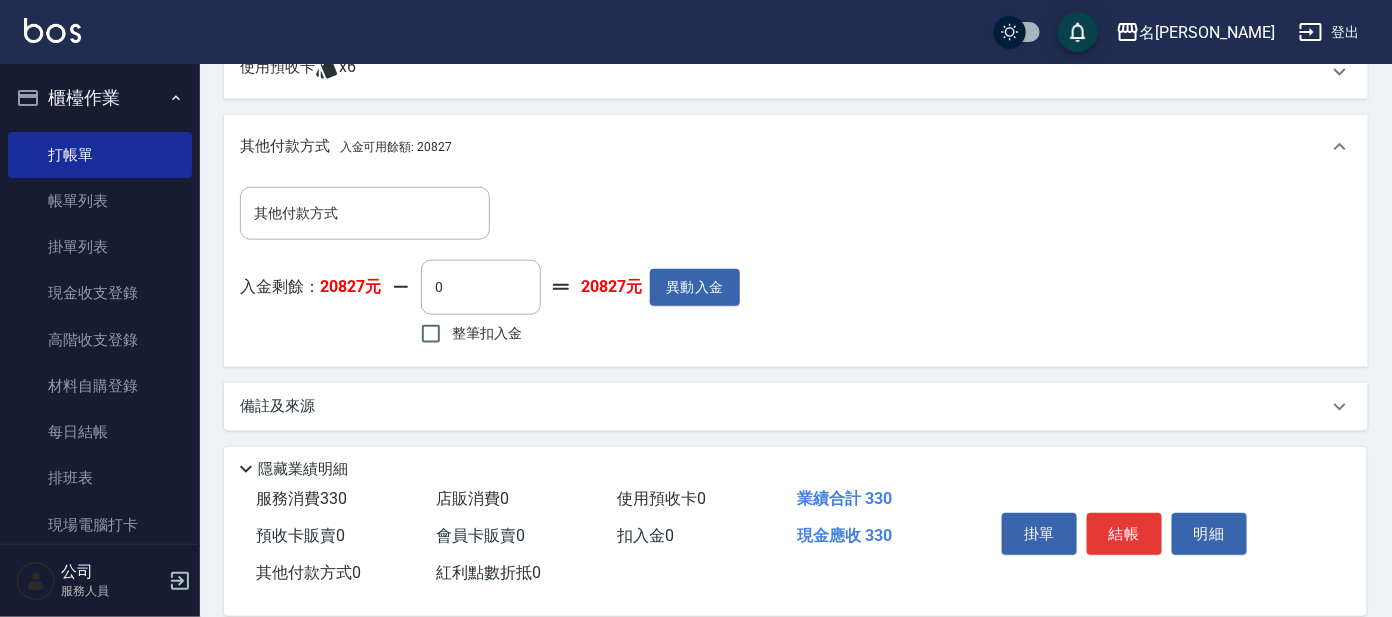 click on "整筆扣入金" at bounding box center [487, 333] 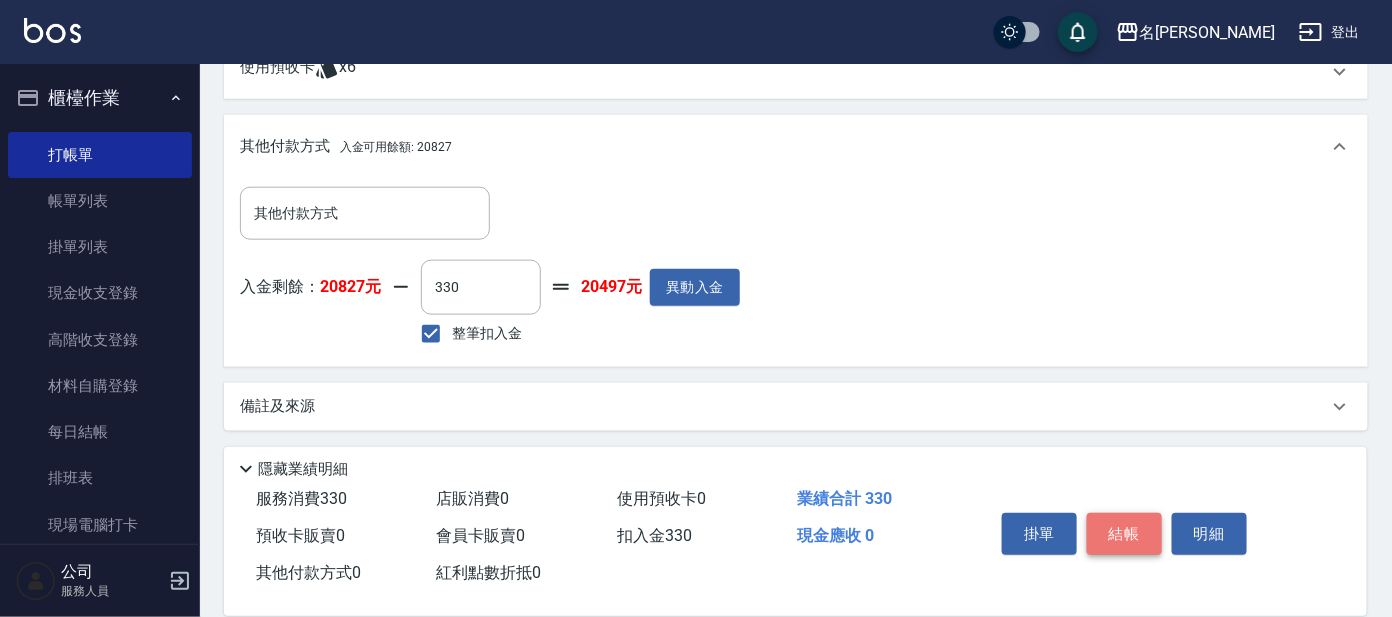 click on "結帳" at bounding box center [1124, 534] 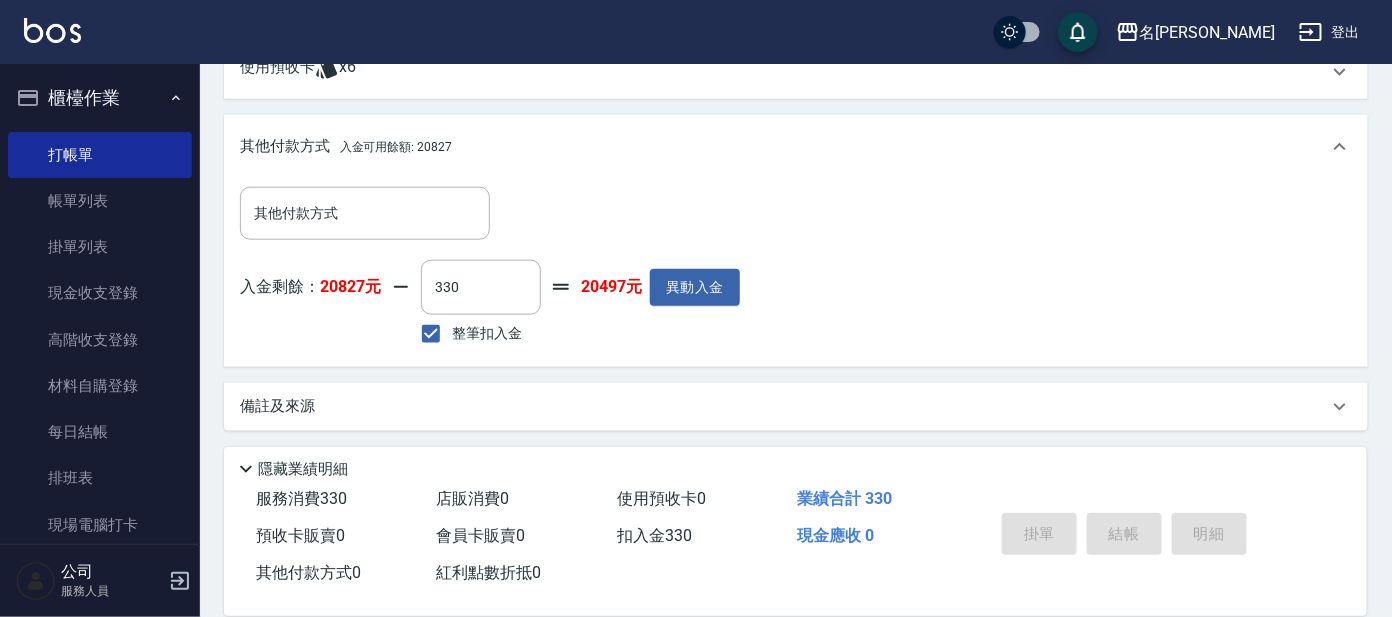 type on "[DATE] 15:47" 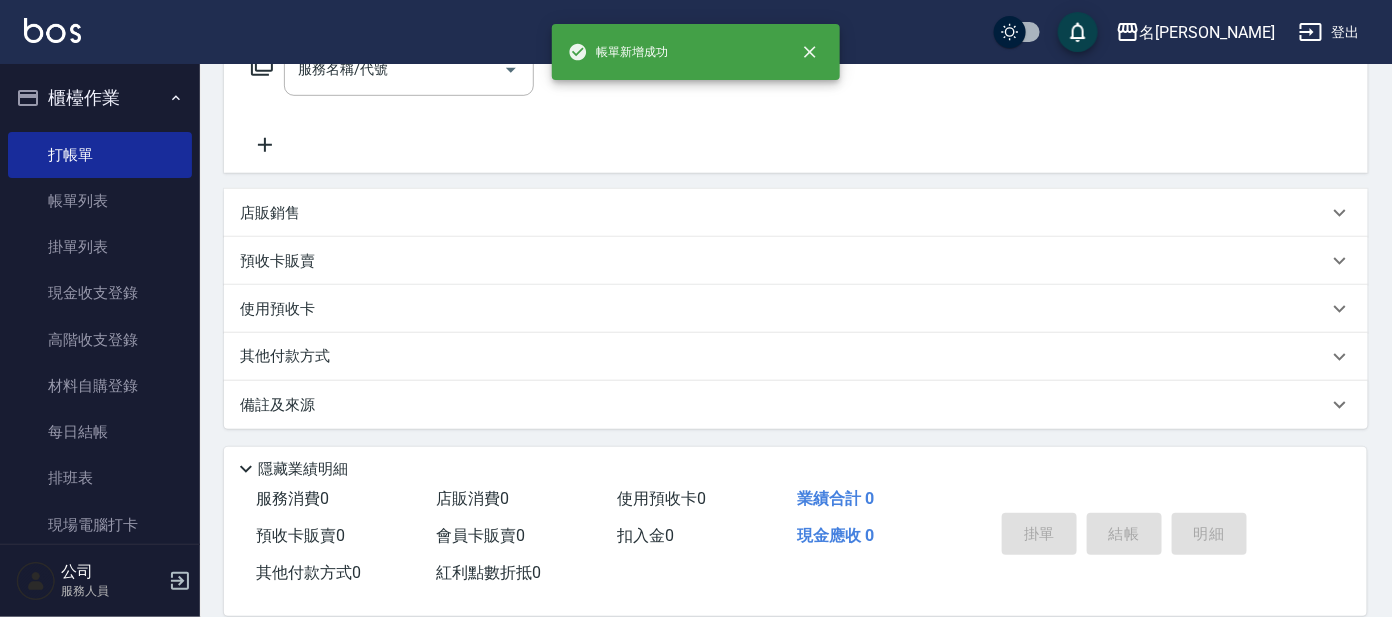 scroll, scrollTop: 0, scrollLeft: 0, axis: both 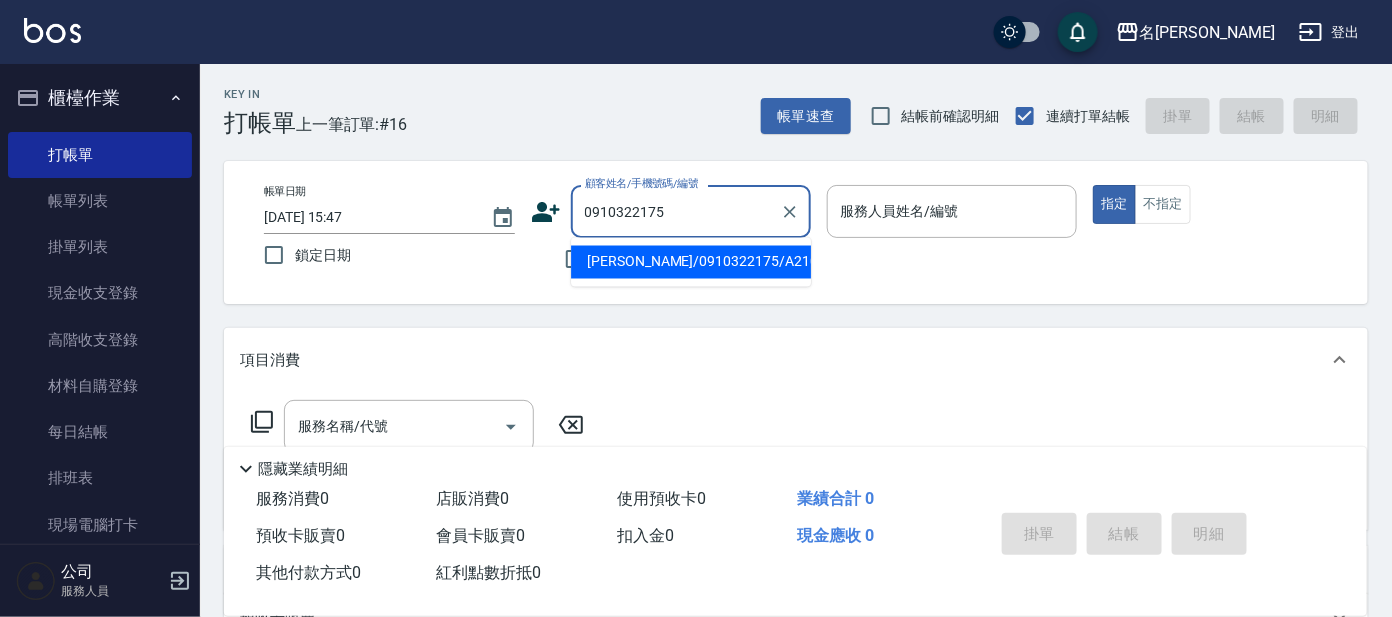 type on "[PERSON_NAME]/0910322175/A210" 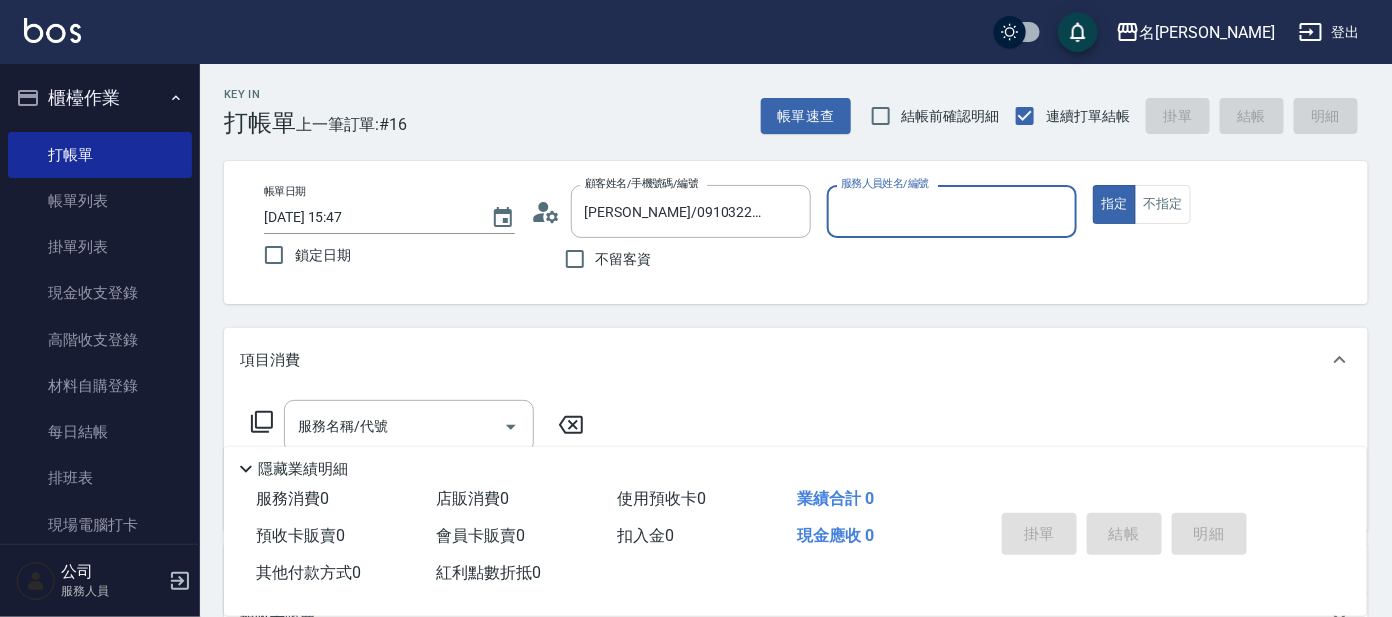 type on "[PERSON_NAME]-1" 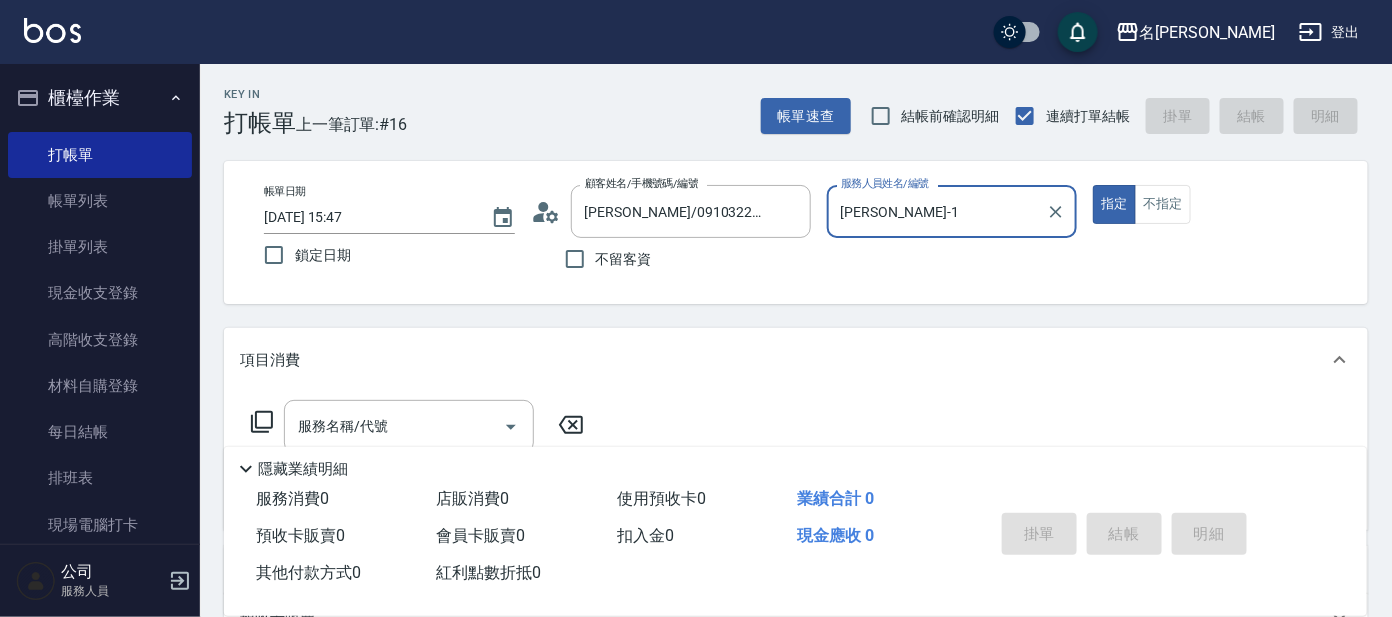 click on "指定" at bounding box center (1114, 204) 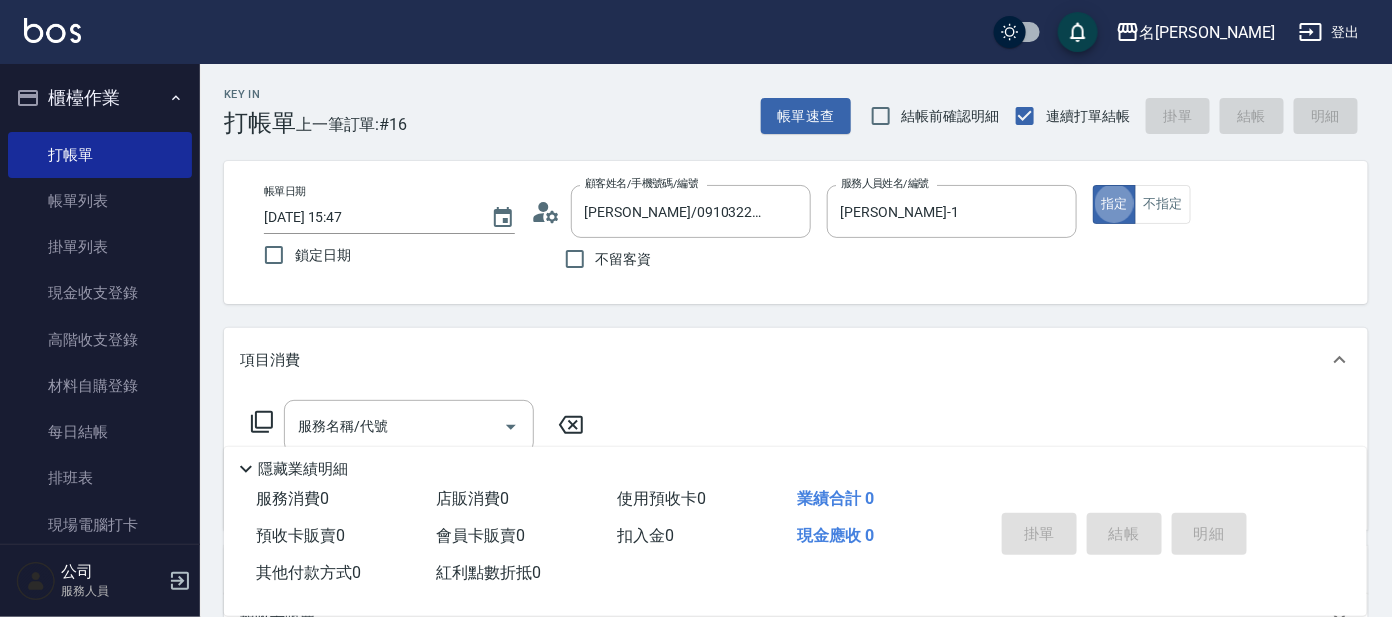 type on "true" 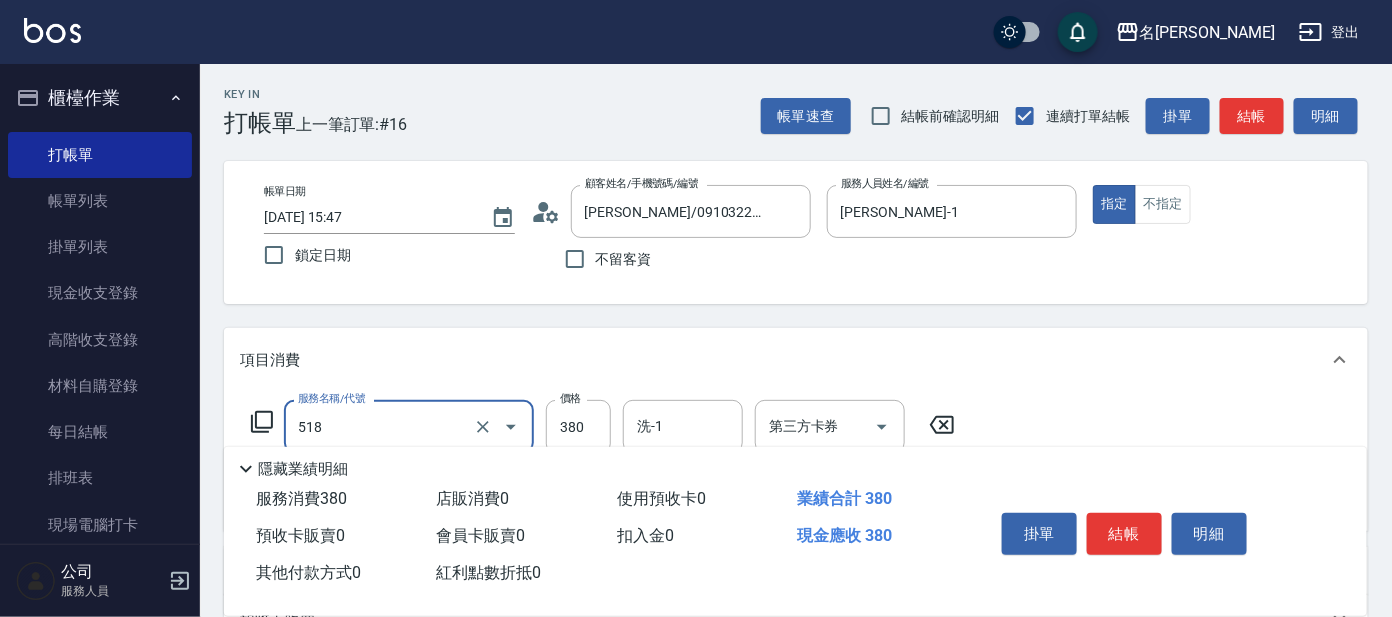 type on "舒壓+洗髮+養髮(518)" 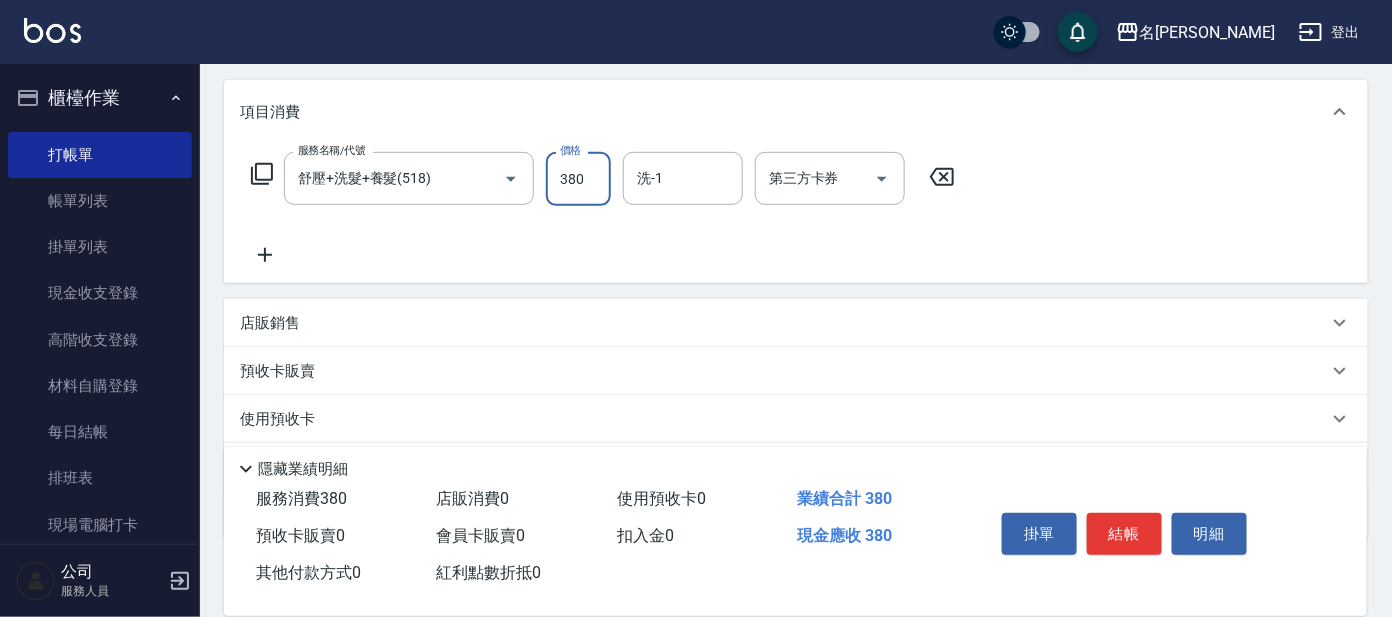 scroll, scrollTop: 357, scrollLeft: 0, axis: vertical 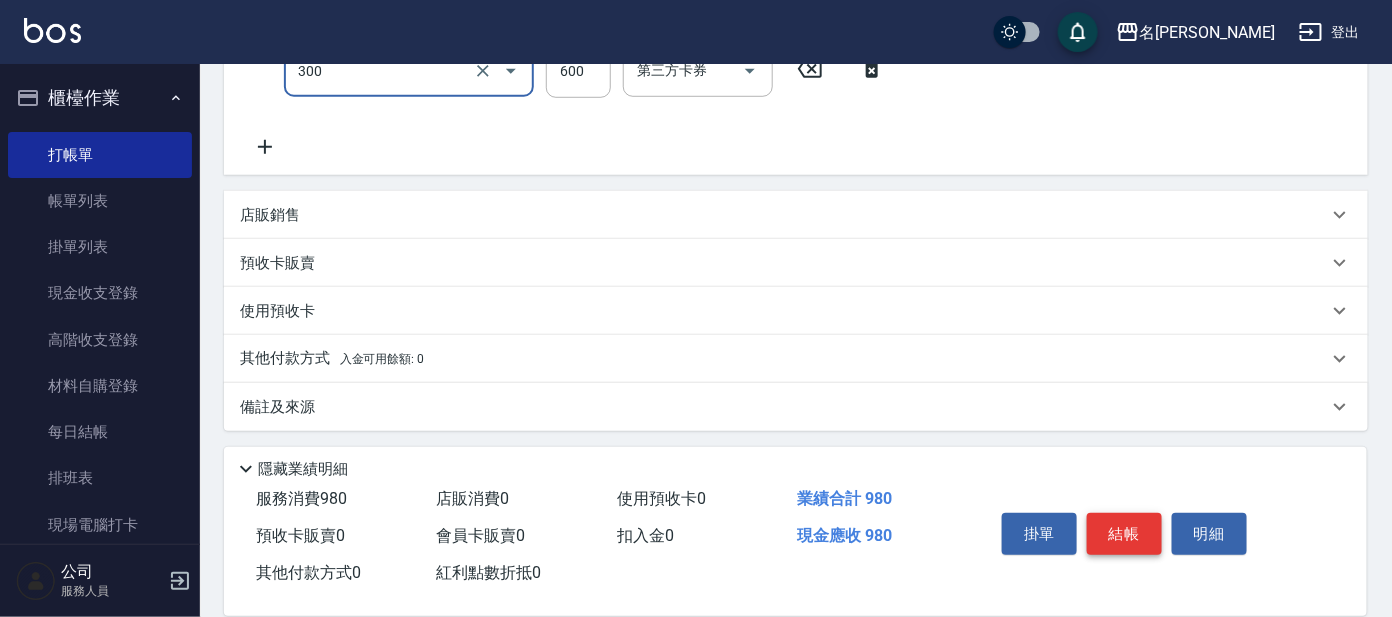 type on "剪髮 講師級設計師(300)" 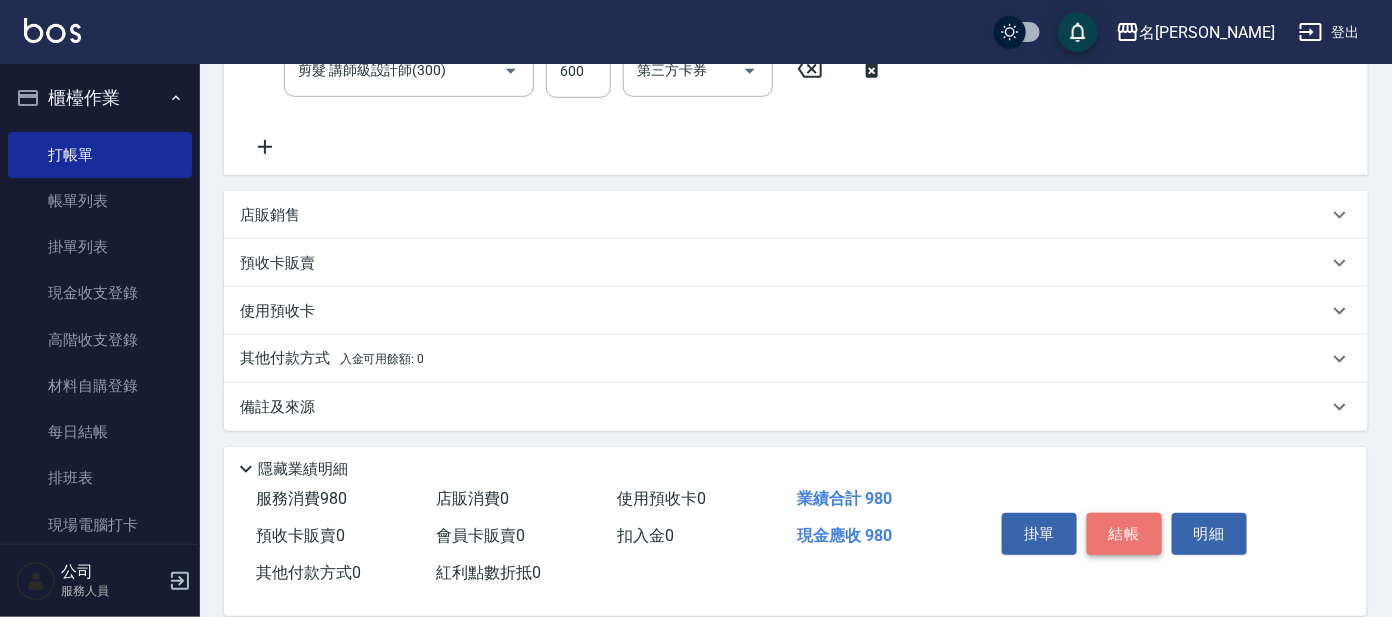 click on "結帳" at bounding box center (1124, 534) 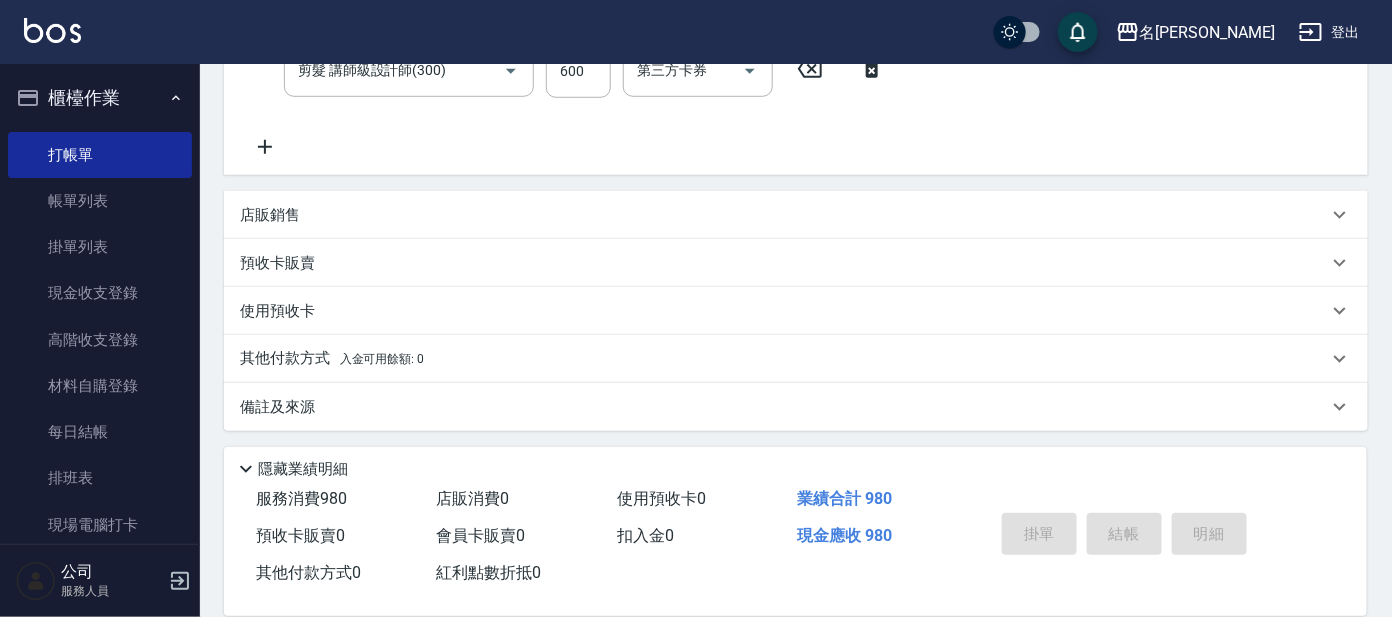 type on "[DATE] 16:03" 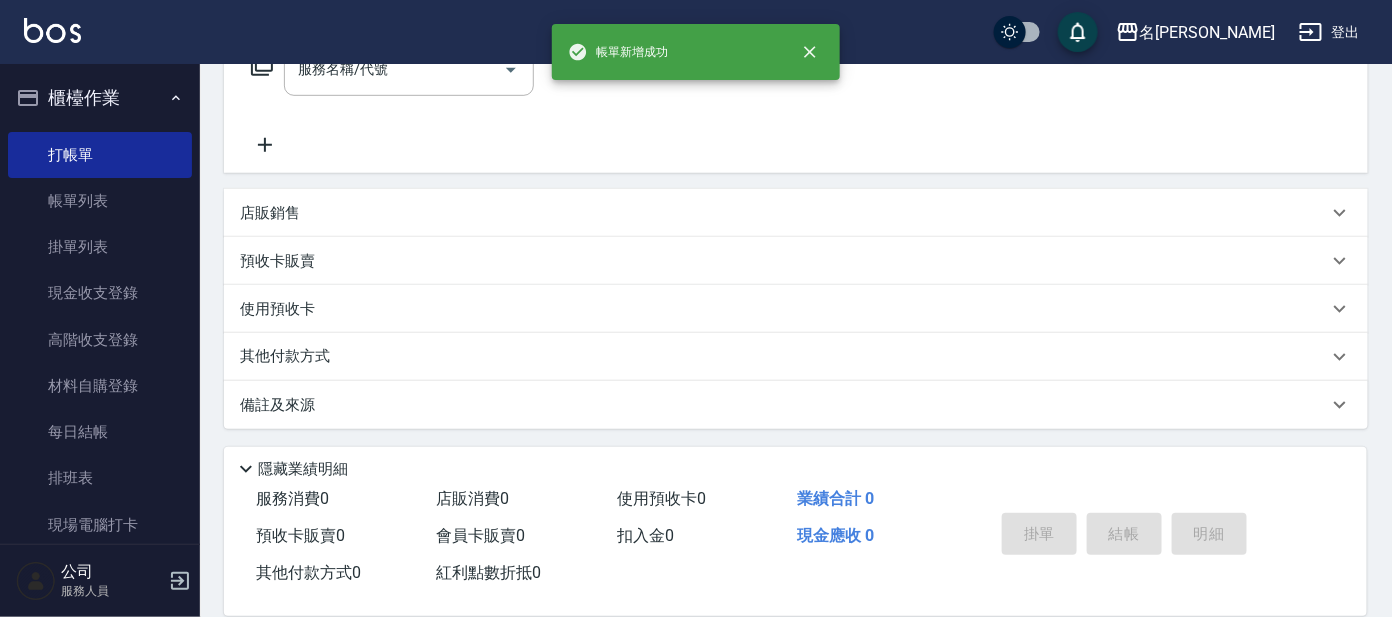 scroll, scrollTop: 0, scrollLeft: 0, axis: both 